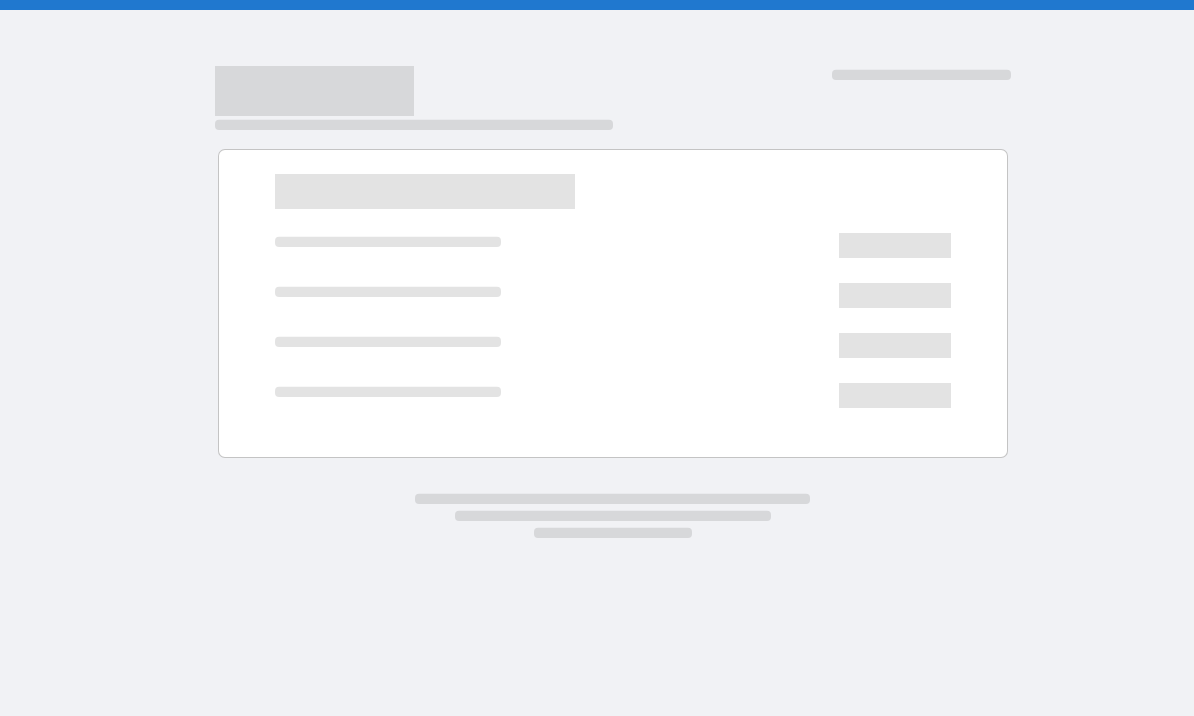 scroll, scrollTop: 0, scrollLeft: 0, axis: both 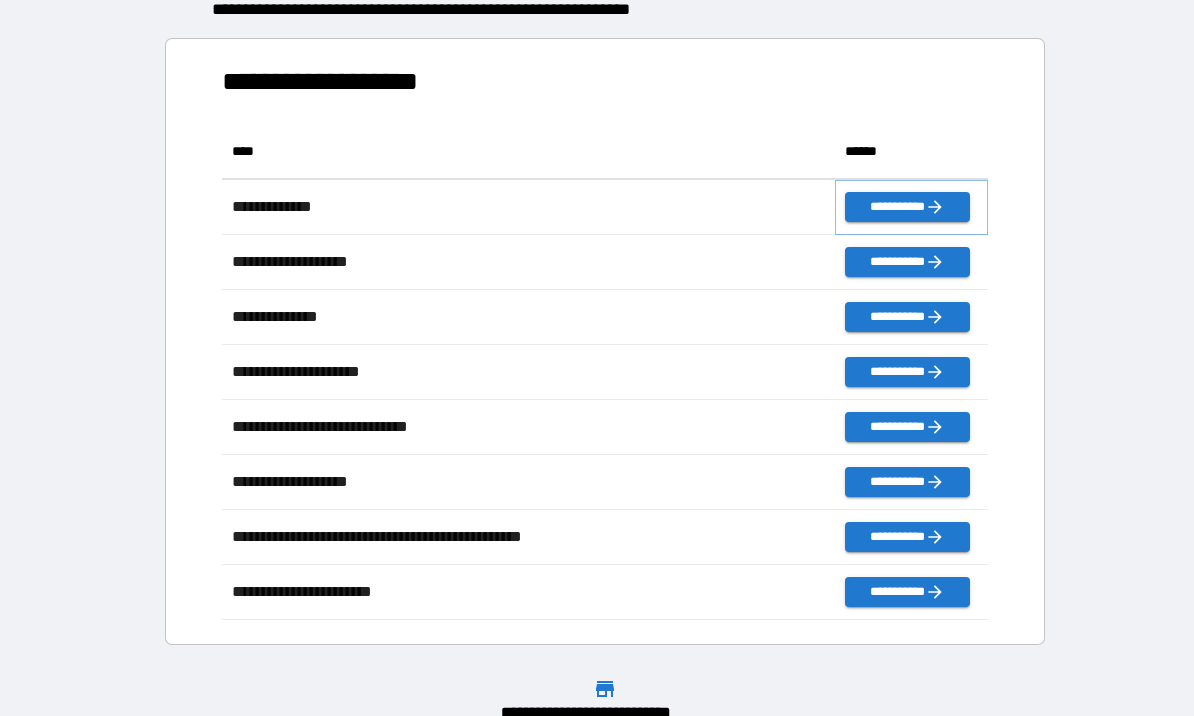 click on "**********" at bounding box center (907, 207) 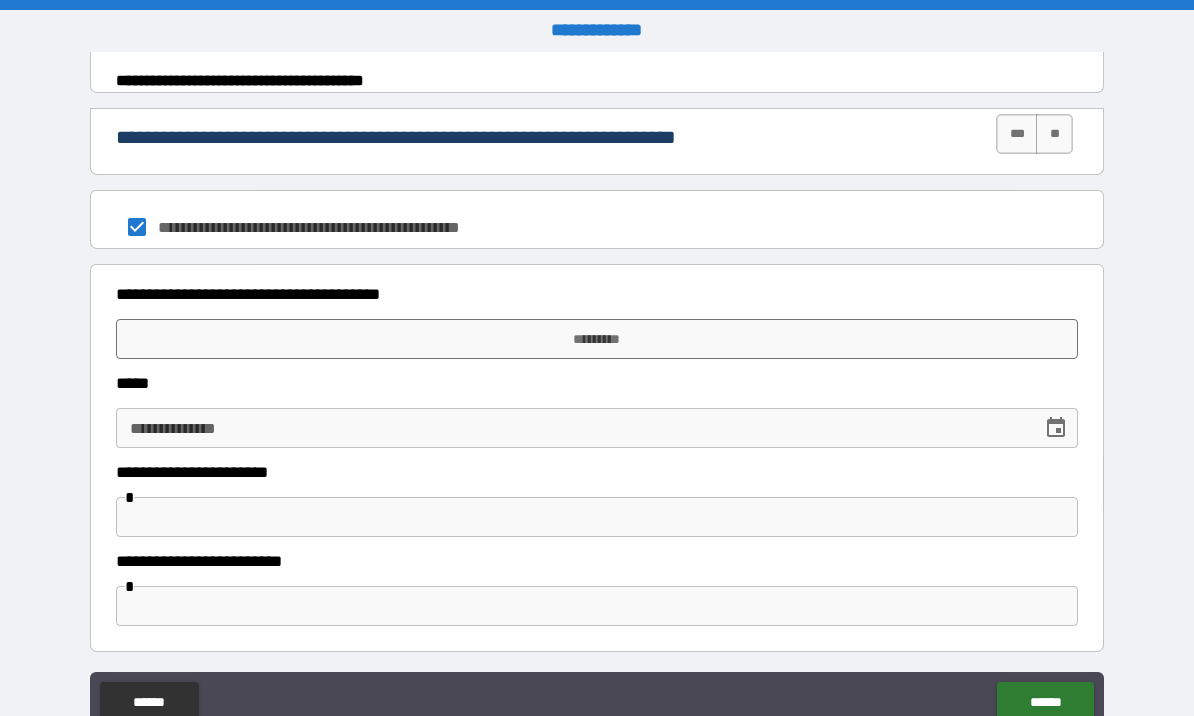 scroll, scrollTop: 969, scrollLeft: 0, axis: vertical 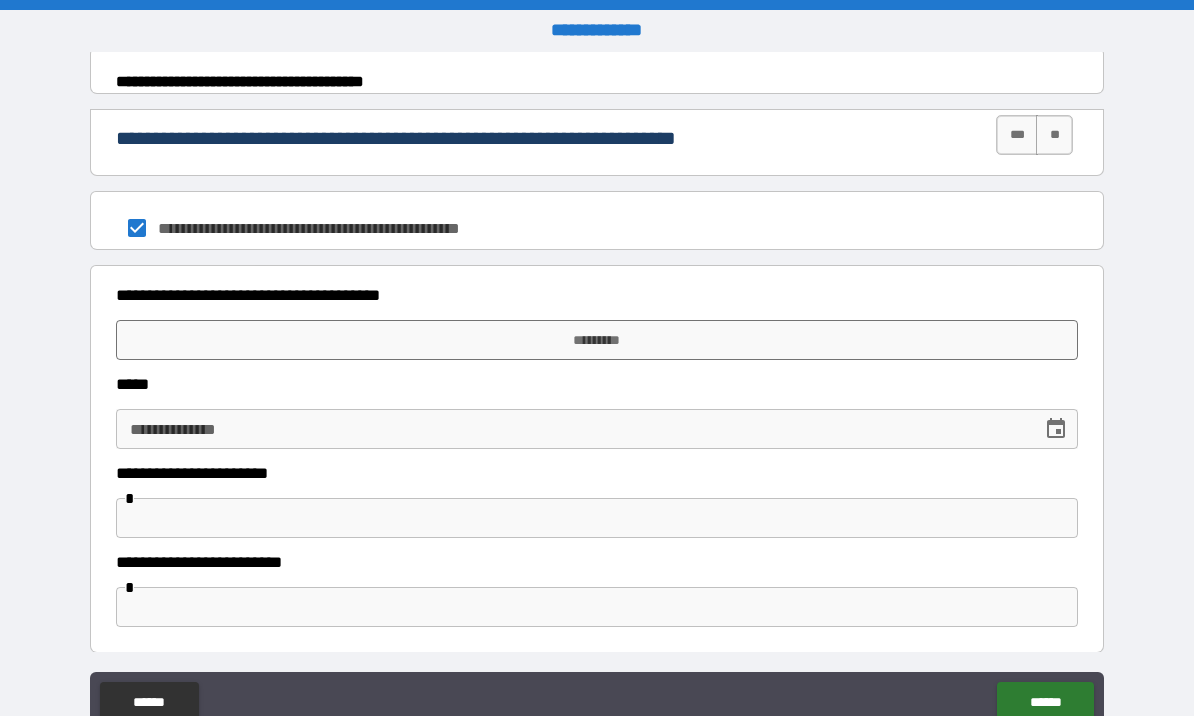click on "*********" at bounding box center (597, 340) 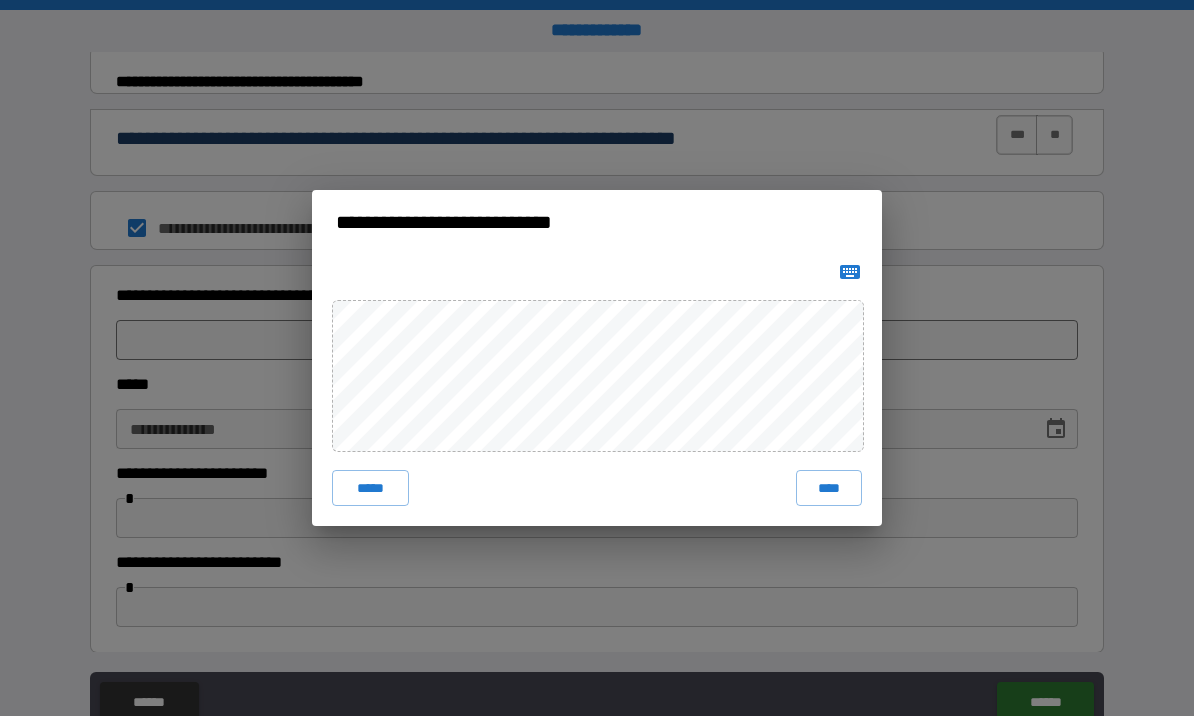click on "****" at bounding box center (829, 488) 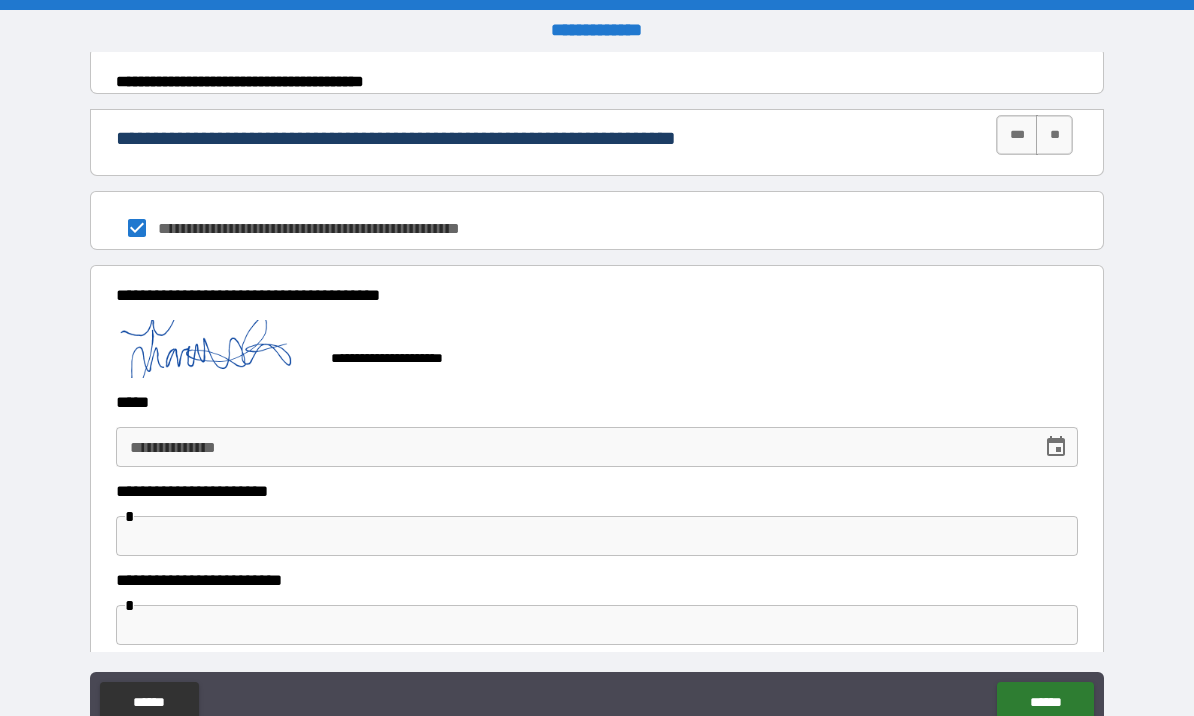 scroll, scrollTop: 959, scrollLeft: 0, axis: vertical 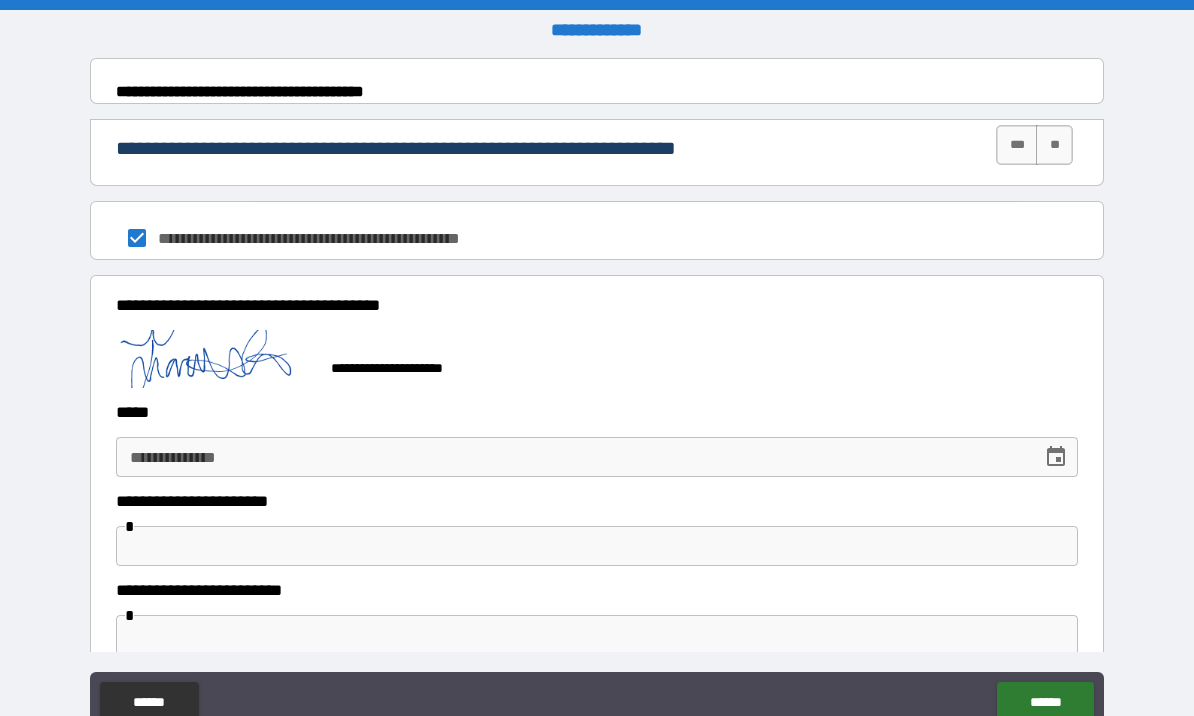 click on "**********" at bounding box center [572, 457] 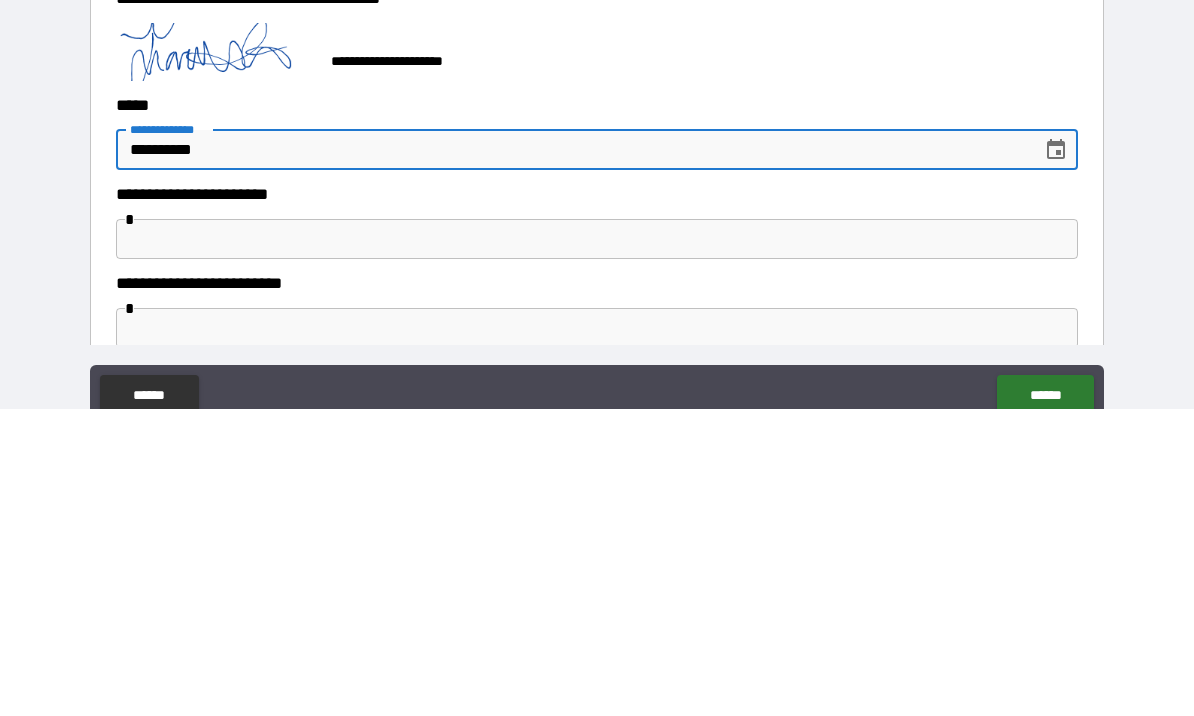 click at bounding box center (597, 546) 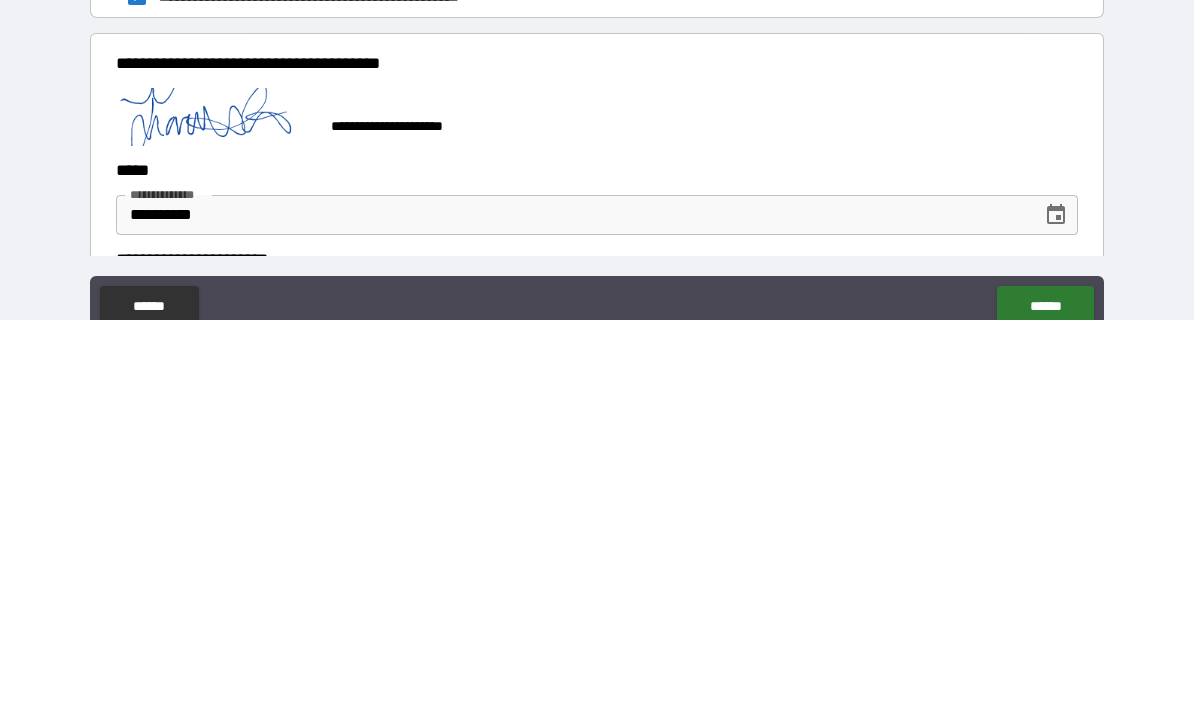 scroll, scrollTop: 810, scrollLeft: 0, axis: vertical 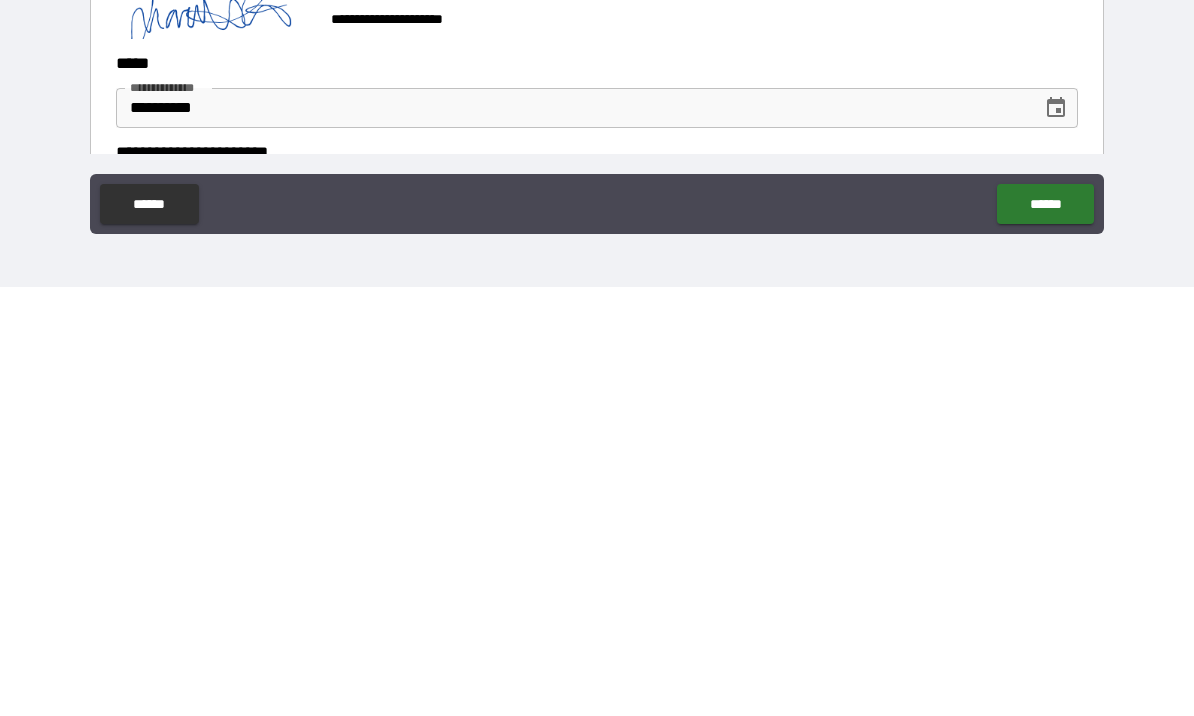 click on "******" at bounding box center [1045, 633] 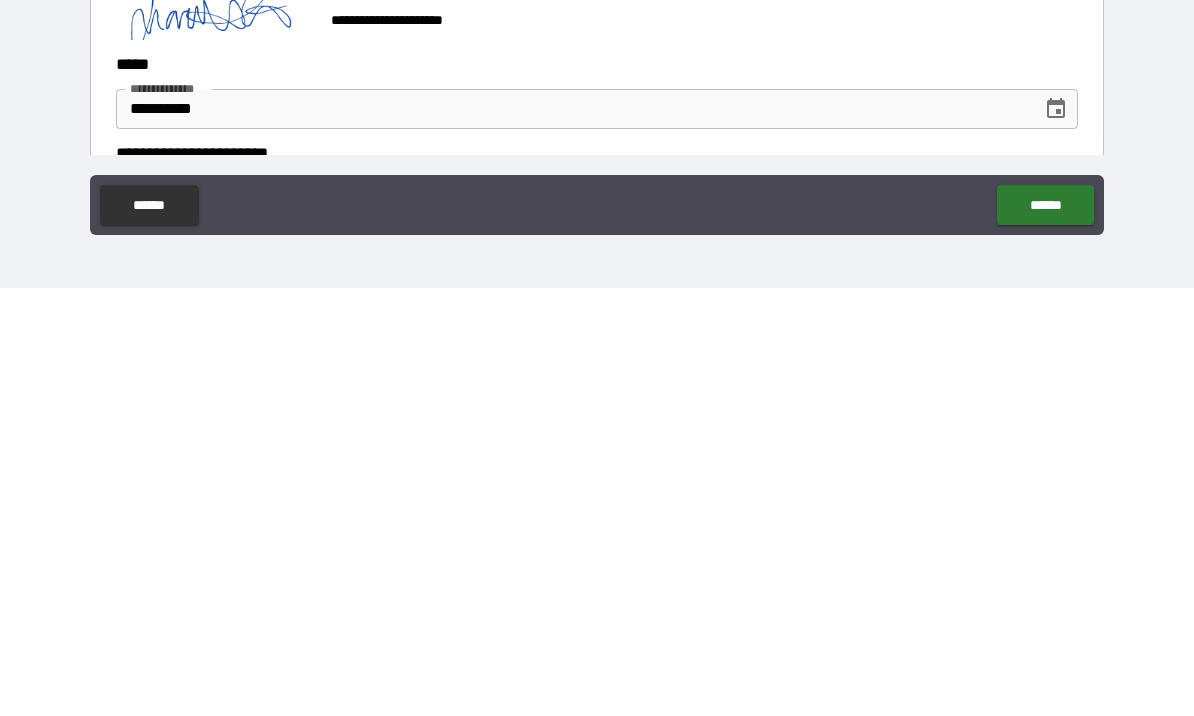 scroll, scrollTop: 69, scrollLeft: 0, axis: vertical 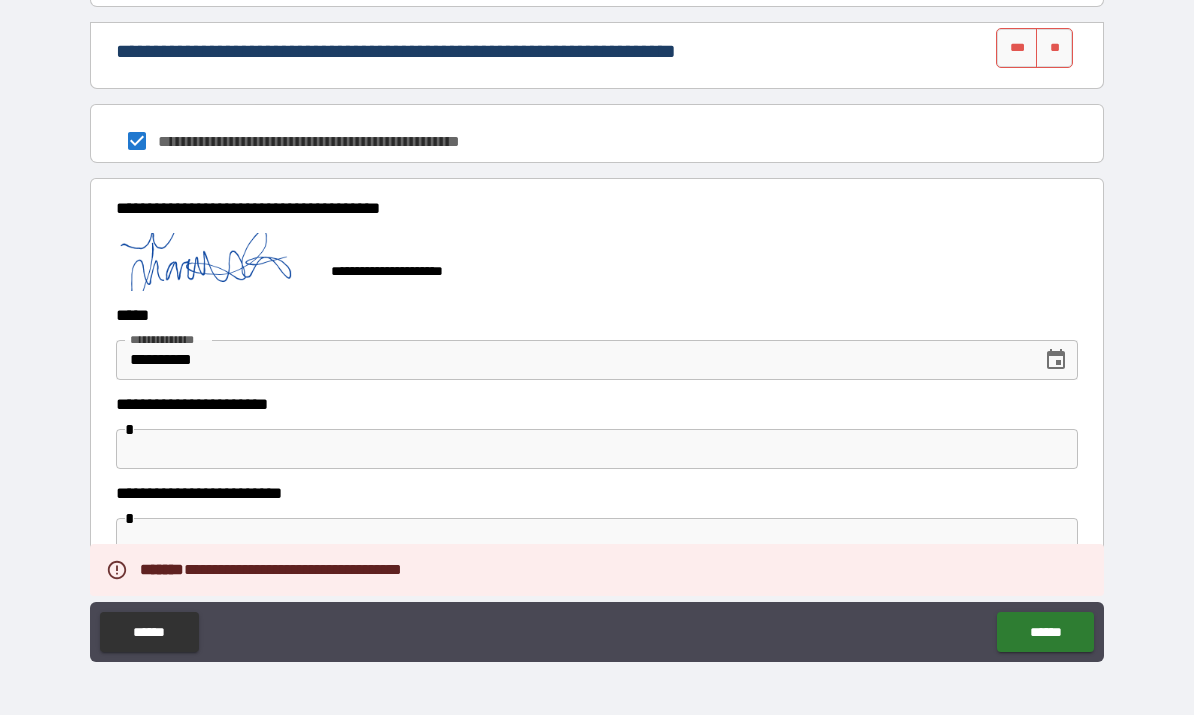 click at bounding box center [216, 262] 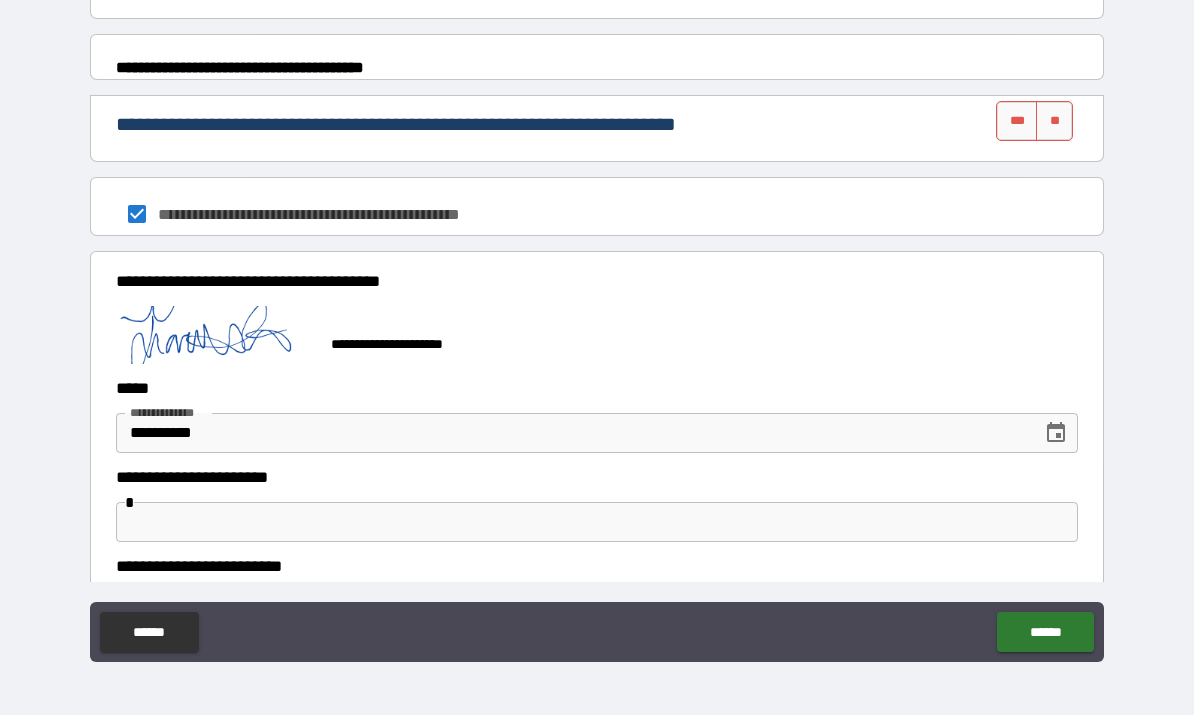 scroll, scrollTop: 912, scrollLeft: 0, axis: vertical 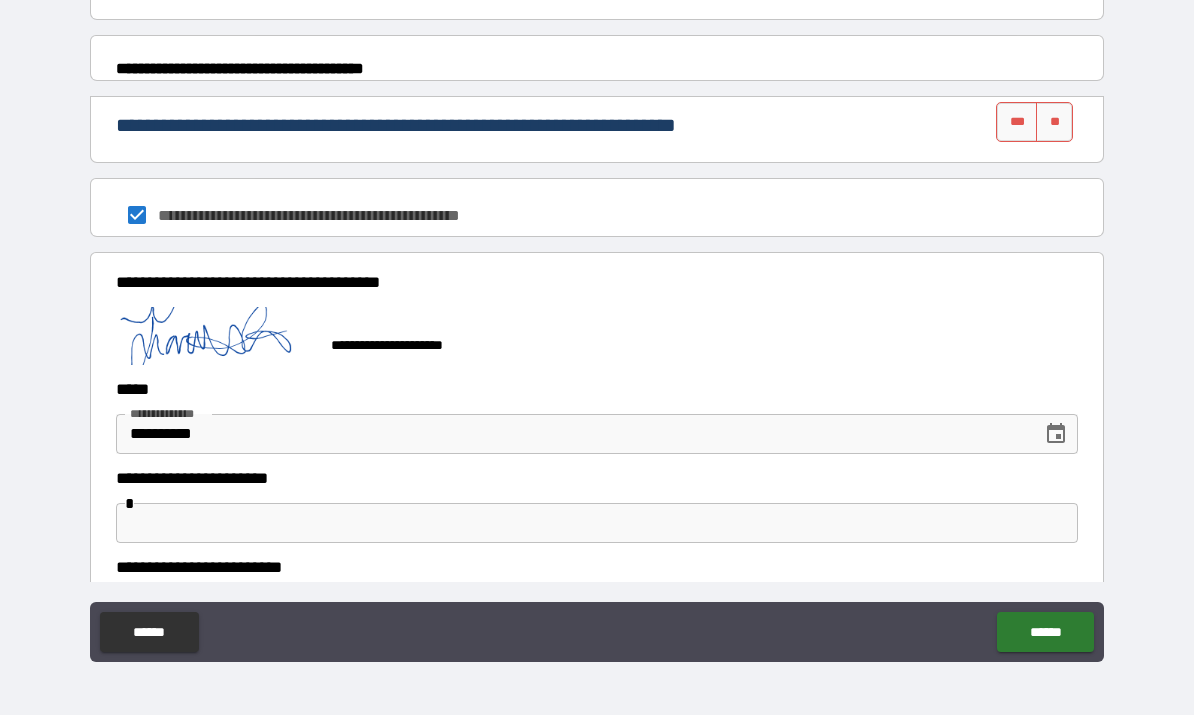 click on "***" at bounding box center (1017, 123) 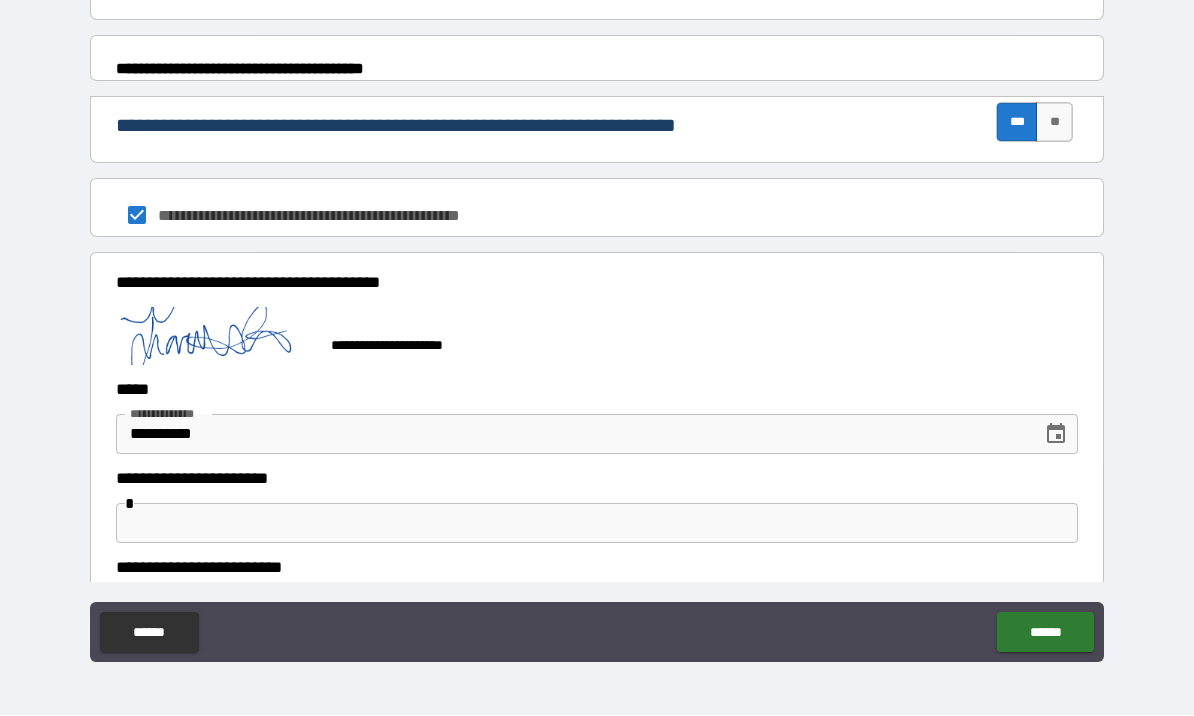 click at bounding box center [216, 336] 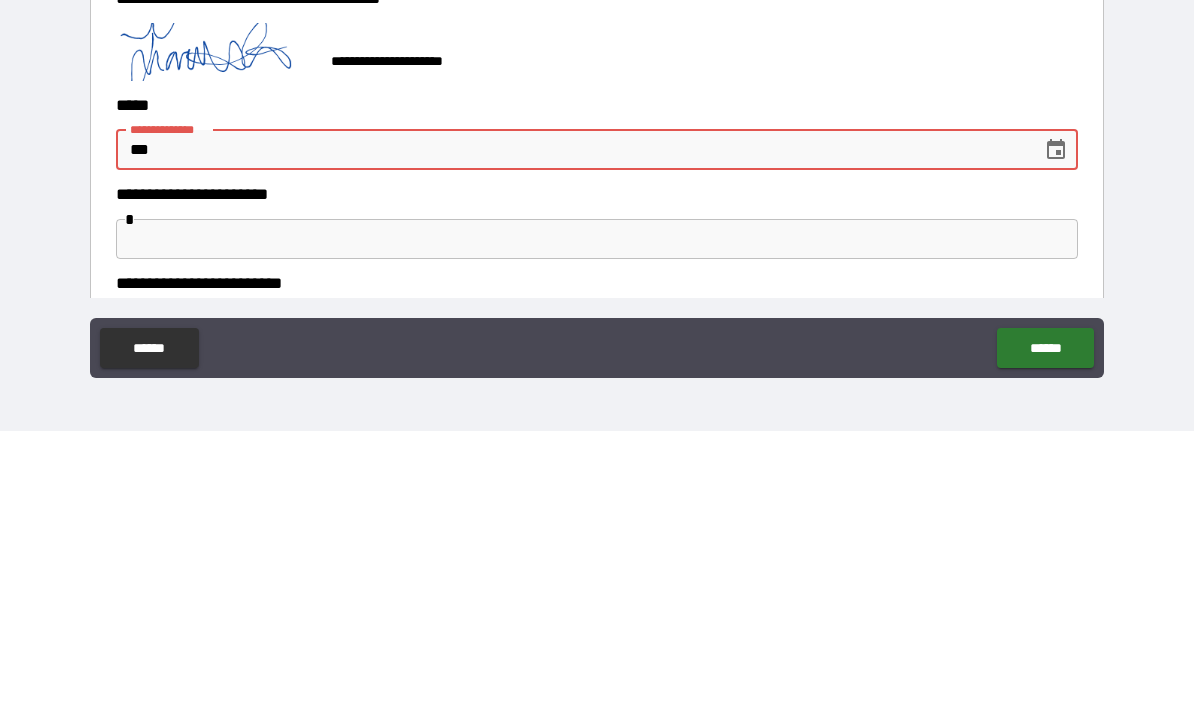 type on "*" 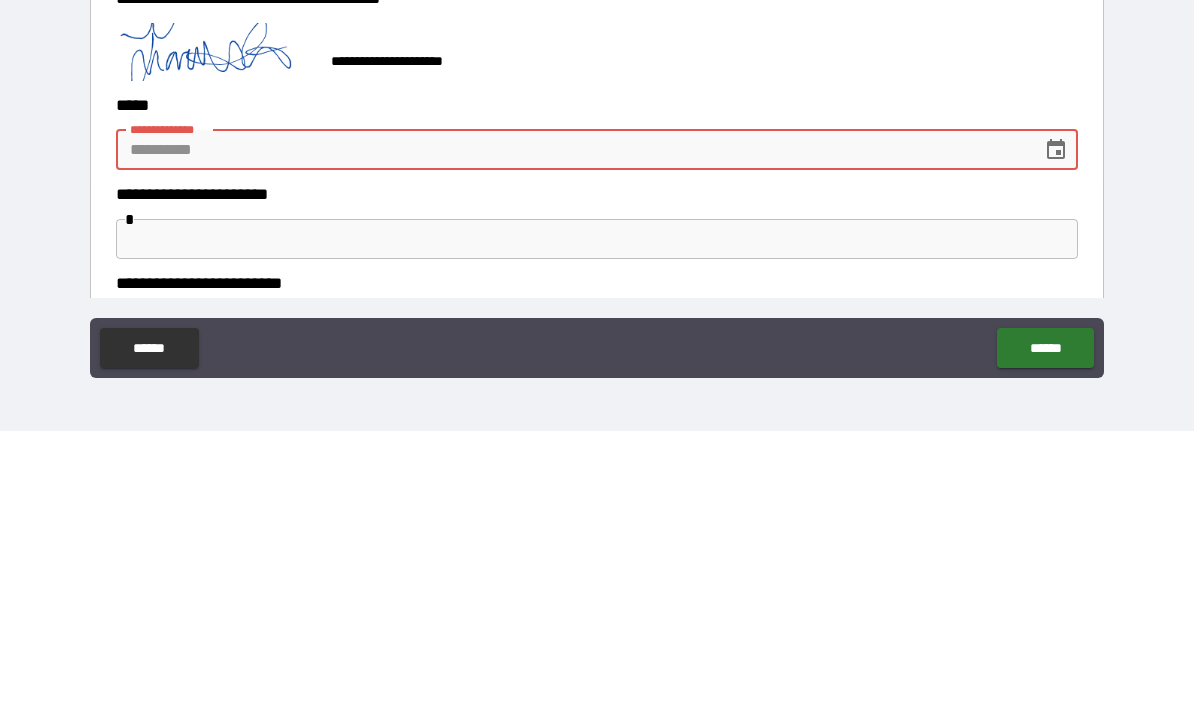 type 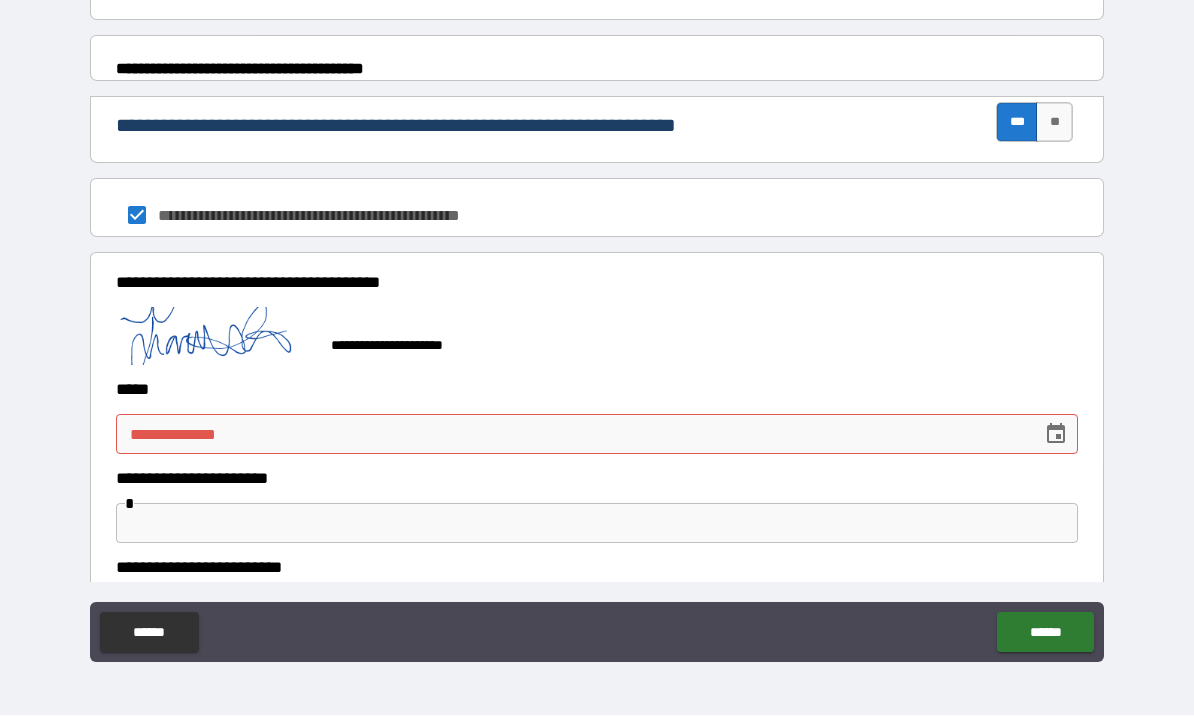 click on "******" at bounding box center [1045, 633] 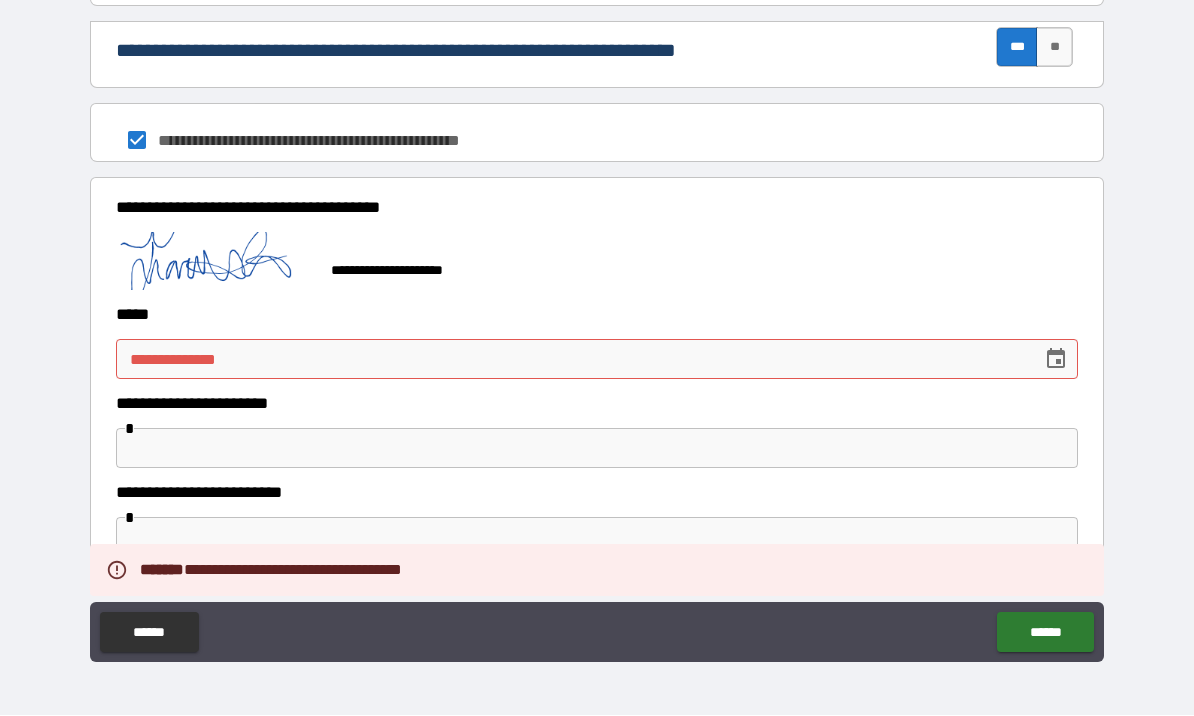 scroll, scrollTop: 986, scrollLeft: 0, axis: vertical 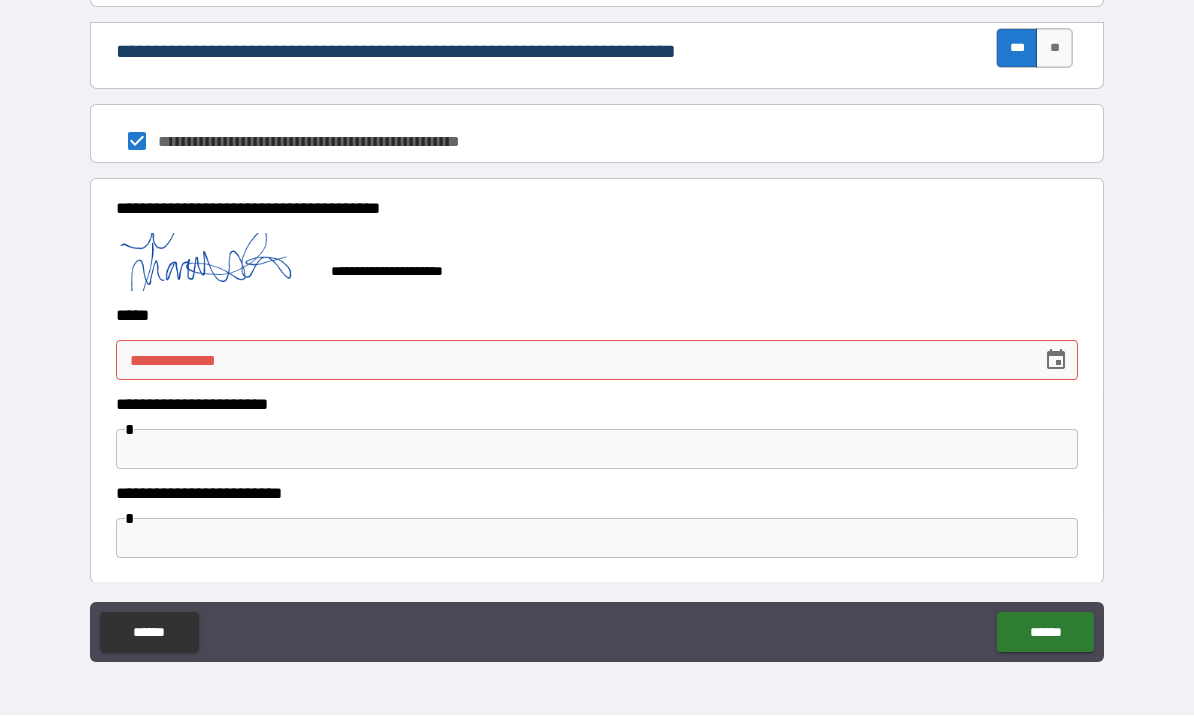 click at bounding box center (216, 262) 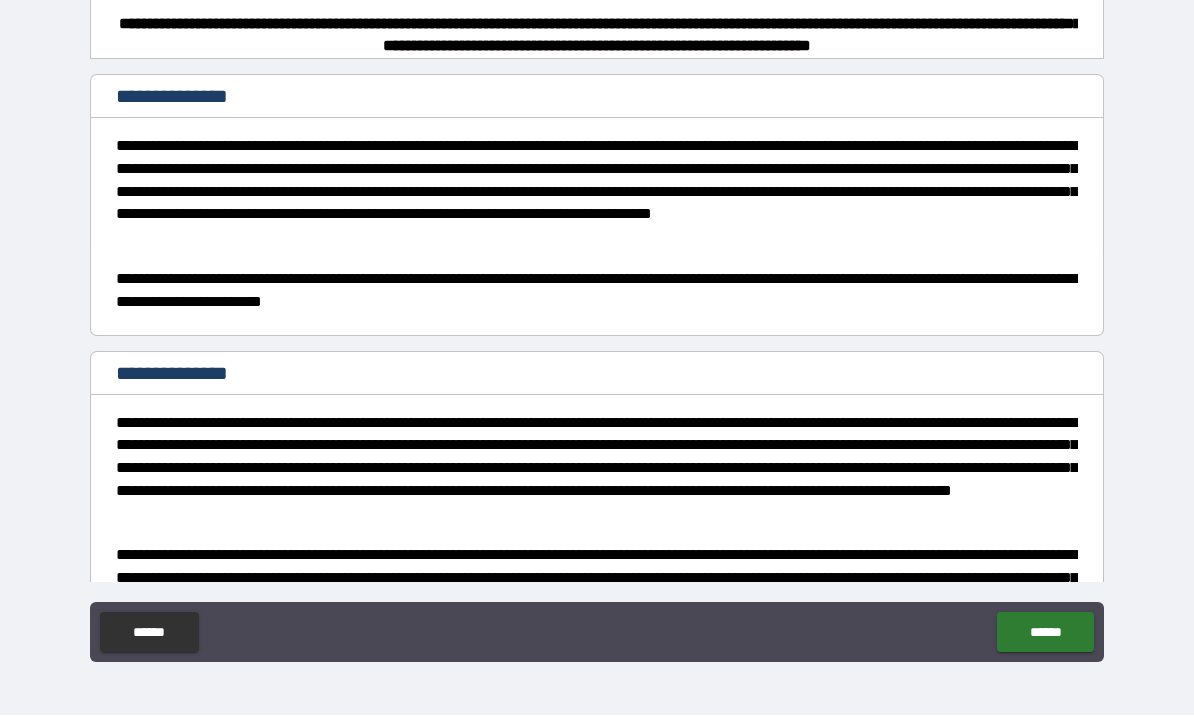 scroll, scrollTop: 0, scrollLeft: 0, axis: both 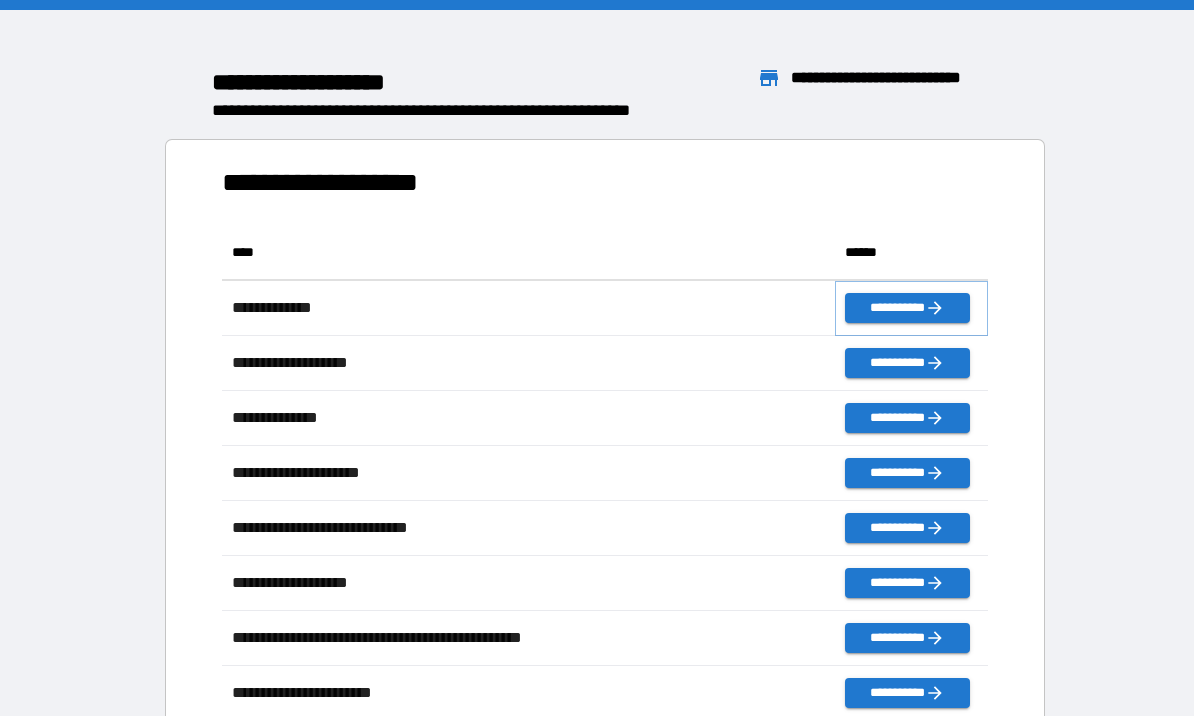 click on "**********" at bounding box center [907, 308] 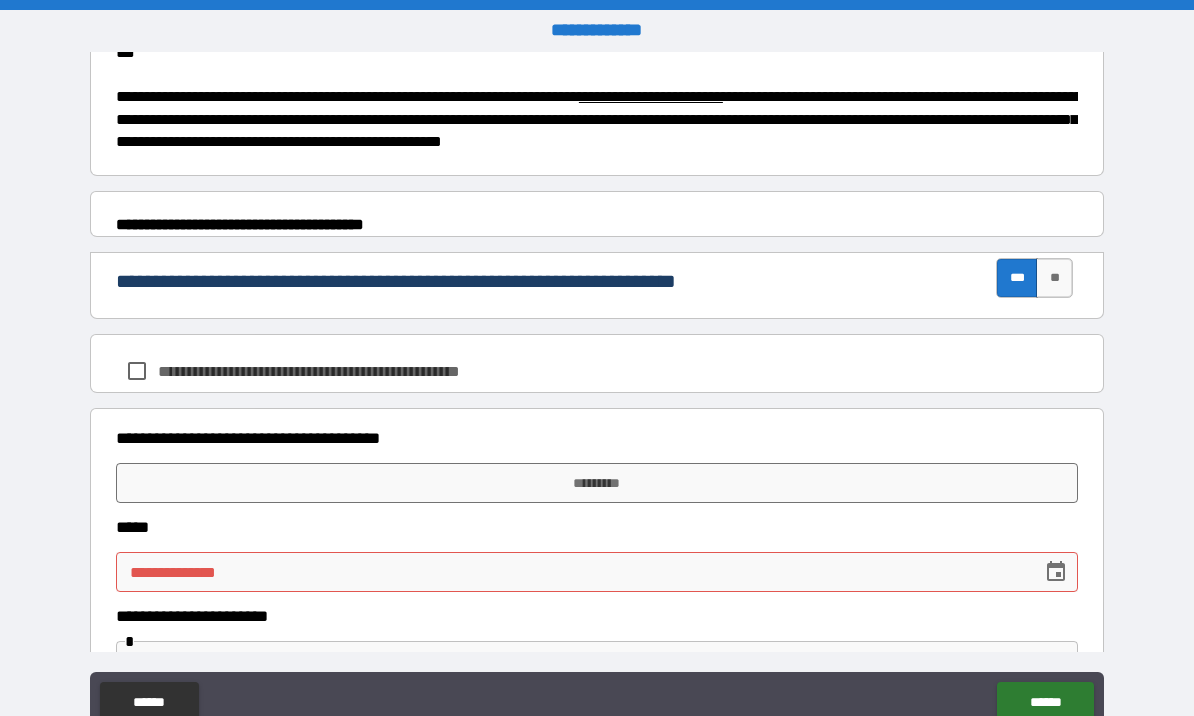 scroll, scrollTop: 823, scrollLeft: 0, axis: vertical 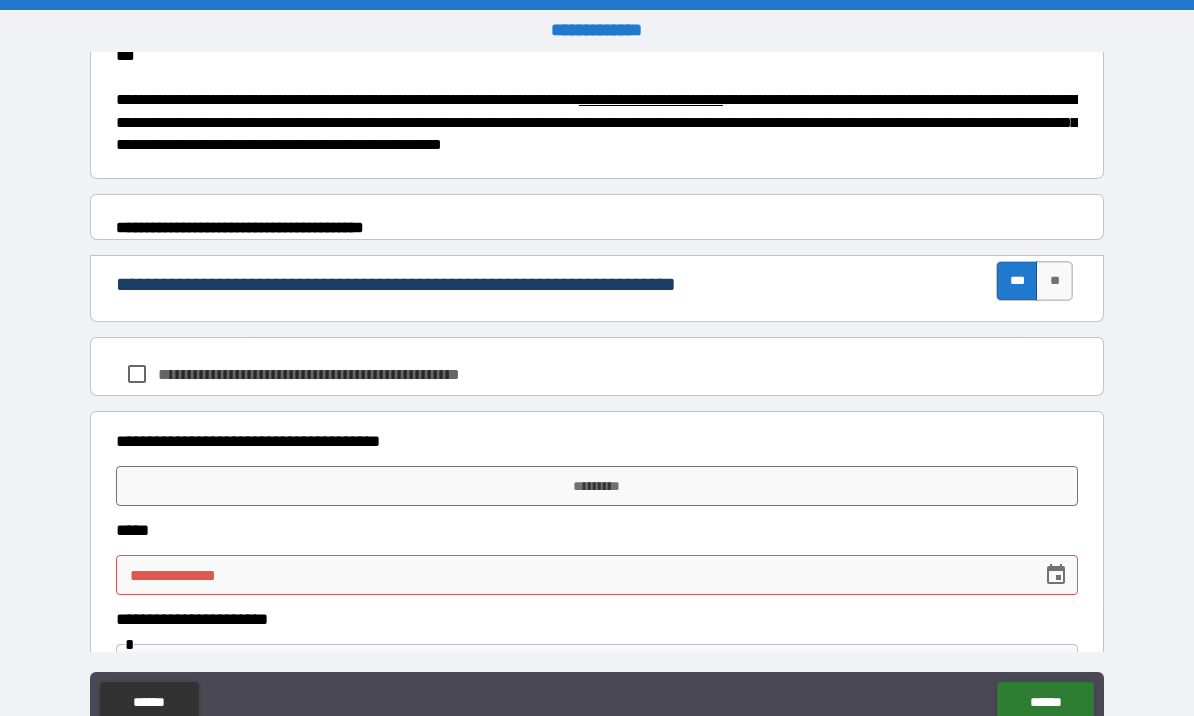 click on "***" at bounding box center [1017, 281] 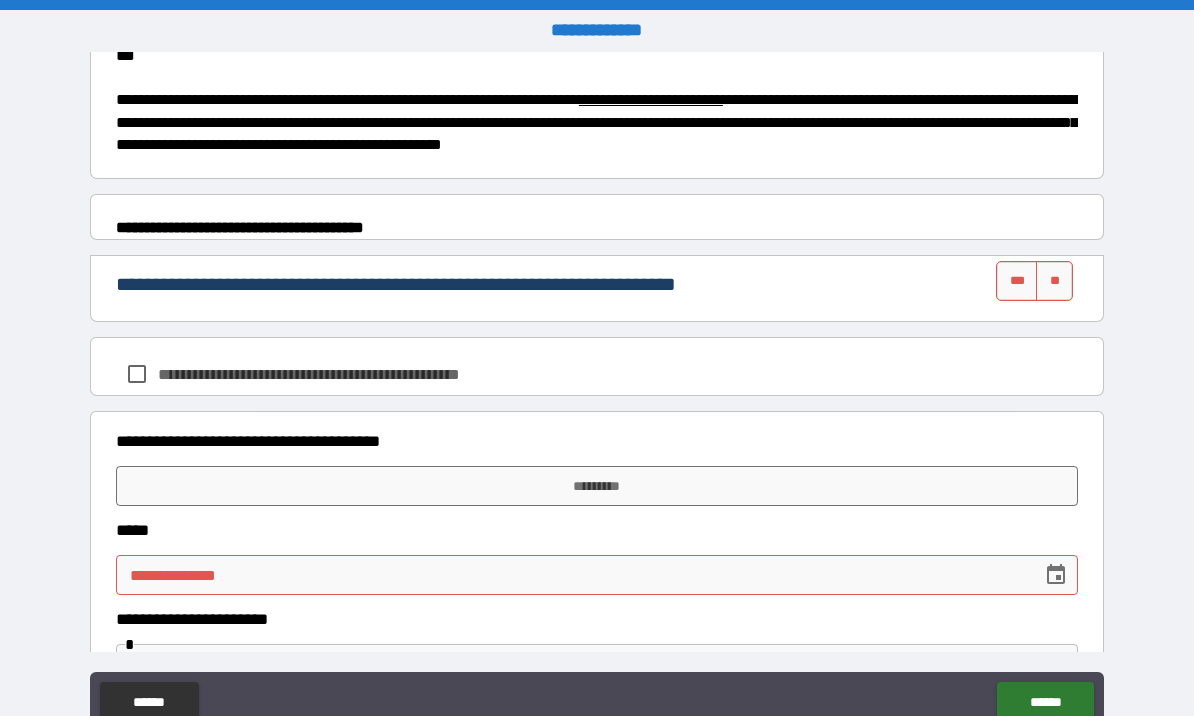 click on "***" at bounding box center (1017, 281) 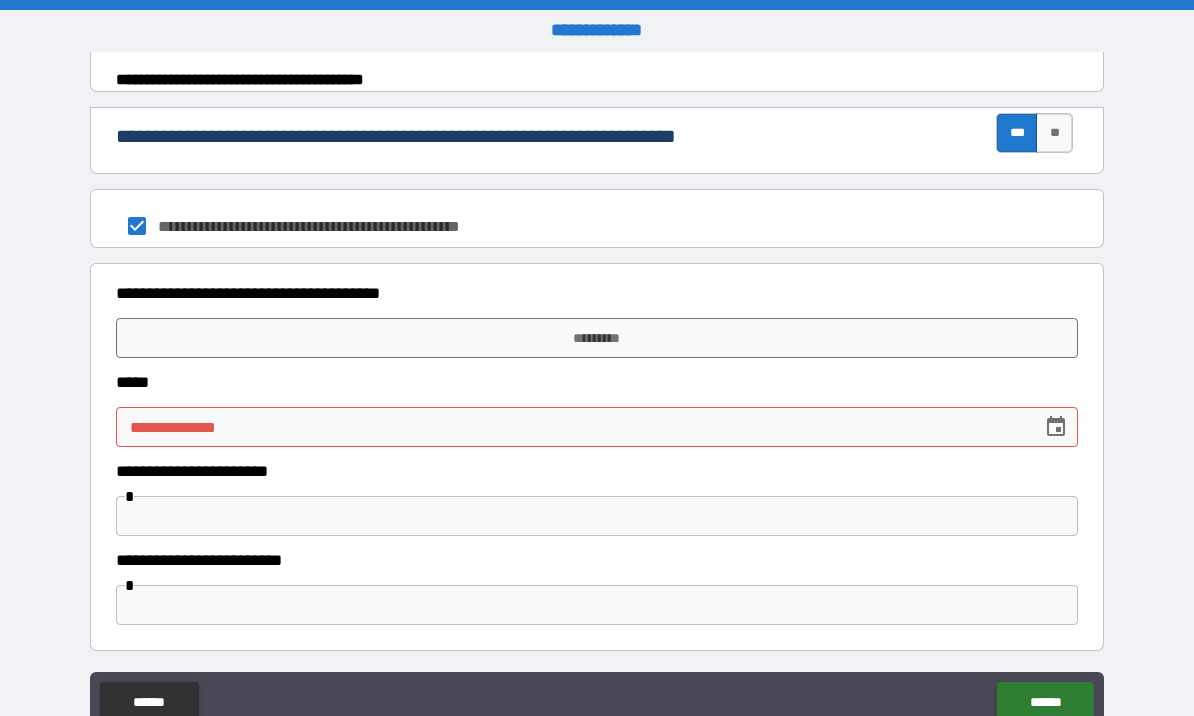 scroll, scrollTop: 969, scrollLeft: 0, axis: vertical 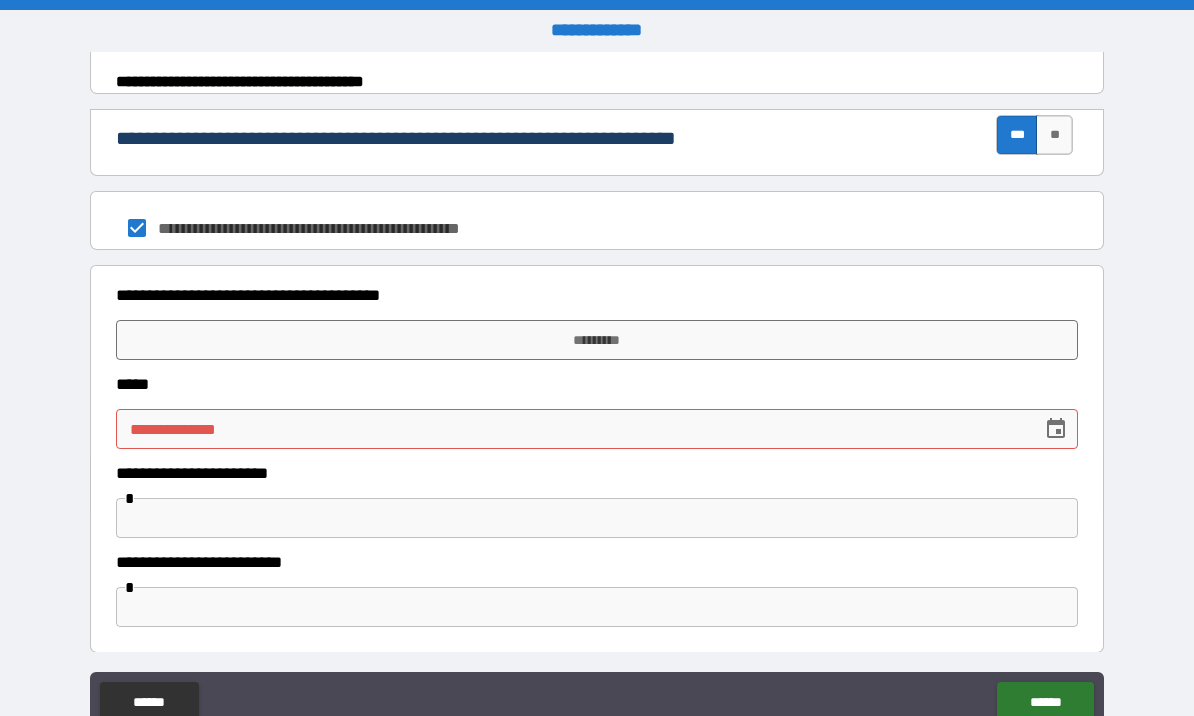 click on "******" at bounding box center [1045, 702] 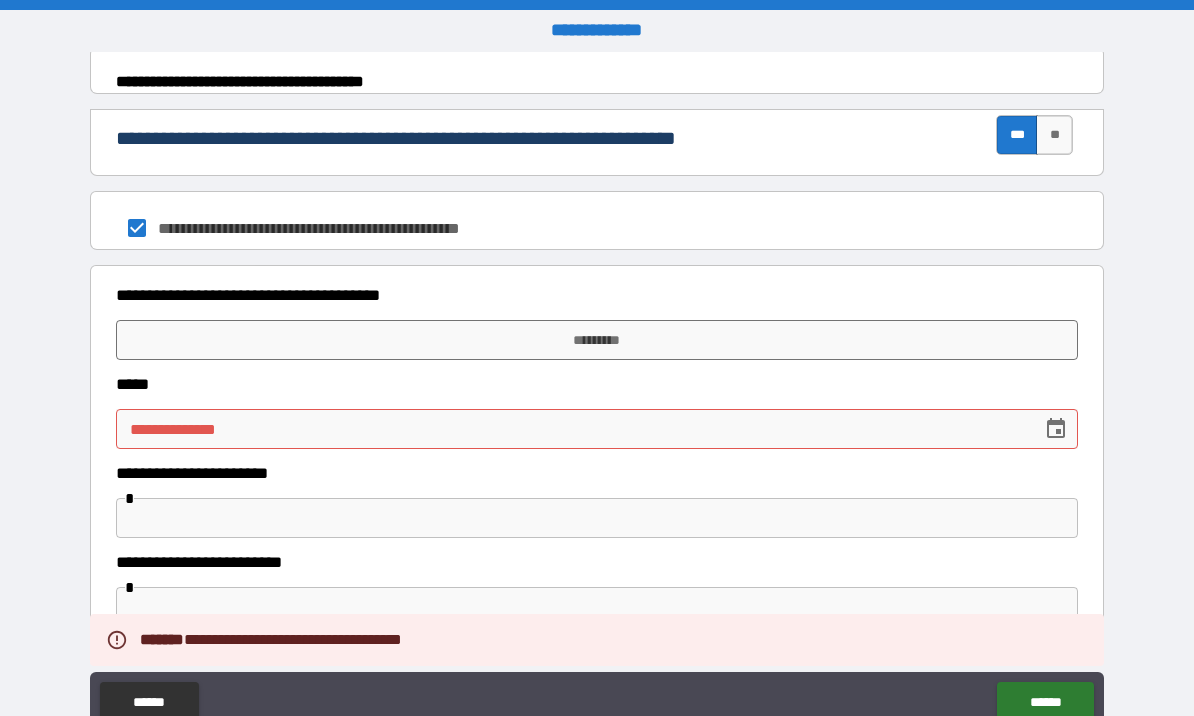 click 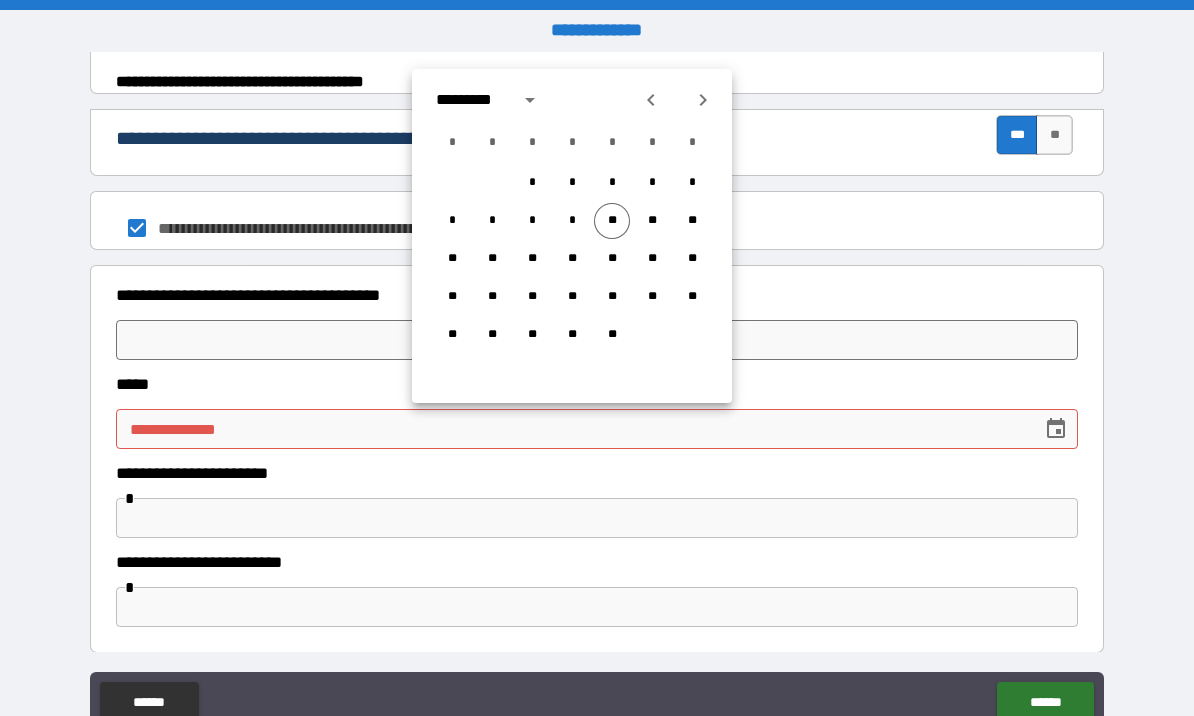 click on "**" at bounding box center [612, 221] 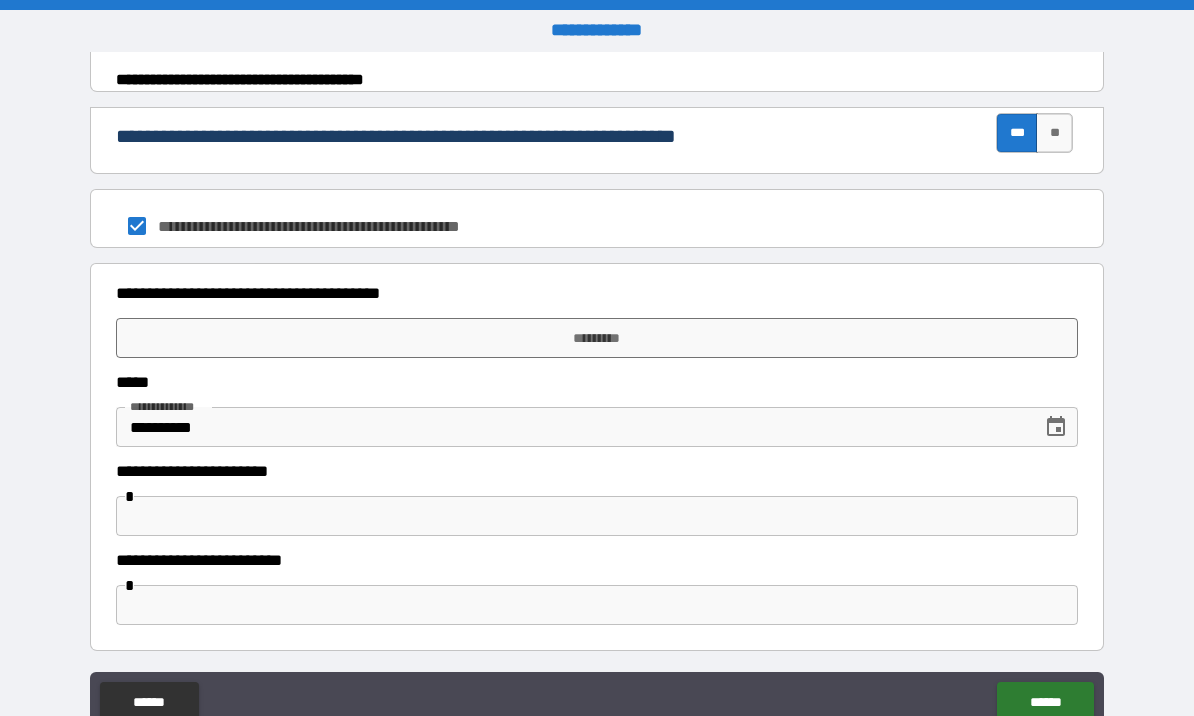 scroll, scrollTop: 969, scrollLeft: 0, axis: vertical 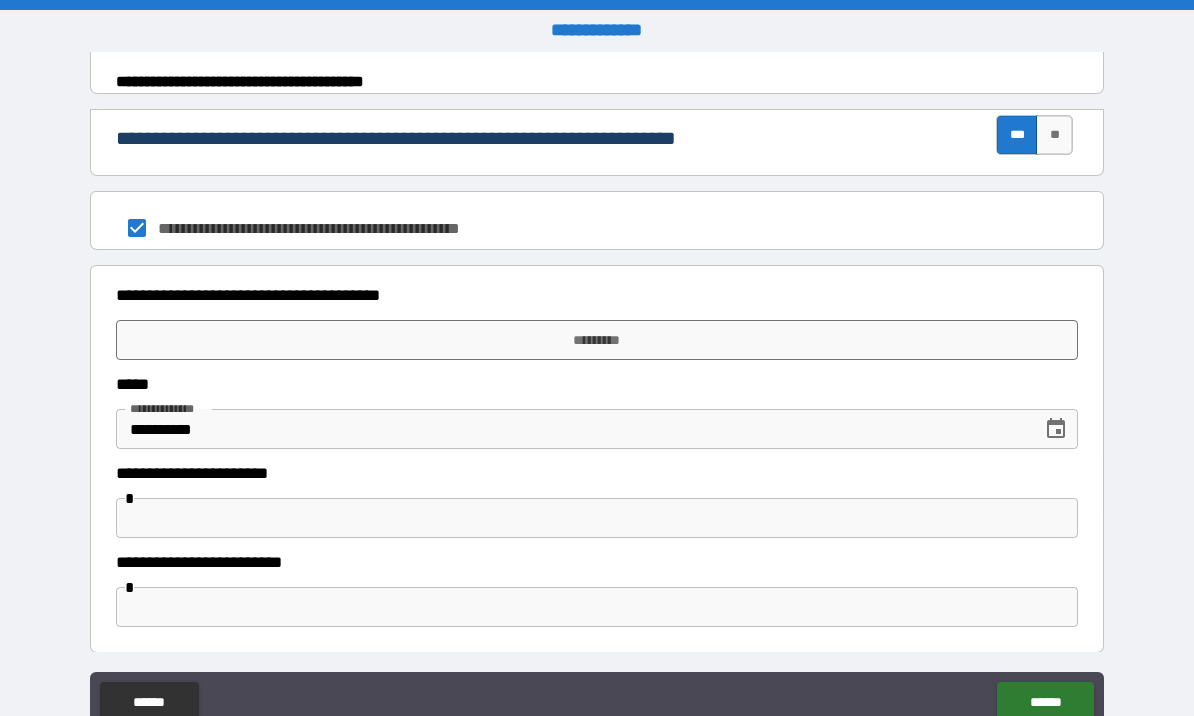 click on "******" at bounding box center (1045, 702) 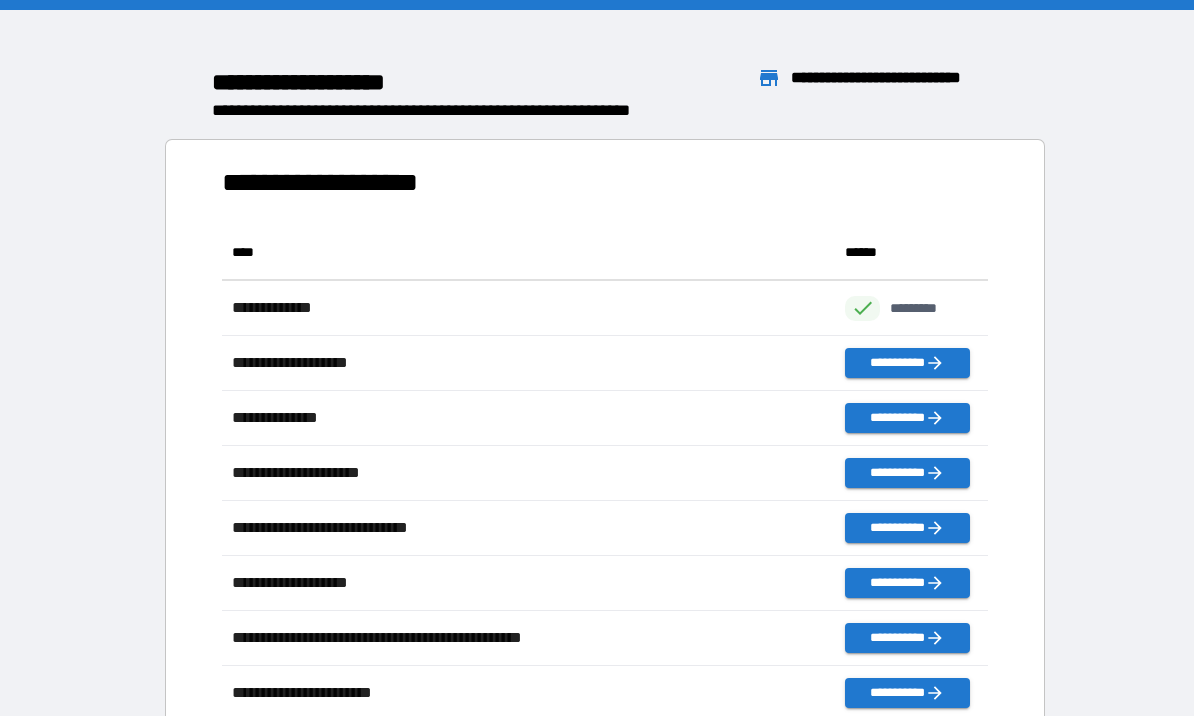 scroll, scrollTop: 1, scrollLeft: 1, axis: both 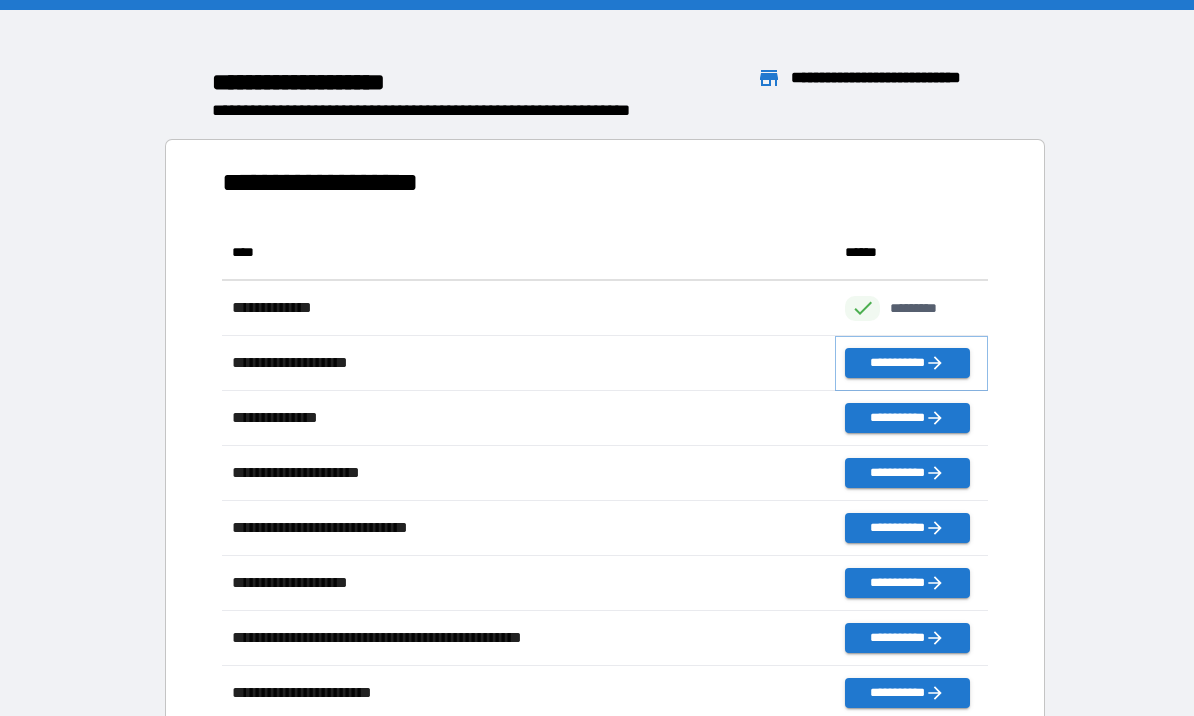 click on "**********" at bounding box center (907, 363) 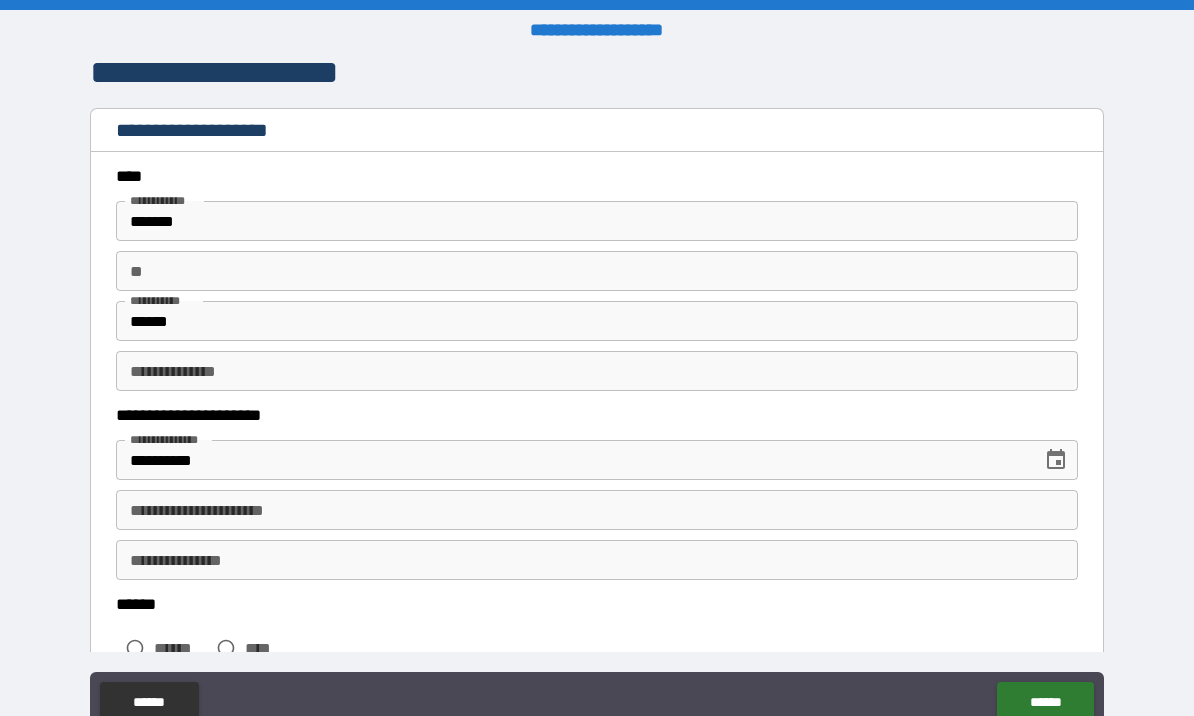 click on "**" at bounding box center (597, 271) 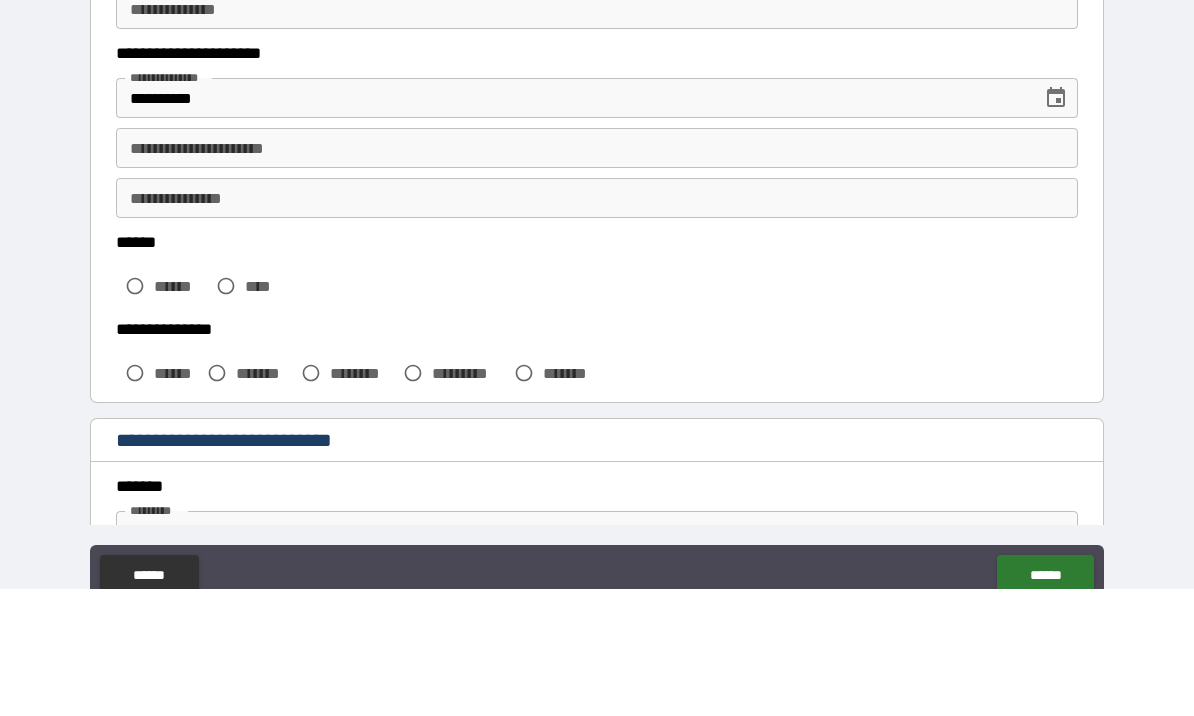 scroll, scrollTop: 238, scrollLeft: 0, axis: vertical 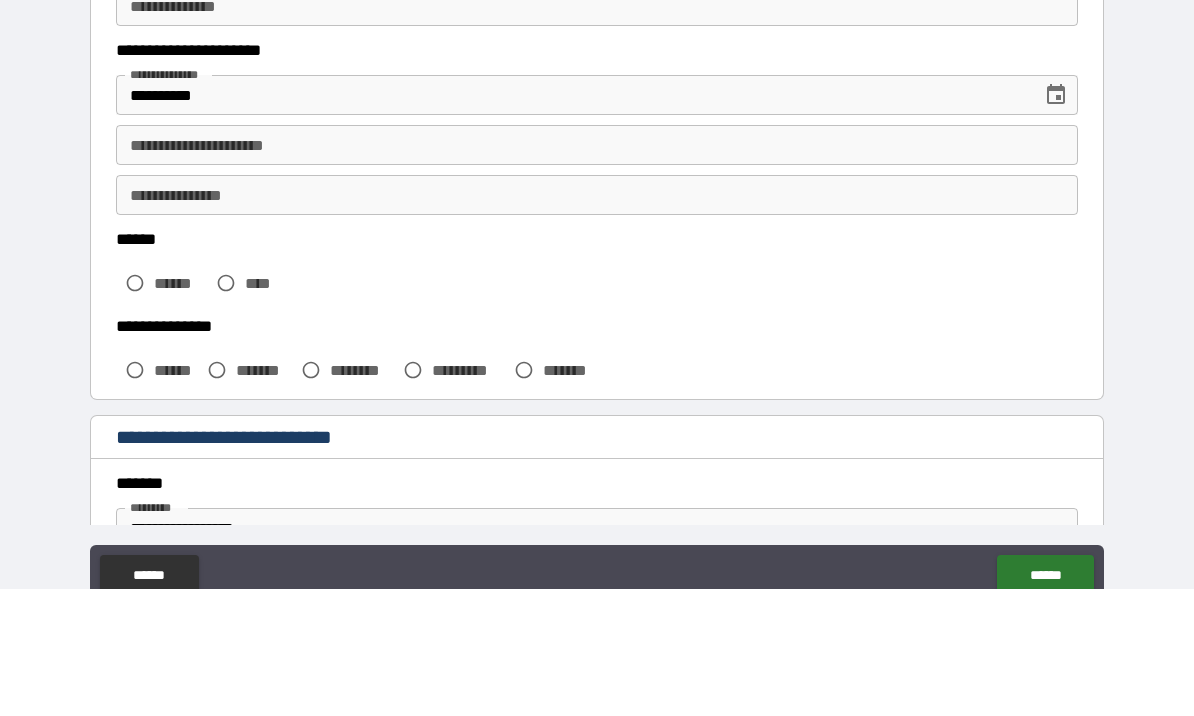 type on "********" 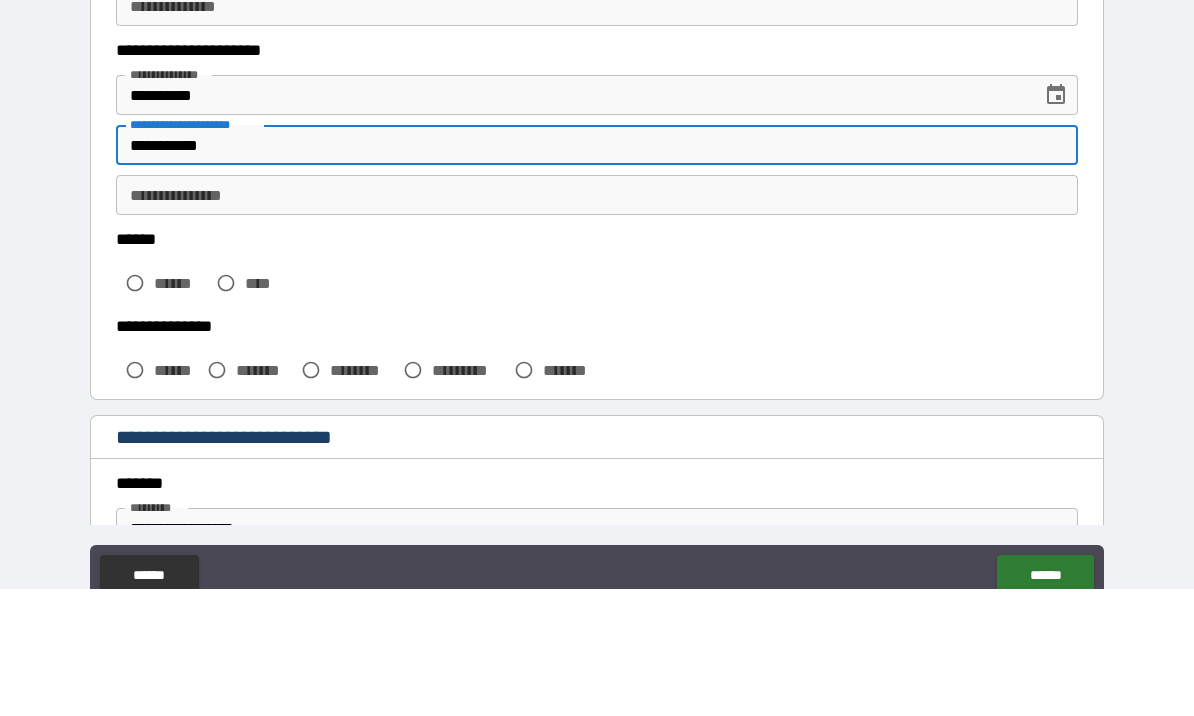 type on "**********" 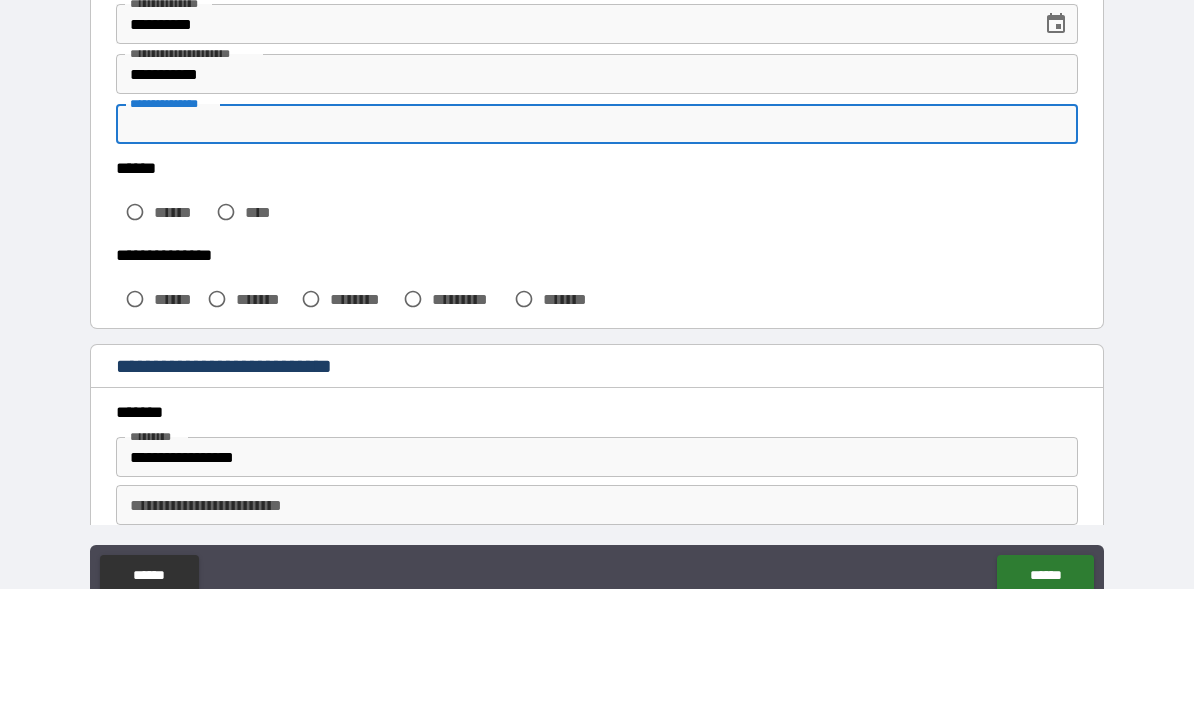 scroll, scrollTop: 320, scrollLeft: 0, axis: vertical 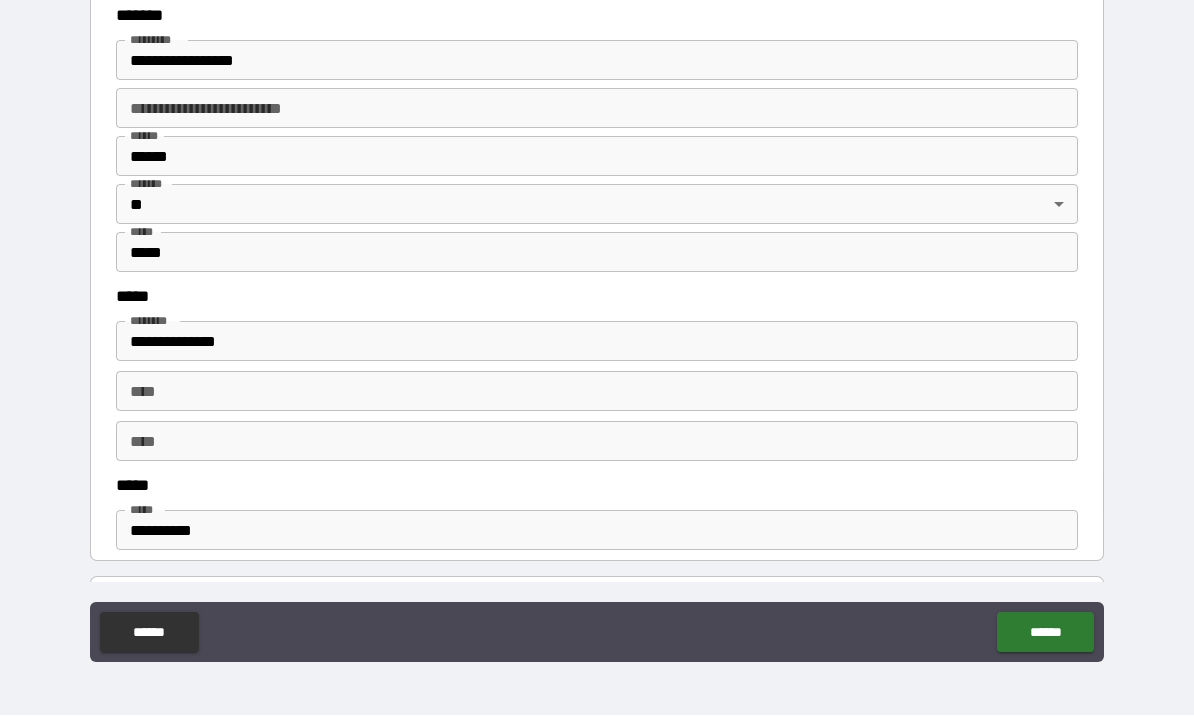 click on "**********" at bounding box center (597, 109) 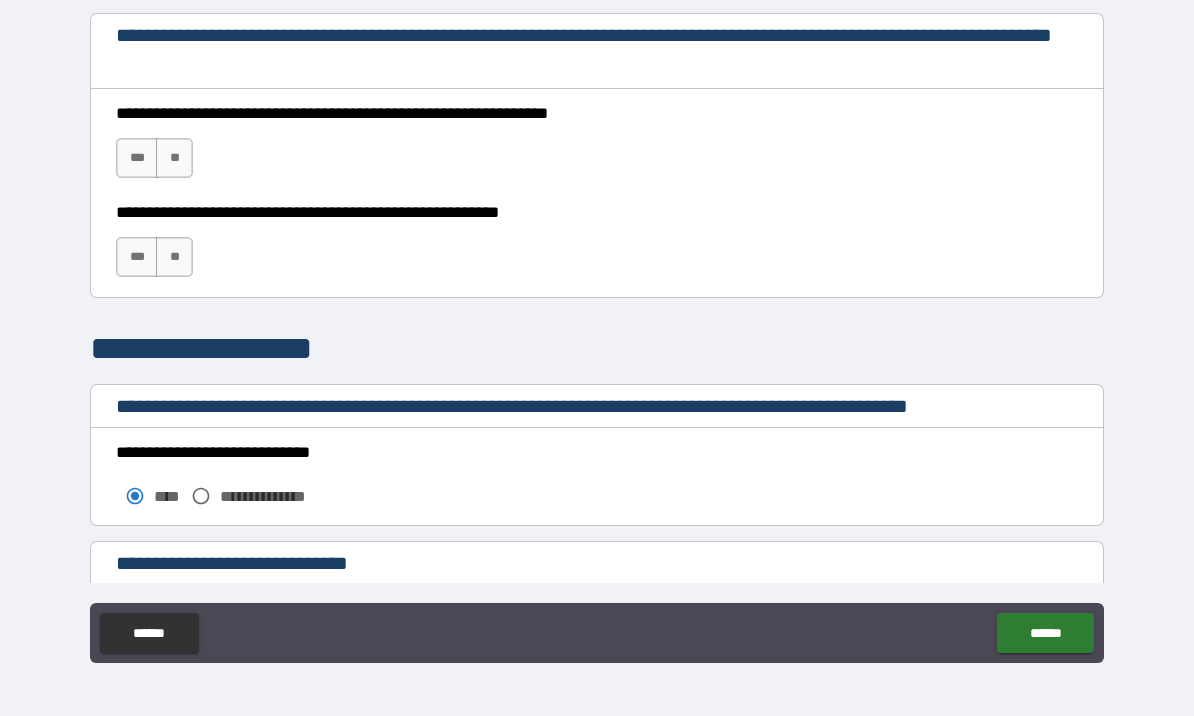 scroll, scrollTop: 1329, scrollLeft: 0, axis: vertical 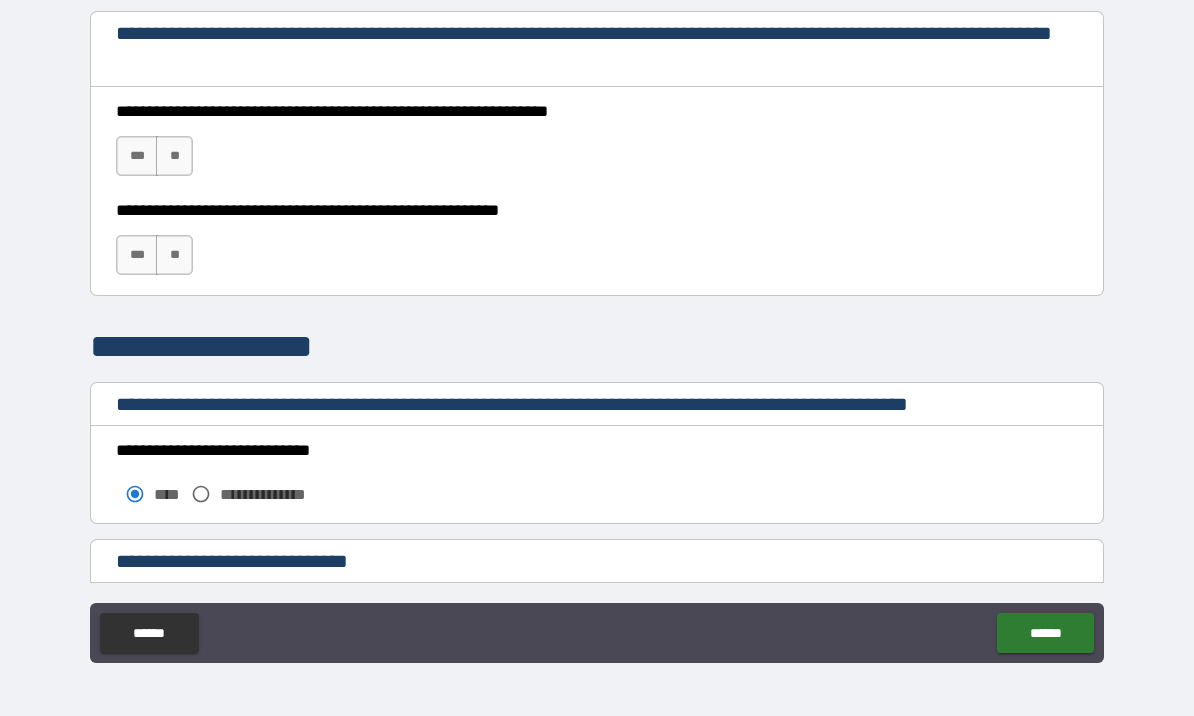 type on "********" 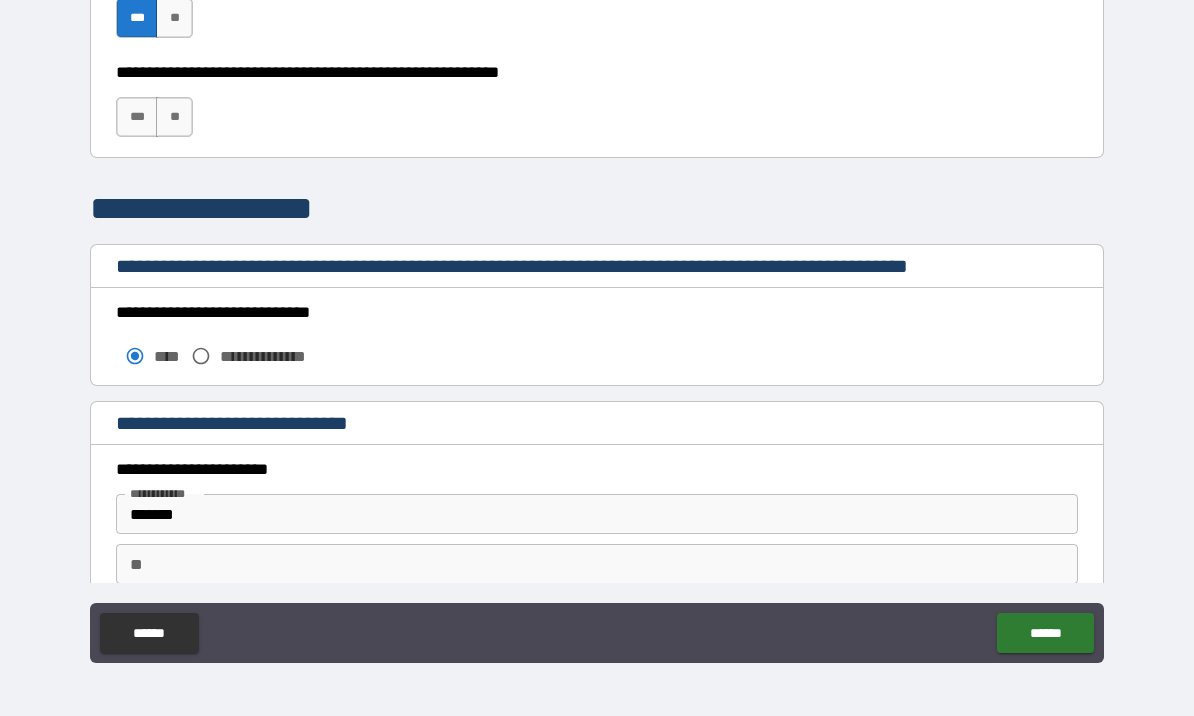 scroll, scrollTop: 1469, scrollLeft: 0, axis: vertical 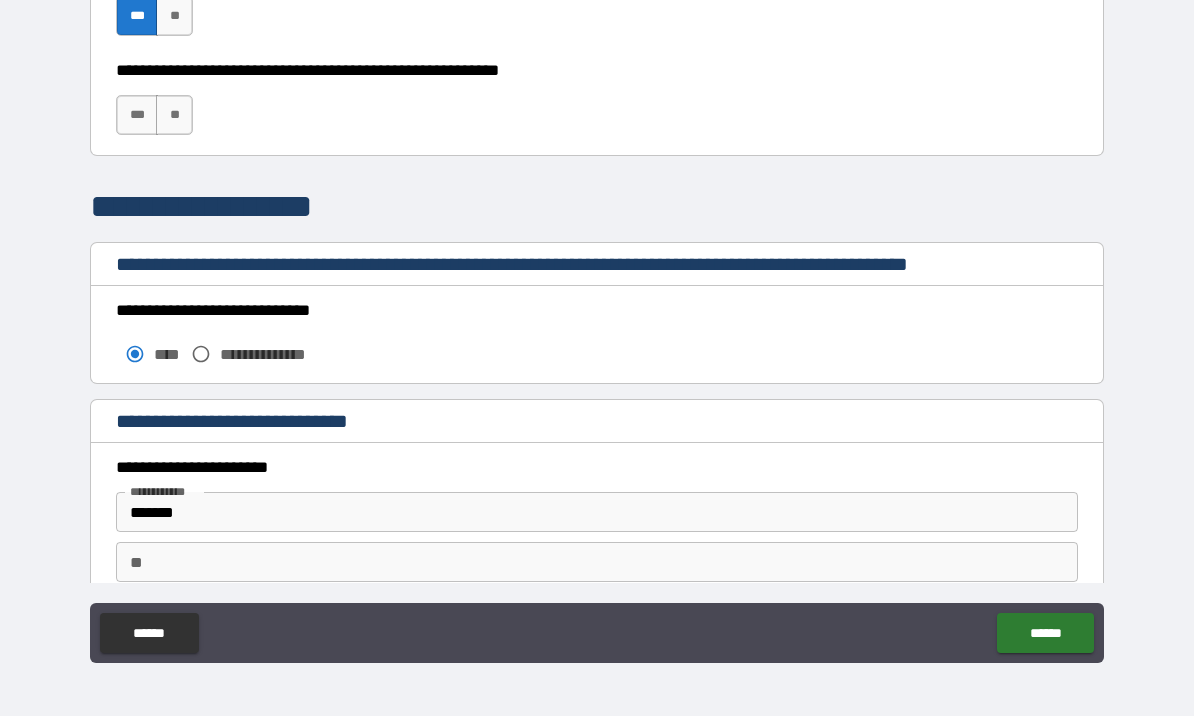 click on "***" at bounding box center (137, 115) 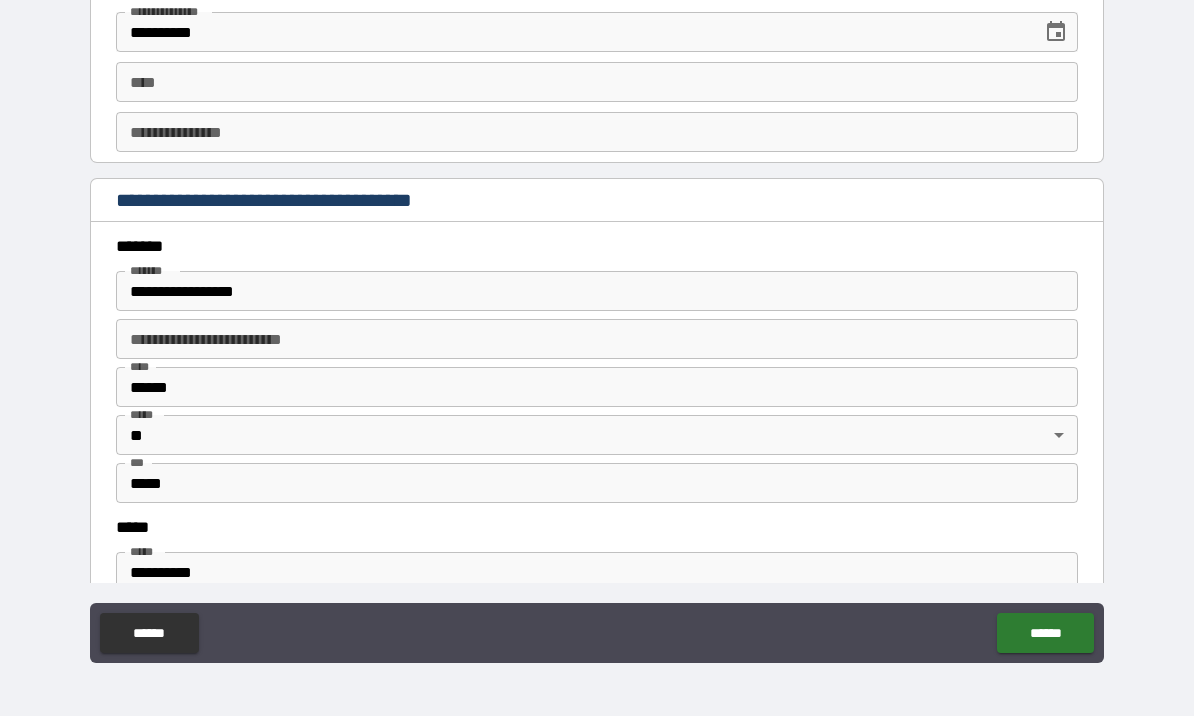 scroll, scrollTop: 2149, scrollLeft: 0, axis: vertical 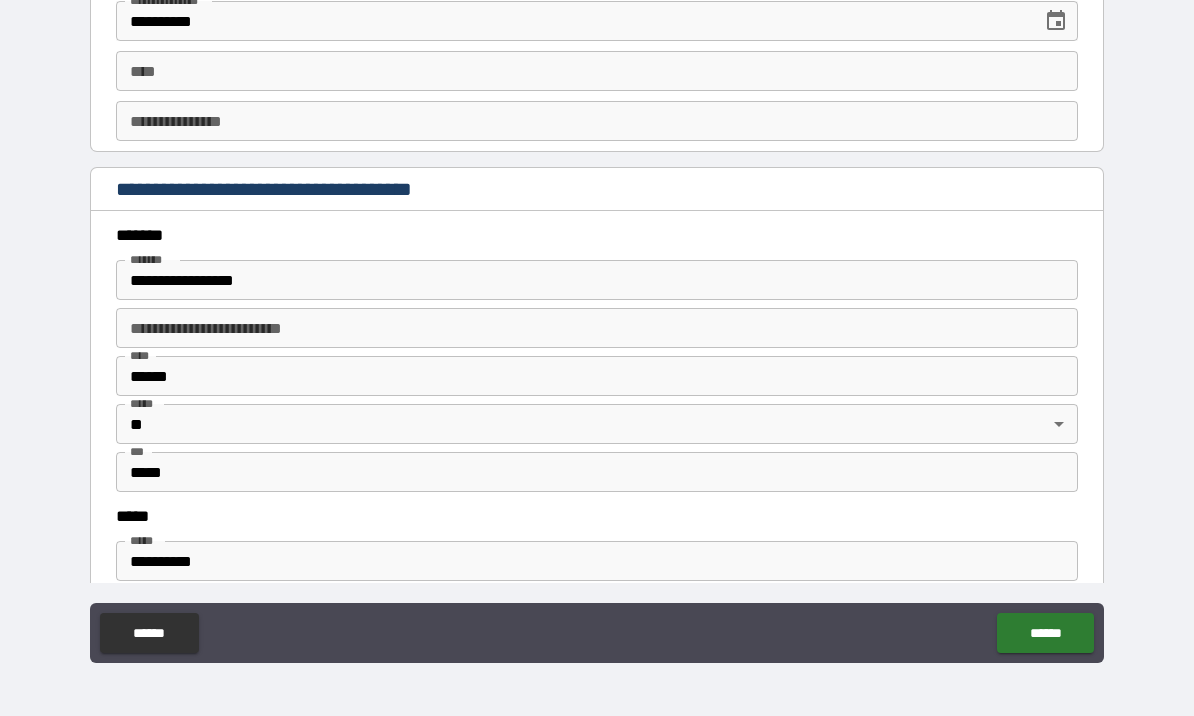 click on "**********" at bounding box center [597, 280] 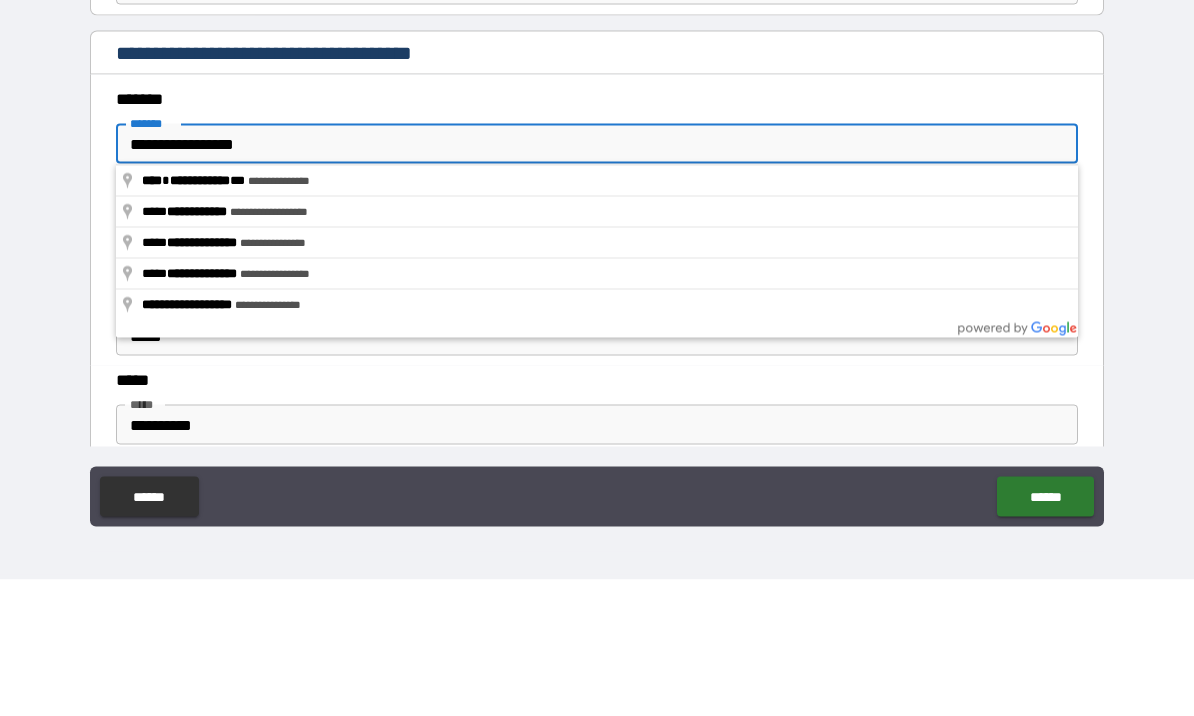 click on "**********" at bounding box center (597, 280) 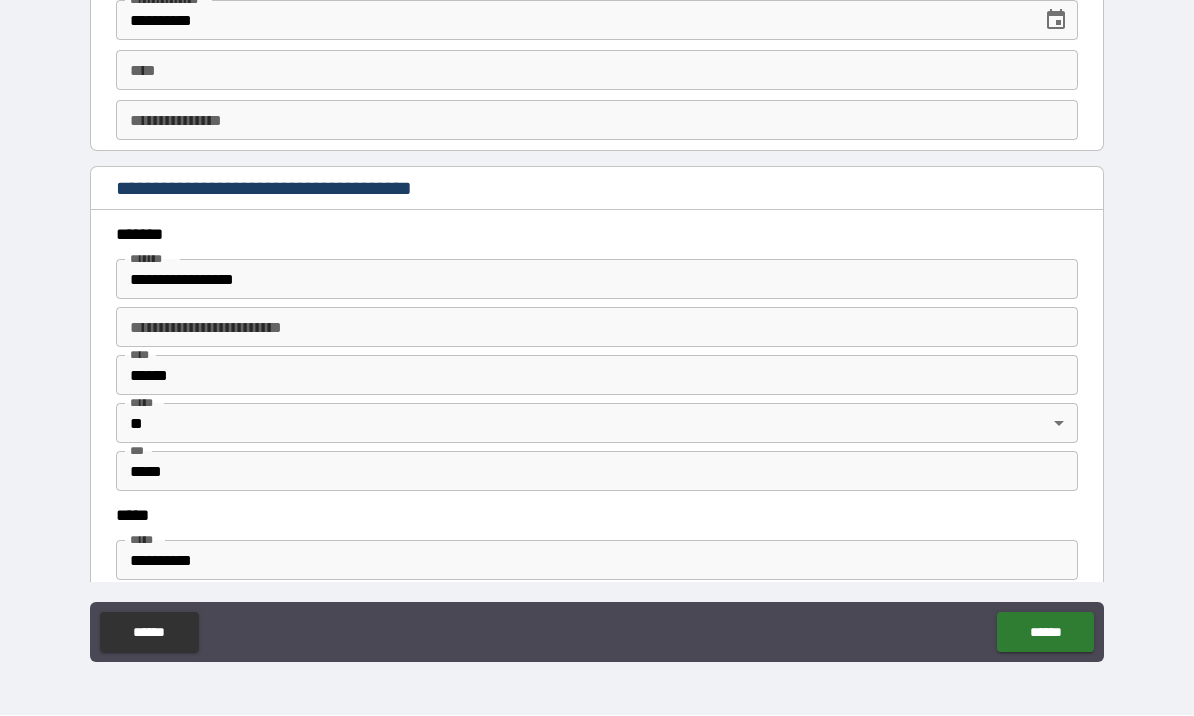 type on "**********" 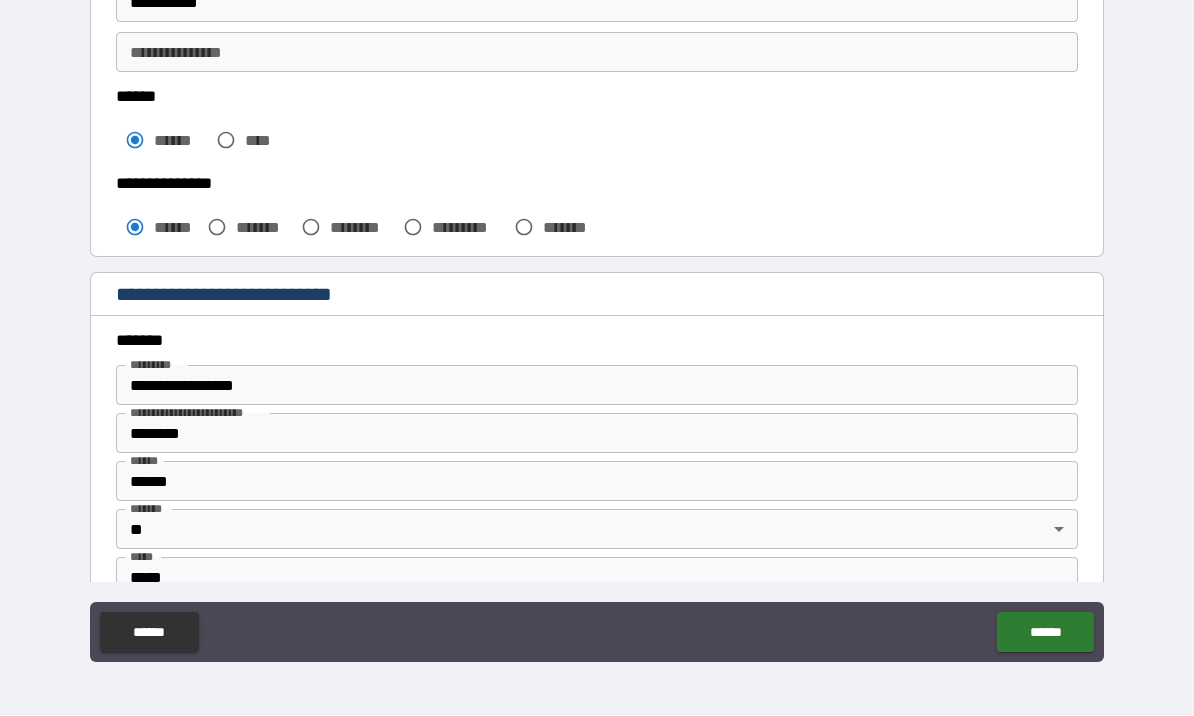 scroll, scrollTop: 430, scrollLeft: 0, axis: vertical 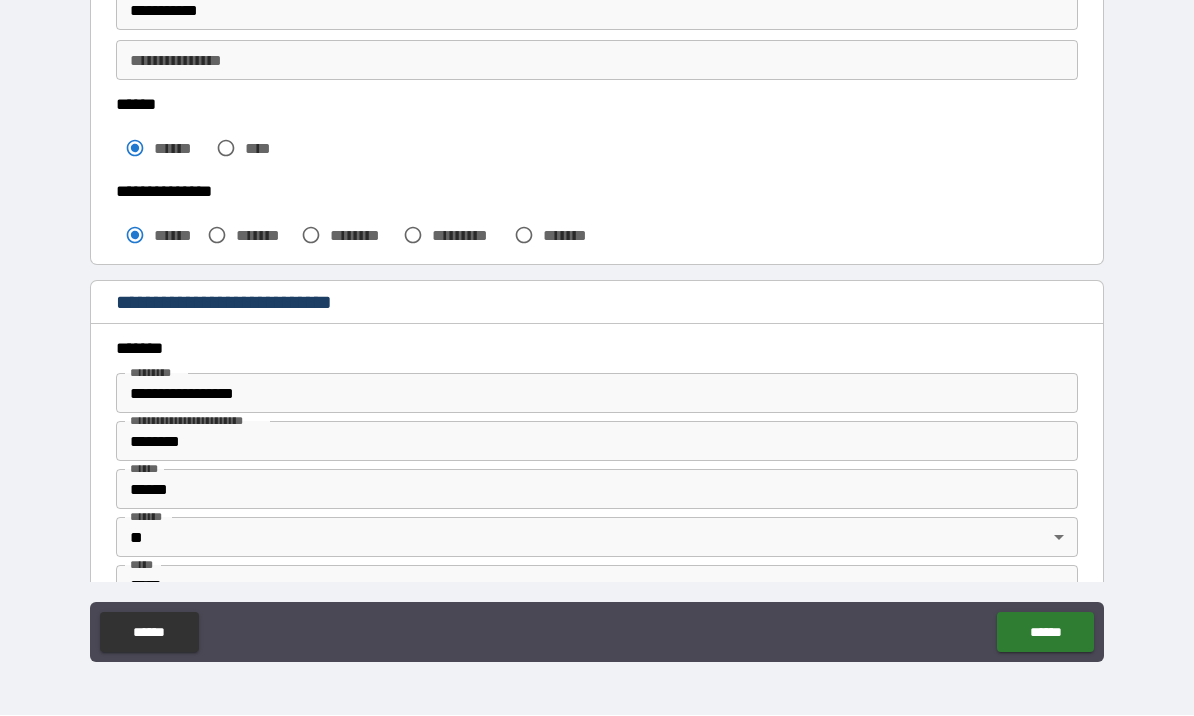 click on "**********" at bounding box center [597, 394] 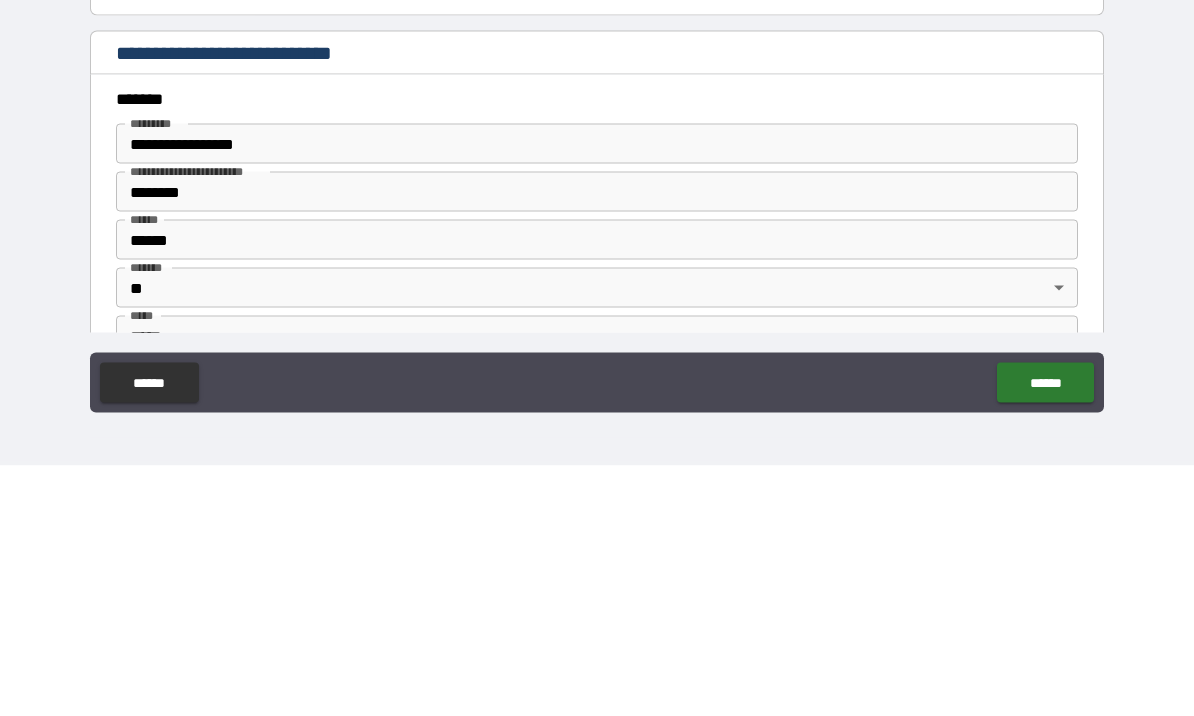type on "**********" 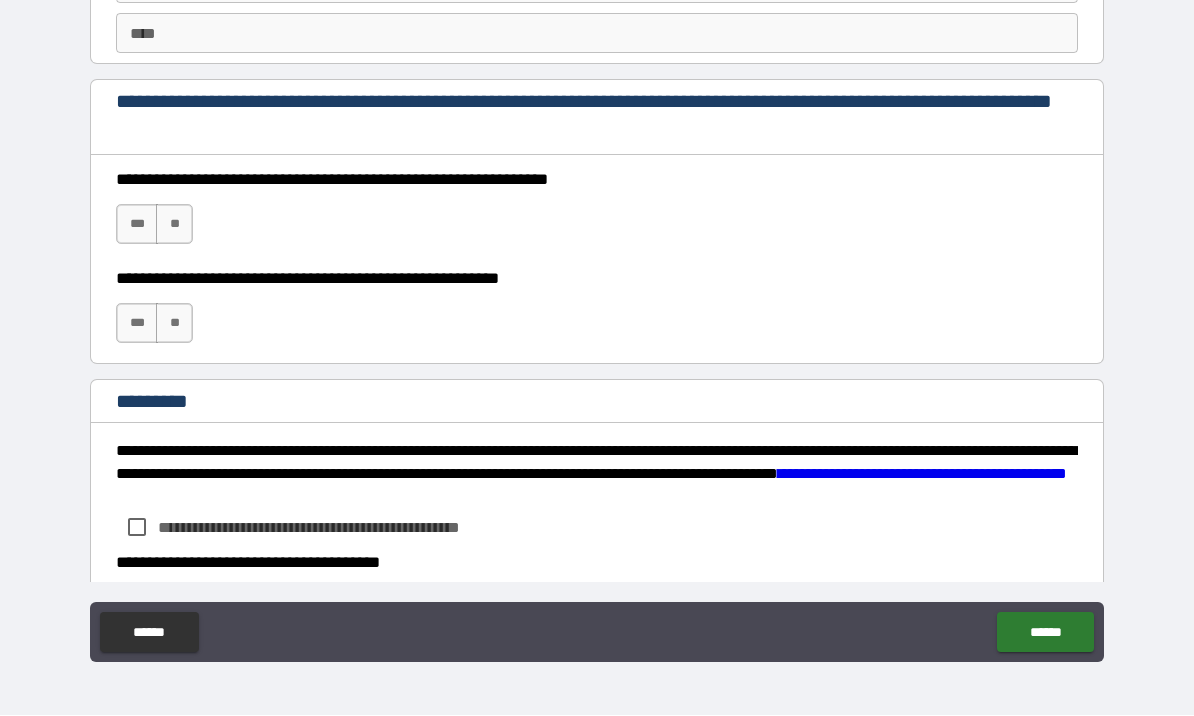 scroll, scrollTop: 2869, scrollLeft: 0, axis: vertical 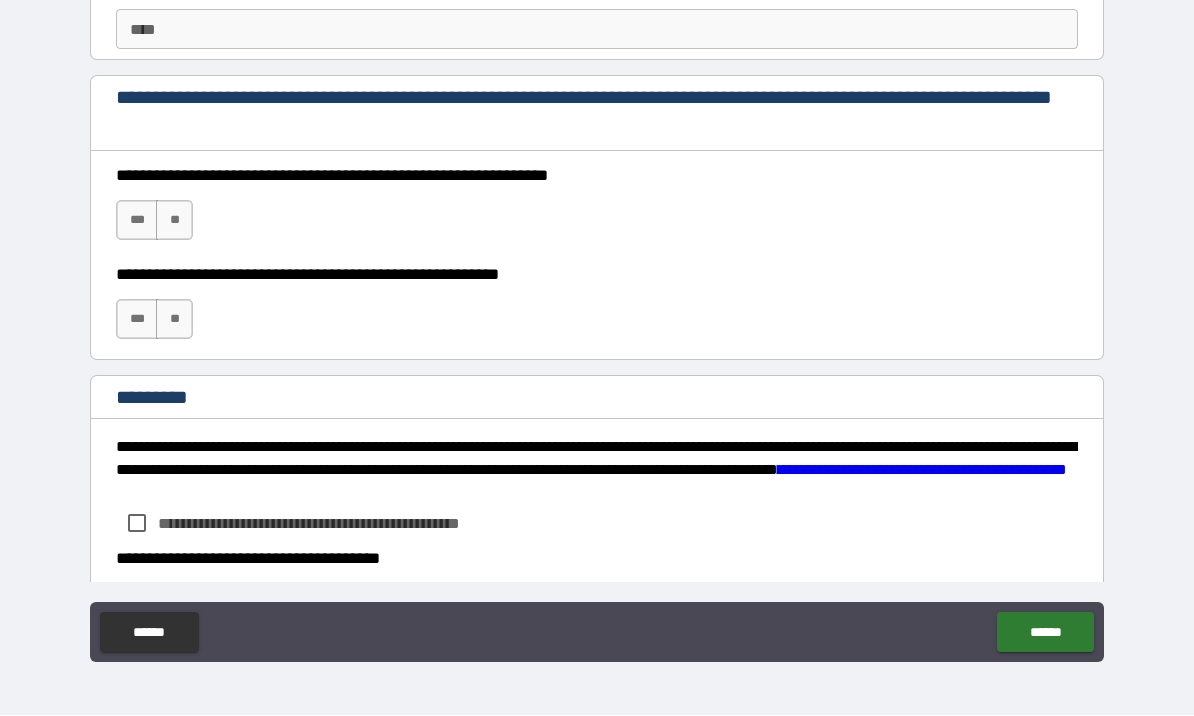 click on "***" at bounding box center [137, 221] 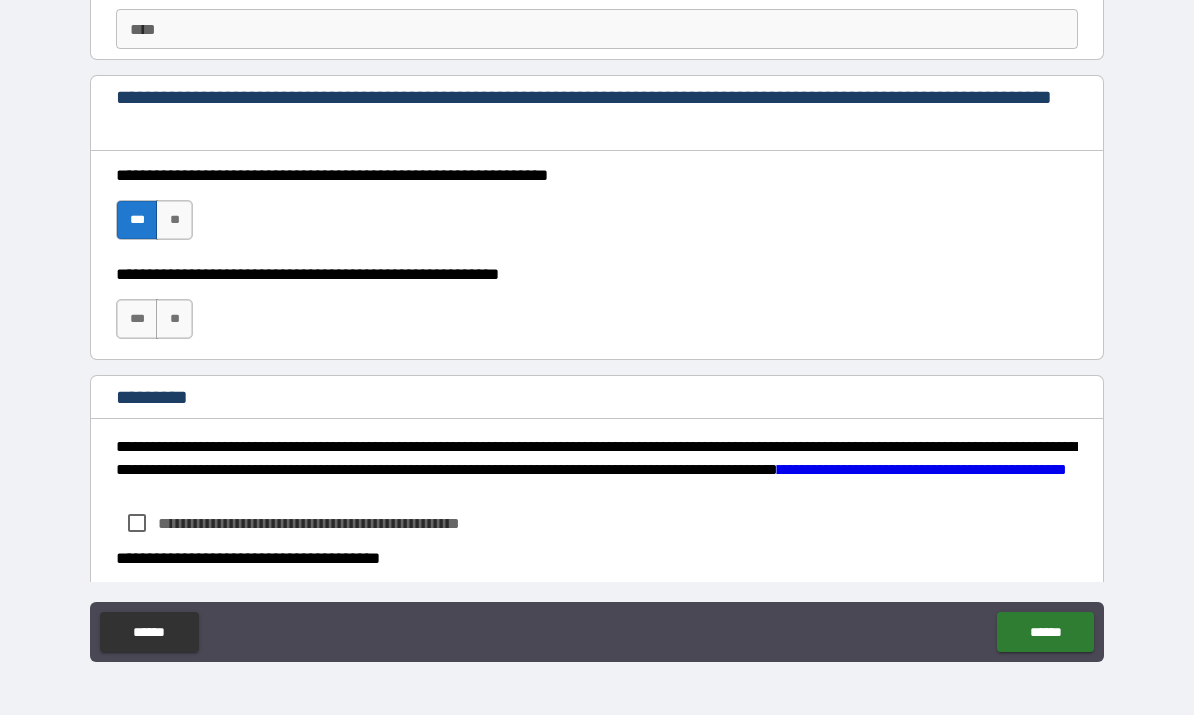click on "***" at bounding box center (137, 320) 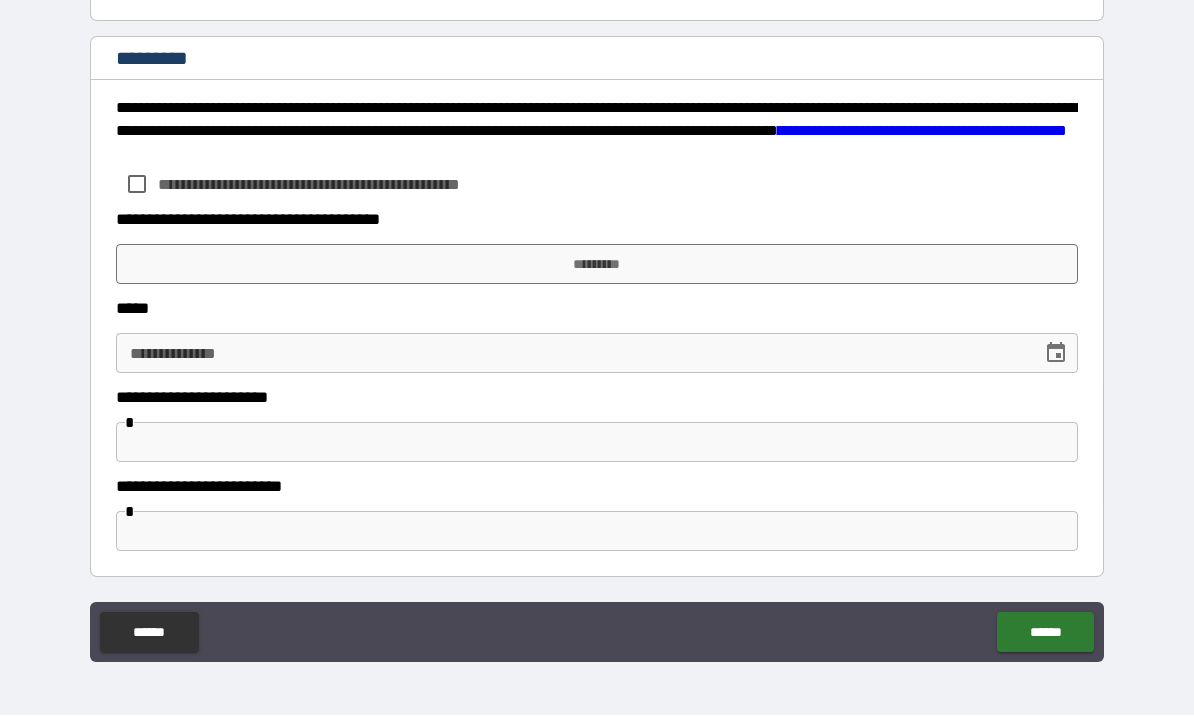 scroll, scrollTop: 3208, scrollLeft: 0, axis: vertical 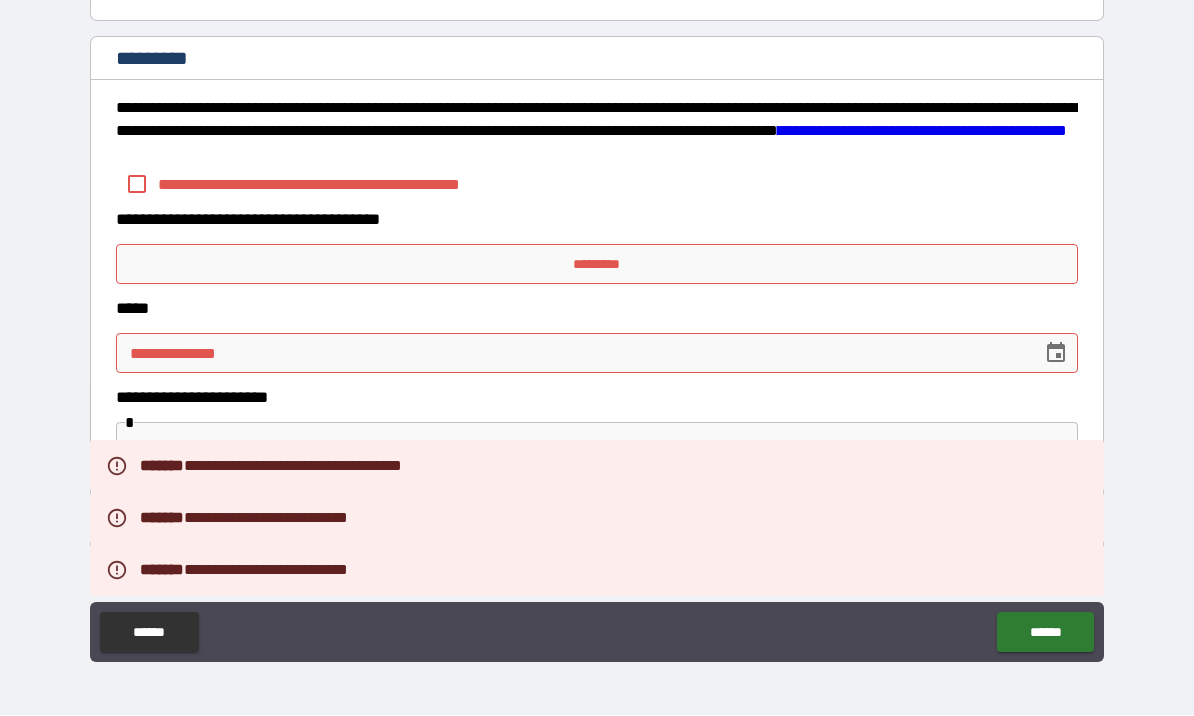 click on "*********" at bounding box center (597, 265) 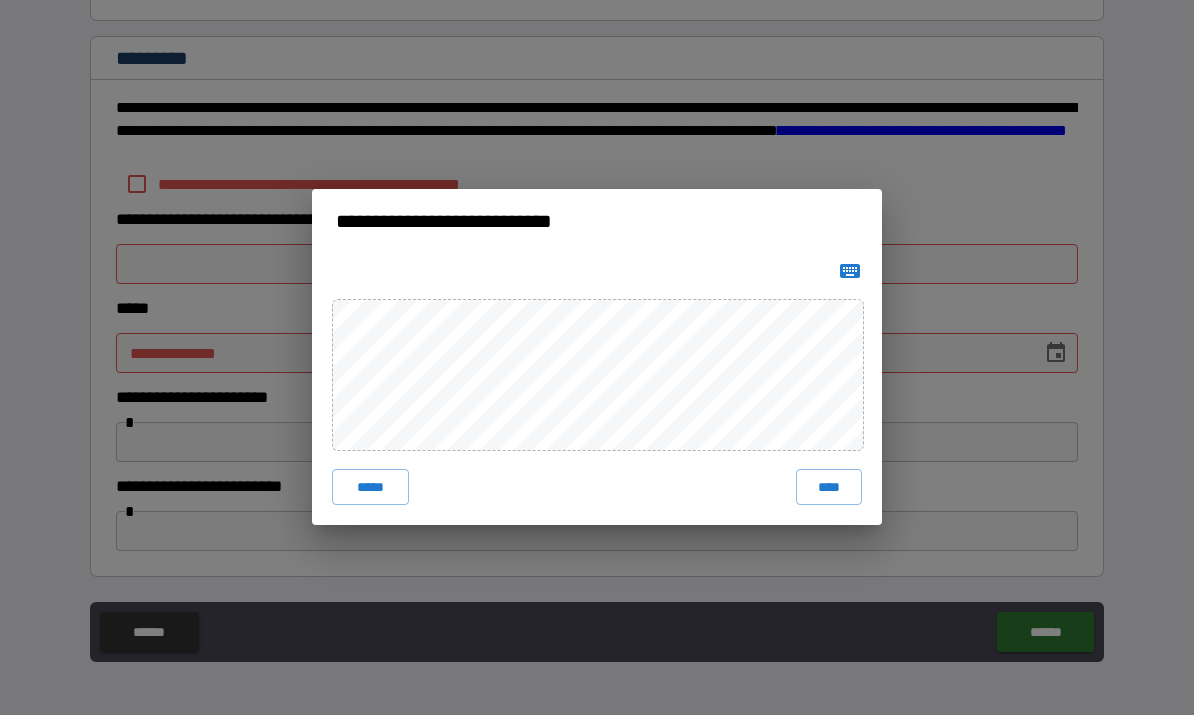 click on "****" at bounding box center (829, 488) 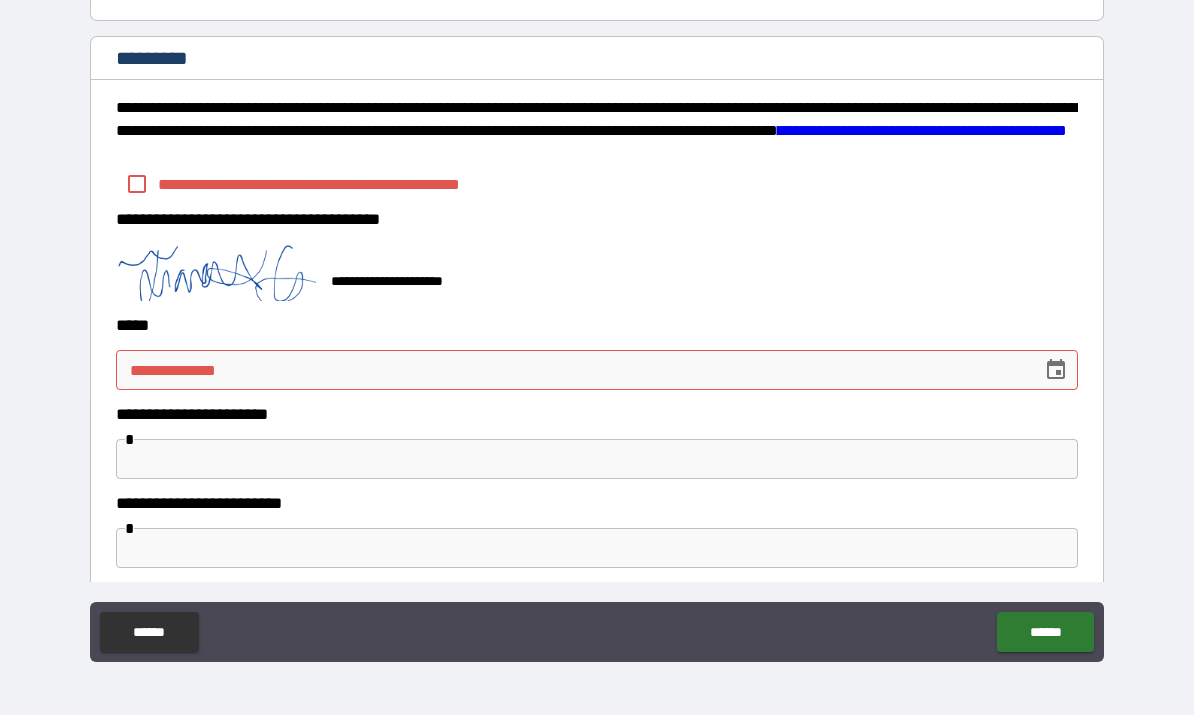 scroll, scrollTop: 3198, scrollLeft: 0, axis: vertical 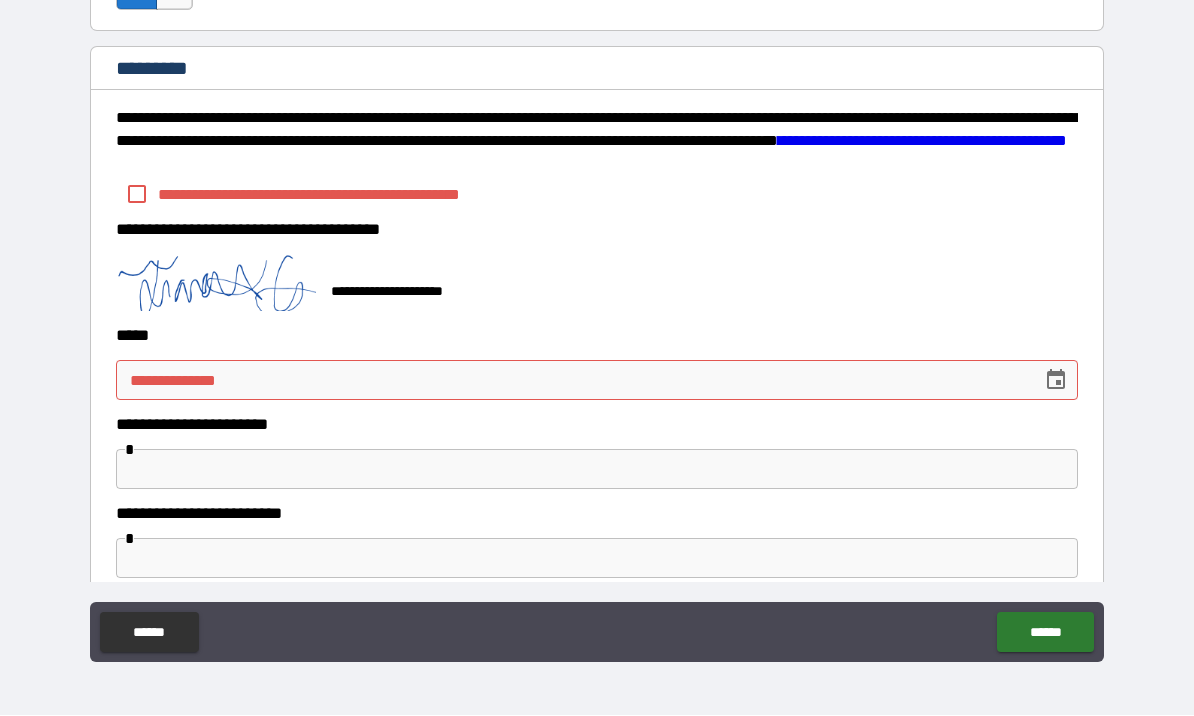 click on "**********" at bounding box center [572, 381] 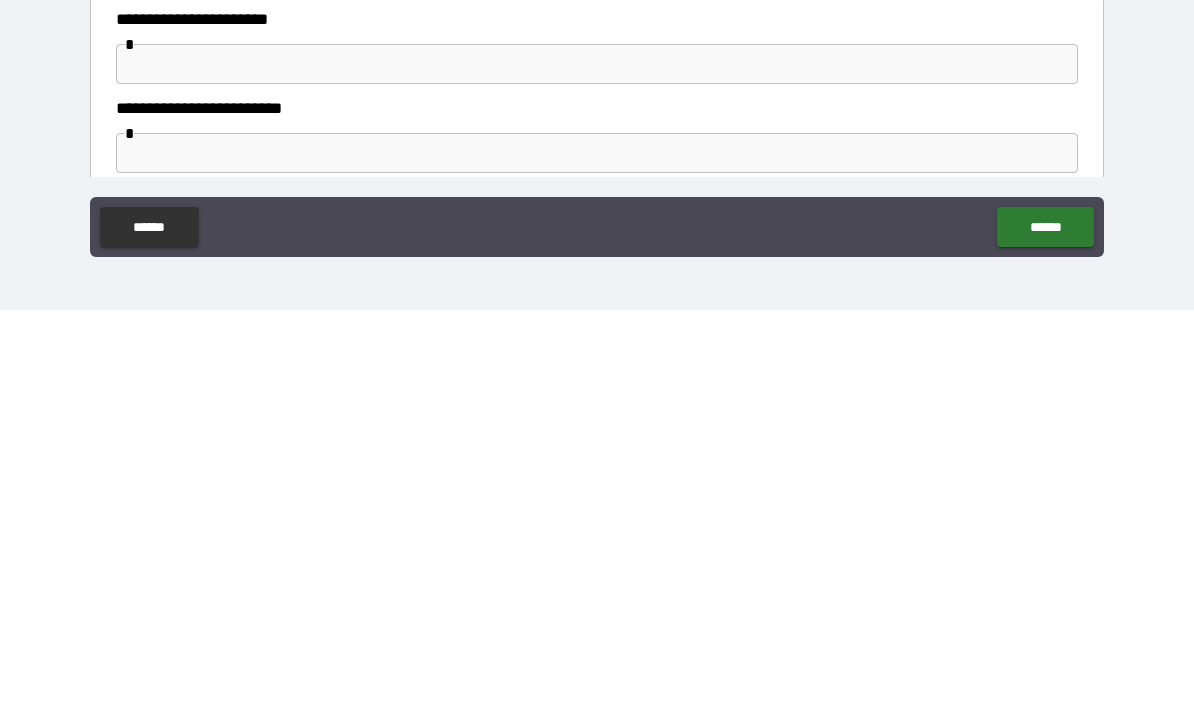 type on "**********" 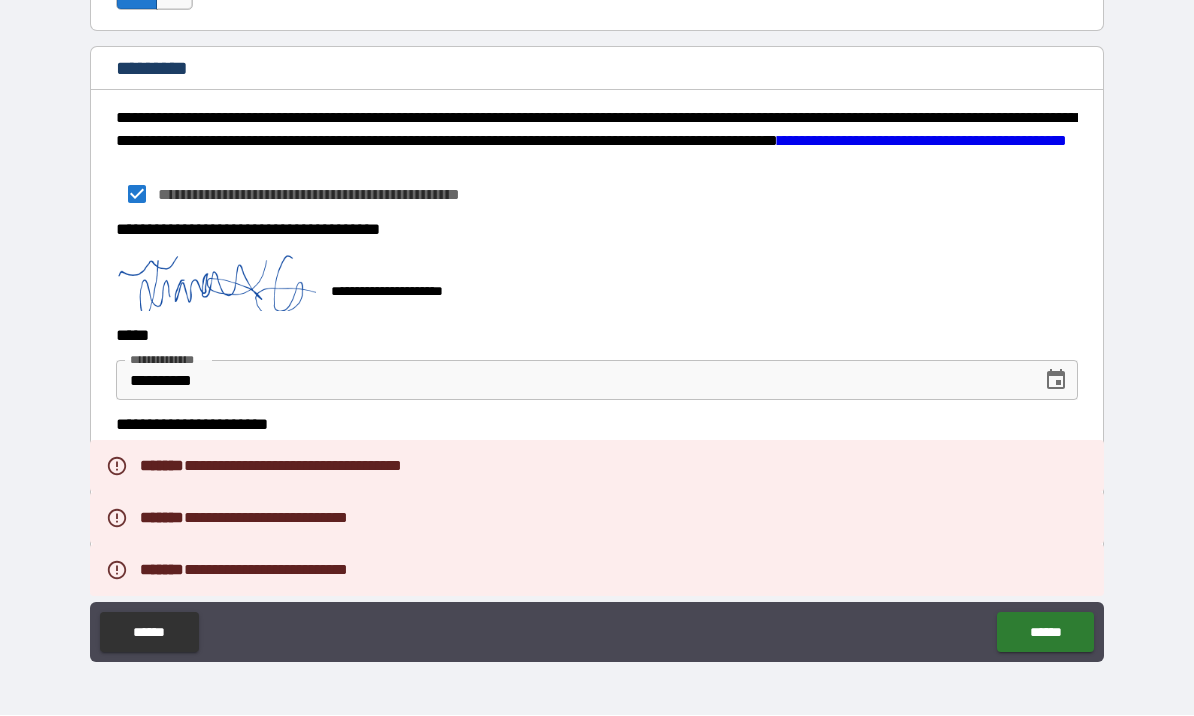 click on "******" at bounding box center [1045, 633] 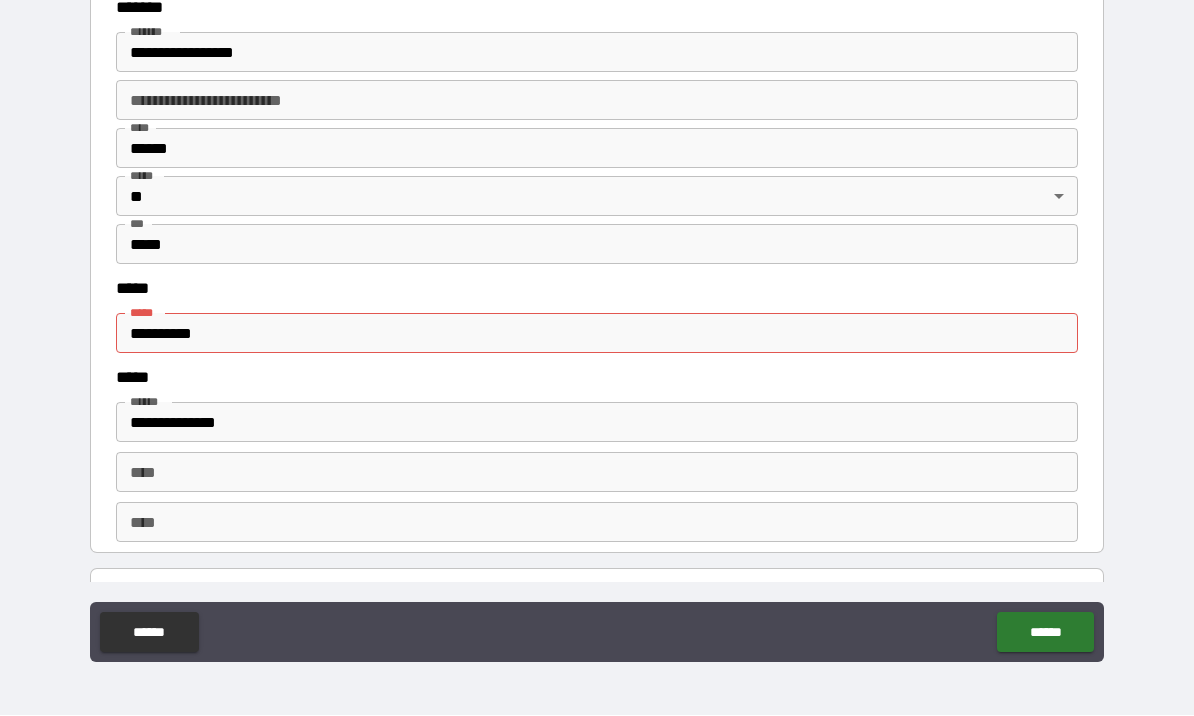 scroll, scrollTop: 2378, scrollLeft: 0, axis: vertical 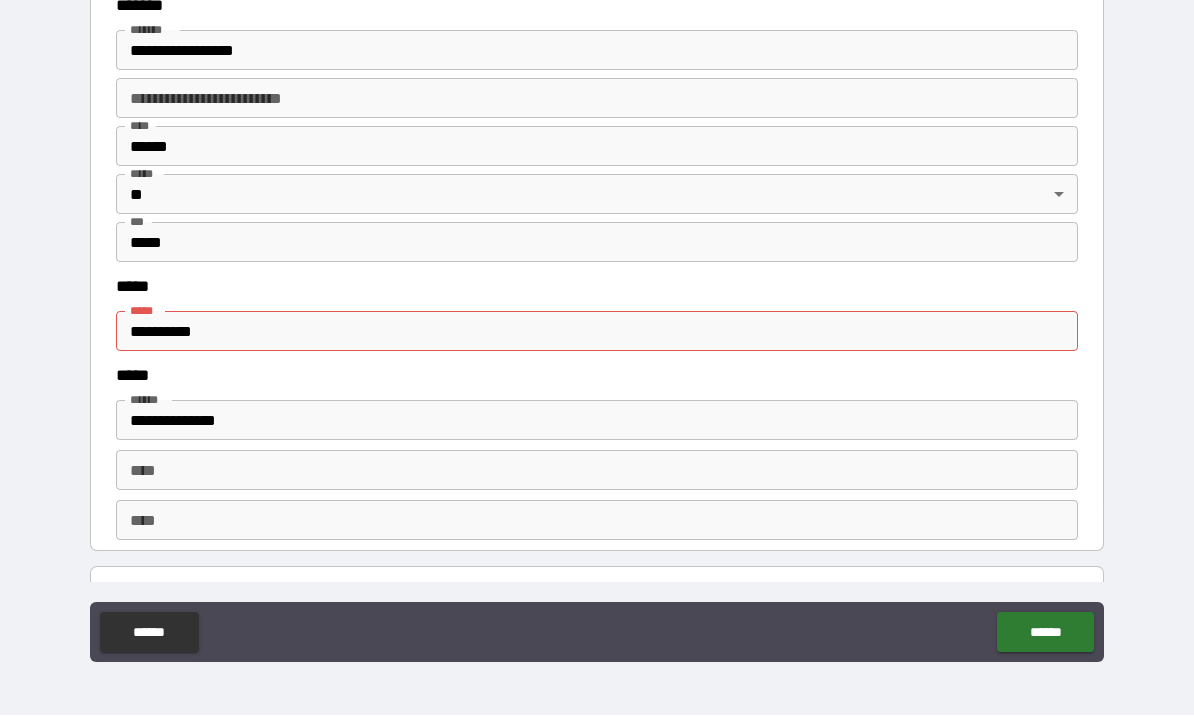 click on "**********" at bounding box center (597, 332) 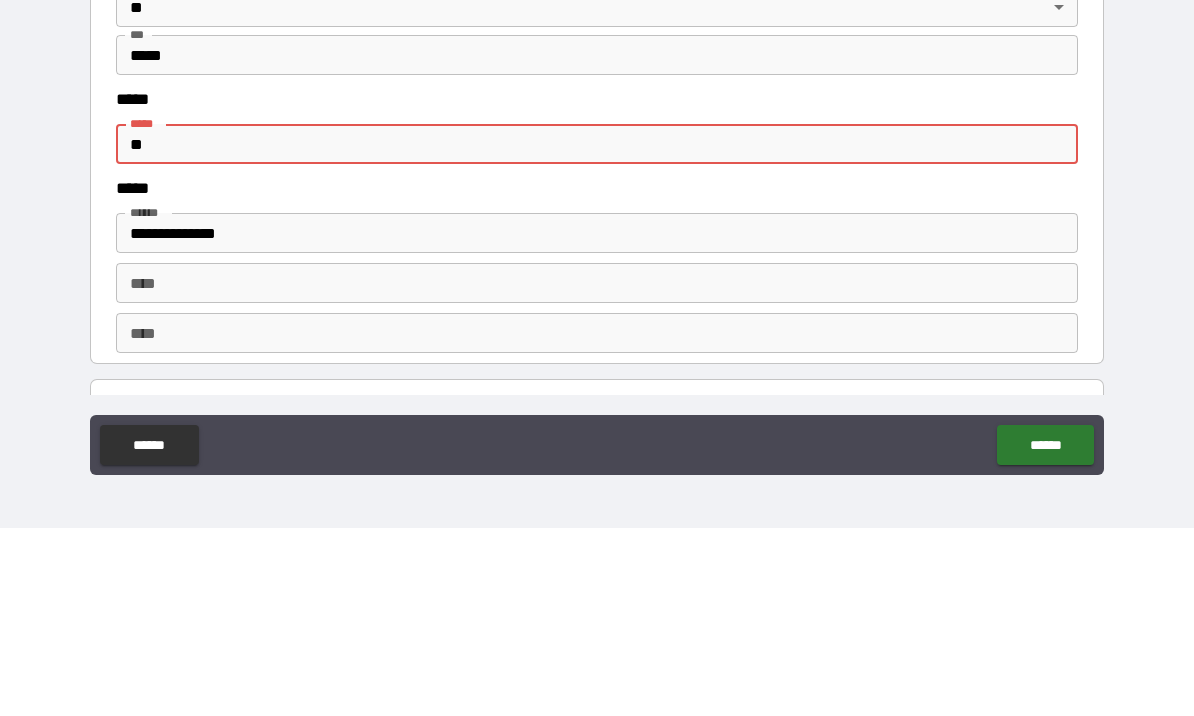 type on "*" 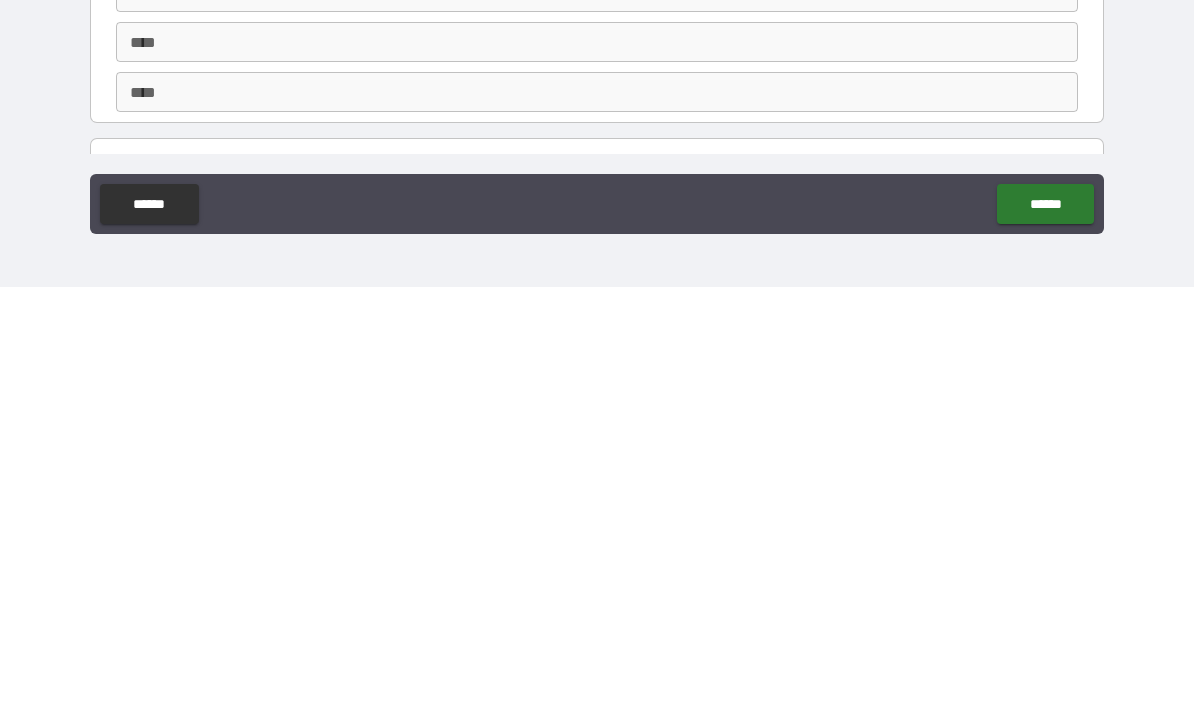 type on "**********" 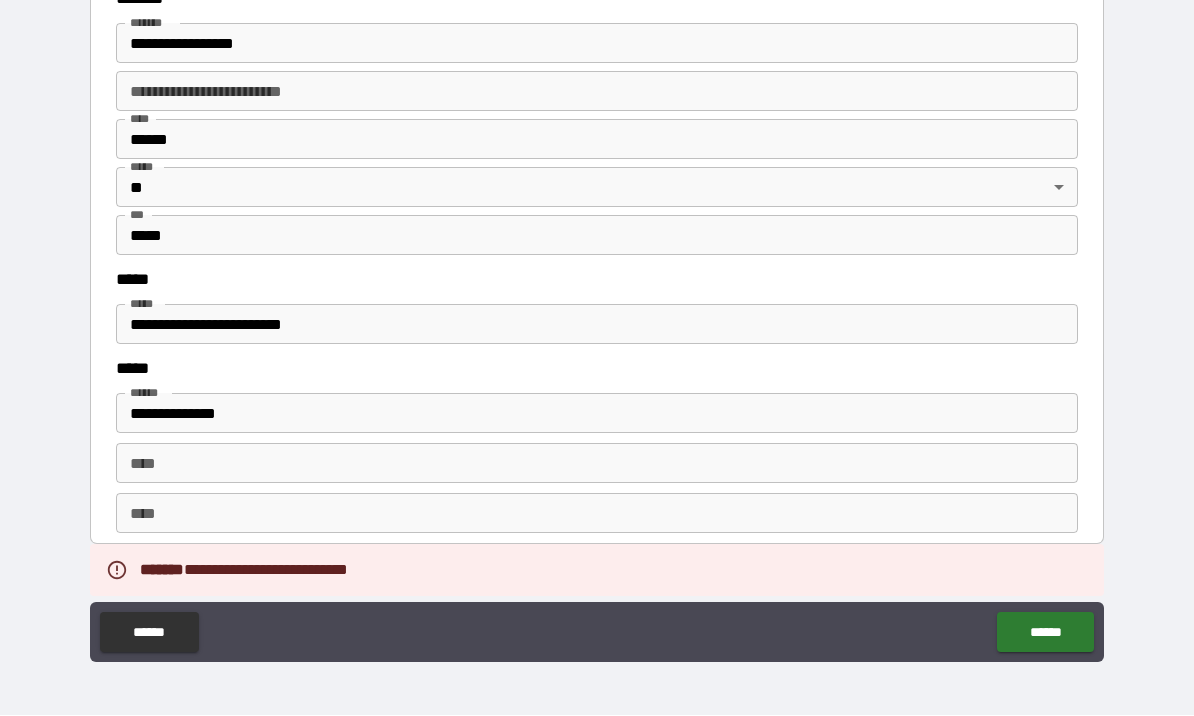scroll, scrollTop: 2386, scrollLeft: 0, axis: vertical 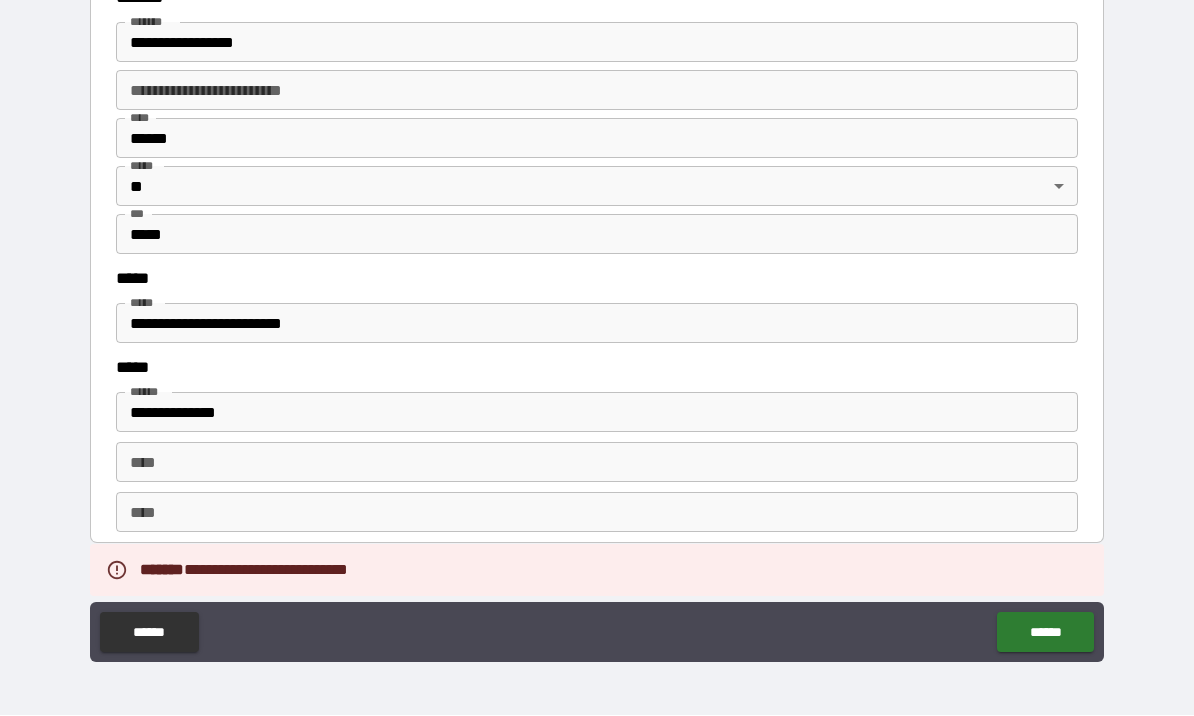 click on "**********" at bounding box center [597, 324] 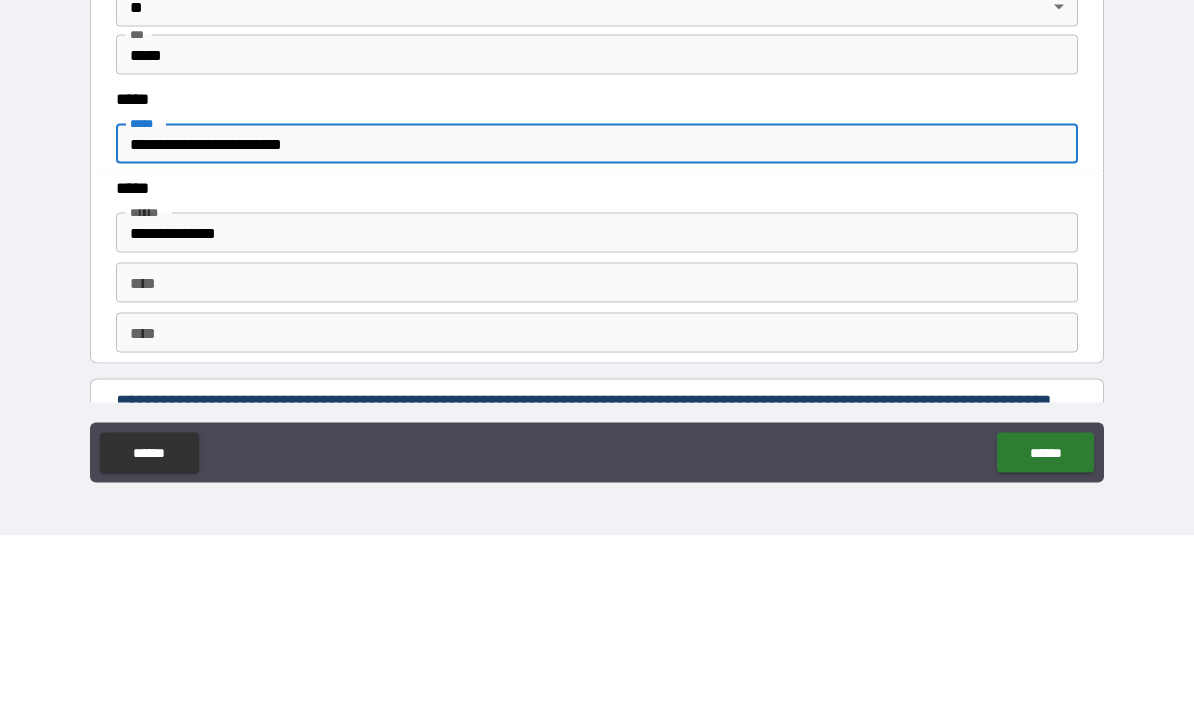 click on "**********" at bounding box center [597, 326] 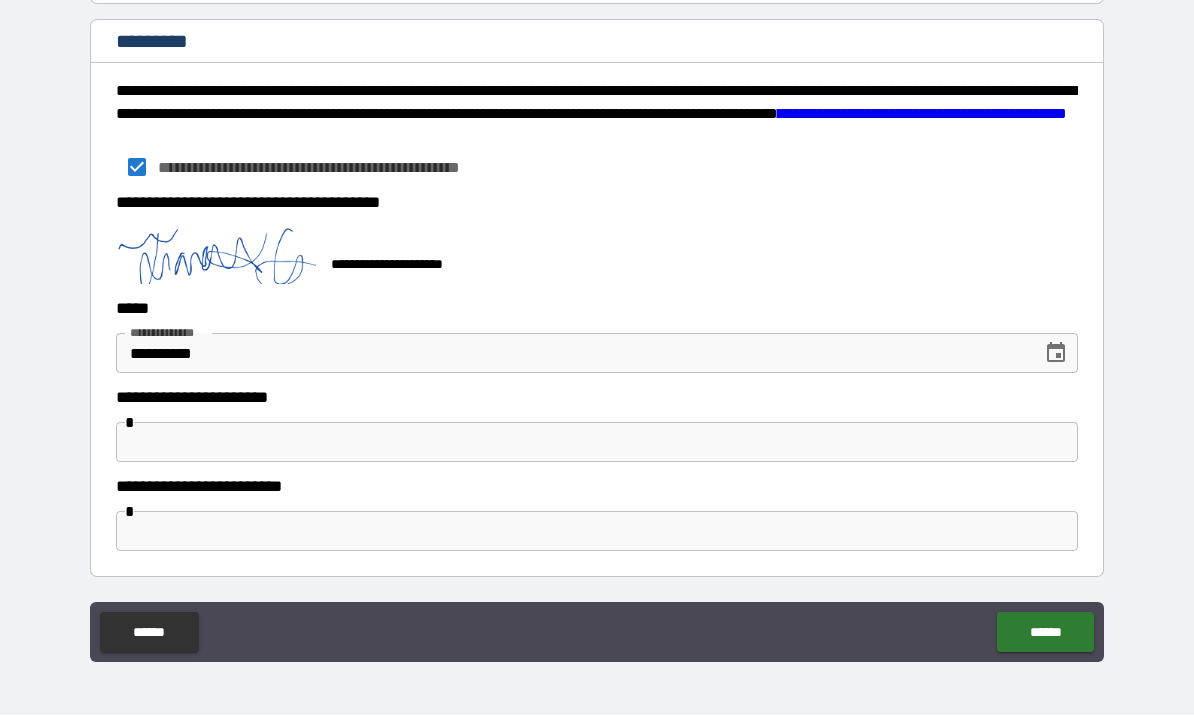 scroll, scrollTop: 3225, scrollLeft: 0, axis: vertical 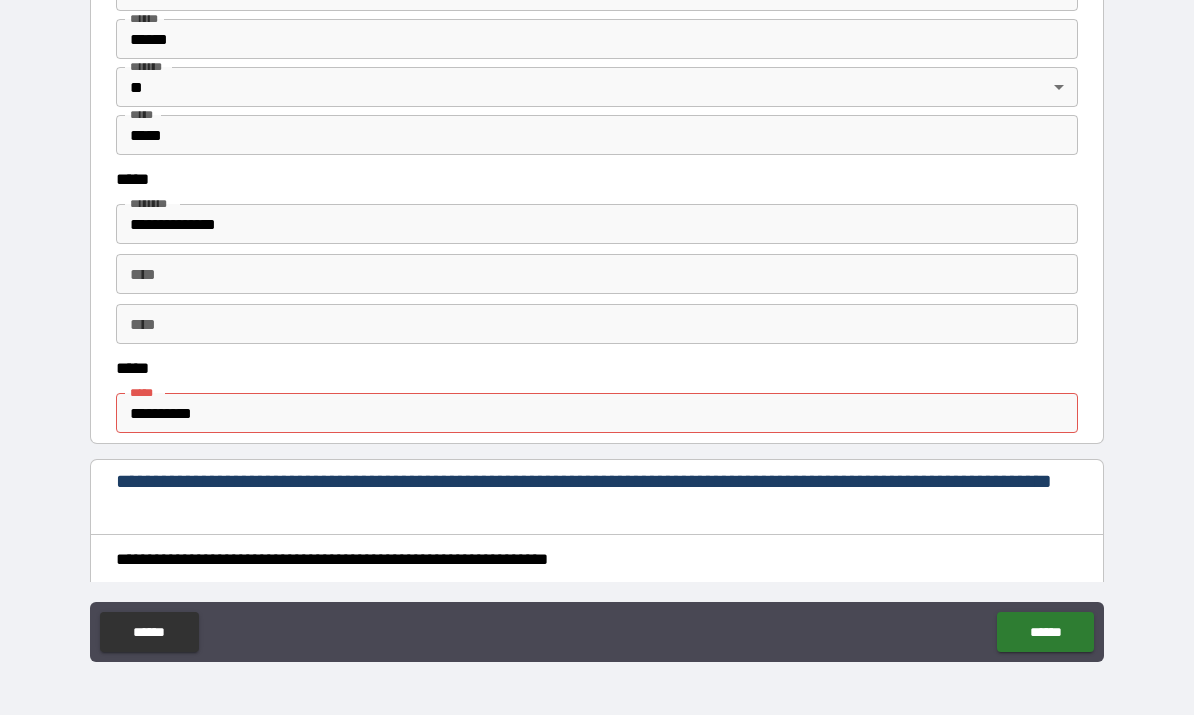 click on "**********" at bounding box center (597, 414) 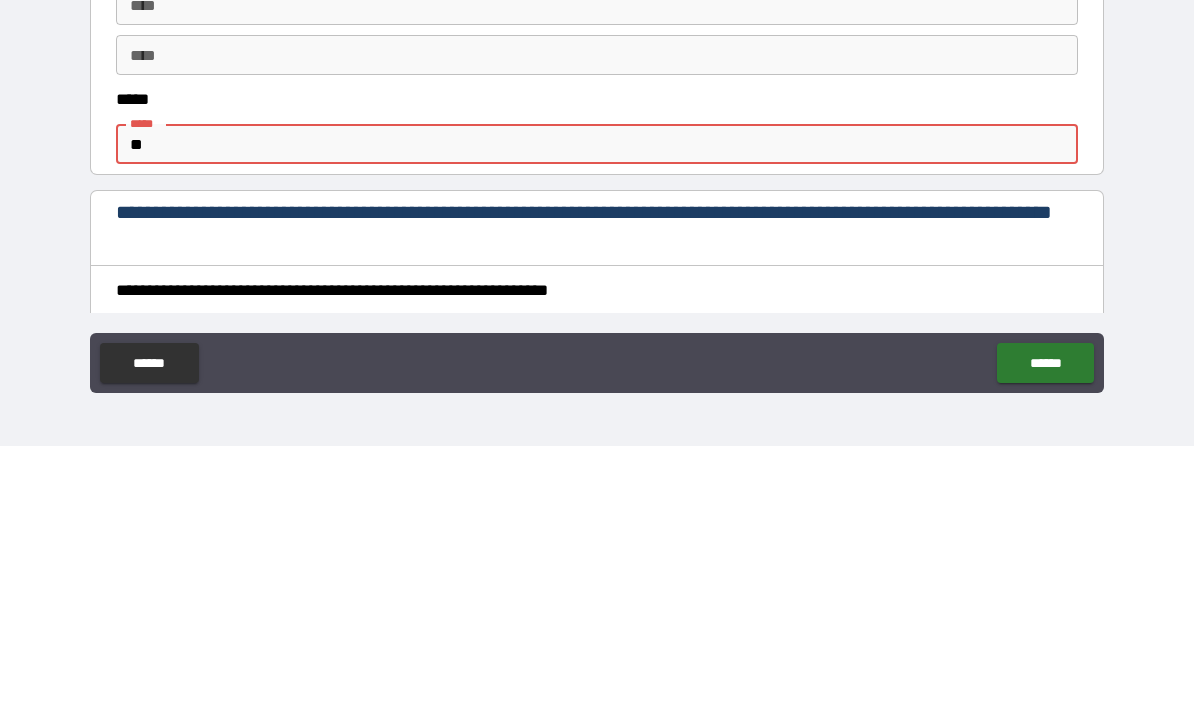 type on "*" 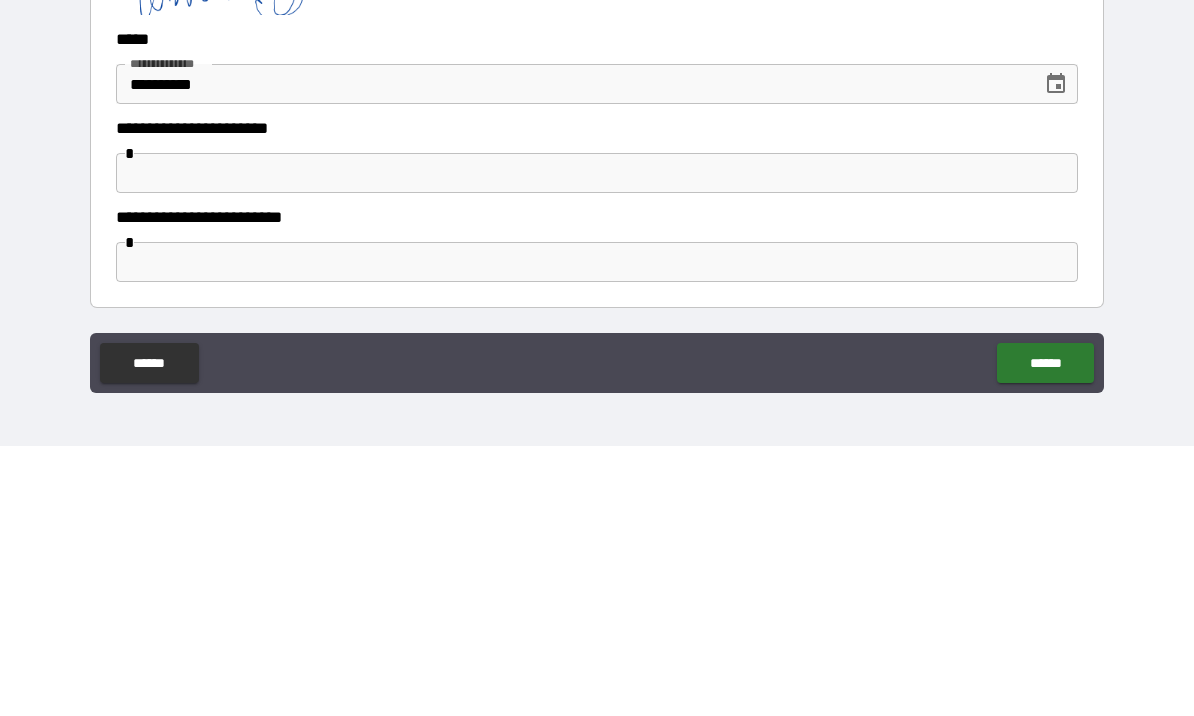scroll, scrollTop: 3225, scrollLeft: 0, axis: vertical 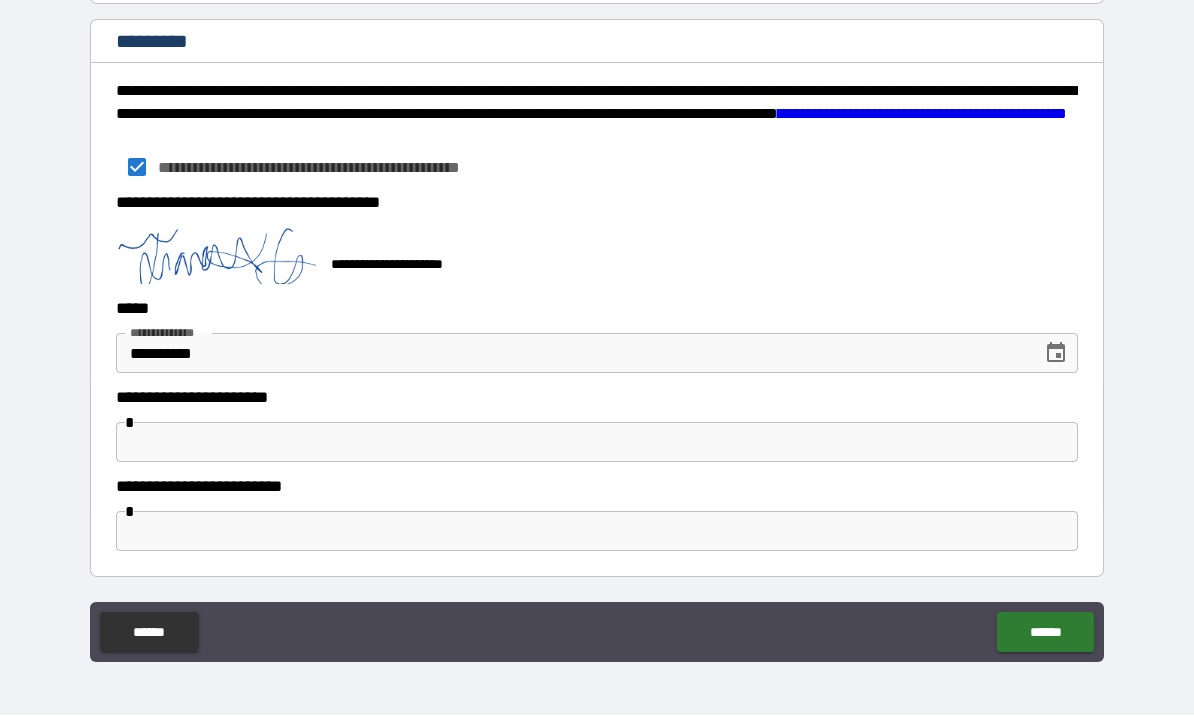 click on "******" at bounding box center [1045, 633] 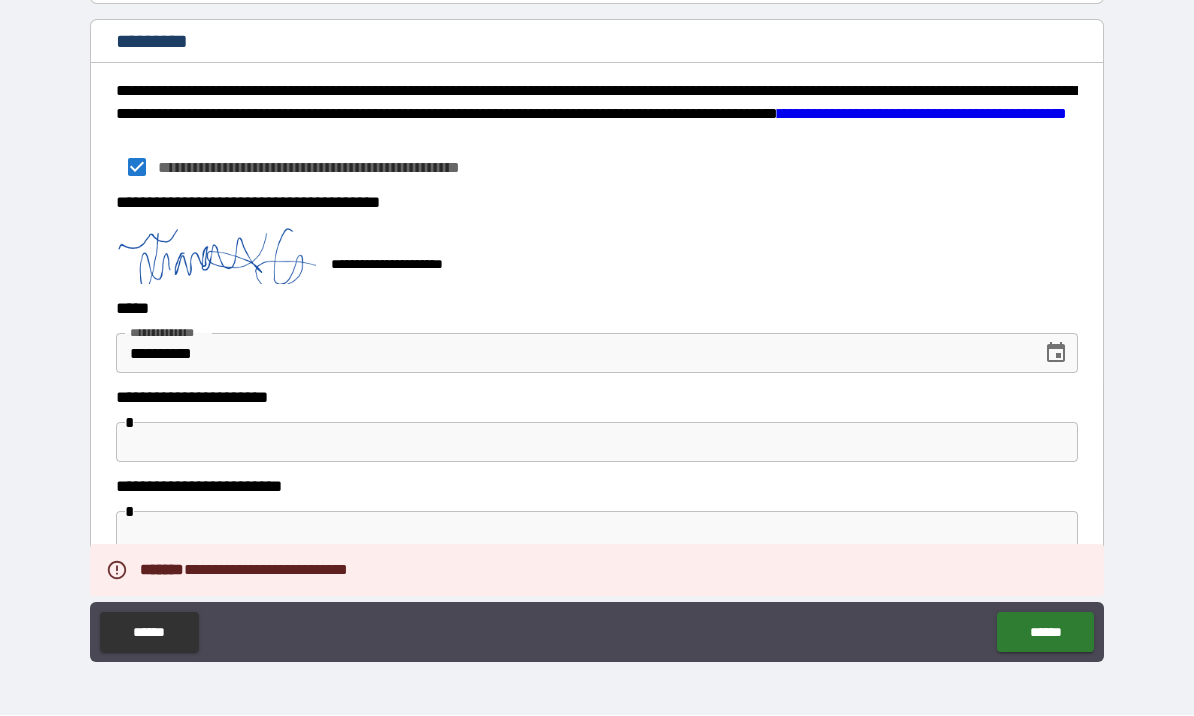 click on "******" at bounding box center (1045, 633) 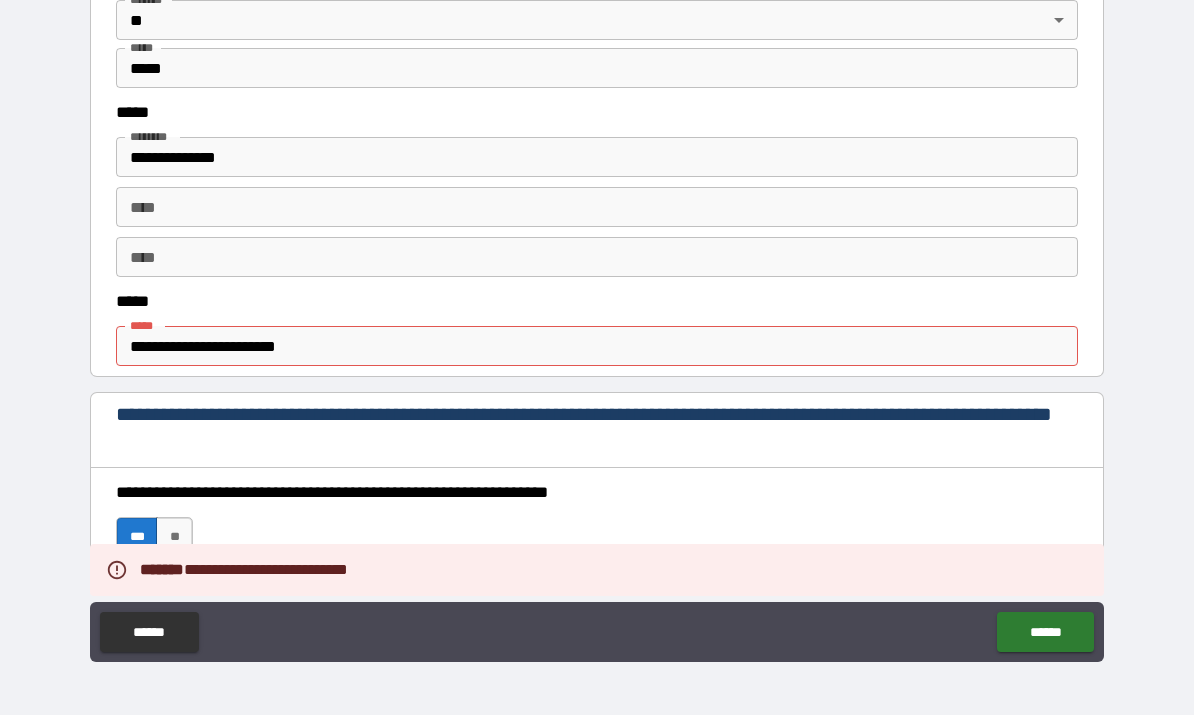 scroll, scrollTop: 944, scrollLeft: 0, axis: vertical 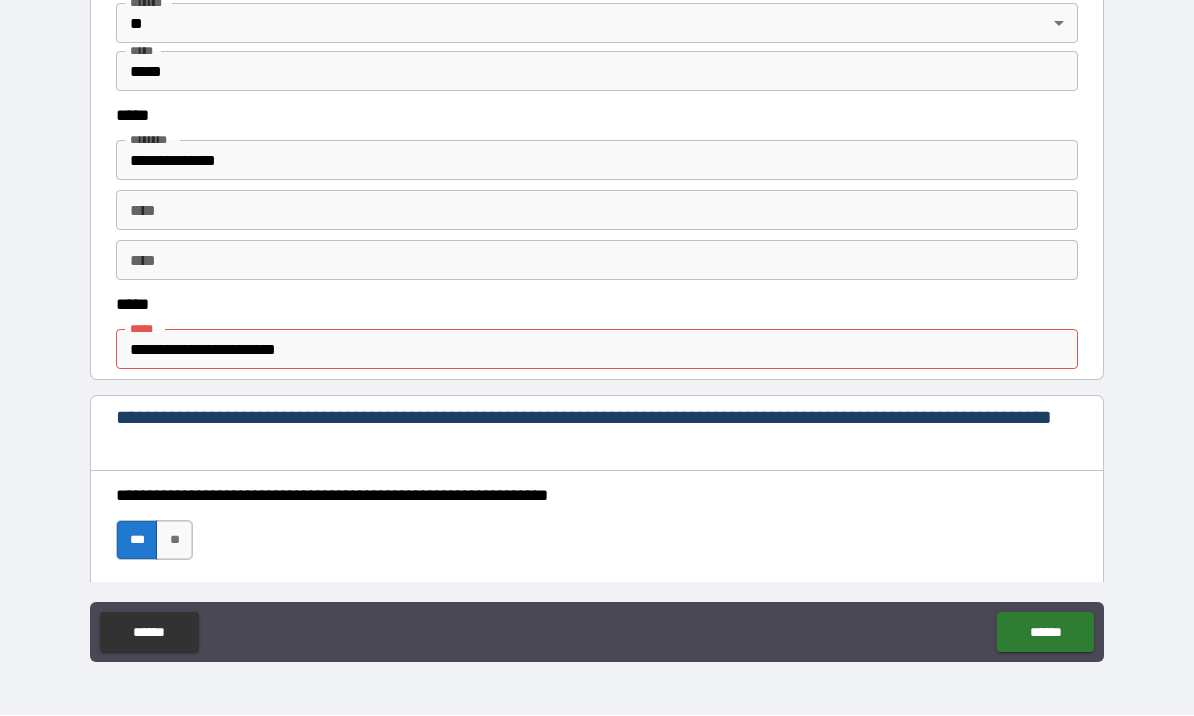 click on "**********" at bounding box center (597, 350) 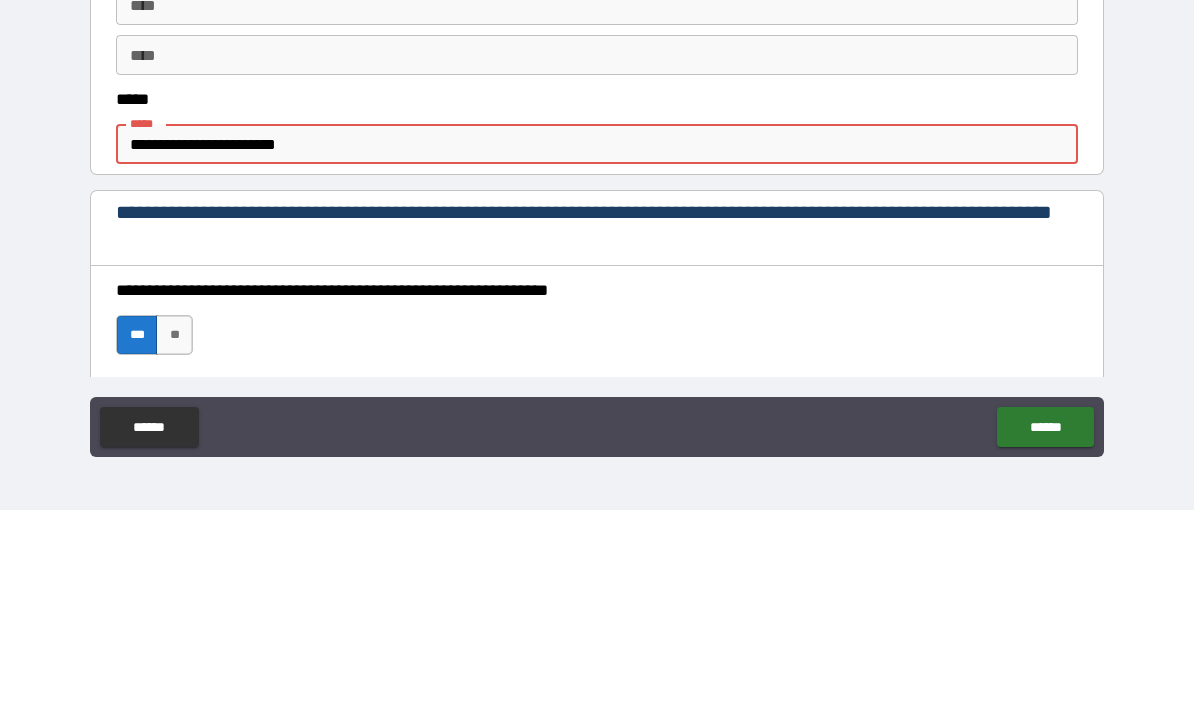 click on "**********" at bounding box center [597, 326] 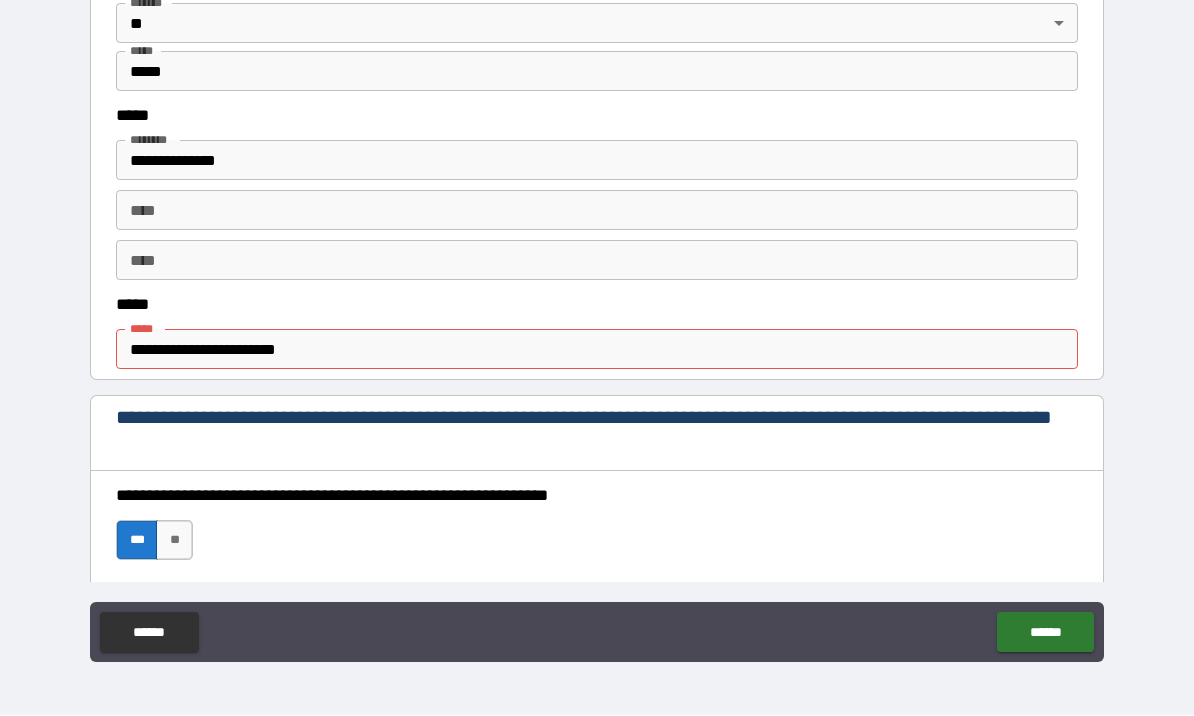 click on "**********" at bounding box center (597, 350) 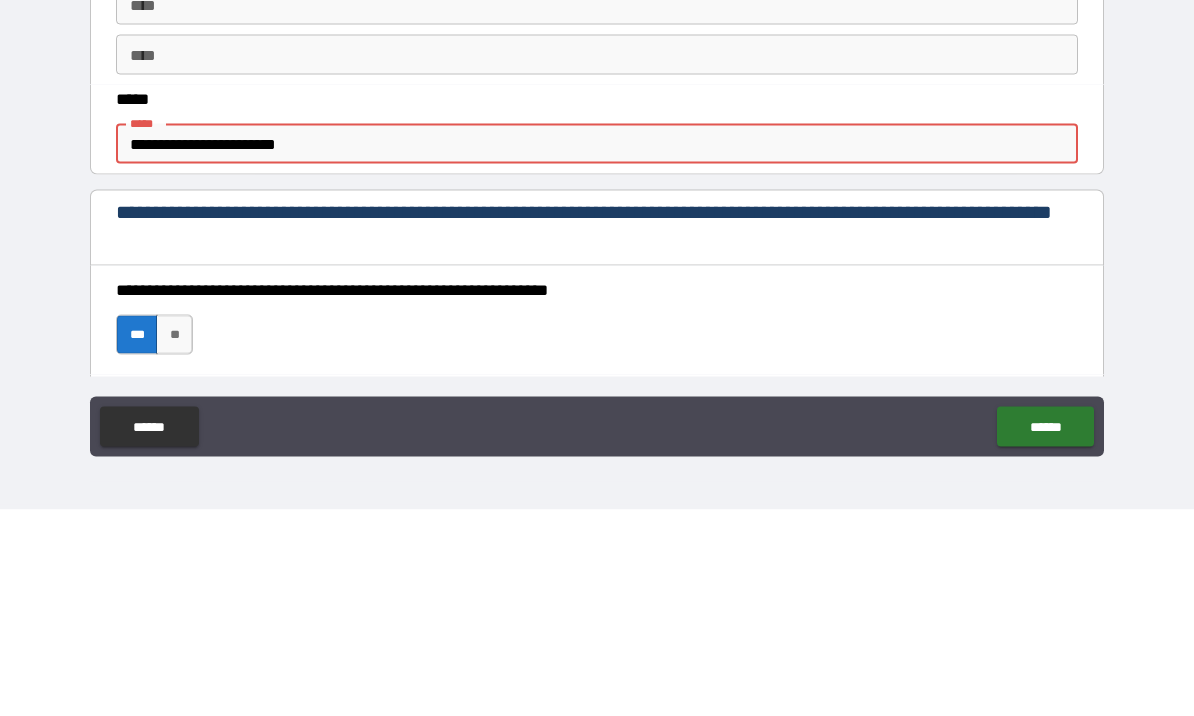 click on "**********" at bounding box center (597, 350) 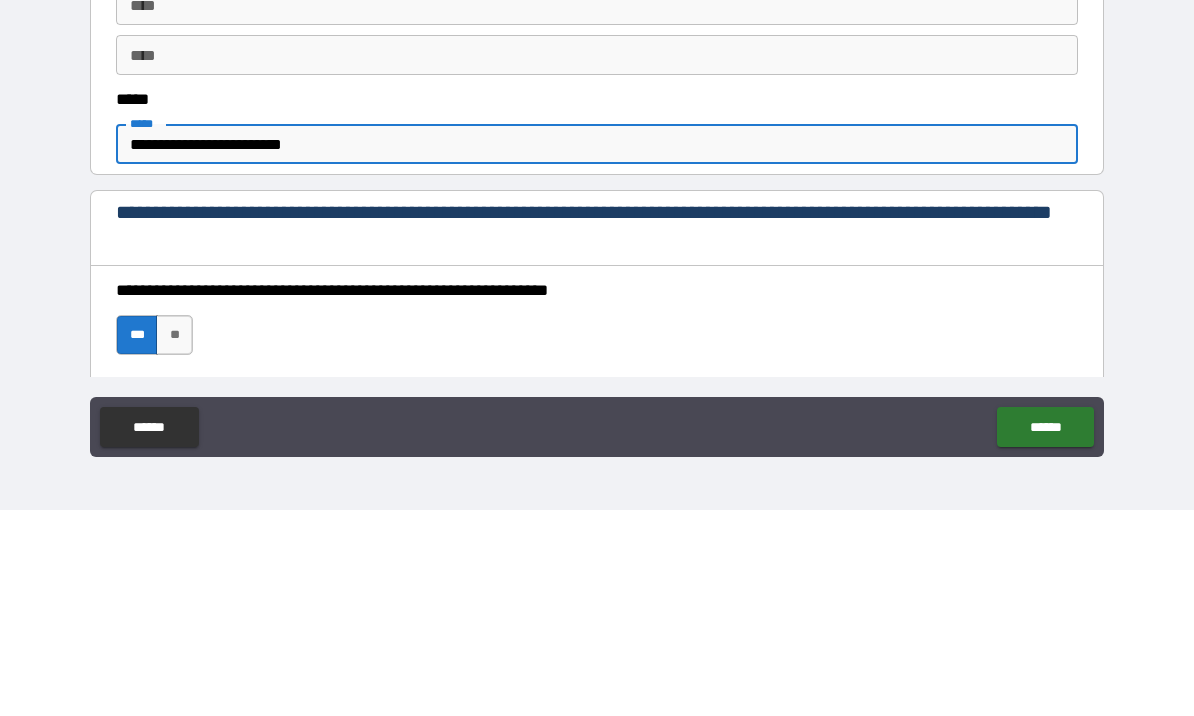 type on "**********" 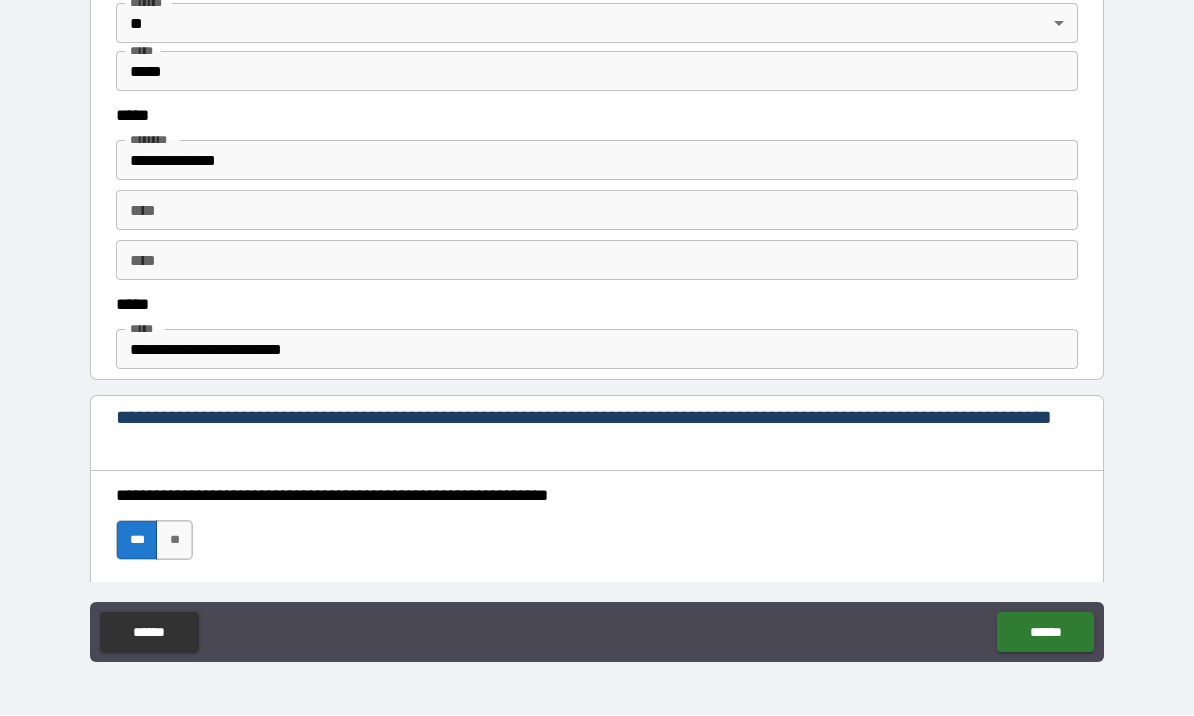 click on "******" at bounding box center [1045, 633] 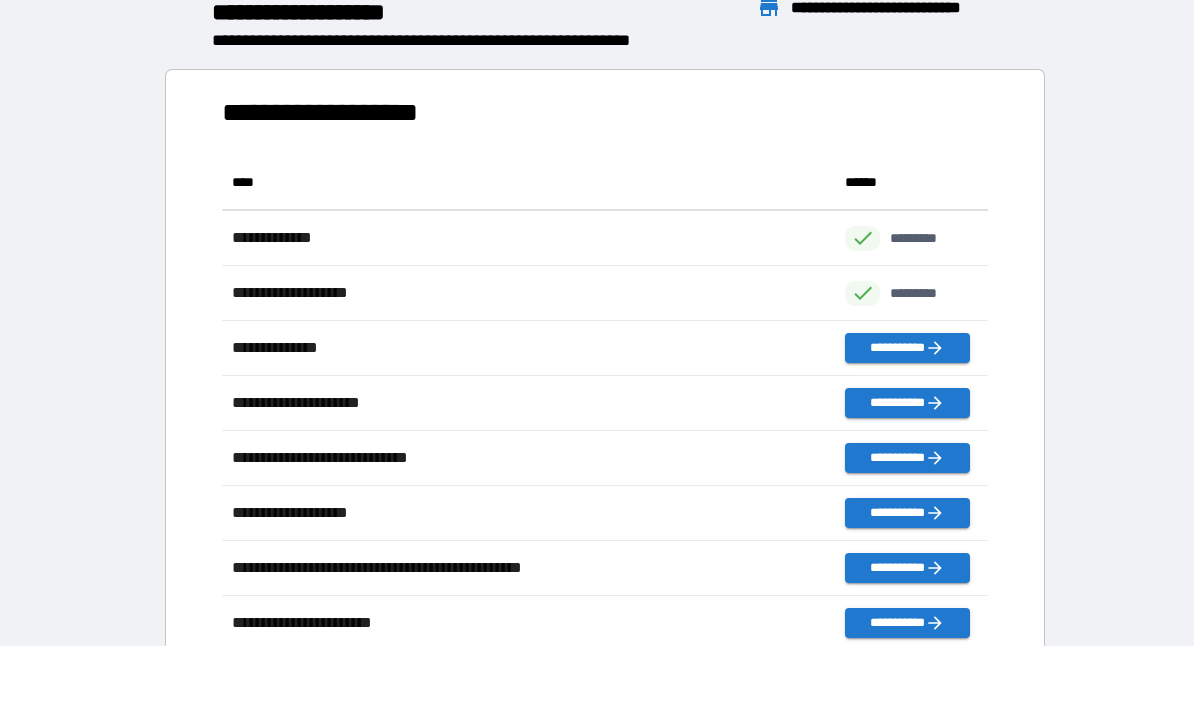 scroll, scrollTop: 496, scrollLeft: 765, axis: both 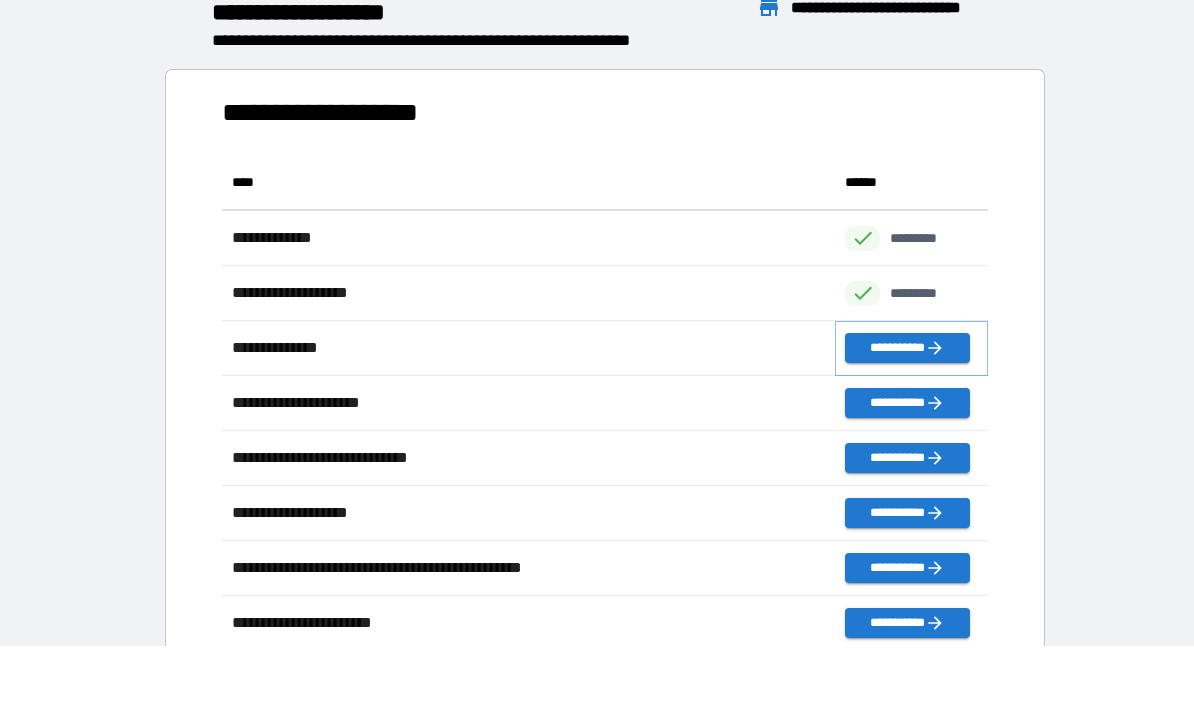 click on "**********" at bounding box center (907, 349) 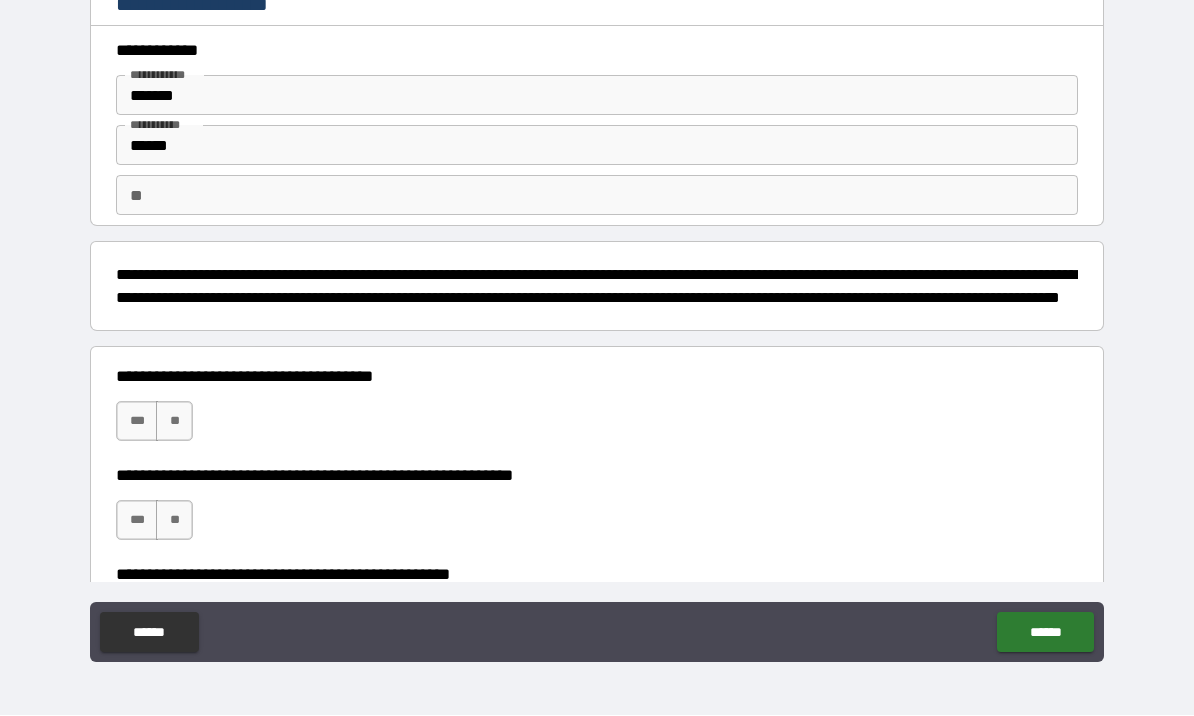 scroll, scrollTop: 0, scrollLeft: 0, axis: both 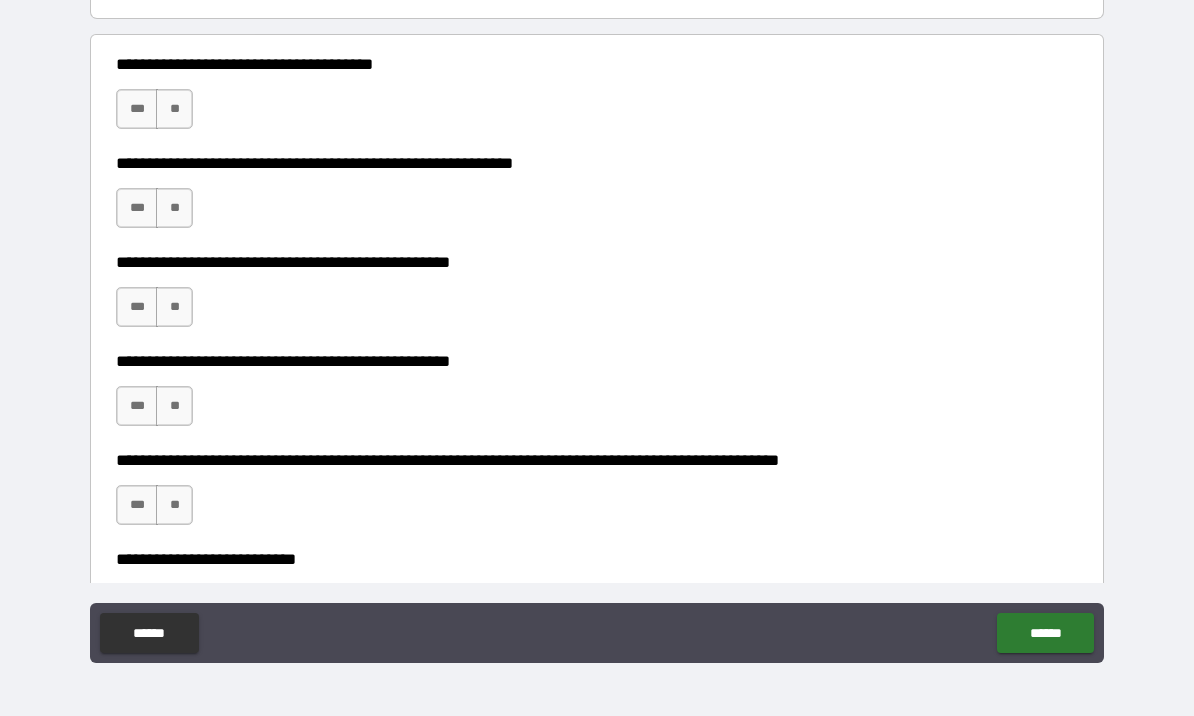 type on "********" 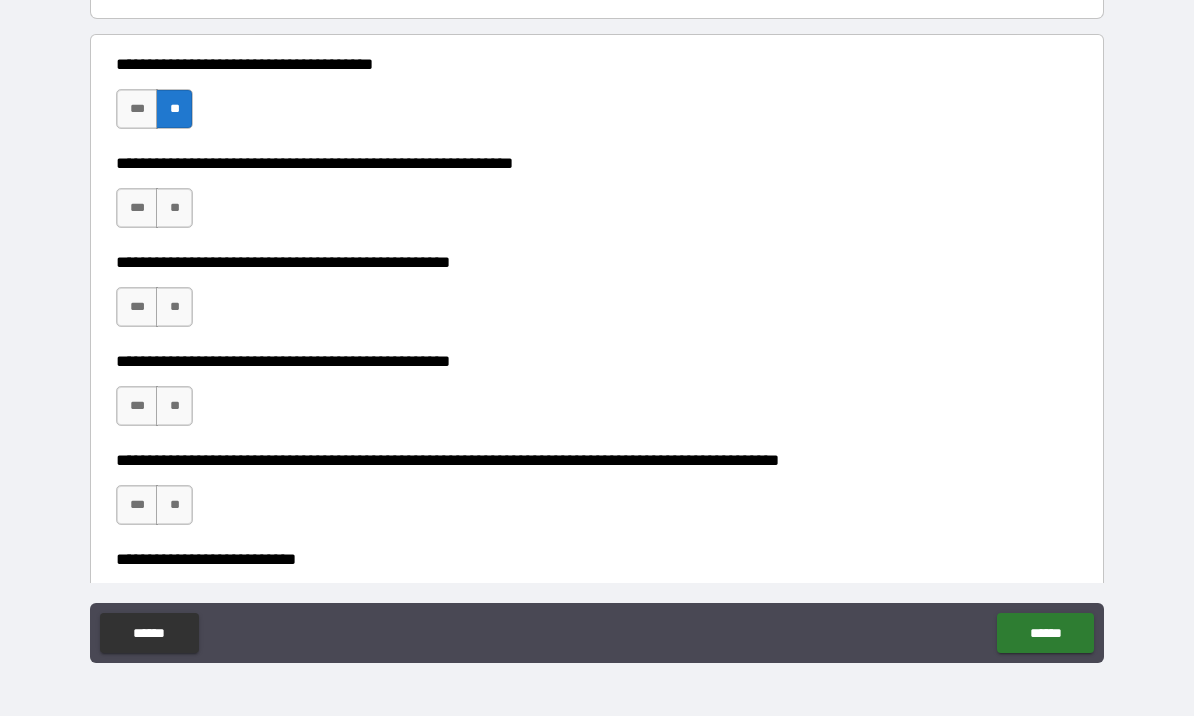 click on "**" at bounding box center (174, 208) 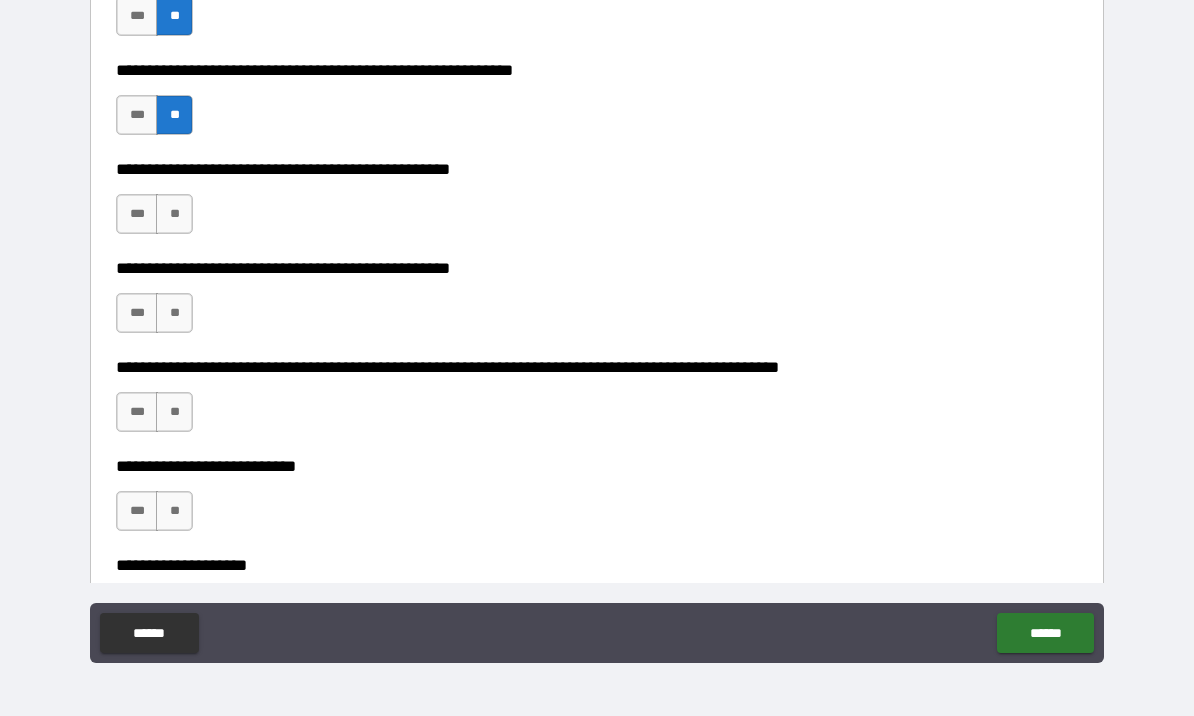scroll, scrollTop: 408, scrollLeft: 0, axis: vertical 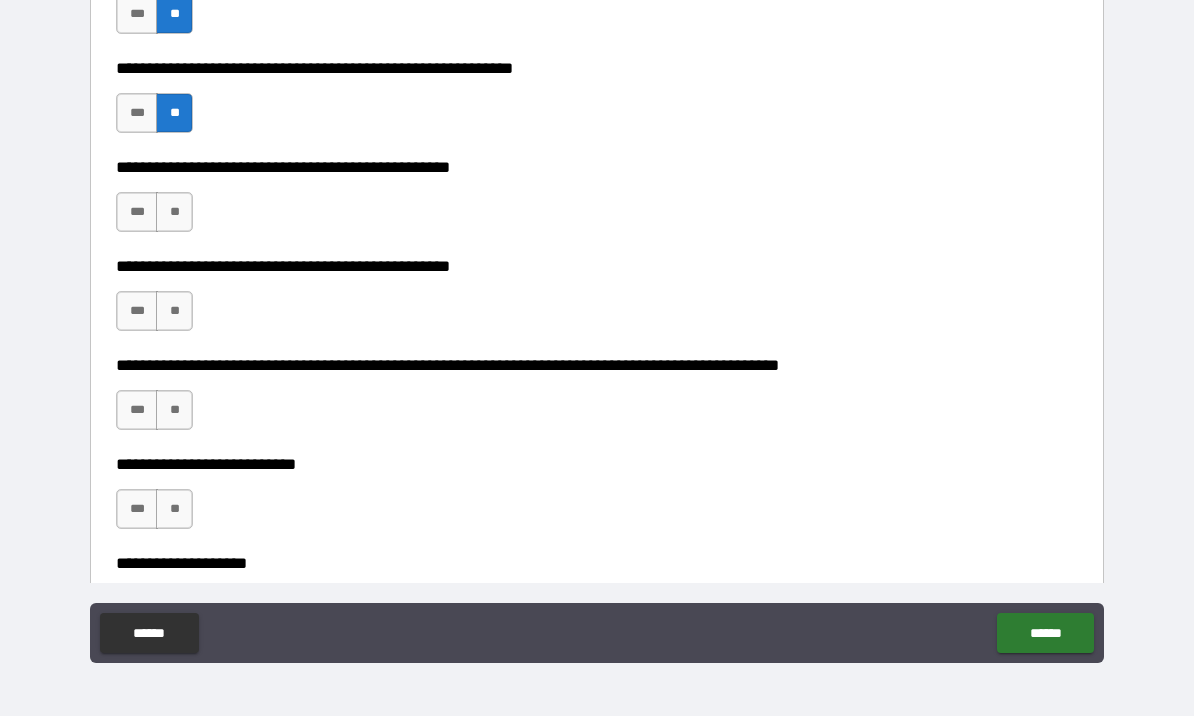 click on "**" at bounding box center [174, 212] 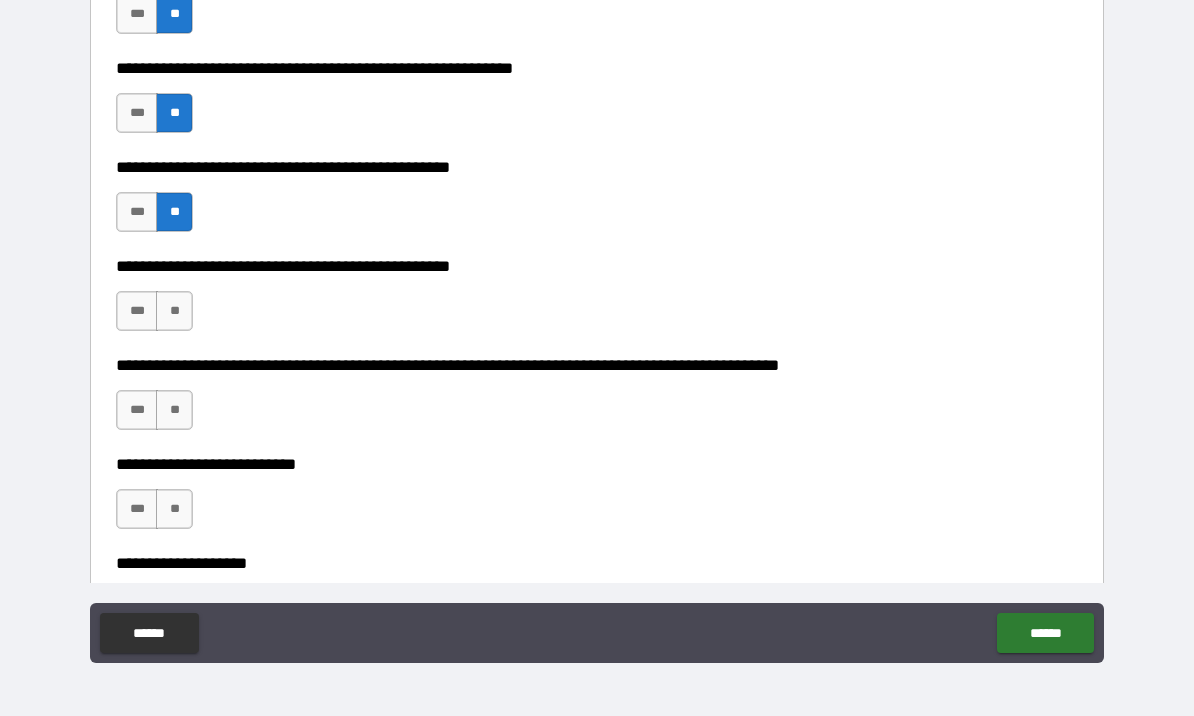 click on "**" at bounding box center (174, 311) 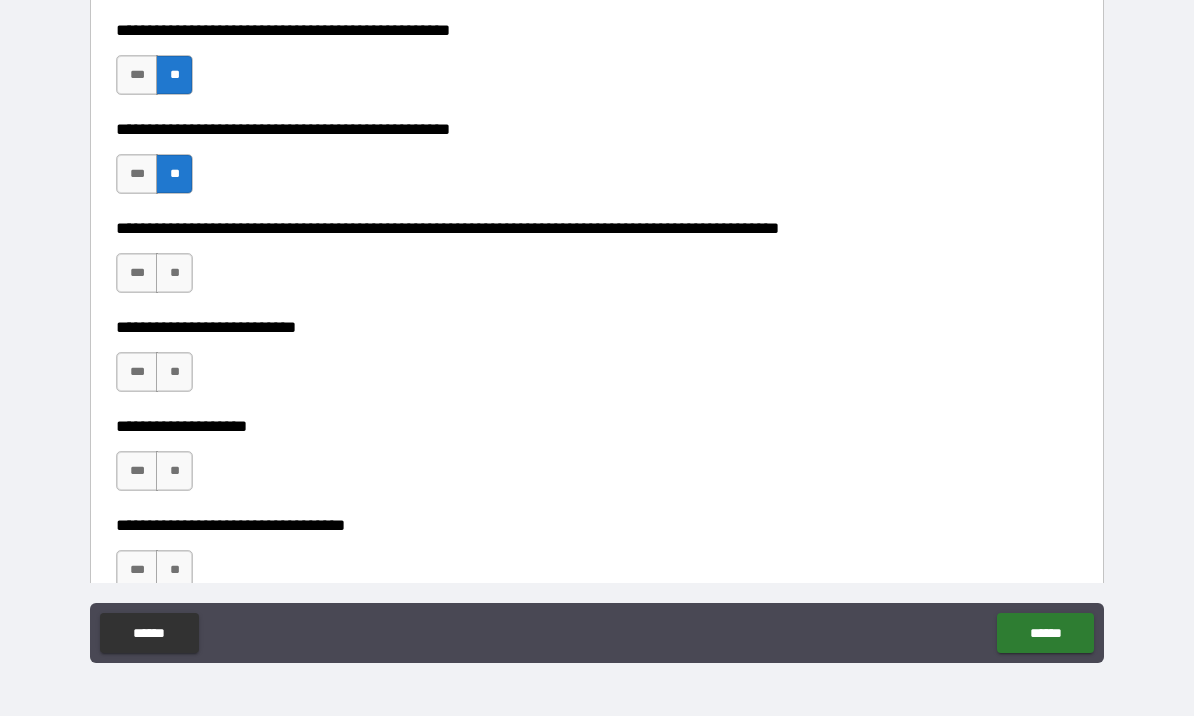 scroll, scrollTop: 548, scrollLeft: 0, axis: vertical 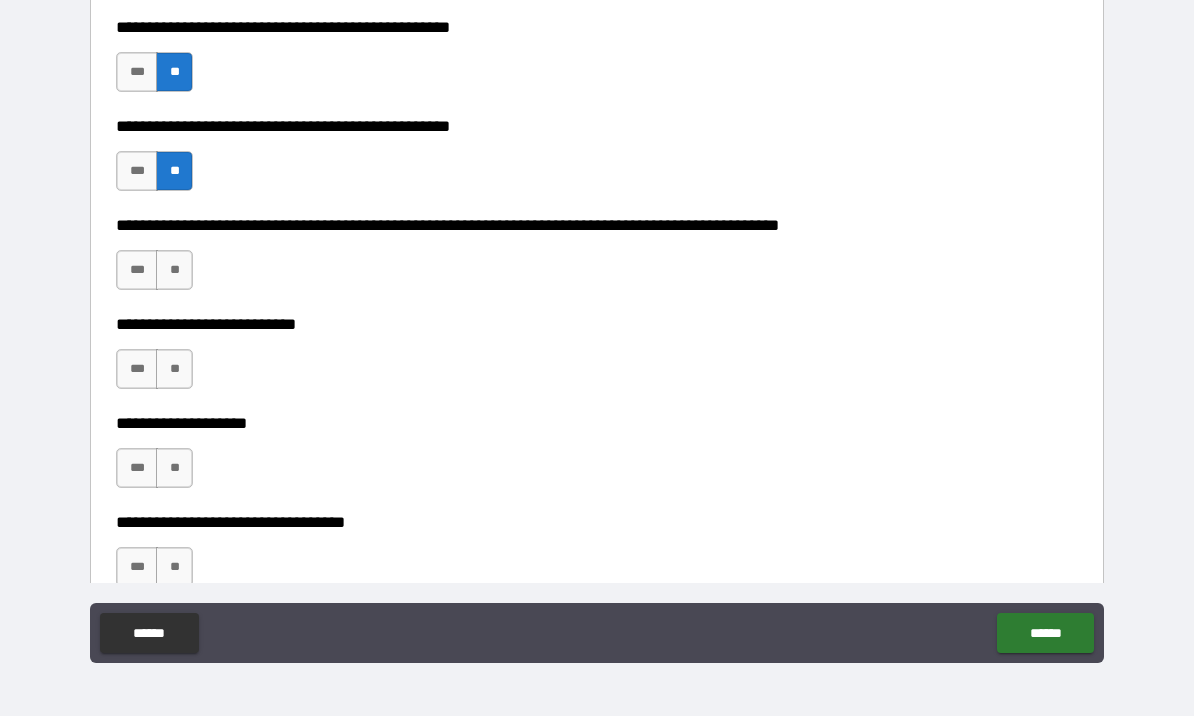 click on "**" at bounding box center [174, 270] 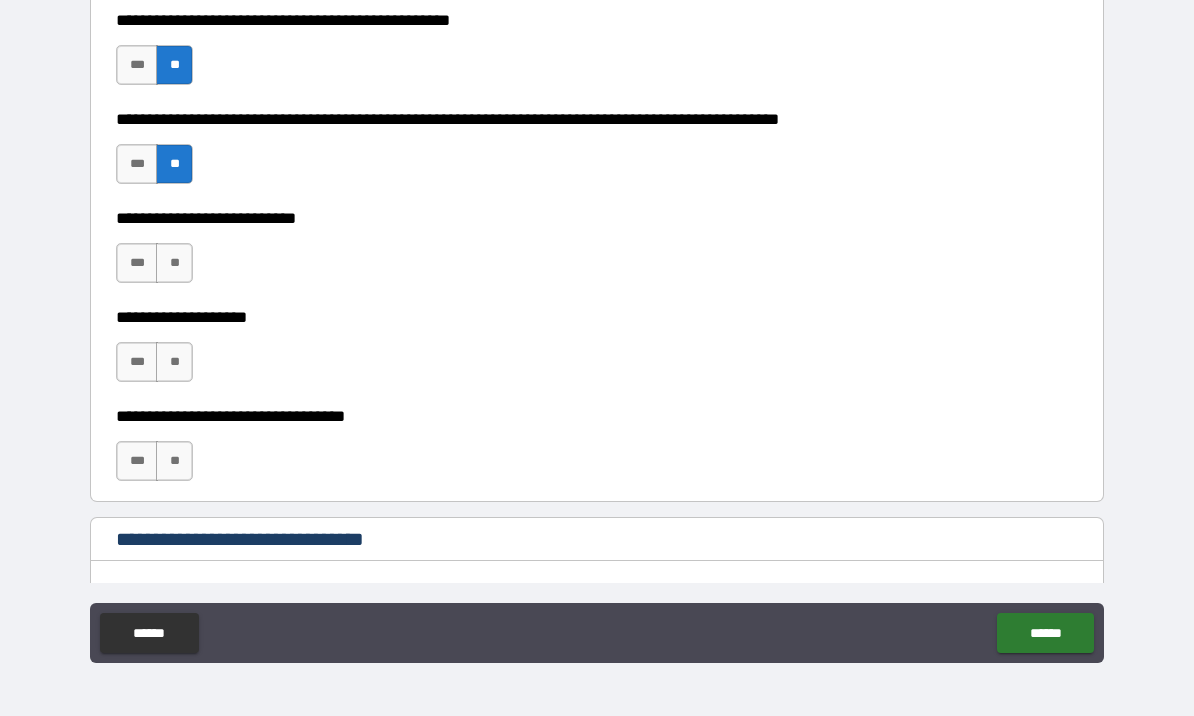 scroll, scrollTop: 656, scrollLeft: 0, axis: vertical 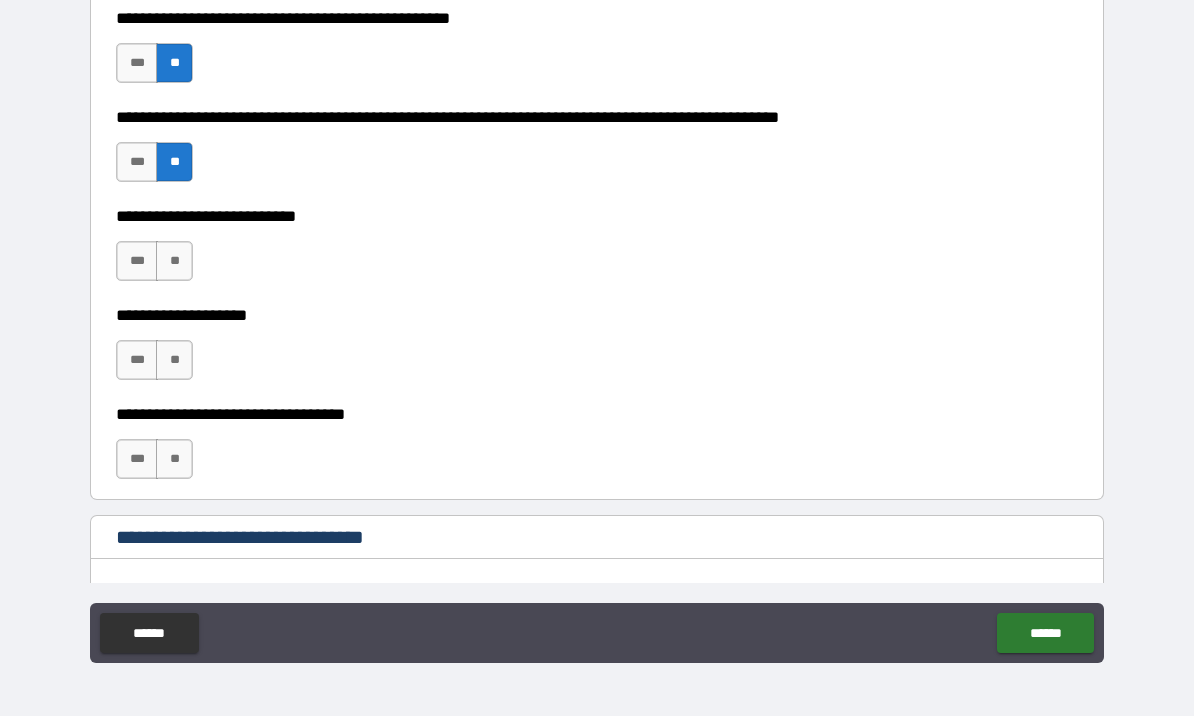 click on "**" at bounding box center [174, 261] 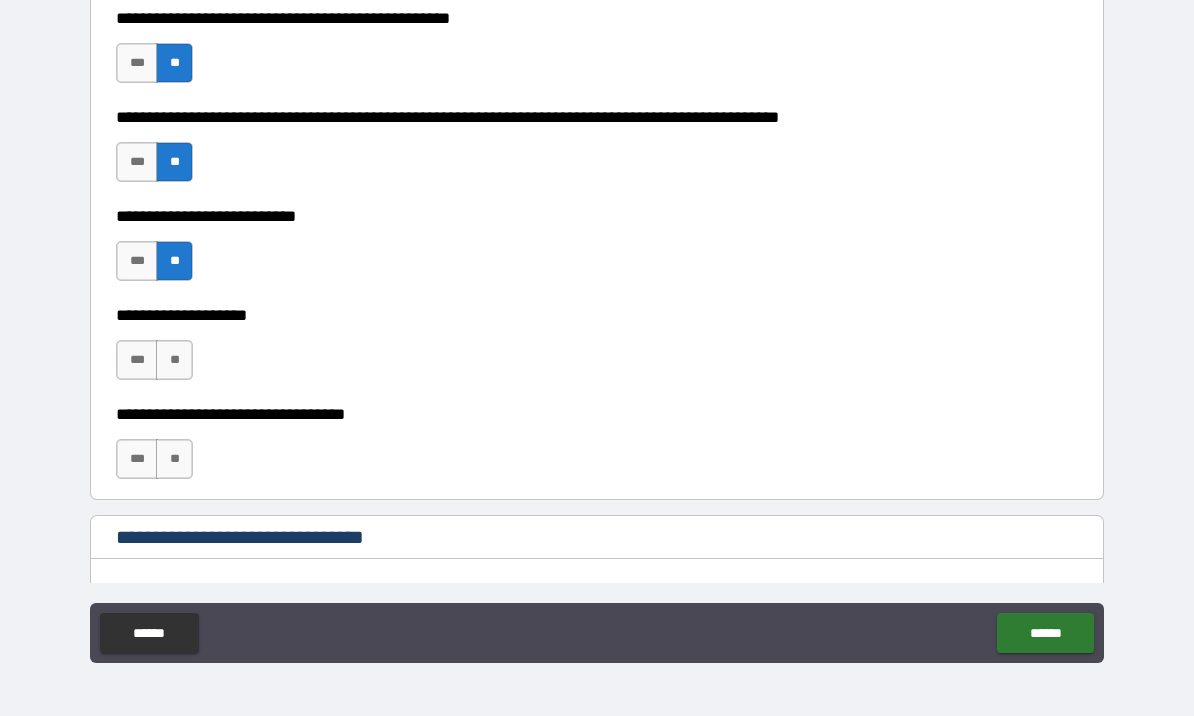 click on "**" at bounding box center [174, 360] 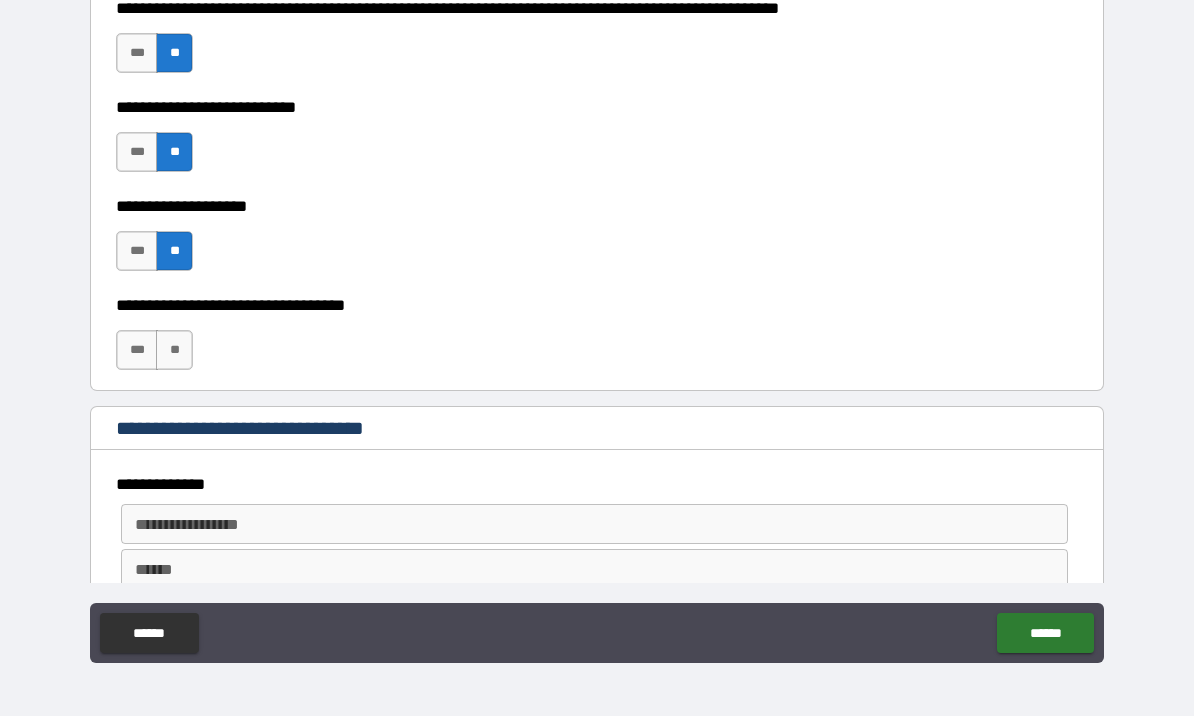 click on "**" at bounding box center [174, 350] 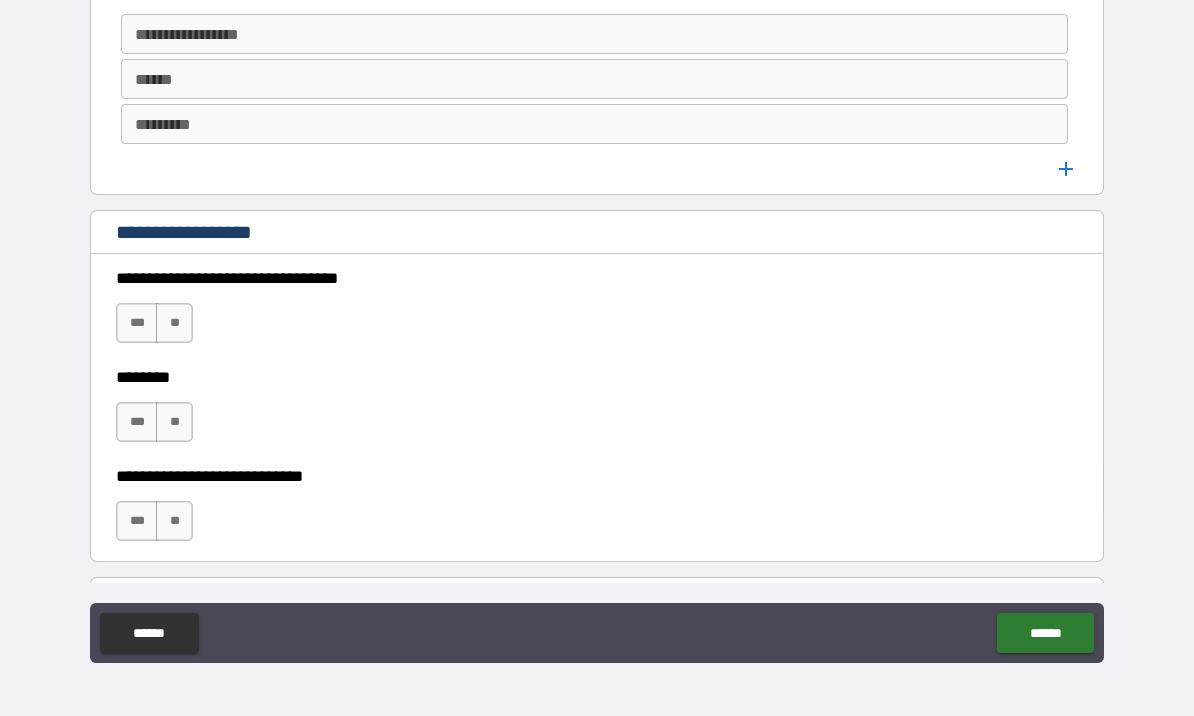 scroll, scrollTop: 1346, scrollLeft: 0, axis: vertical 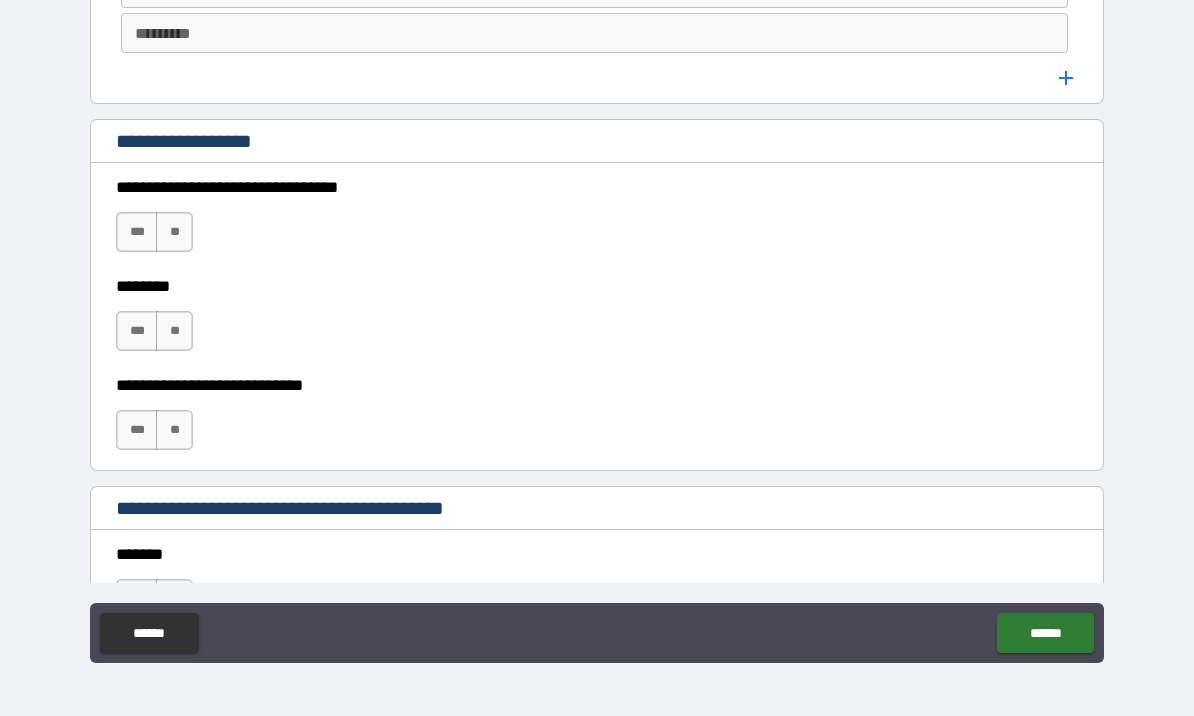 click on "**" at bounding box center (174, 232) 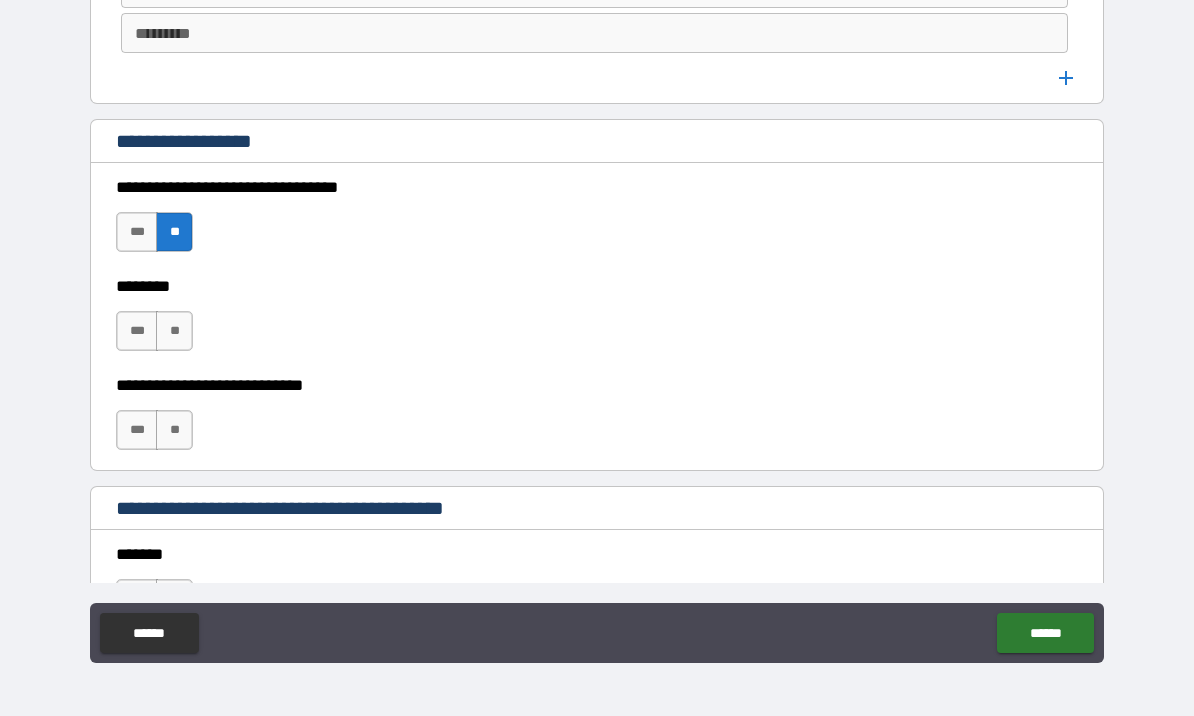 click on "**" at bounding box center [174, 331] 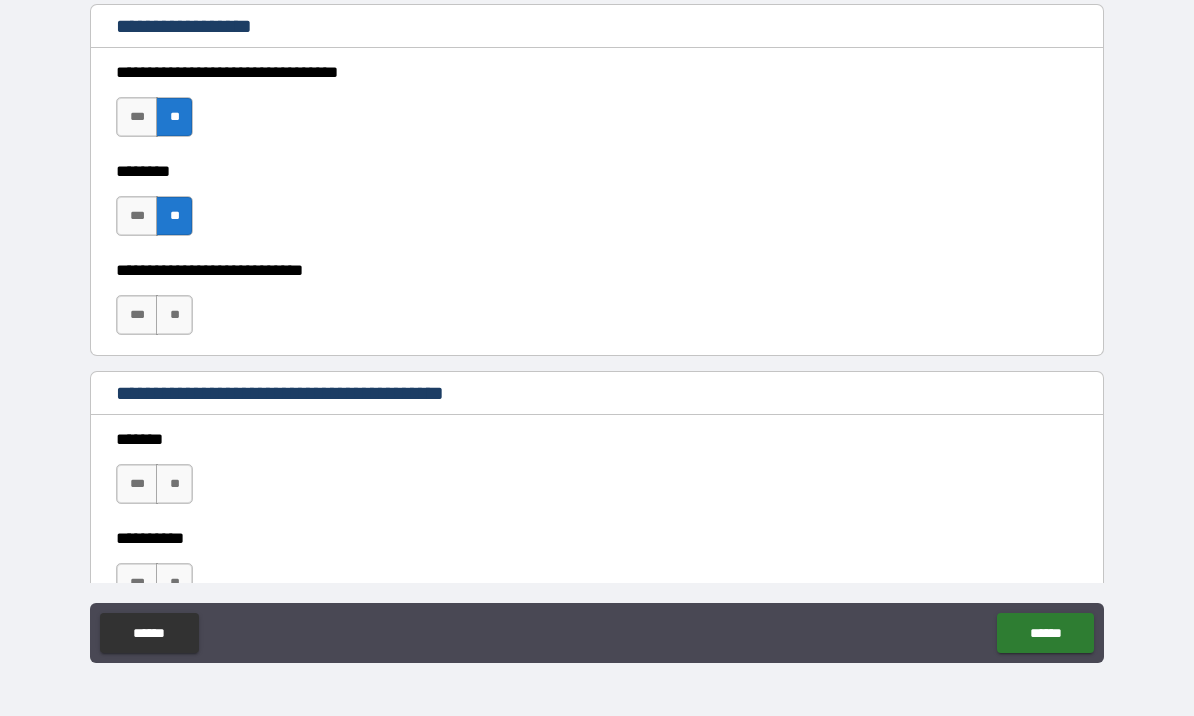 click on "**" at bounding box center [174, 315] 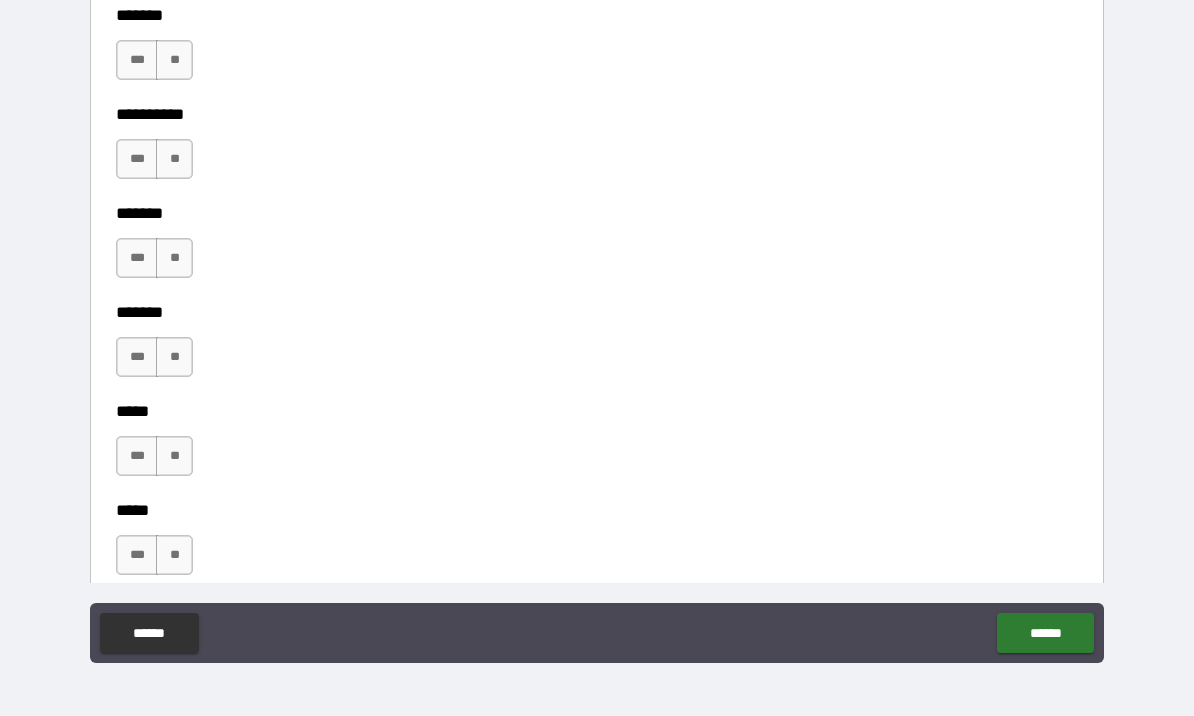 scroll, scrollTop: 1869, scrollLeft: 0, axis: vertical 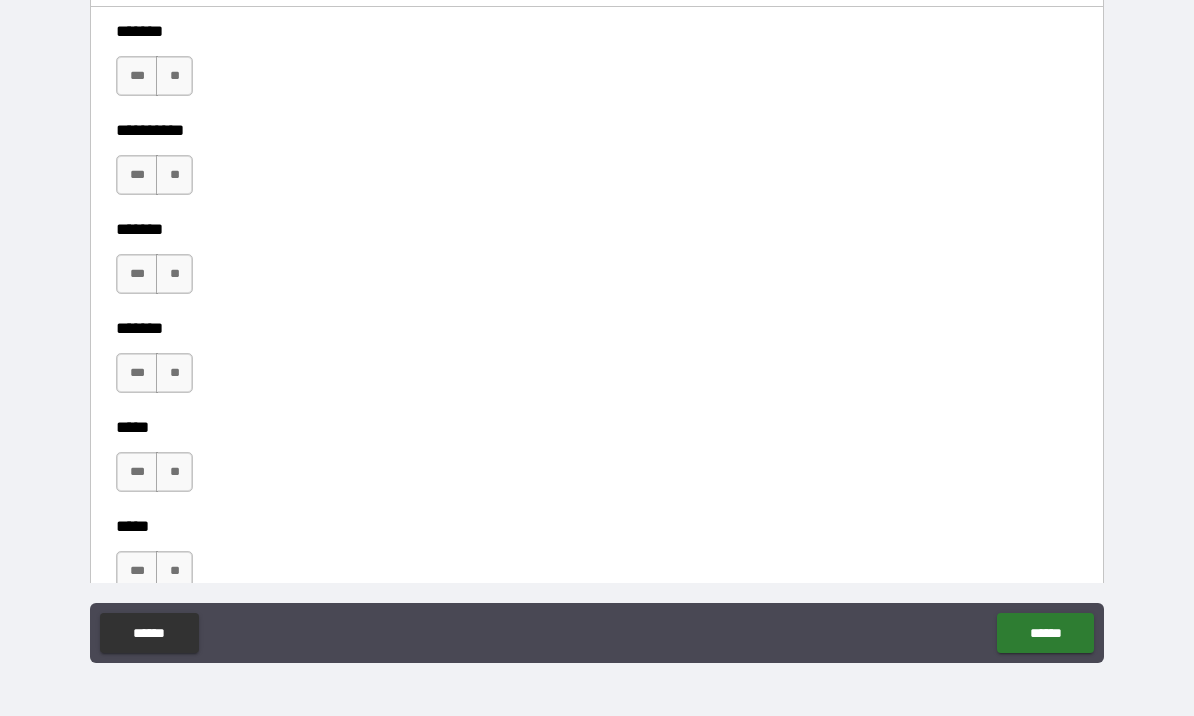 click on "***" at bounding box center [137, 175] 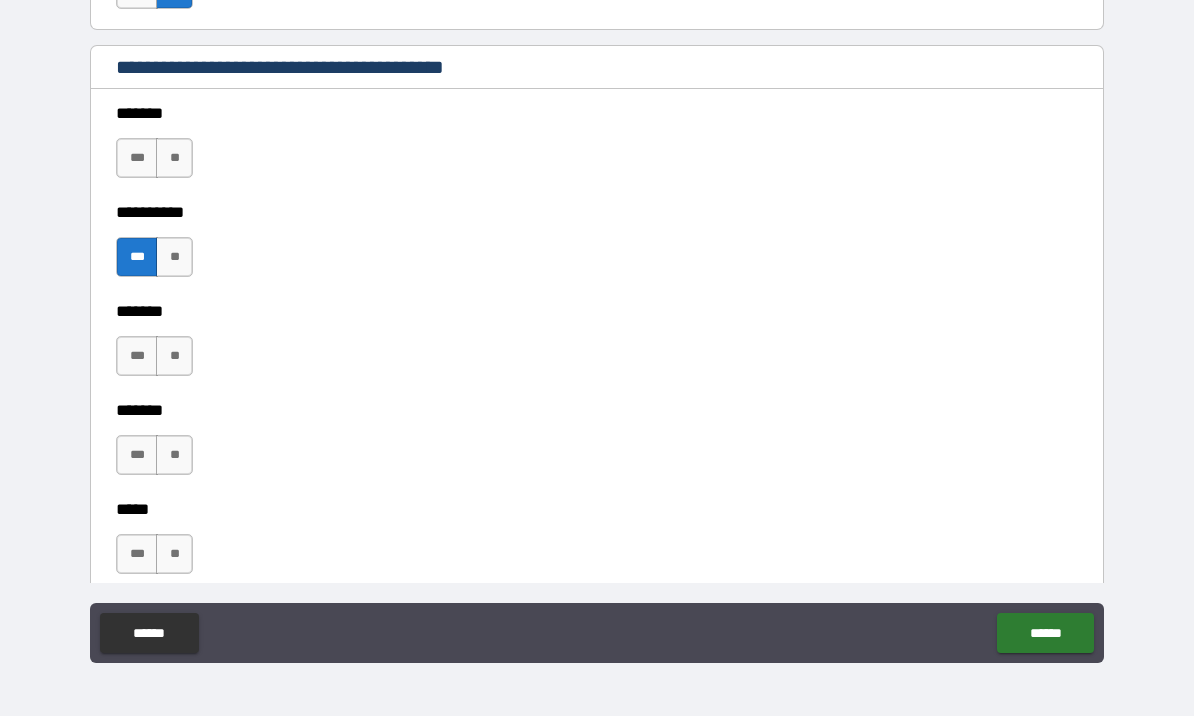 scroll, scrollTop: 1772, scrollLeft: 0, axis: vertical 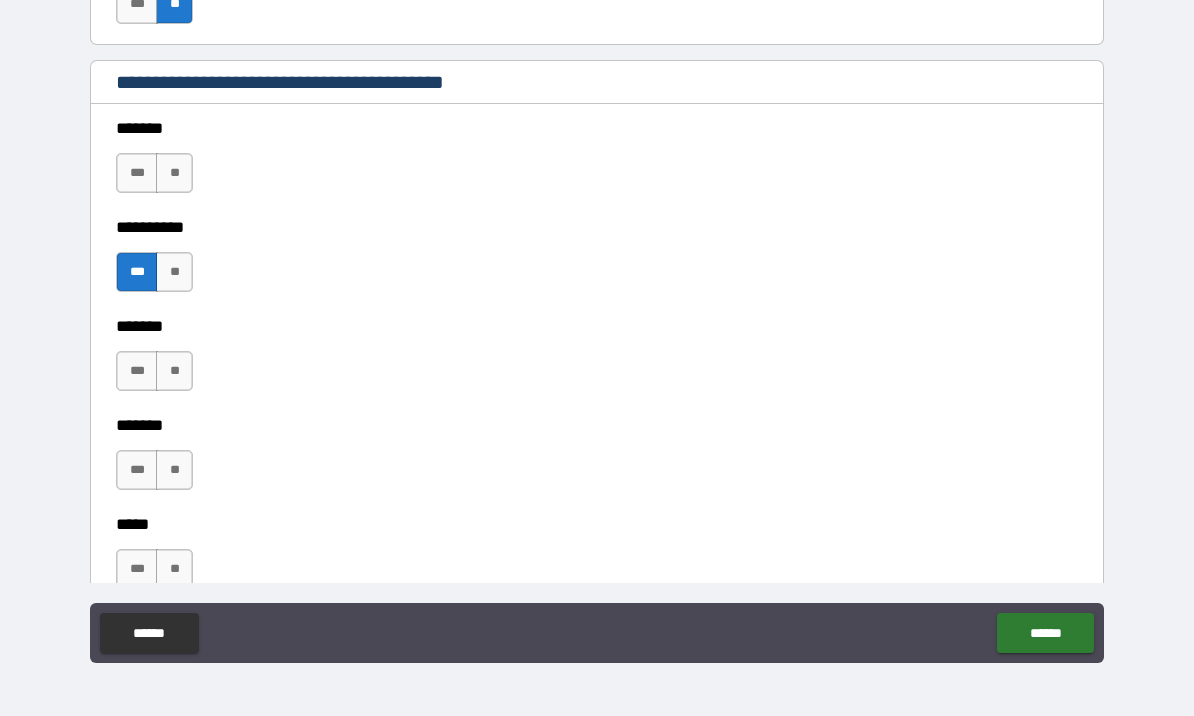 click on "**" at bounding box center [174, 173] 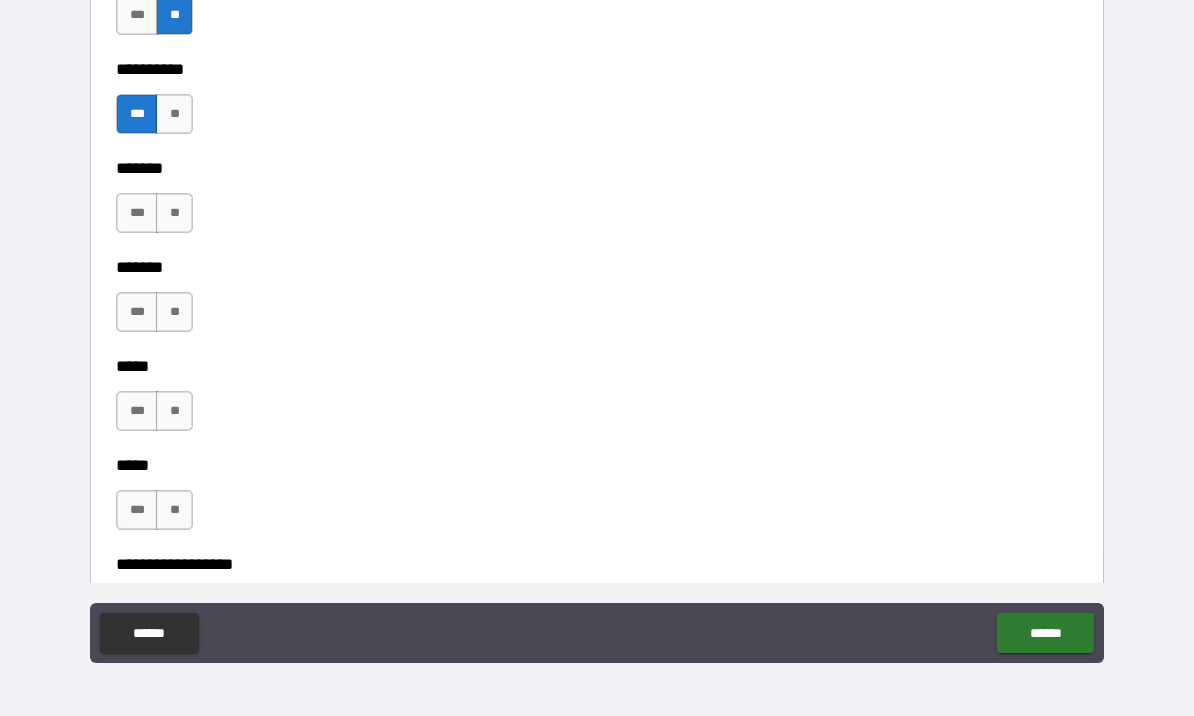 click on "**" at bounding box center (174, 213) 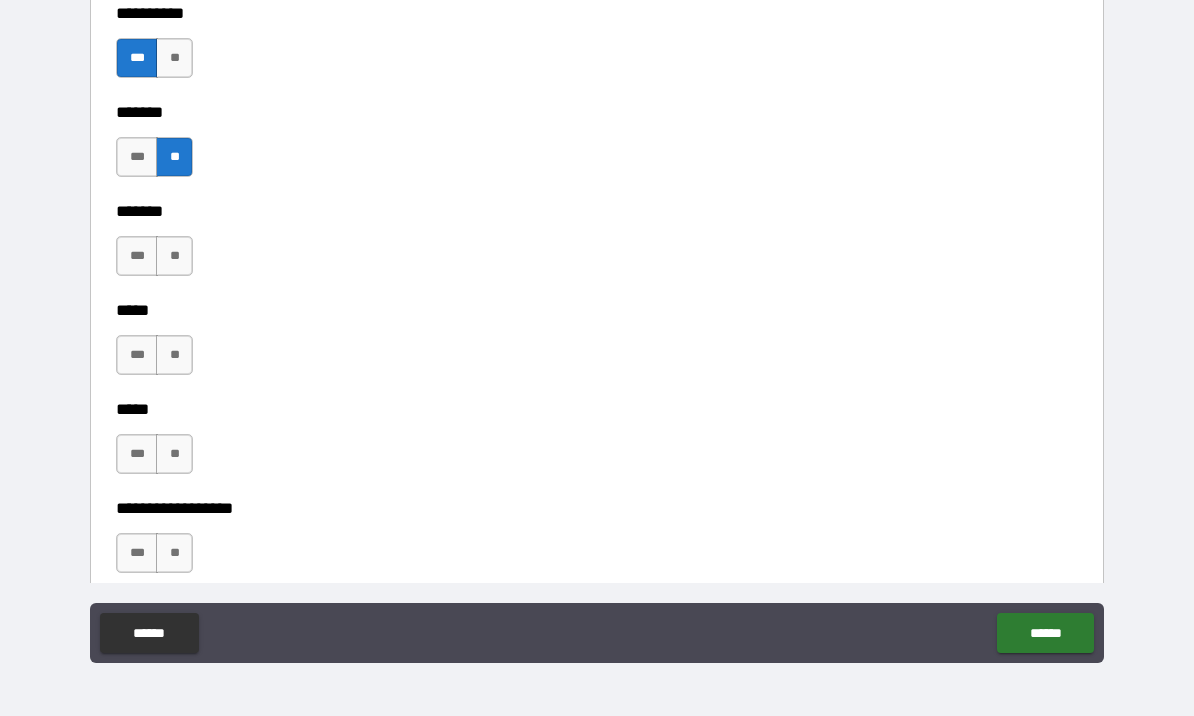 scroll, scrollTop: 2013, scrollLeft: 0, axis: vertical 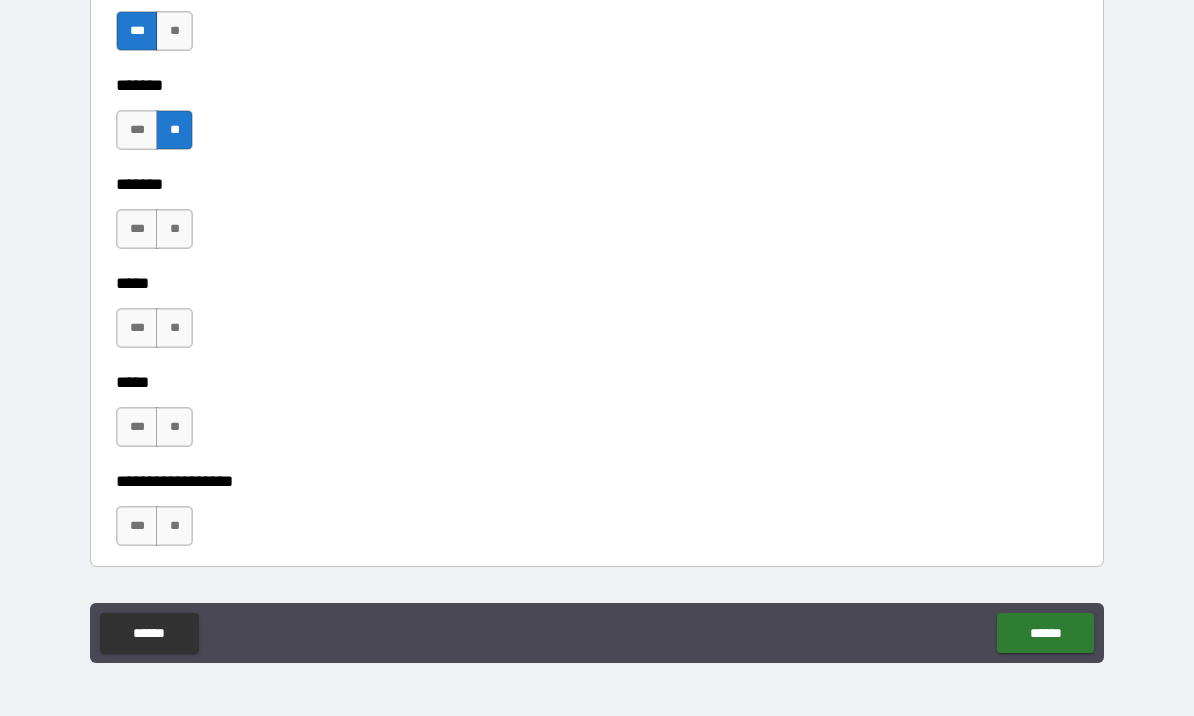 click on "**" at bounding box center [174, 229] 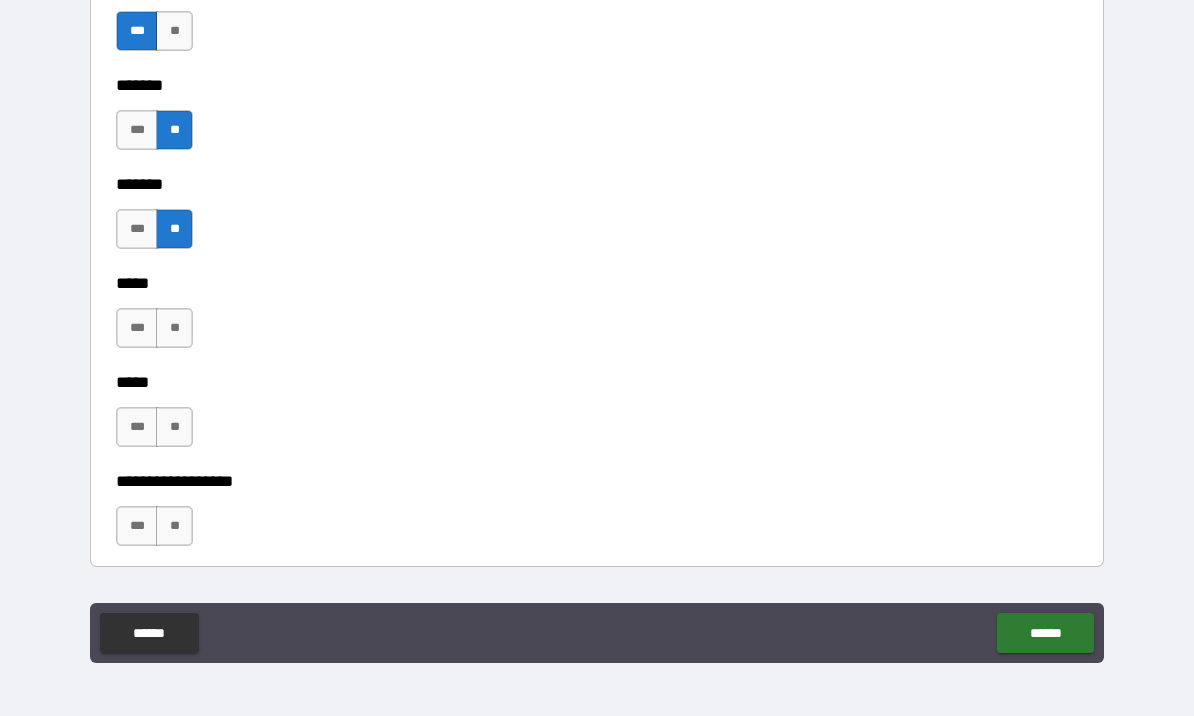 click on "**" at bounding box center [174, 328] 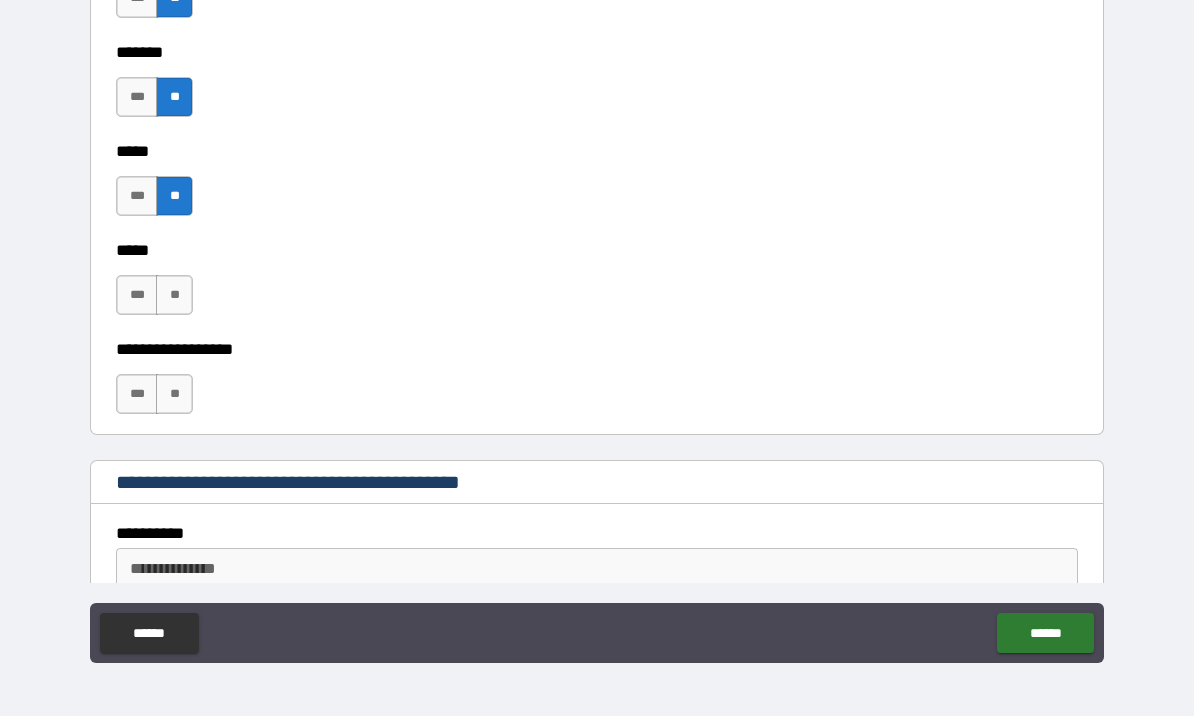 scroll, scrollTop: 2168, scrollLeft: 0, axis: vertical 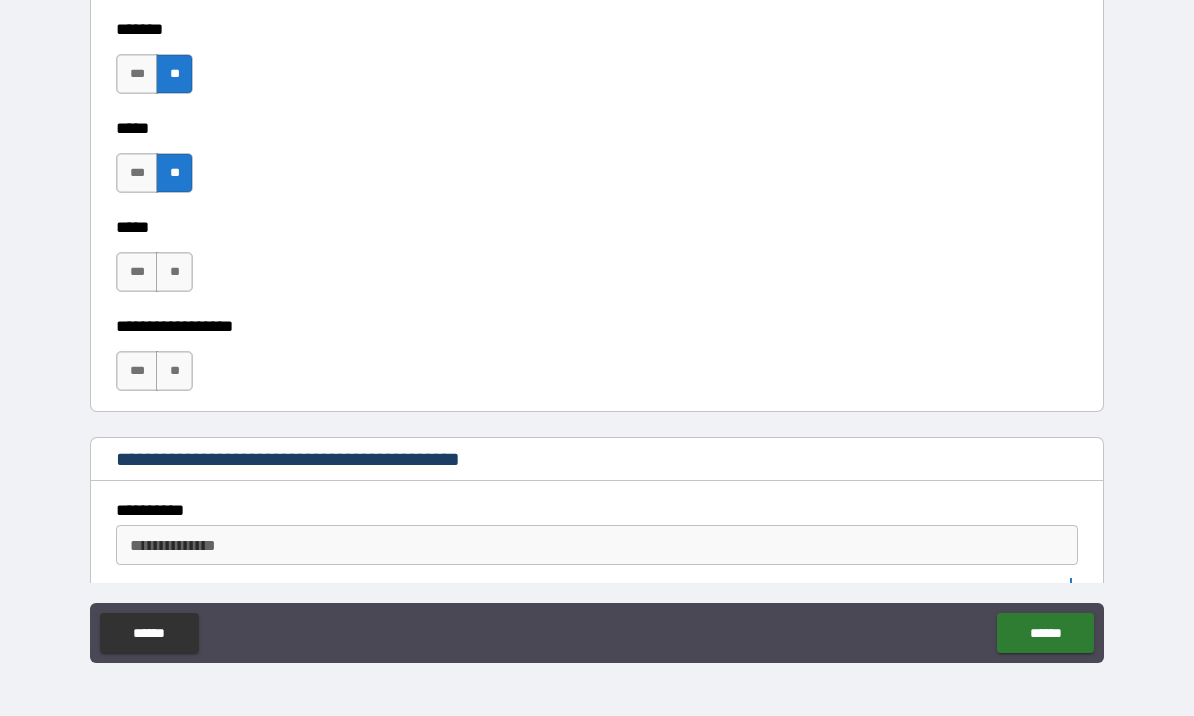 click on "**" at bounding box center (174, 272) 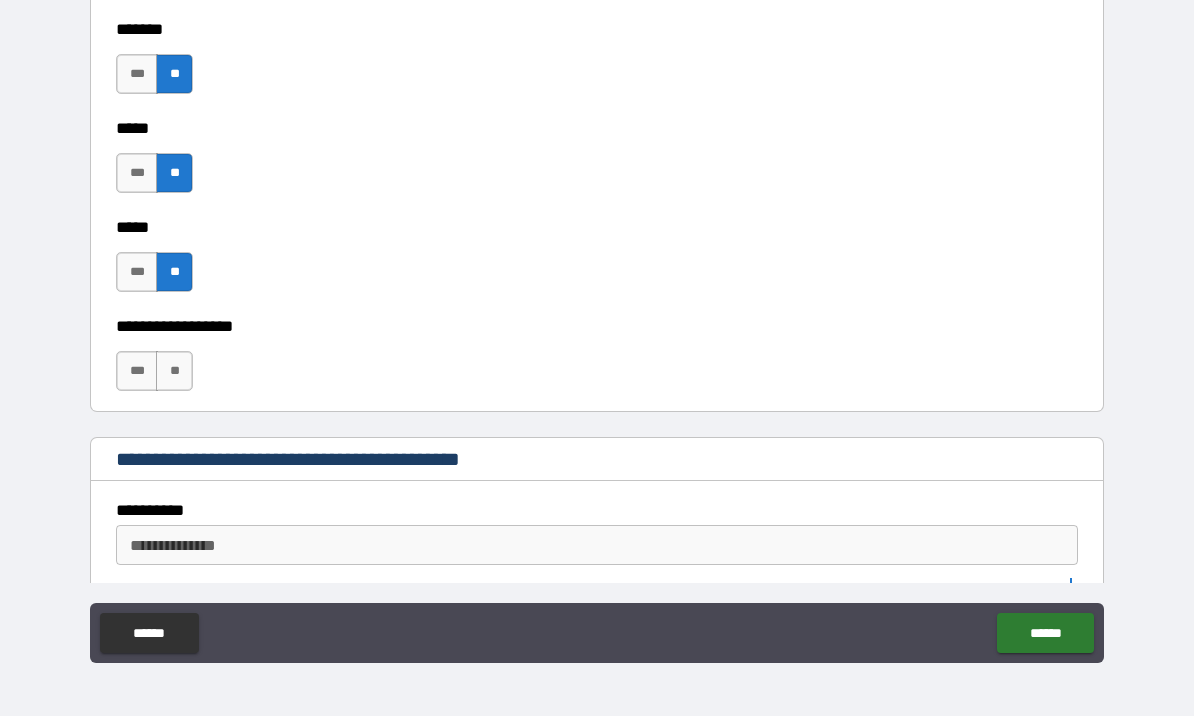 click on "**" at bounding box center [174, 371] 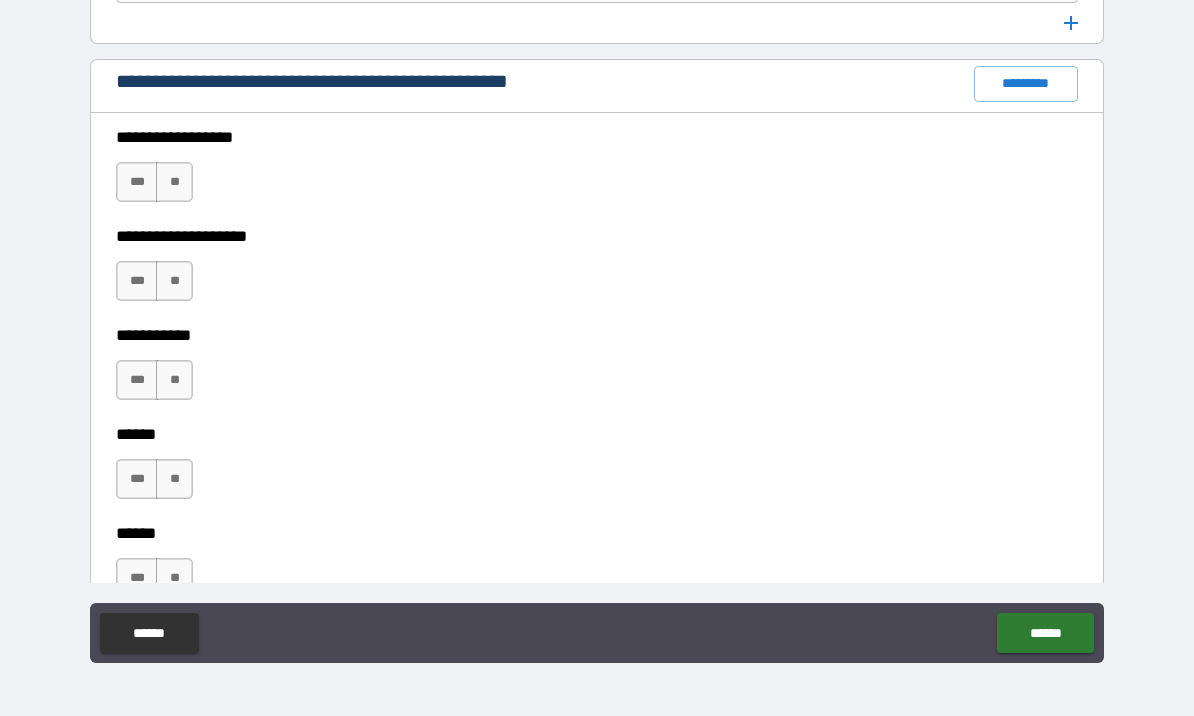scroll, scrollTop: 2731, scrollLeft: 0, axis: vertical 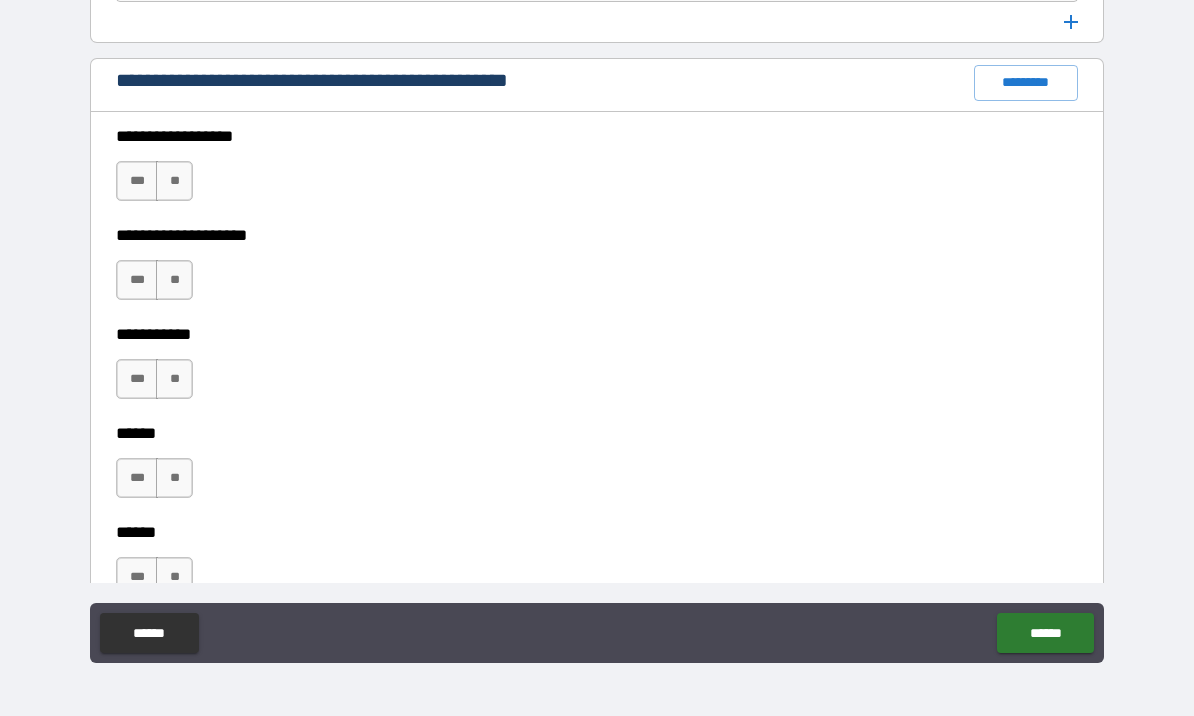 click on "**" at bounding box center [174, 181] 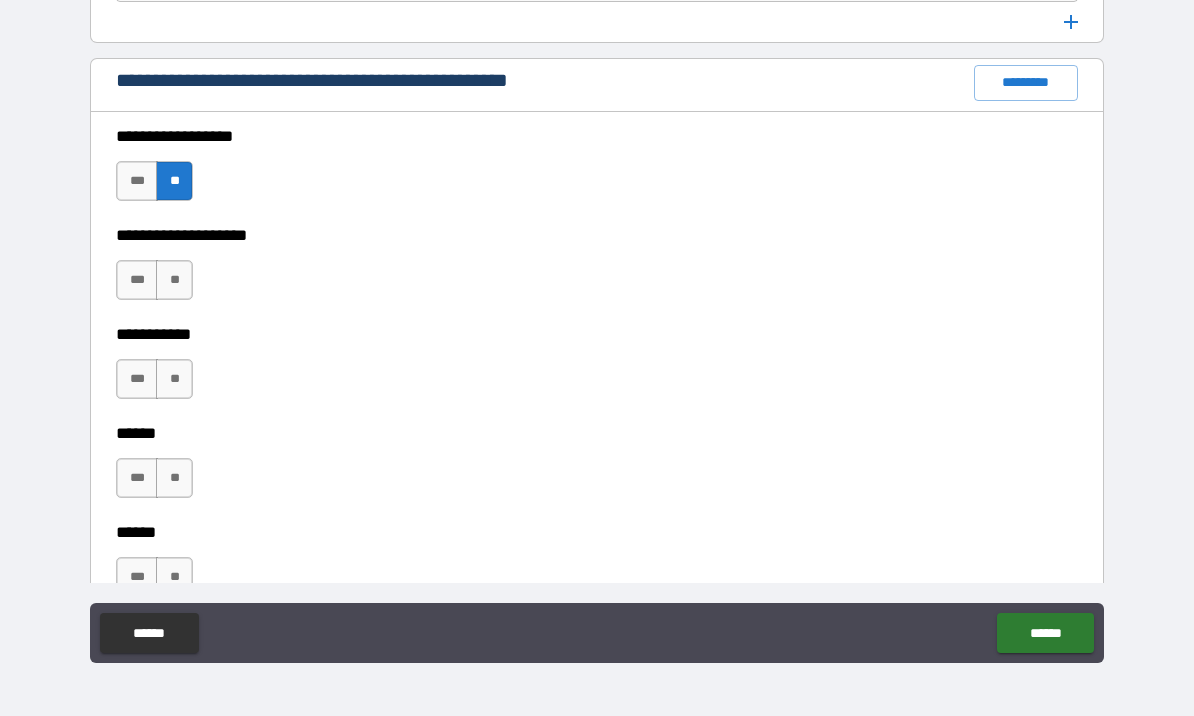 click on "**" at bounding box center [174, 280] 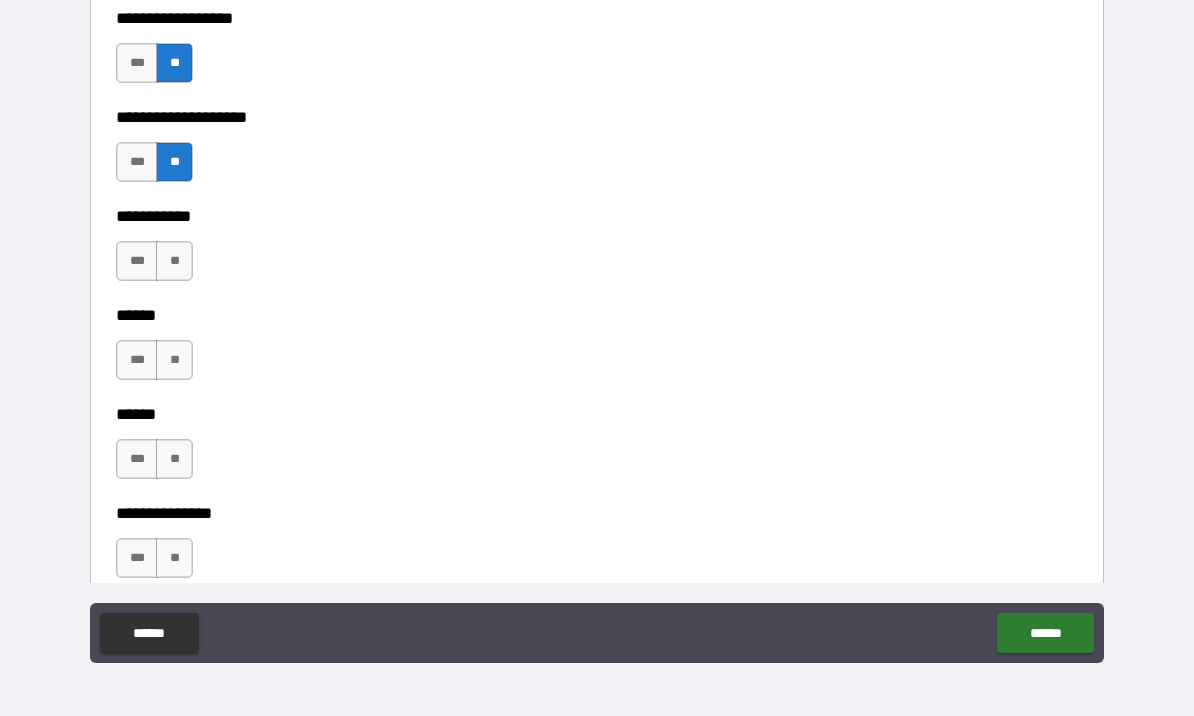 click on "**" at bounding box center [174, 261] 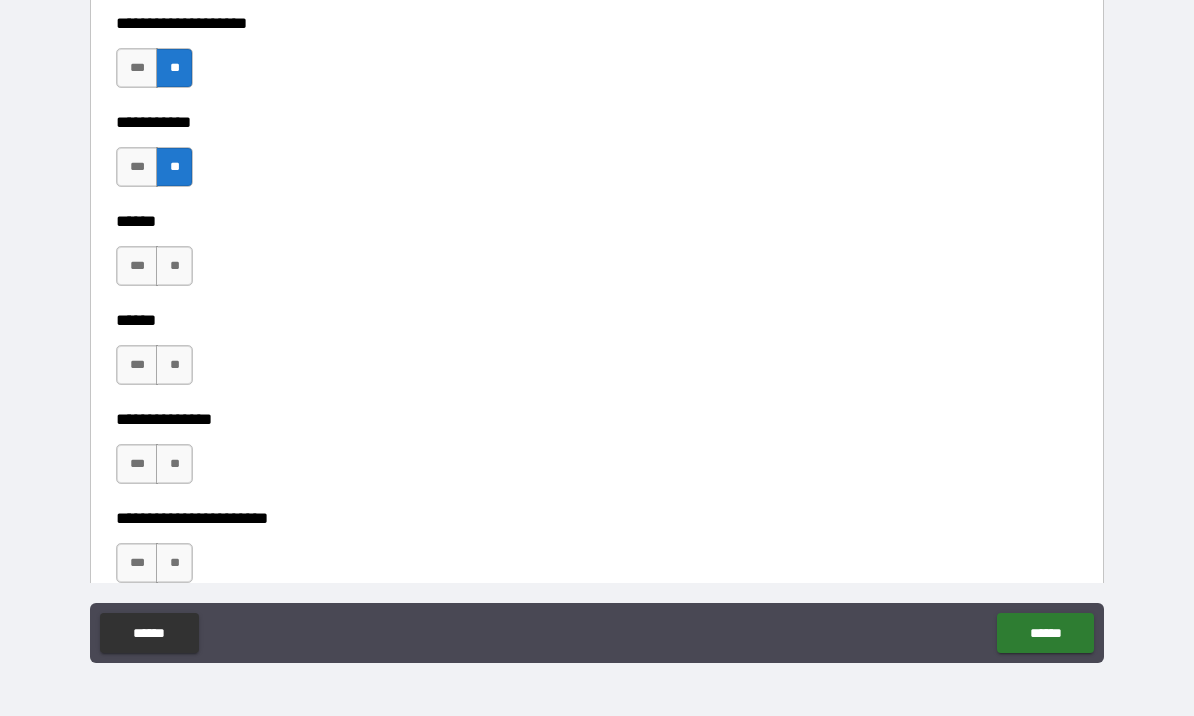 scroll, scrollTop: 2948, scrollLeft: 0, axis: vertical 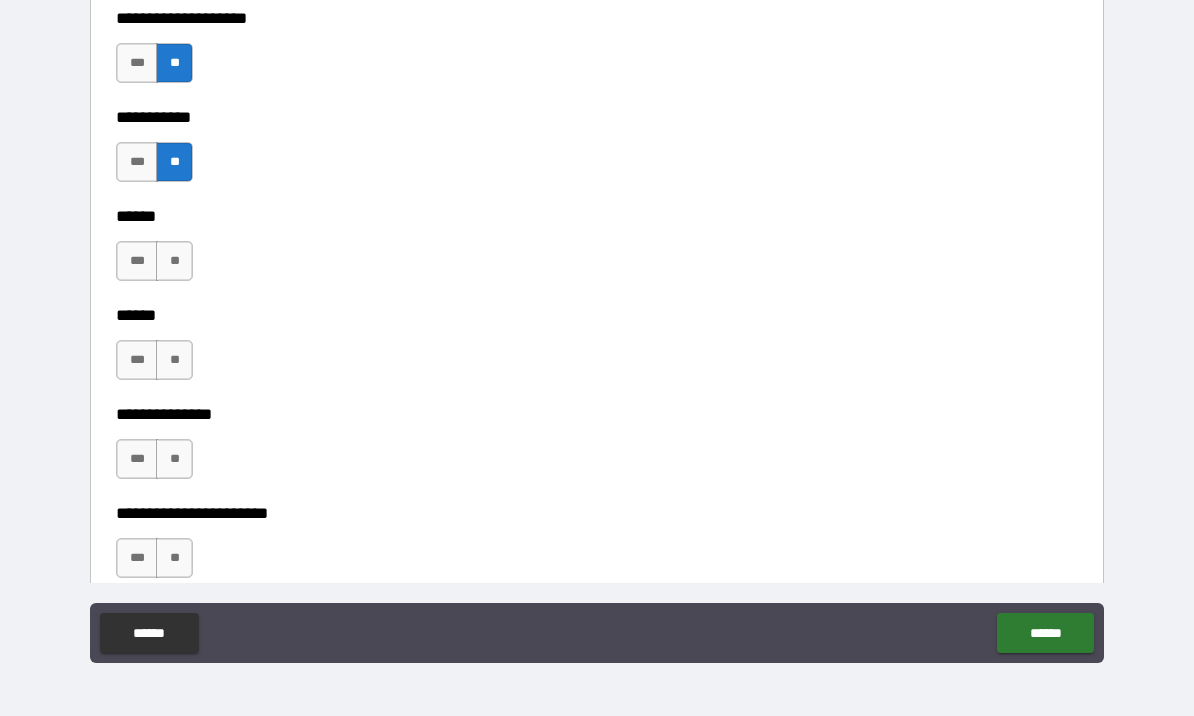 click on "**" at bounding box center (174, 261) 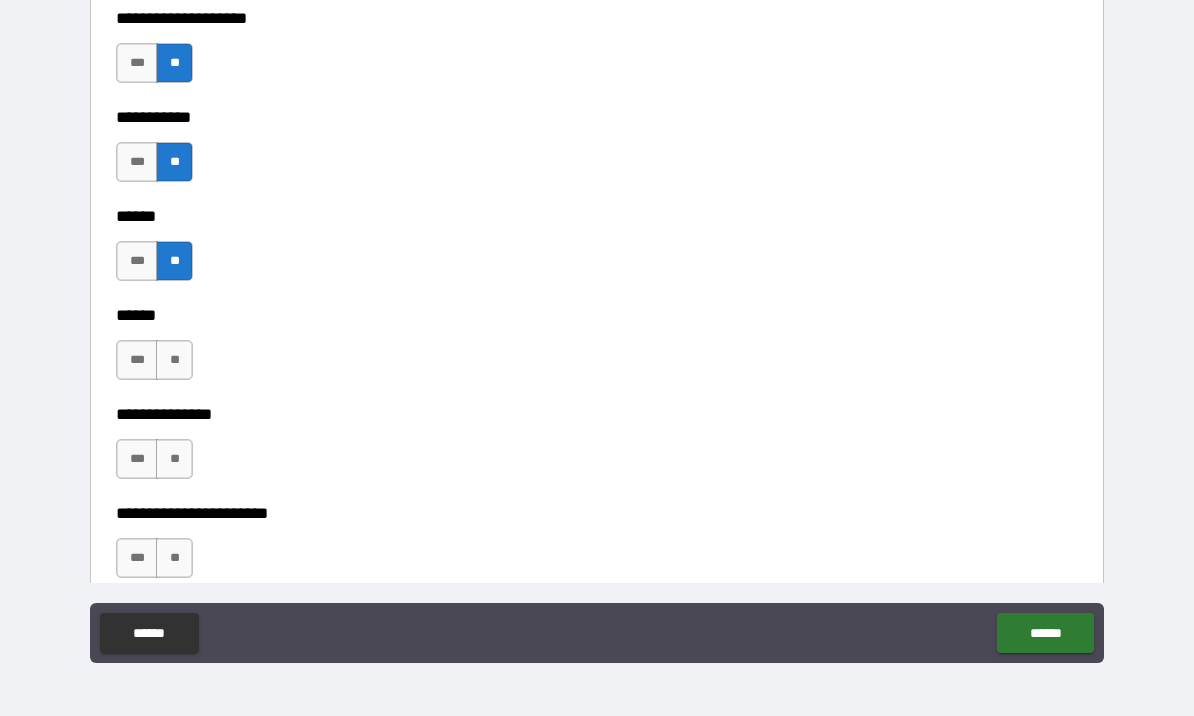 click on "**" at bounding box center [174, 360] 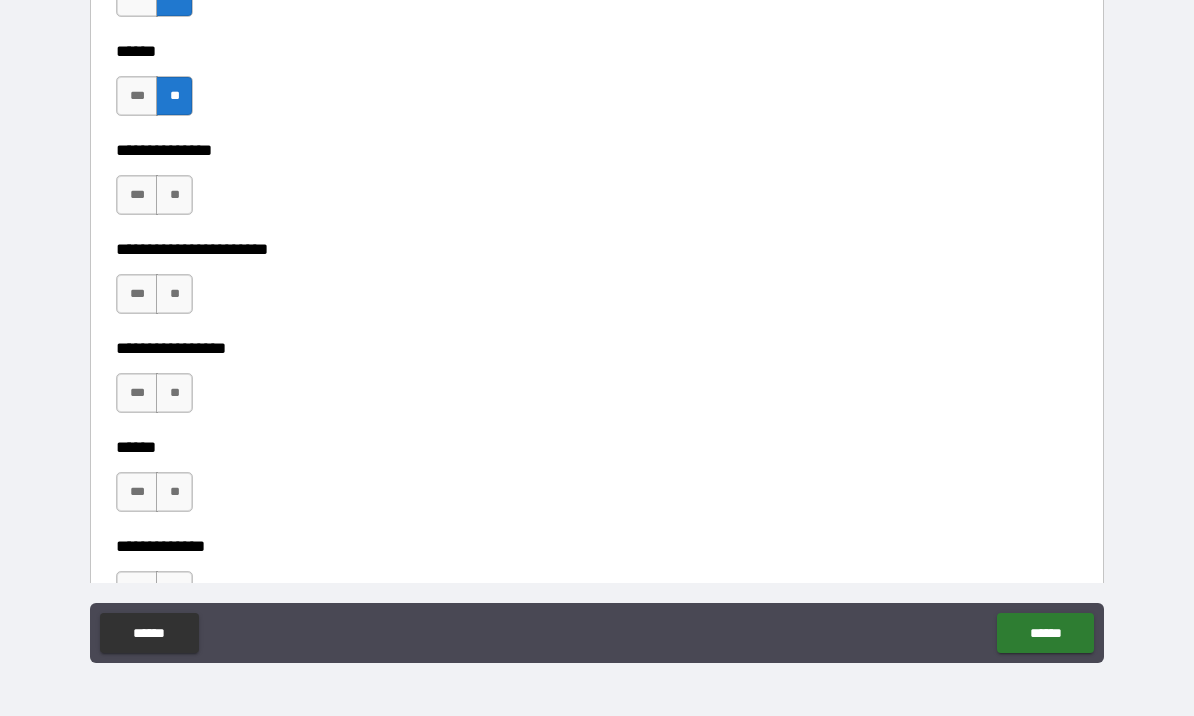 scroll, scrollTop: 3224, scrollLeft: 0, axis: vertical 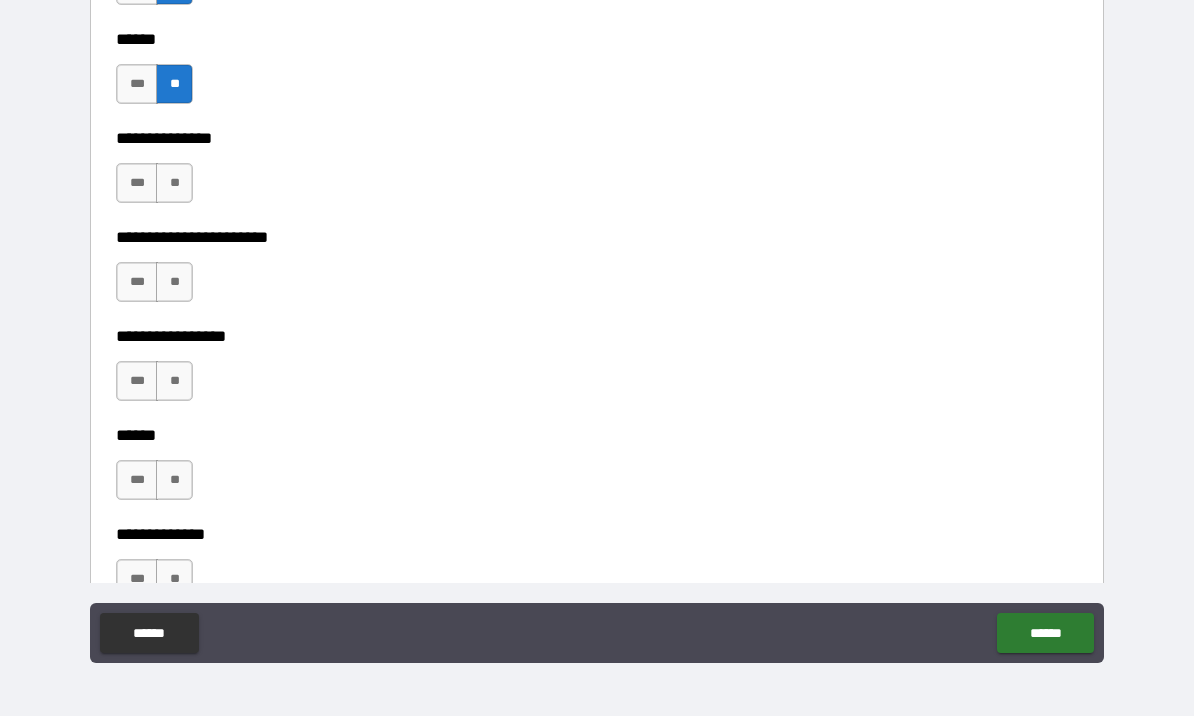 click on "**" at bounding box center [174, 183] 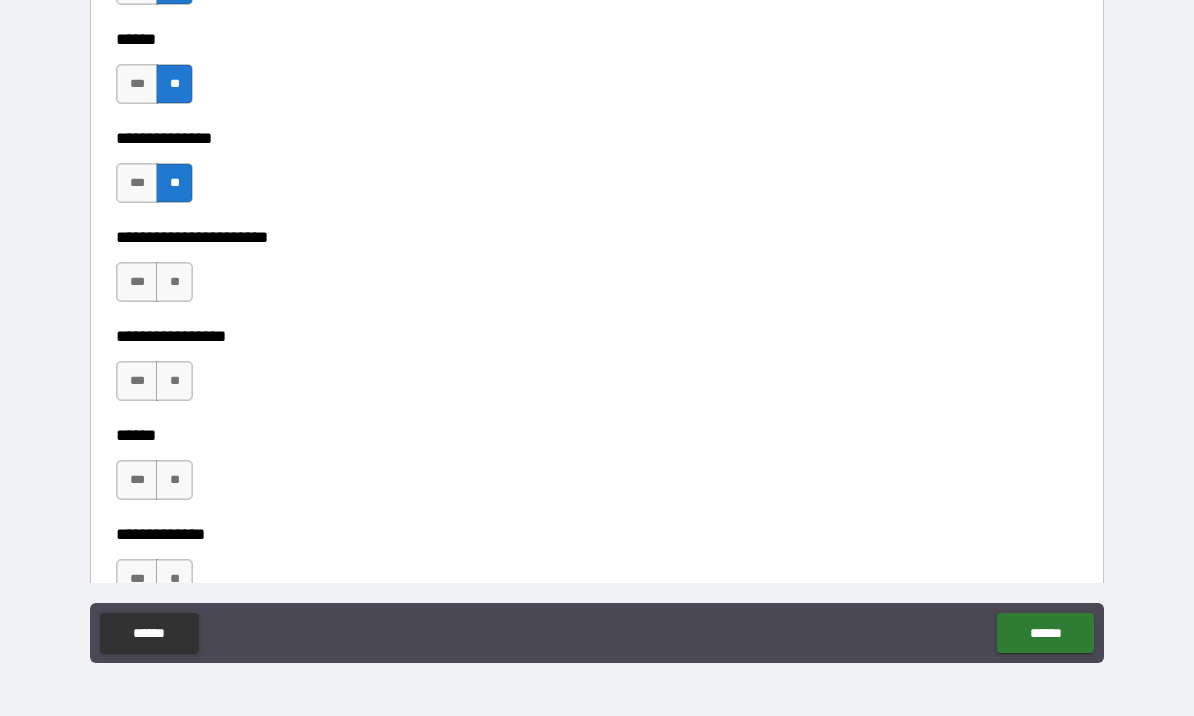 click on "**" at bounding box center (174, 282) 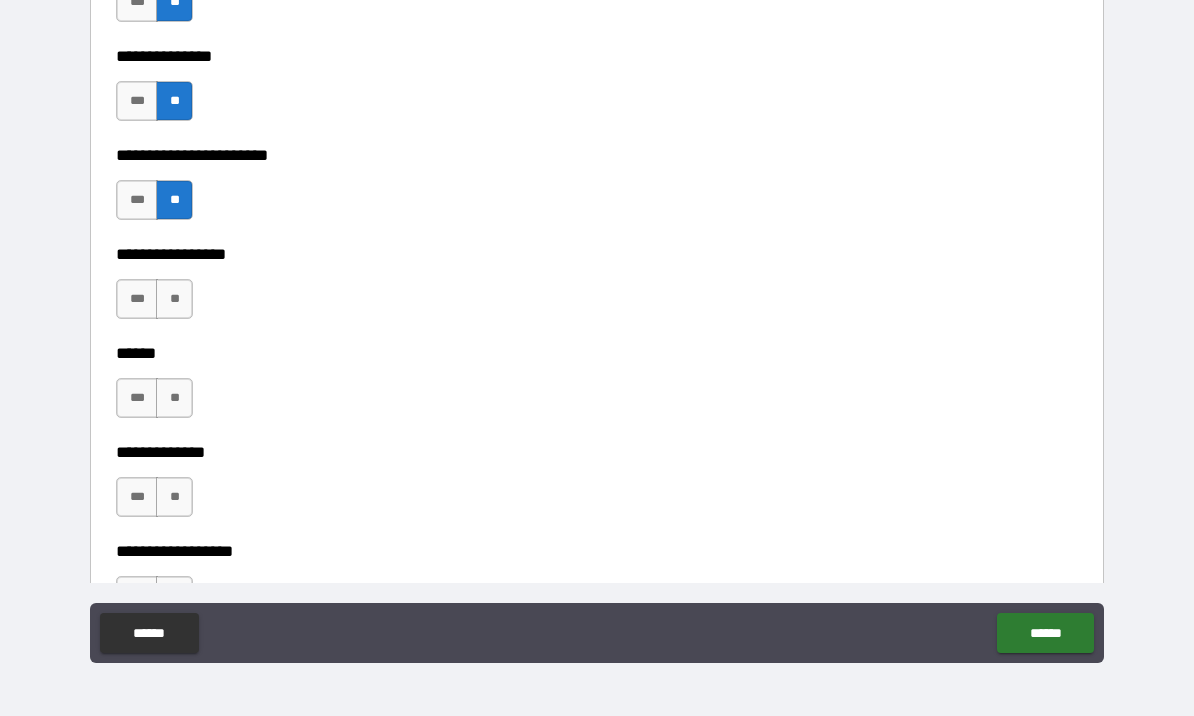 scroll, scrollTop: 3310, scrollLeft: 0, axis: vertical 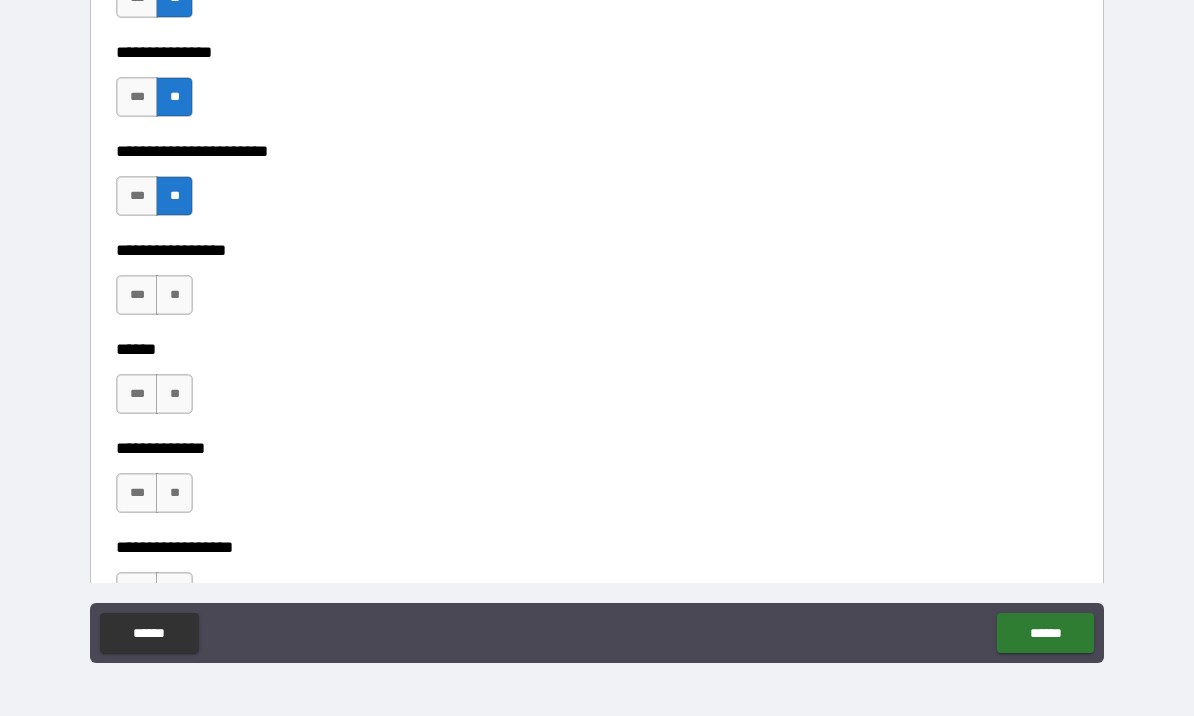click on "**" at bounding box center (174, 295) 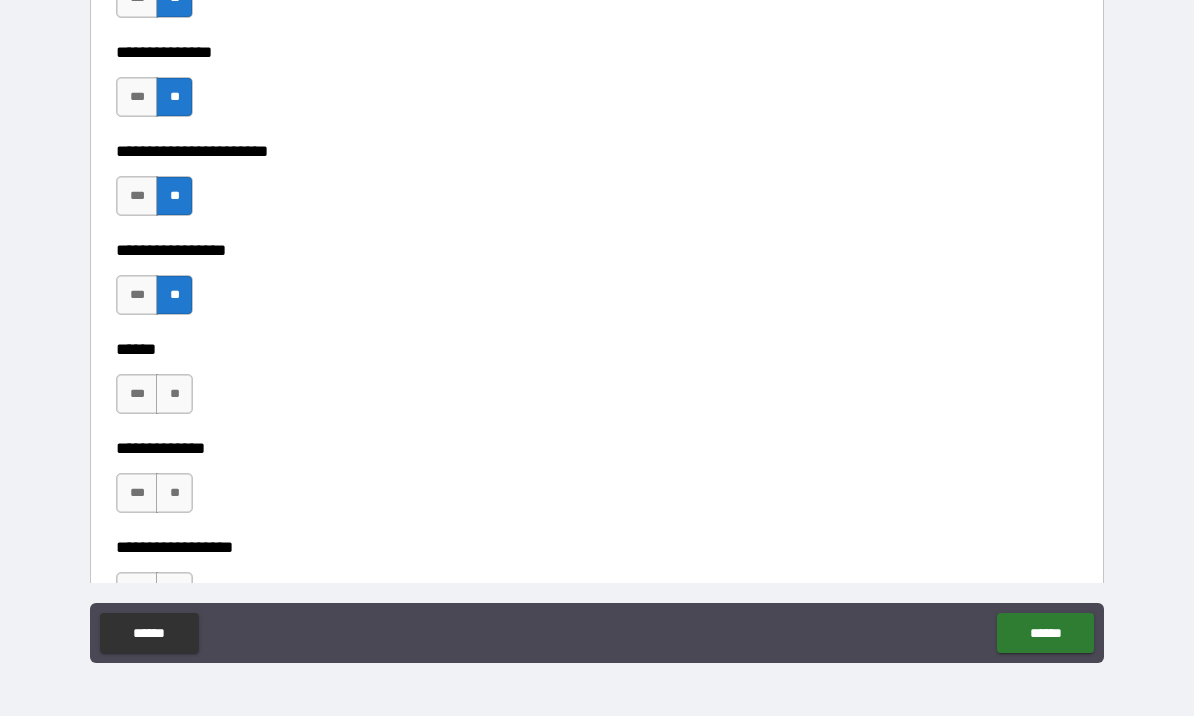 click on "**" at bounding box center [174, 394] 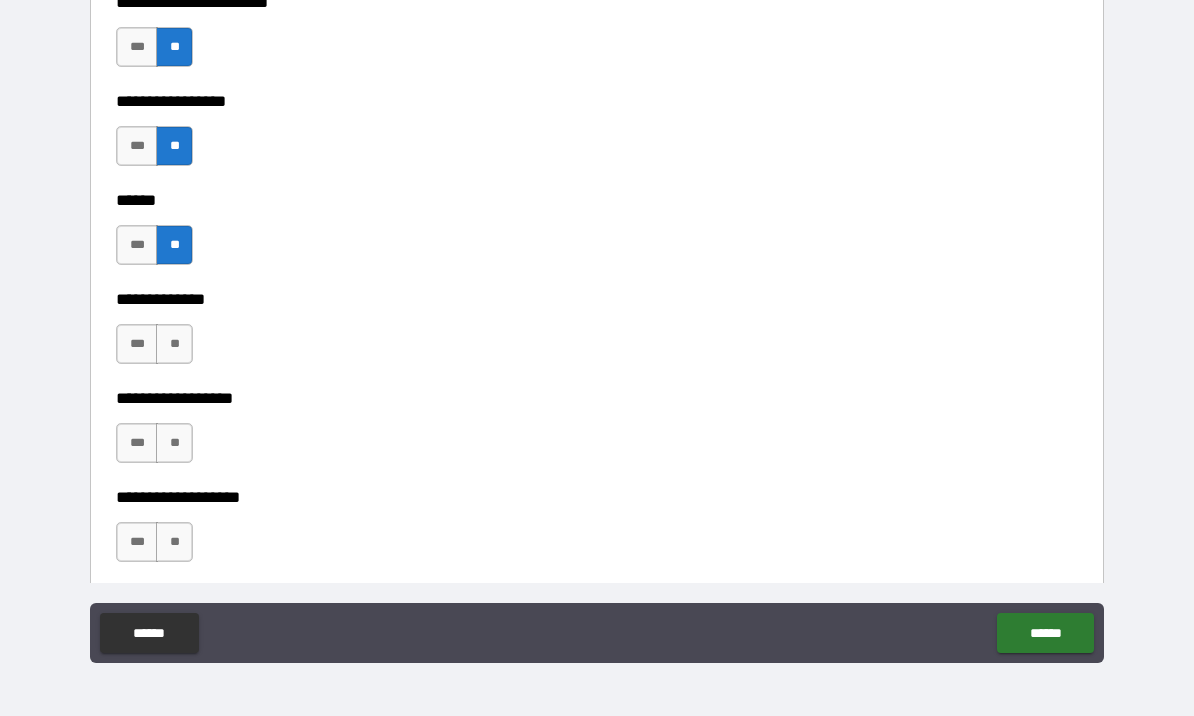 click on "**" at bounding box center (174, 344) 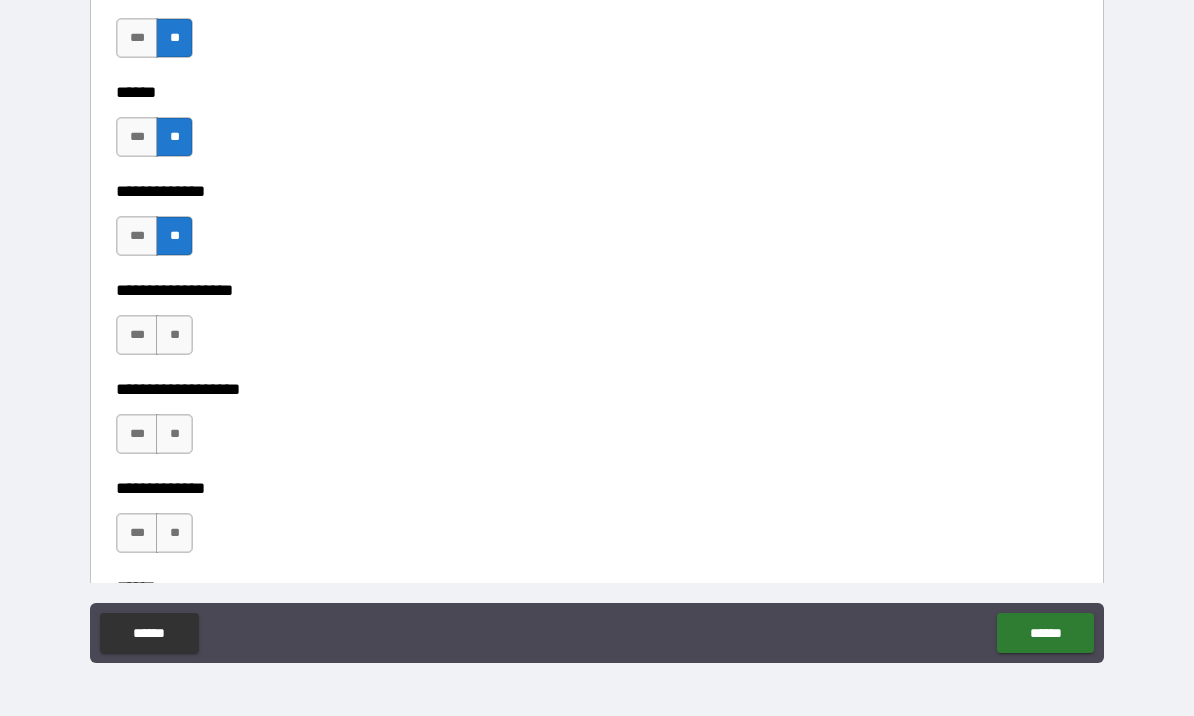 click on "**" at bounding box center (174, 335) 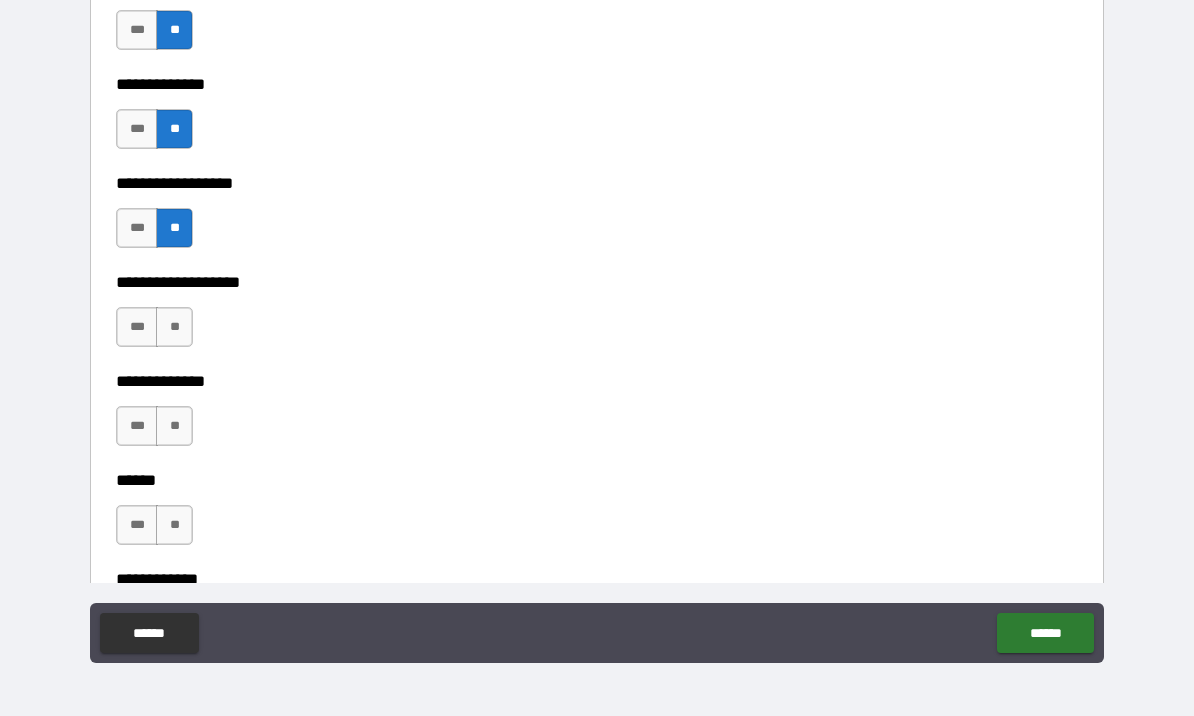 scroll, scrollTop: 3677, scrollLeft: 0, axis: vertical 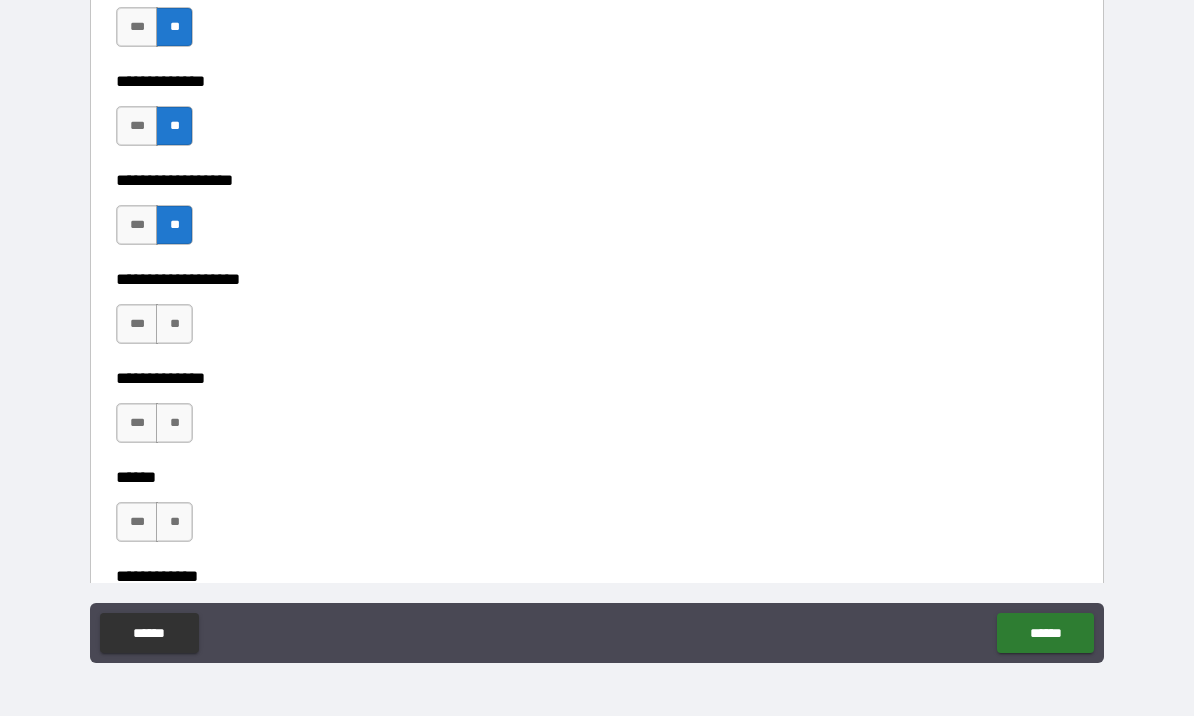 click on "**" at bounding box center [174, 324] 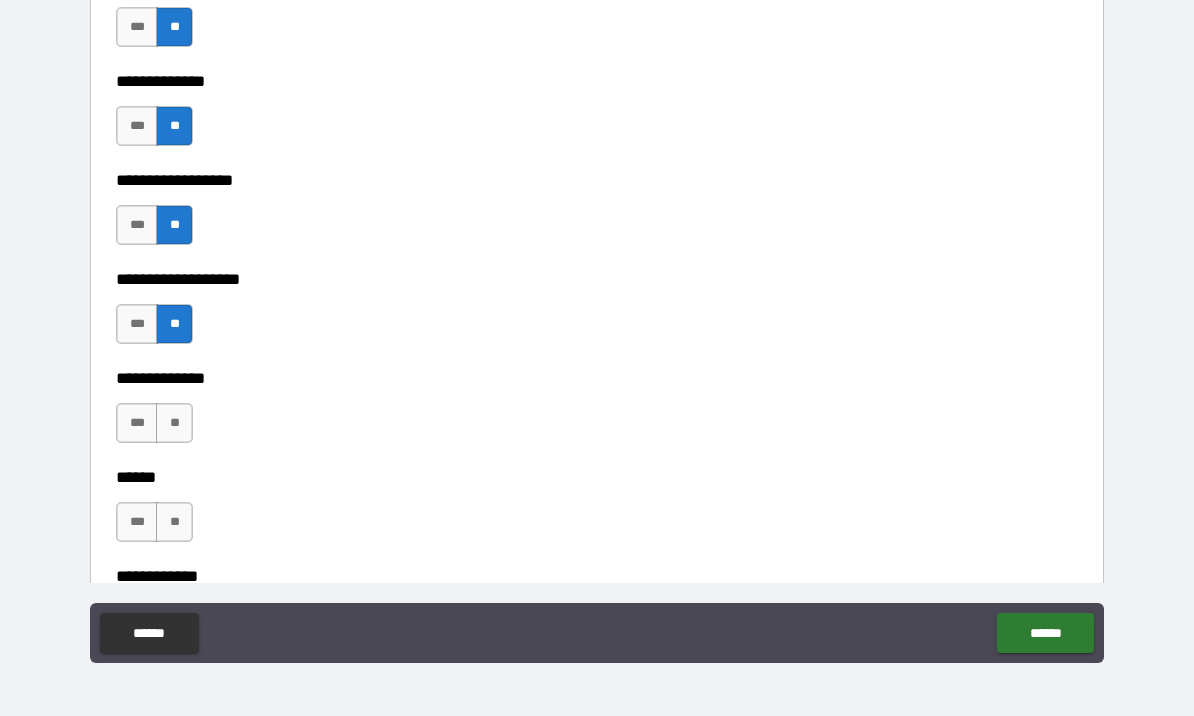 click on "**" at bounding box center [174, 423] 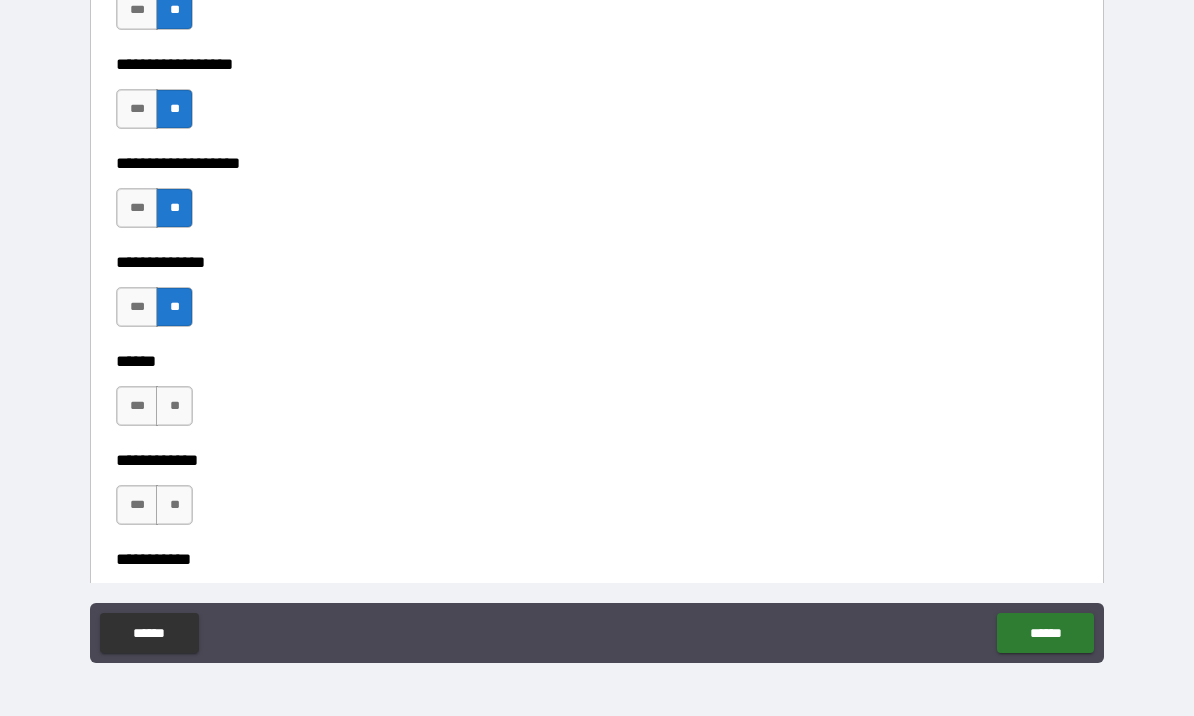 click on "**" at bounding box center (174, 406) 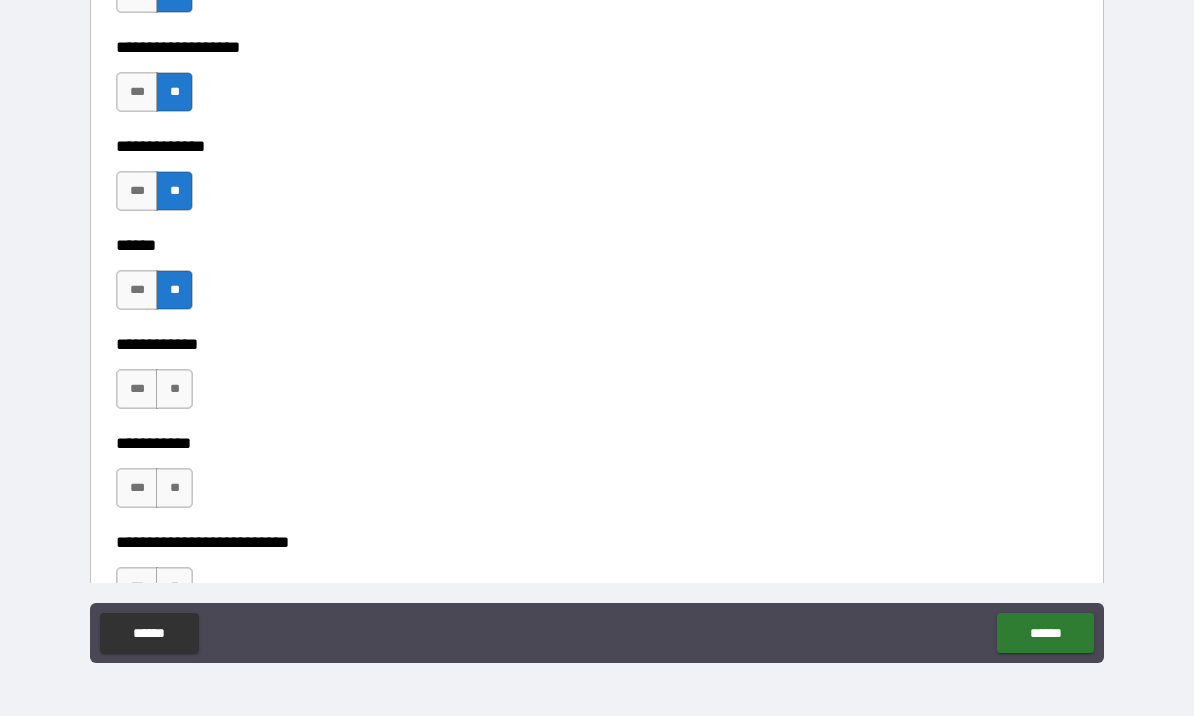 scroll, scrollTop: 4041, scrollLeft: 0, axis: vertical 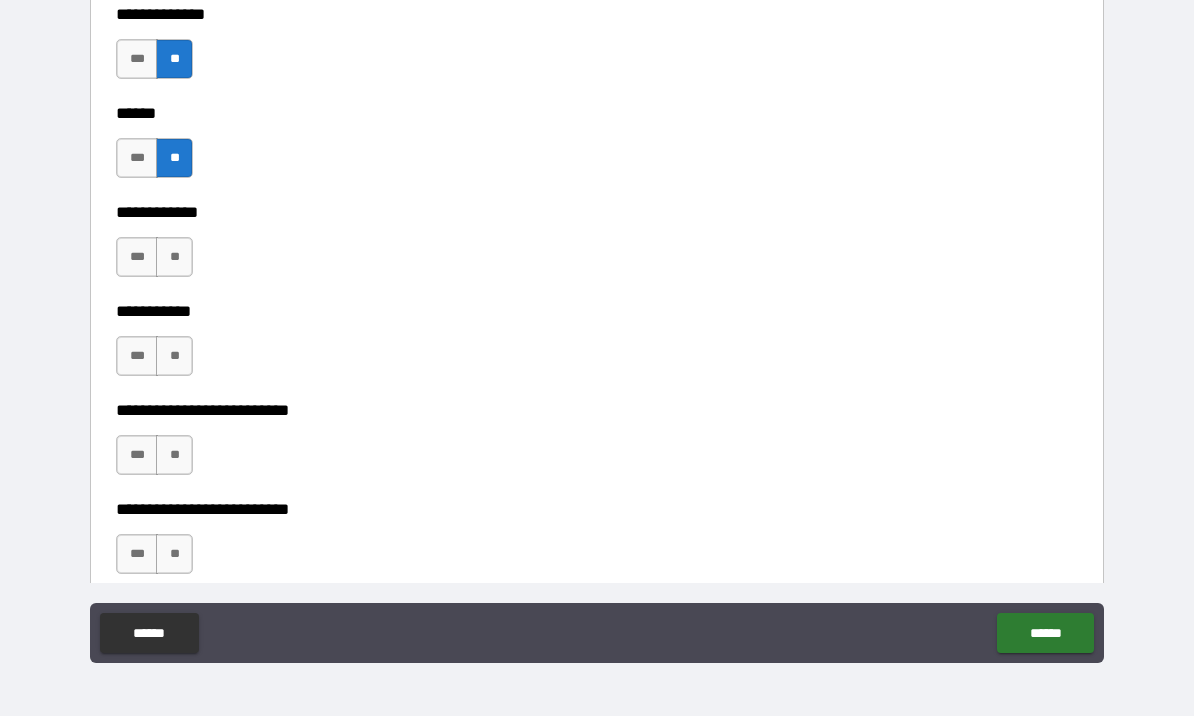 click on "**" at bounding box center [174, 257] 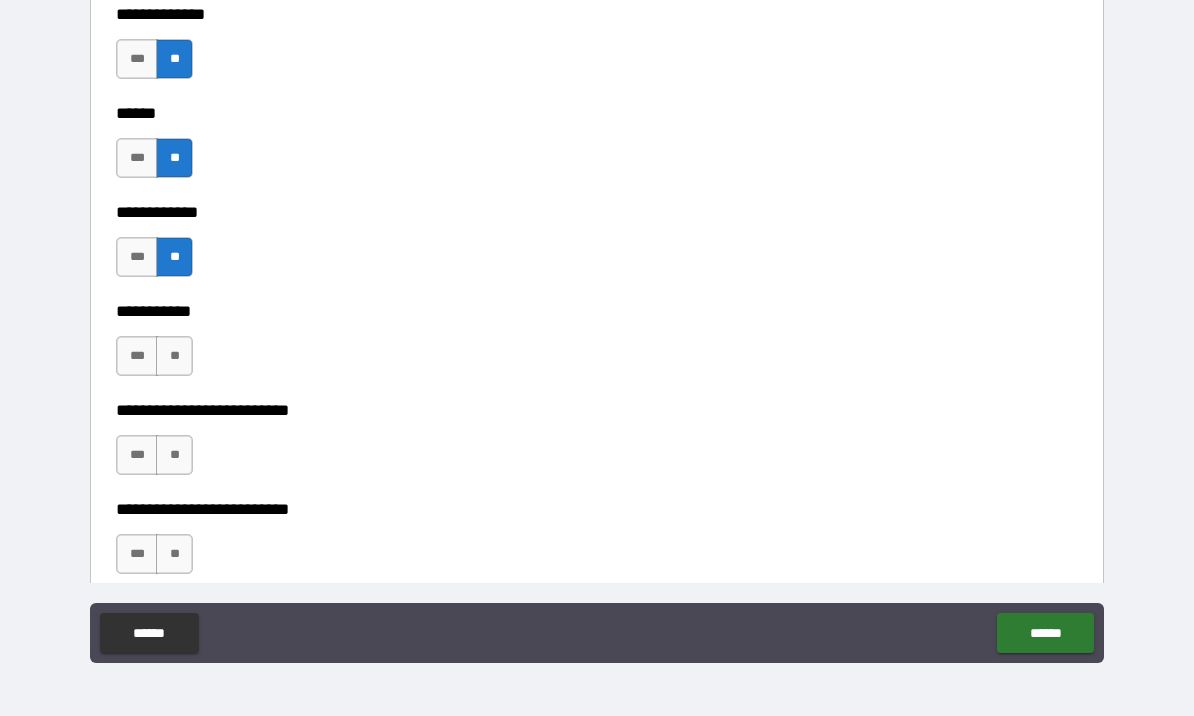 click on "**" at bounding box center [174, 356] 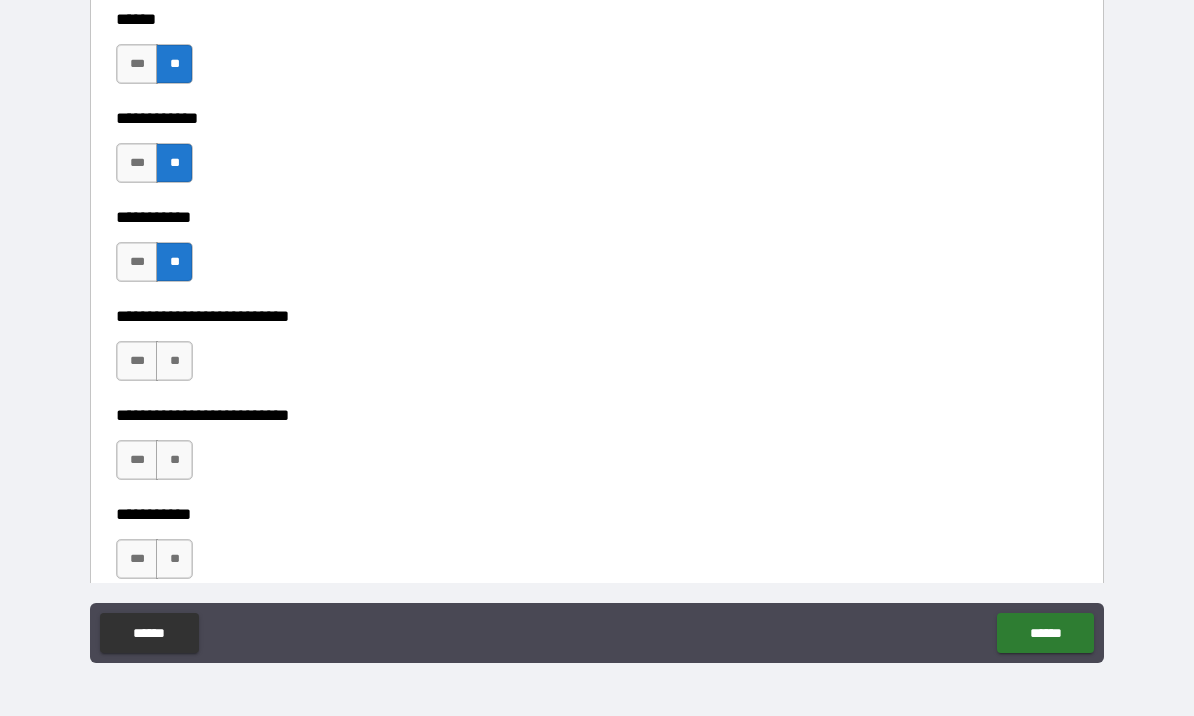 scroll, scrollTop: 4164, scrollLeft: 0, axis: vertical 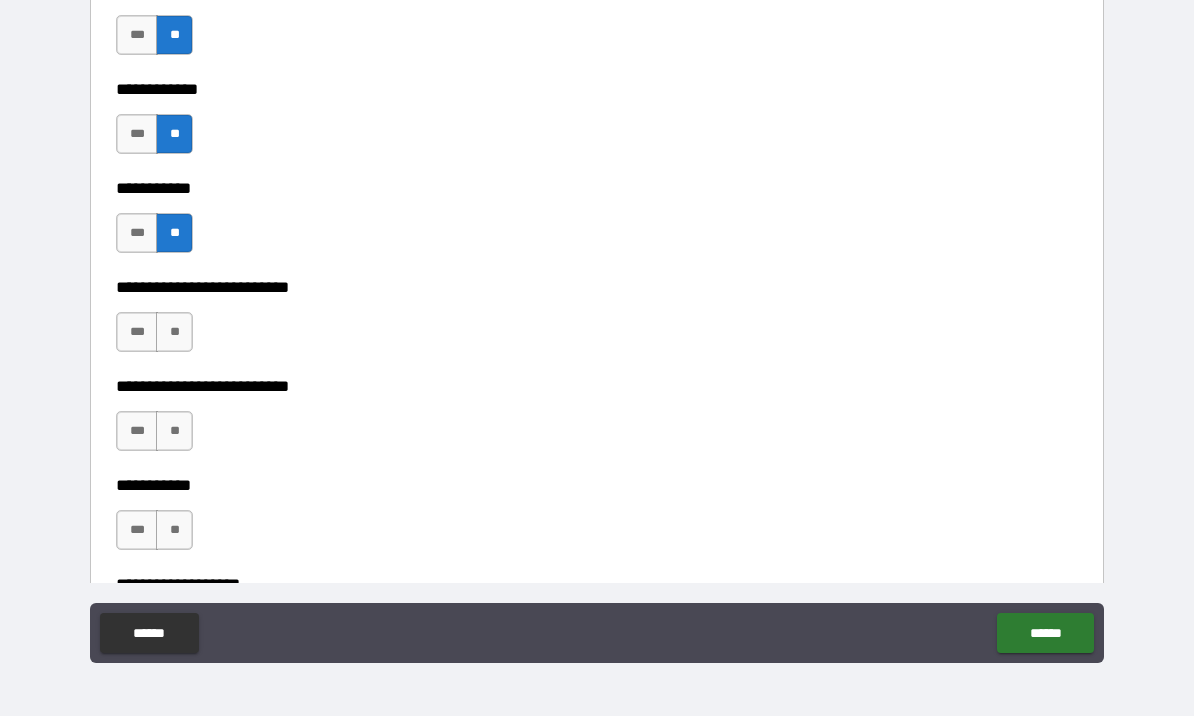 click on "**" at bounding box center (174, 332) 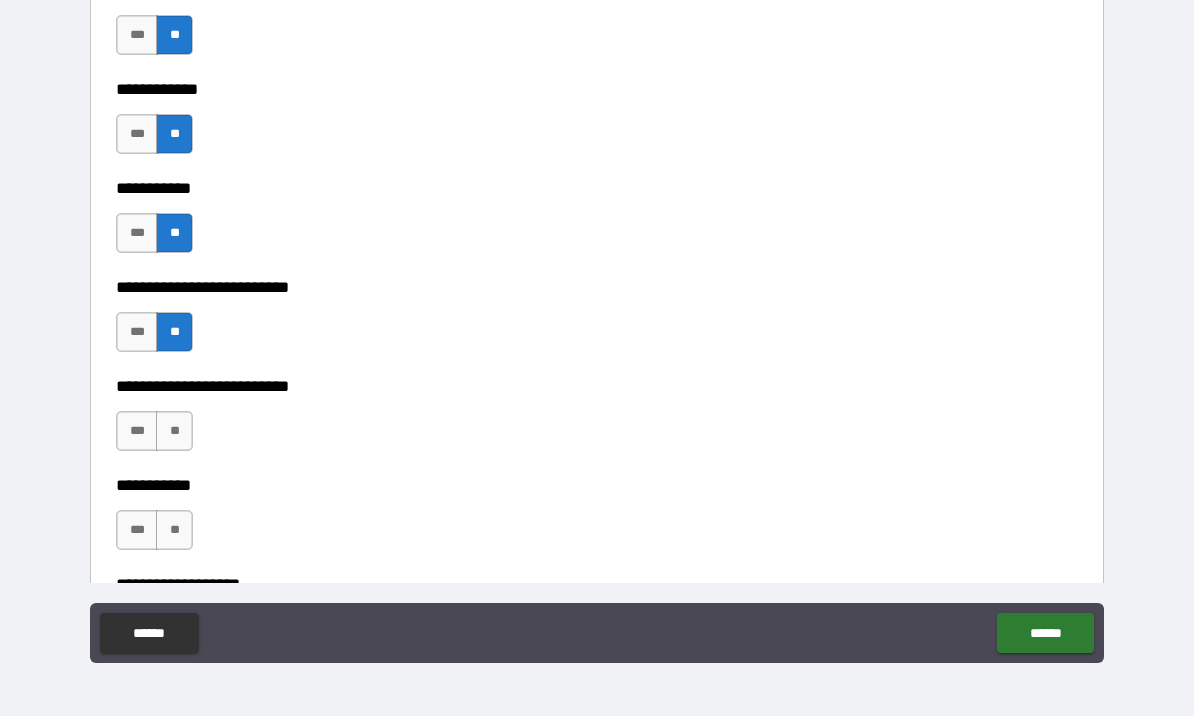 click on "**" at bounding box center (174, 431) 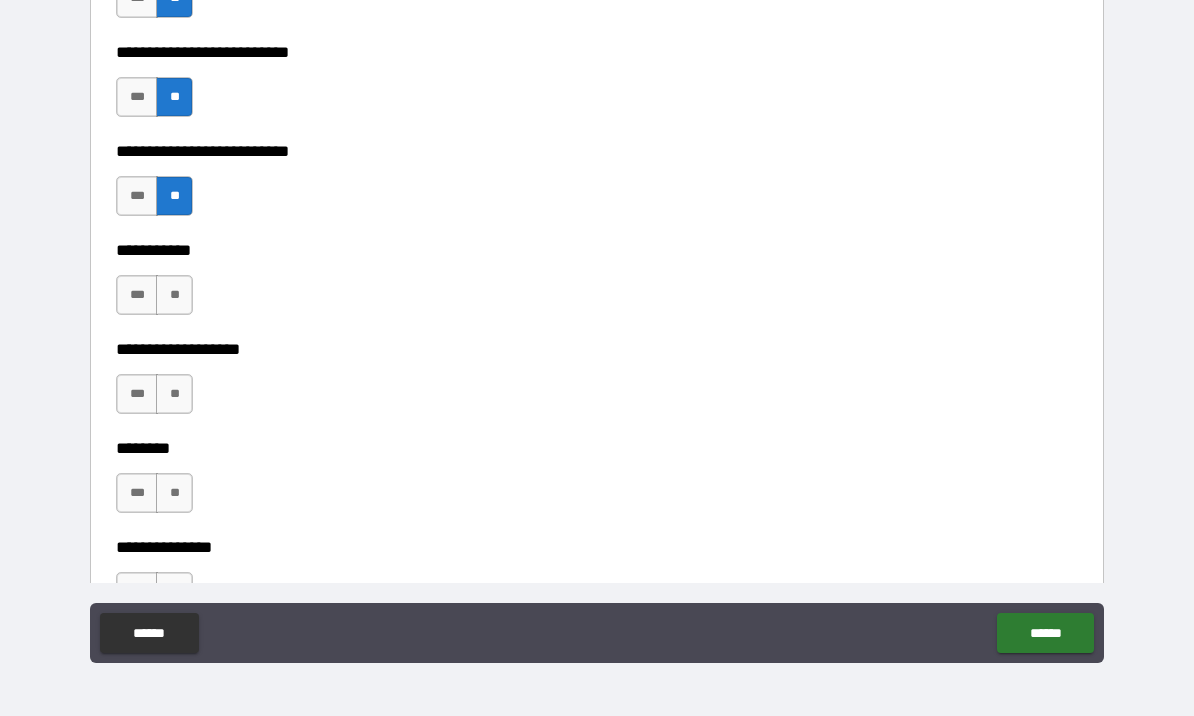 scroll, scrollTop: 4397, scrollLeft: 0, axis: vertical 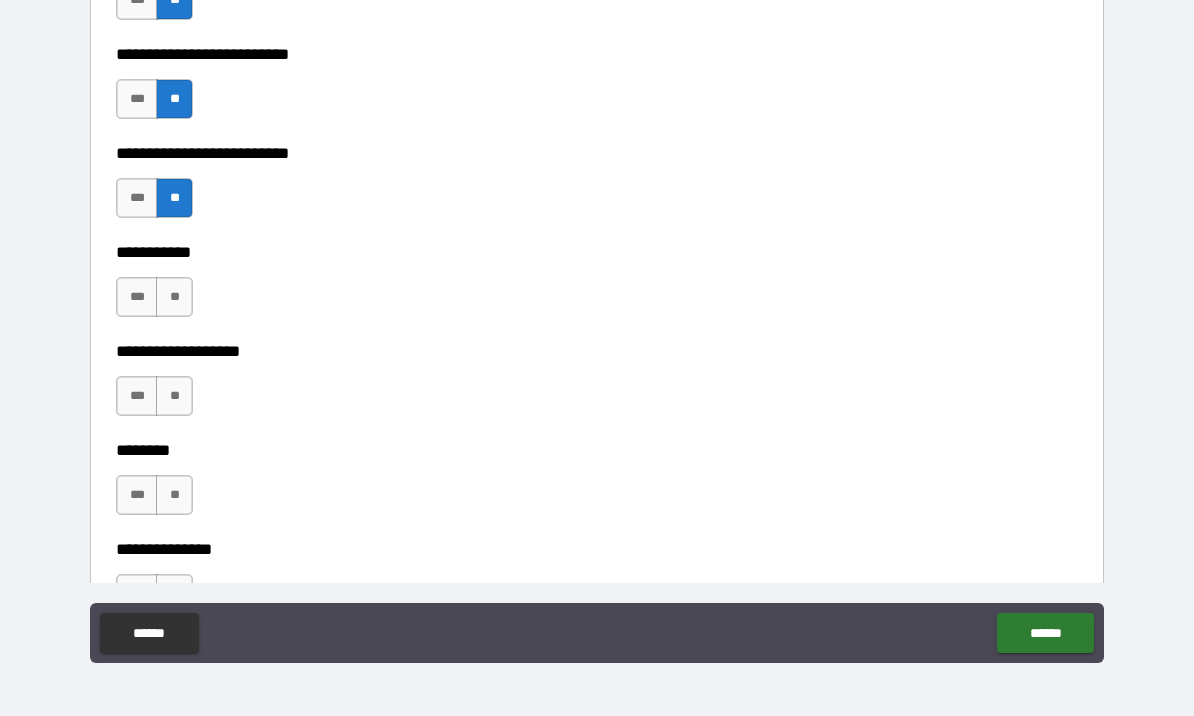 click on "**" at bounding box center (174, 297) 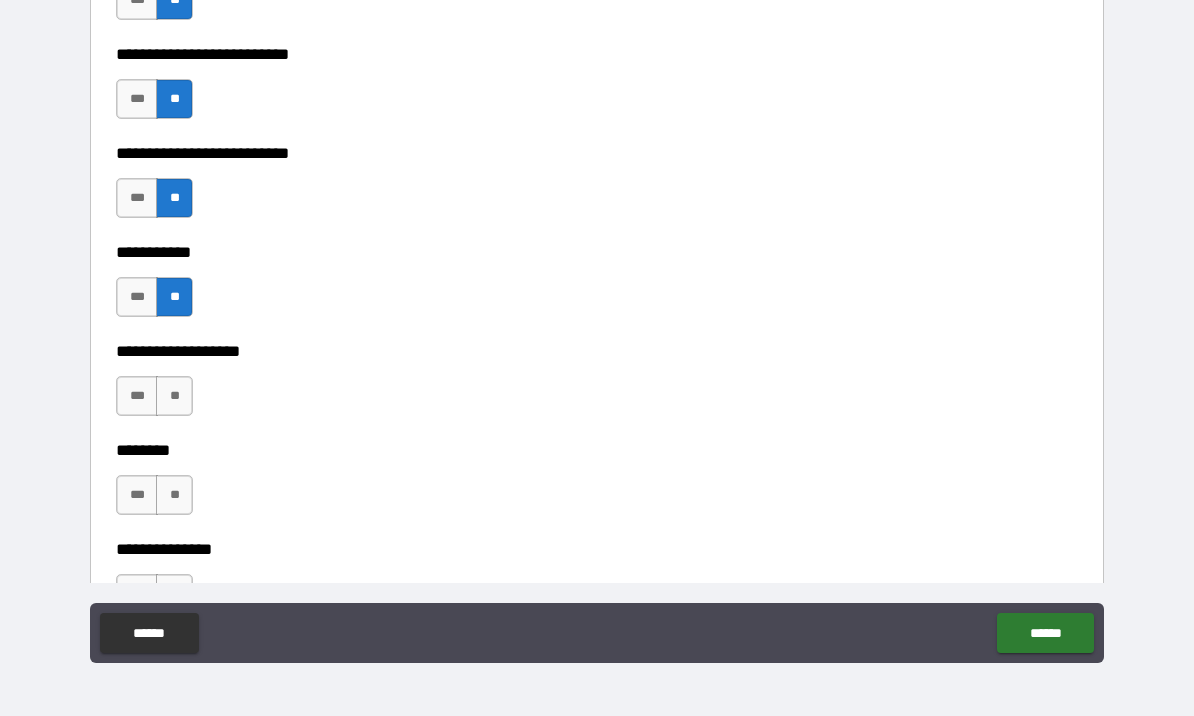 click on "**" at bounding box center [174, 396] 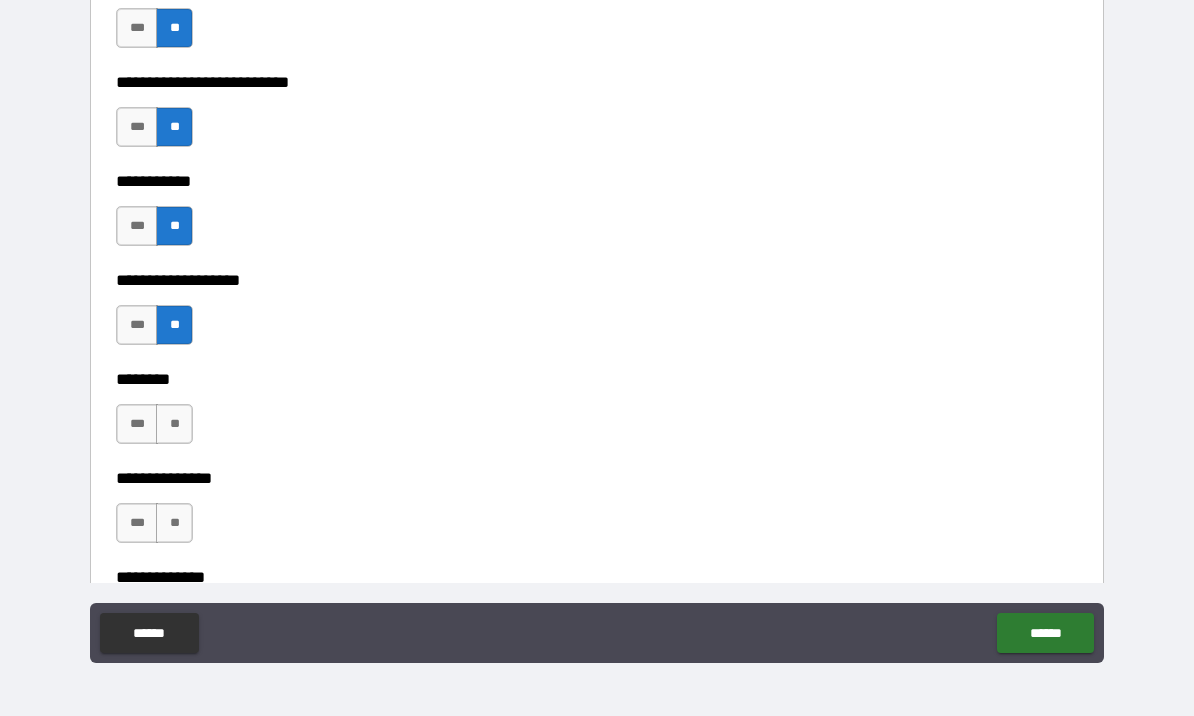 scroll, scrollTop: 4502, scrollLeft: 0, axis: vertical 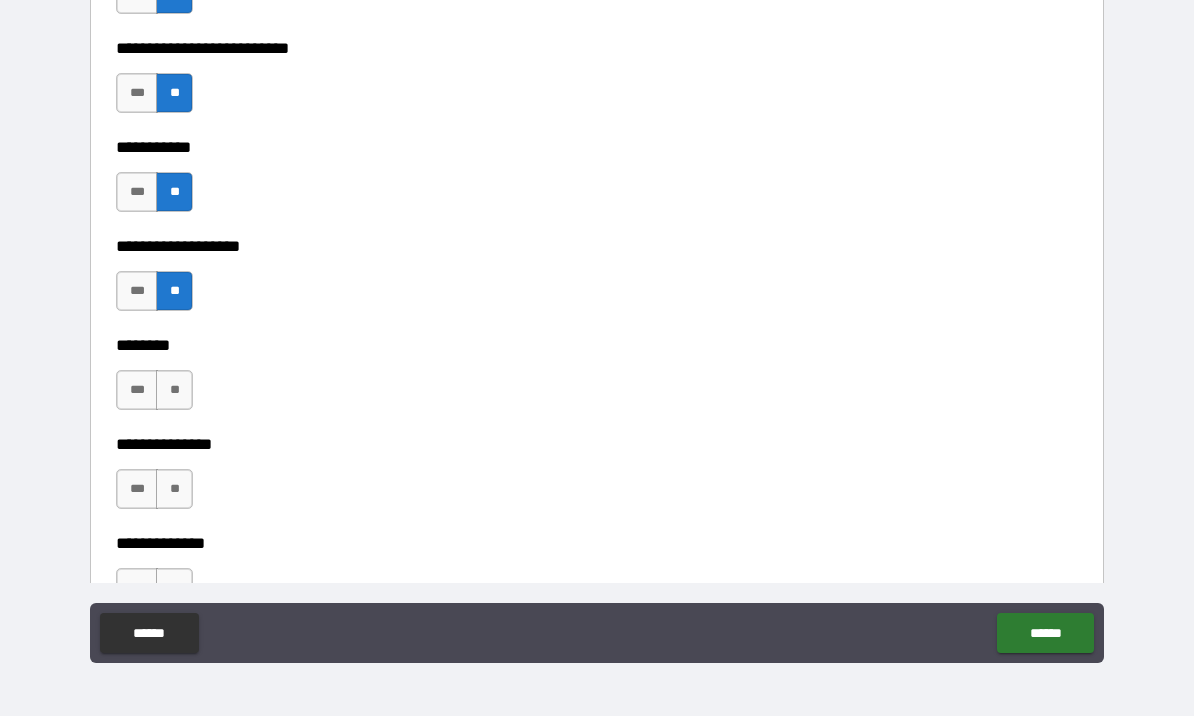 click on "**" at bounding box center (174, 390) 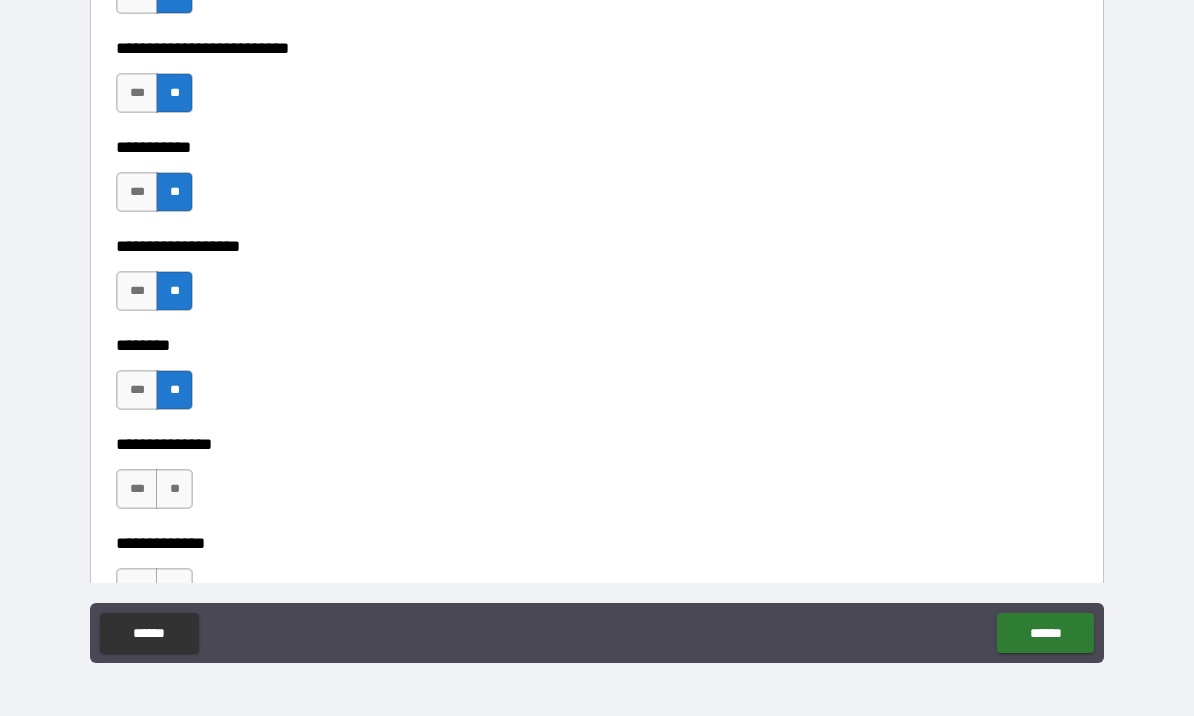 click on "**" at bounding box center (174, 489) 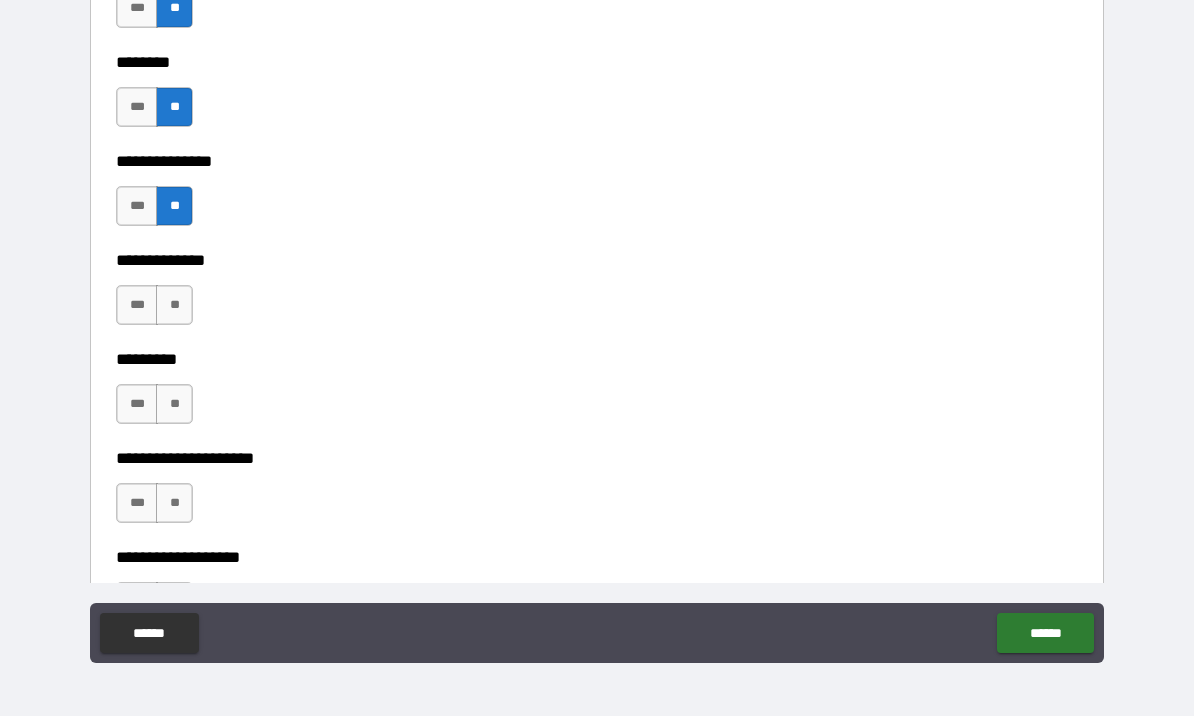 scroll, scrollTop: 4796, scrollLeft: 0, axis: vertical 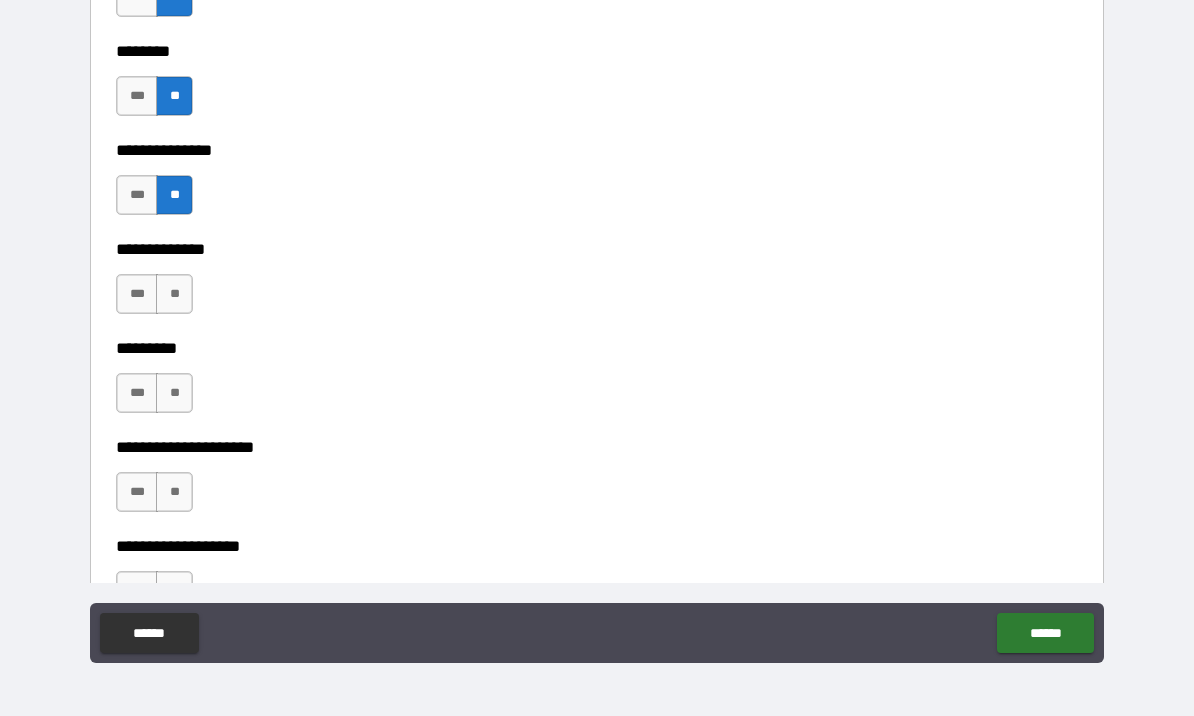 click on "**" at bounding box center [174, 294] 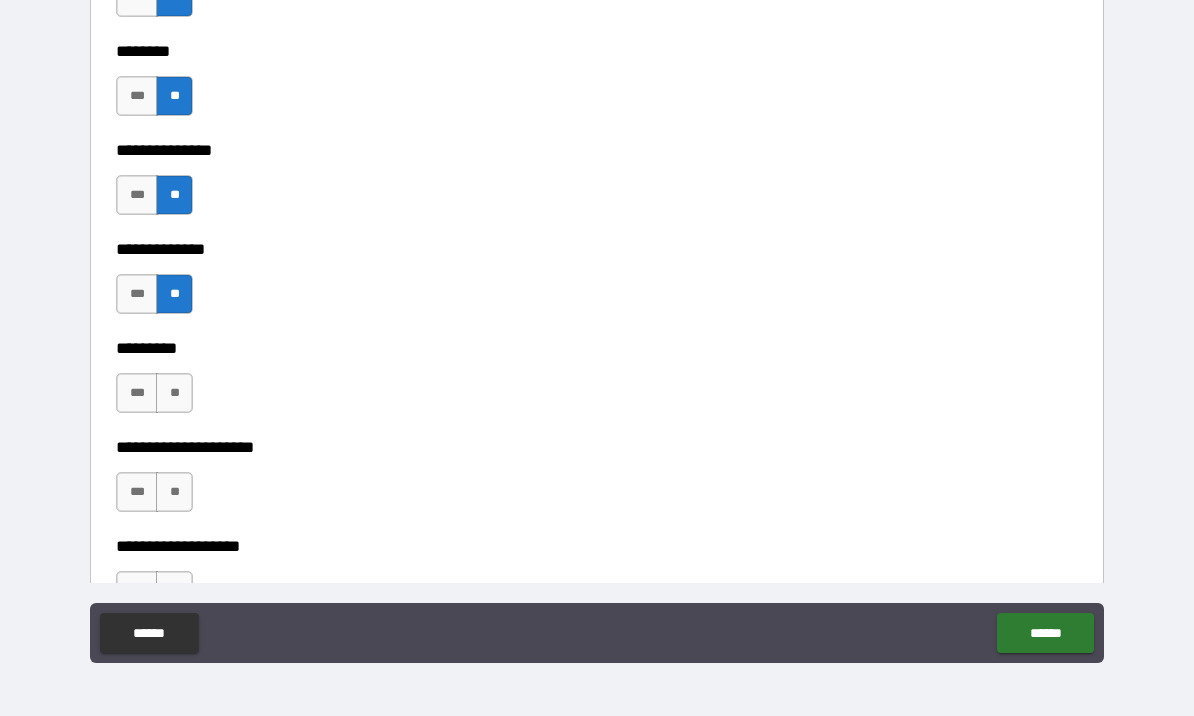 click on "**" at bounding box center [174, 393] 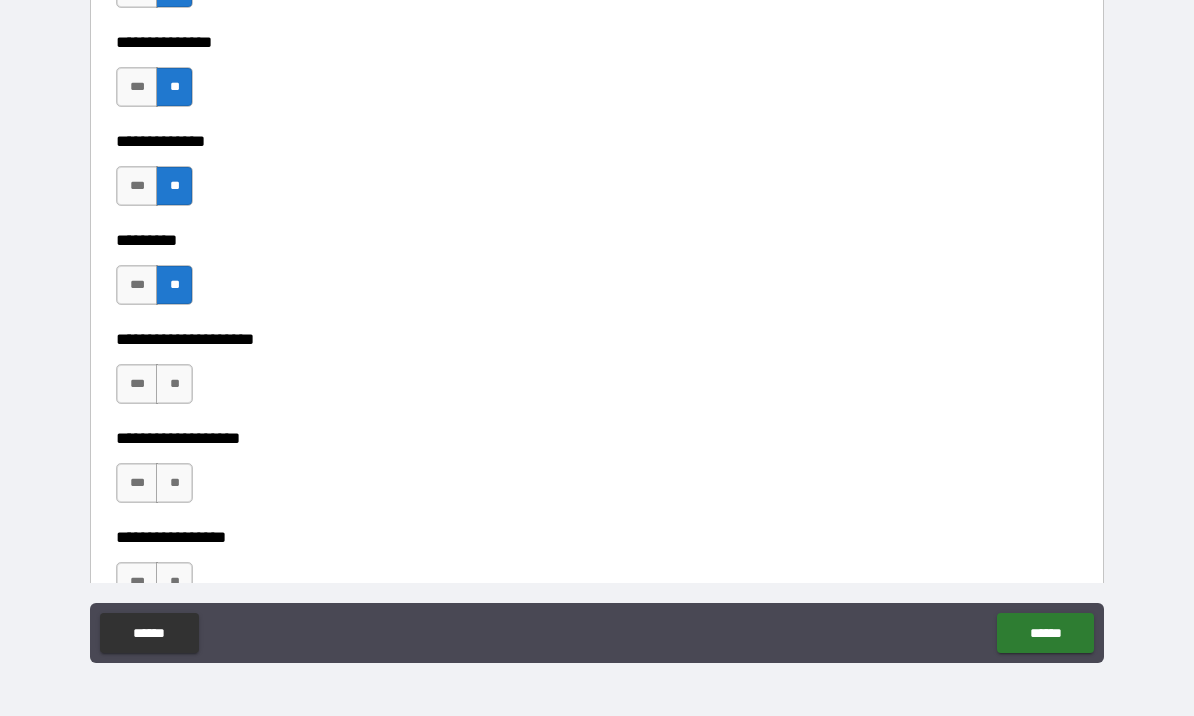 click on "**" at bounding box center [174, 384] 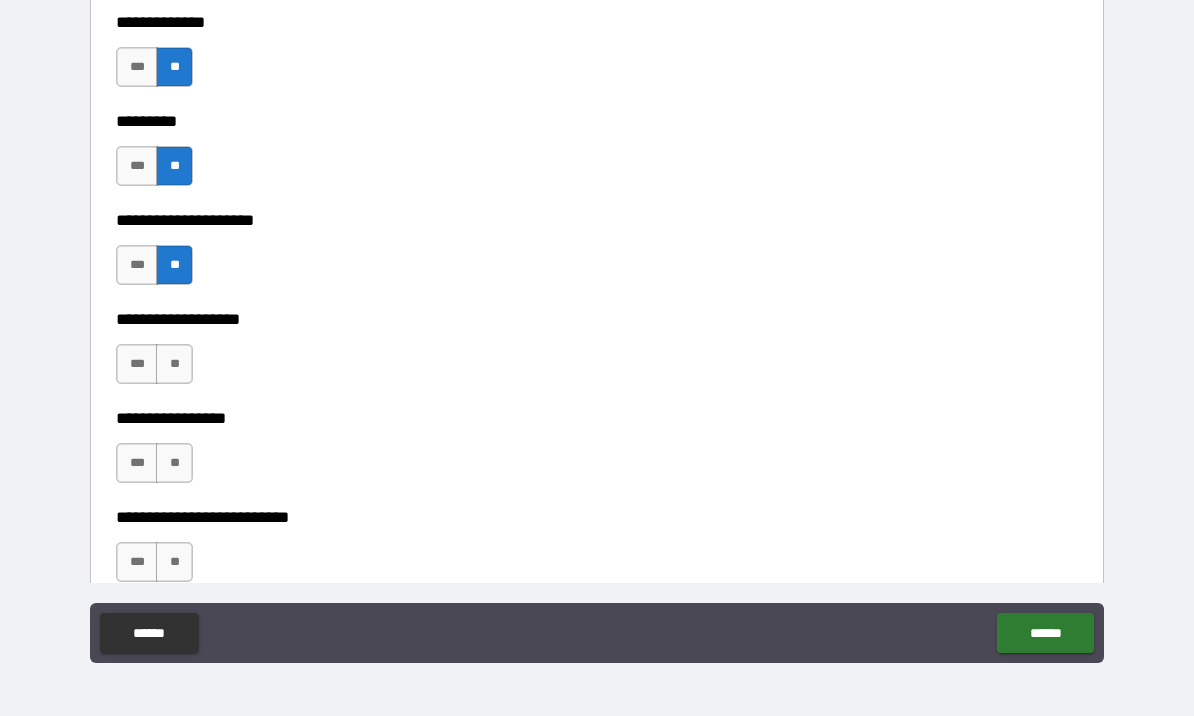 scroll, scrollTop: 5167, scrollLeft: 0, axis: vertical 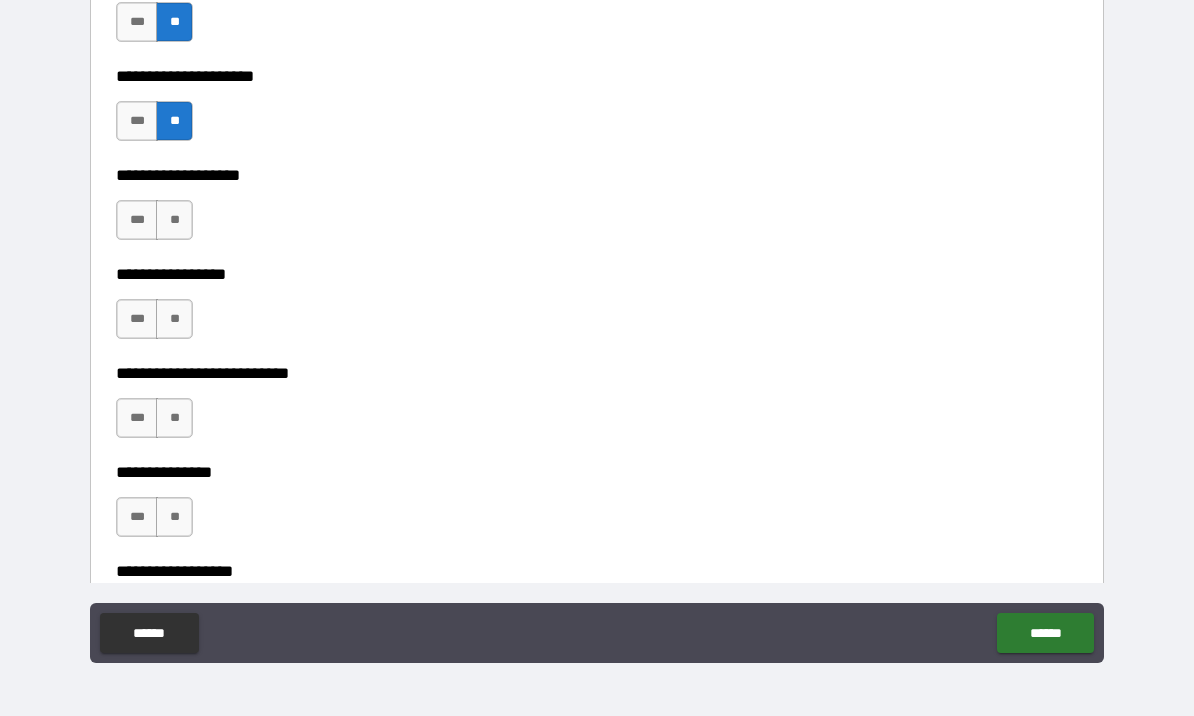 click on "**" at bounding box center [174, 220] 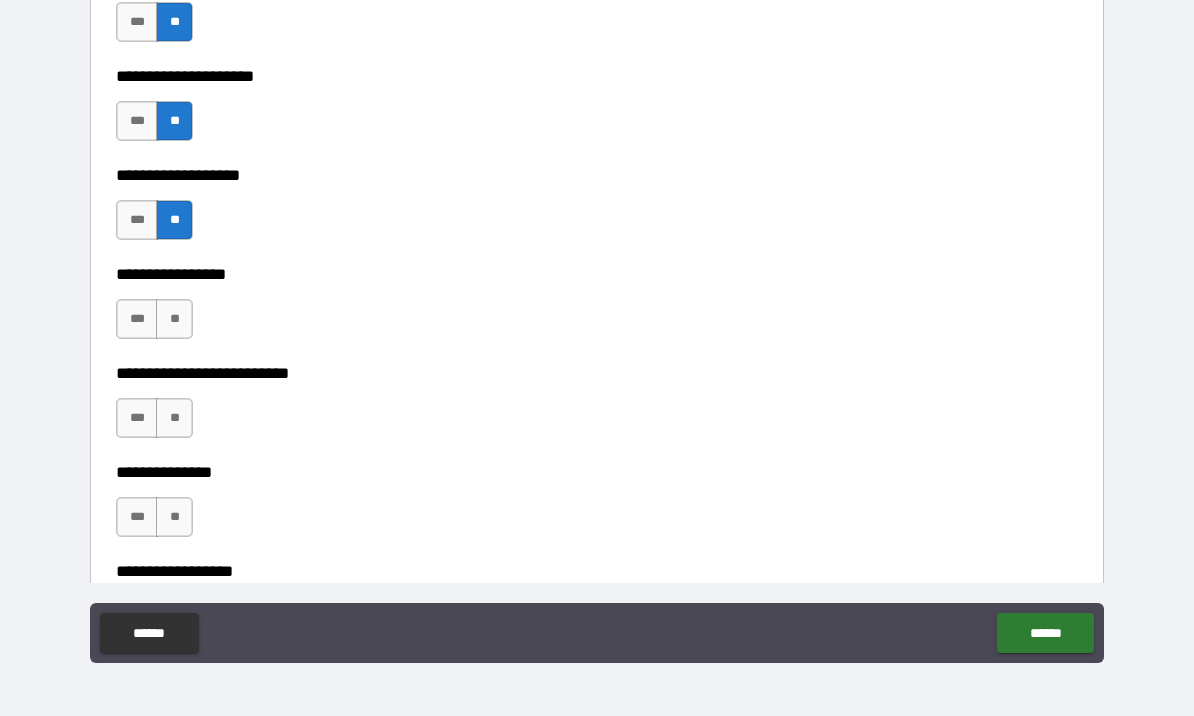 click on "**" at bounding box center [174, 319] 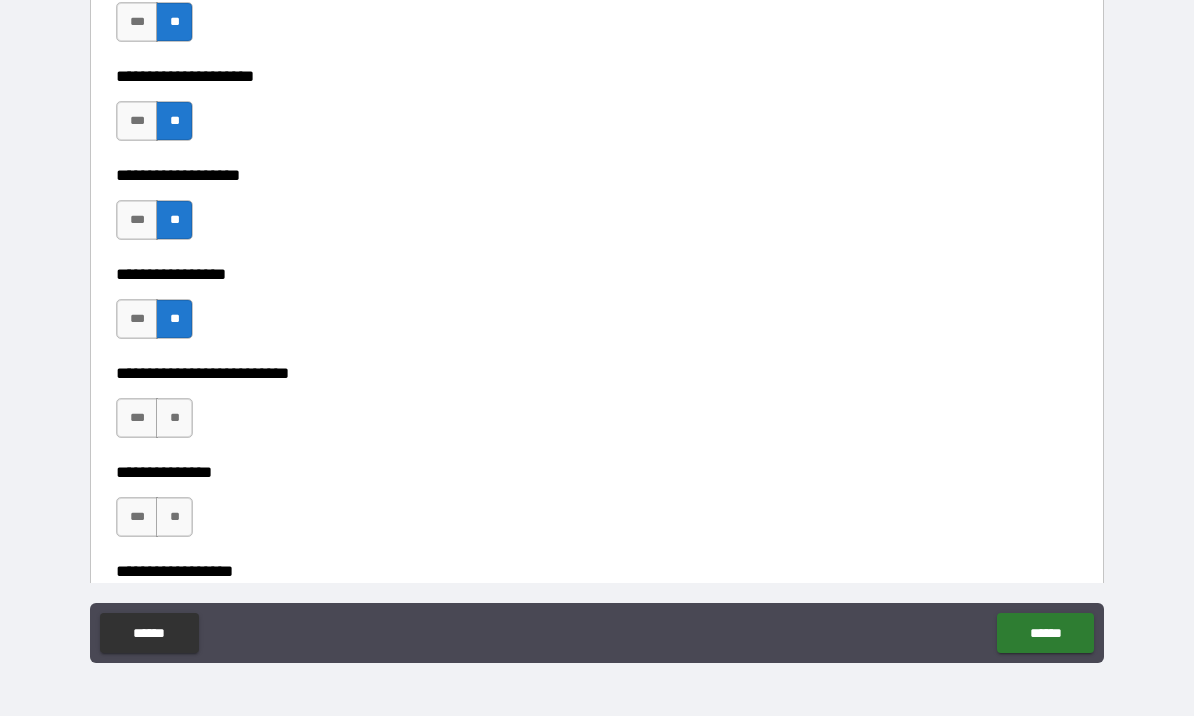 click on "**" at bounding box center (174, 418) 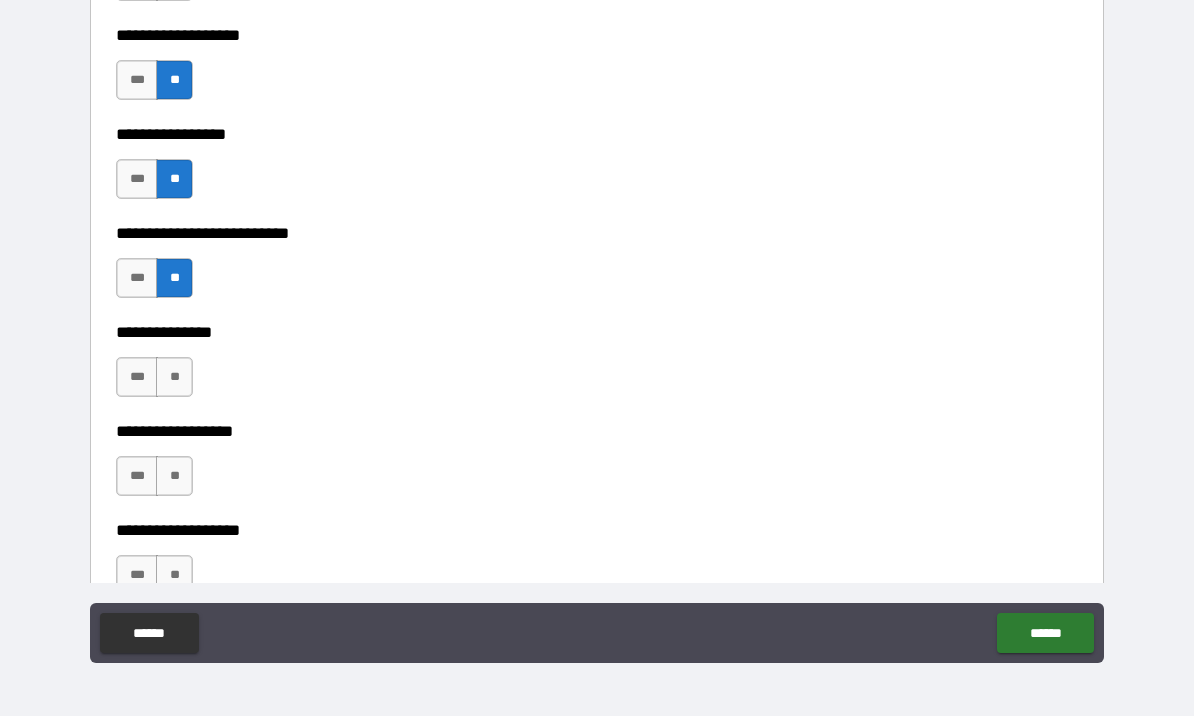 scroll, scrollTop: 5308, scrollLeft: 0, axis: vertical 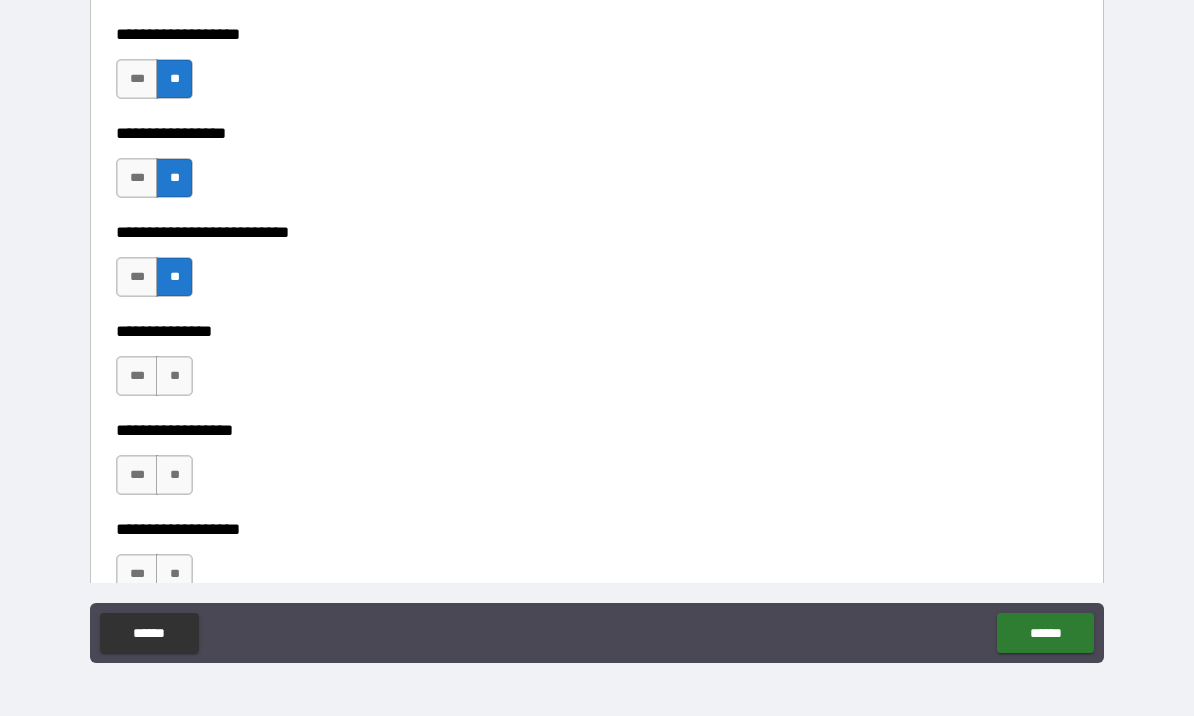 click on "**" at bounding box center (174, 376) 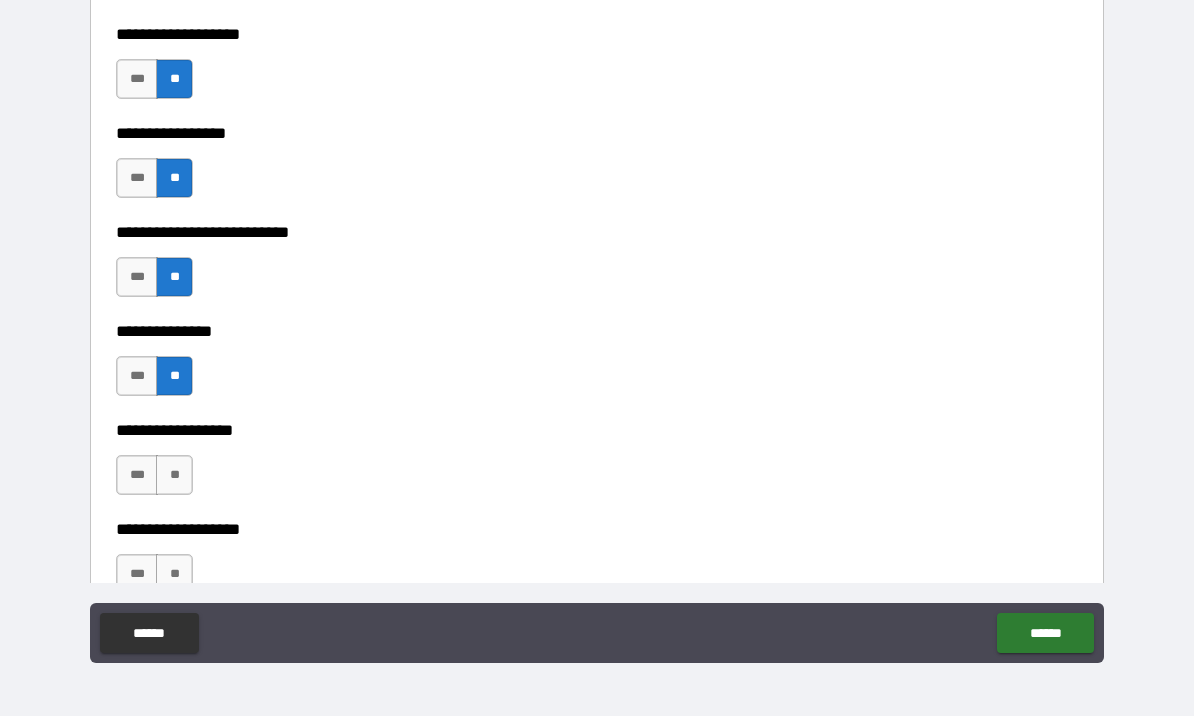 click on "**" at bounding box center (174, 475) 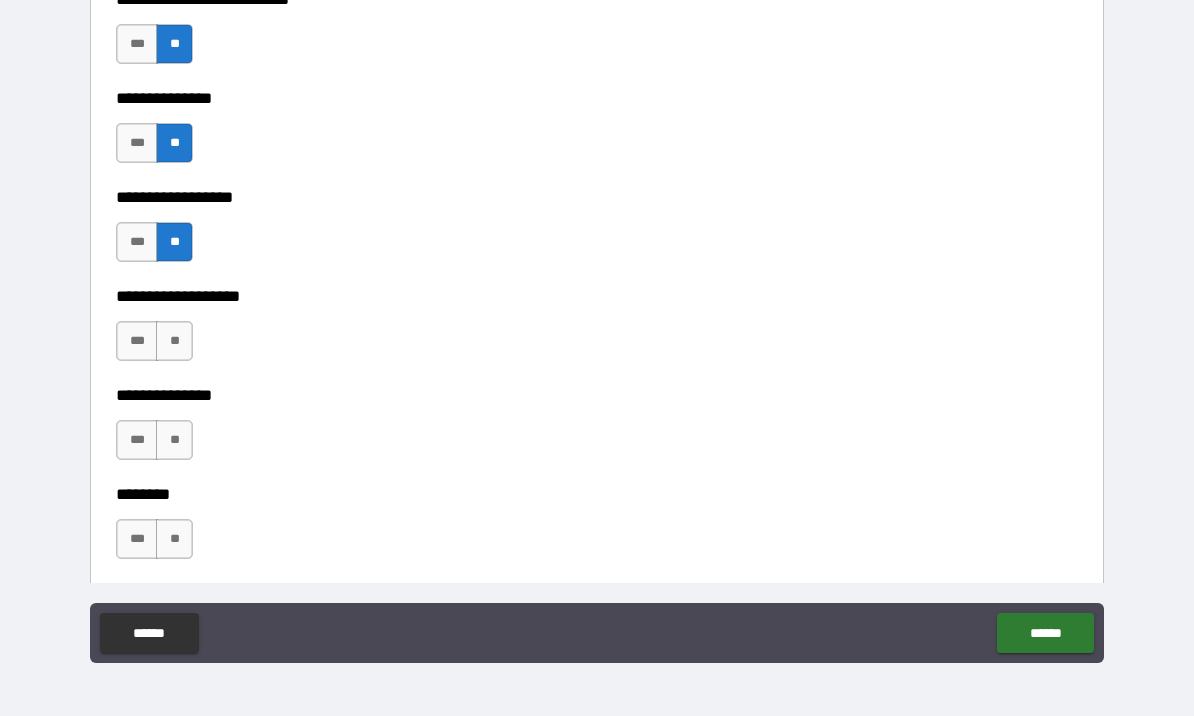 scroll, scrollTop: 5578, scrollLeft: 0, axis: vertical 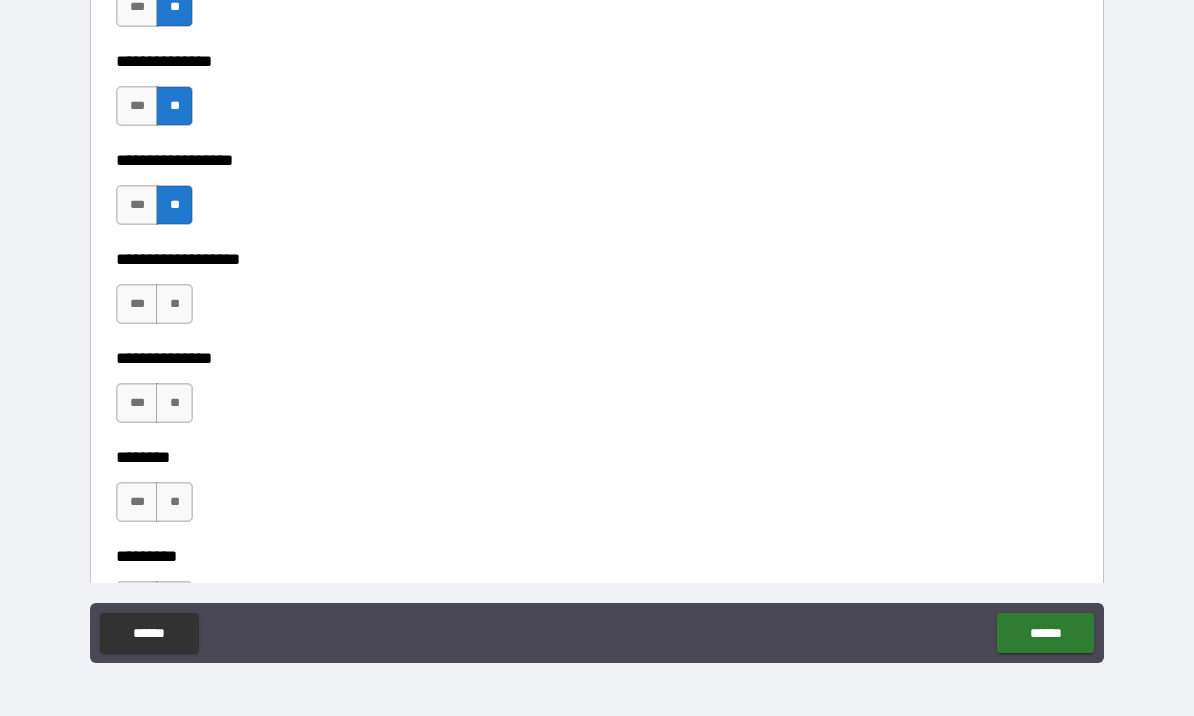 click on "**" at bounding box center (174, 304) 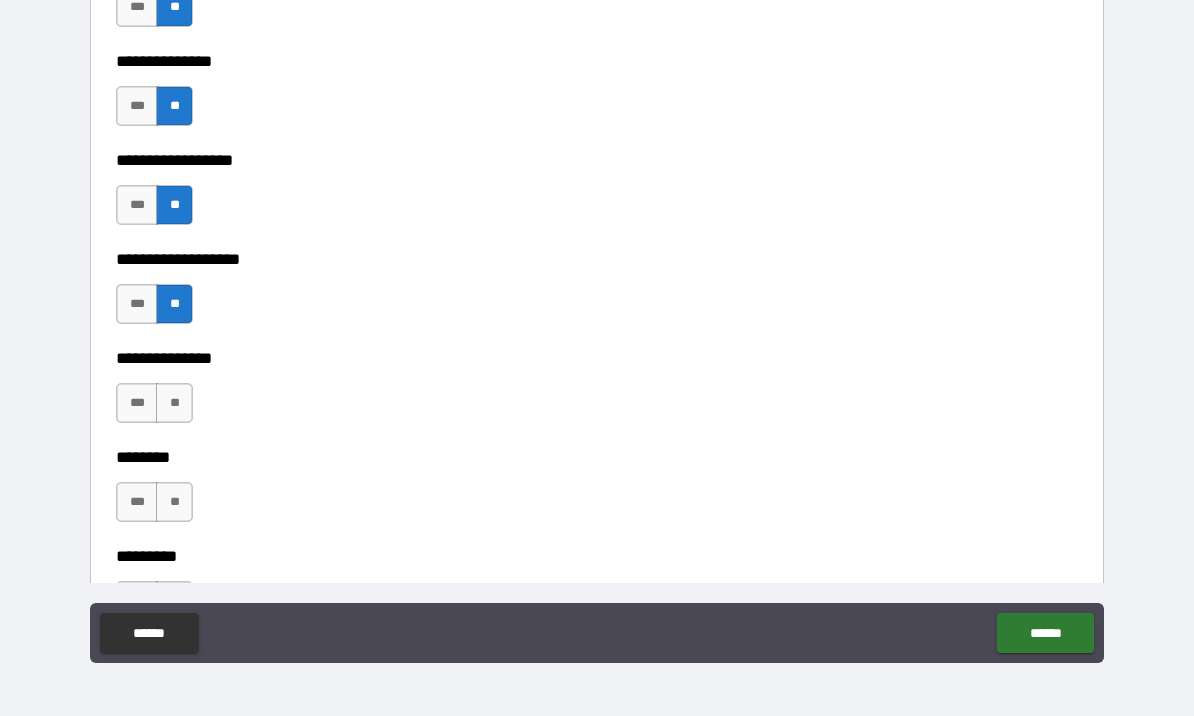 click on "**" at bounding box center [174, 403] 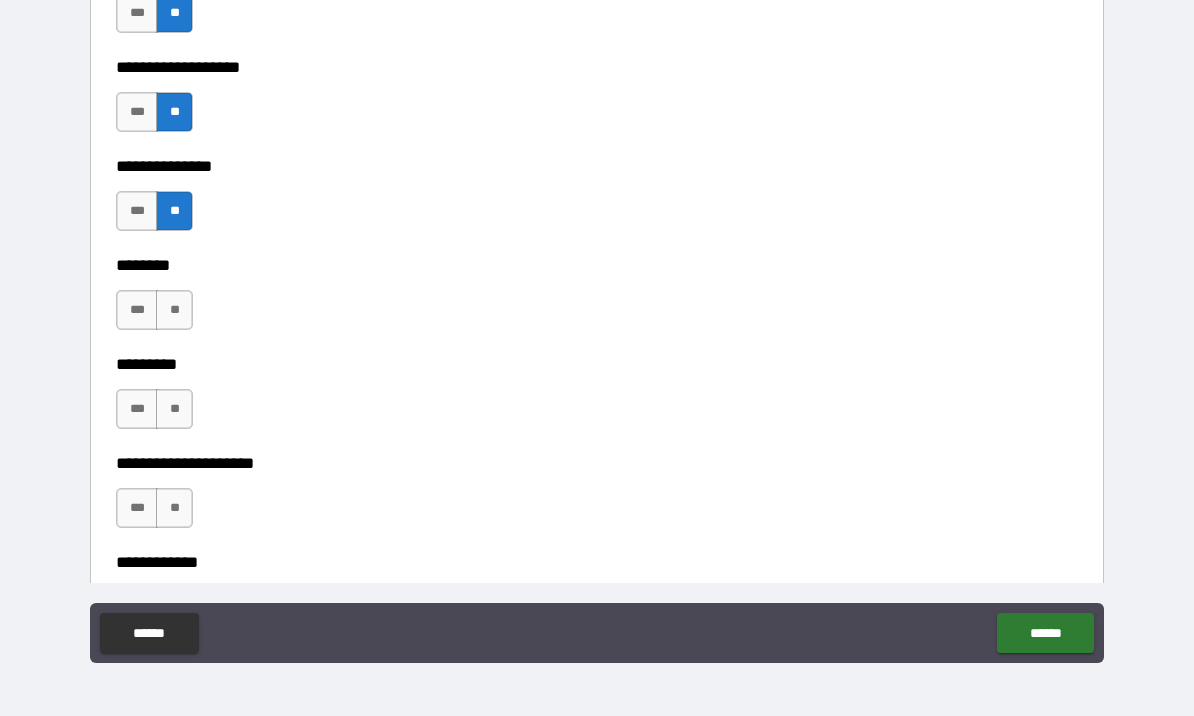 scroll, scrollTop: 5788, scrollLeft: 0, axis: vertical 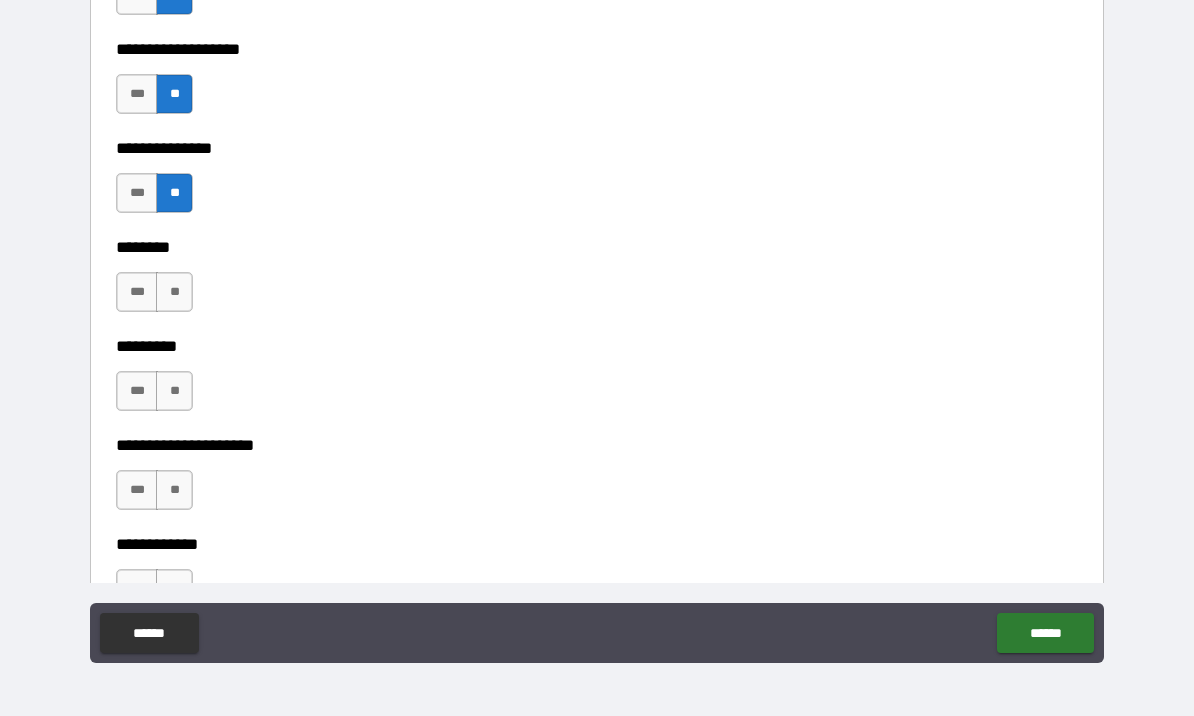 click on "**" at bounding box center [174, 292] 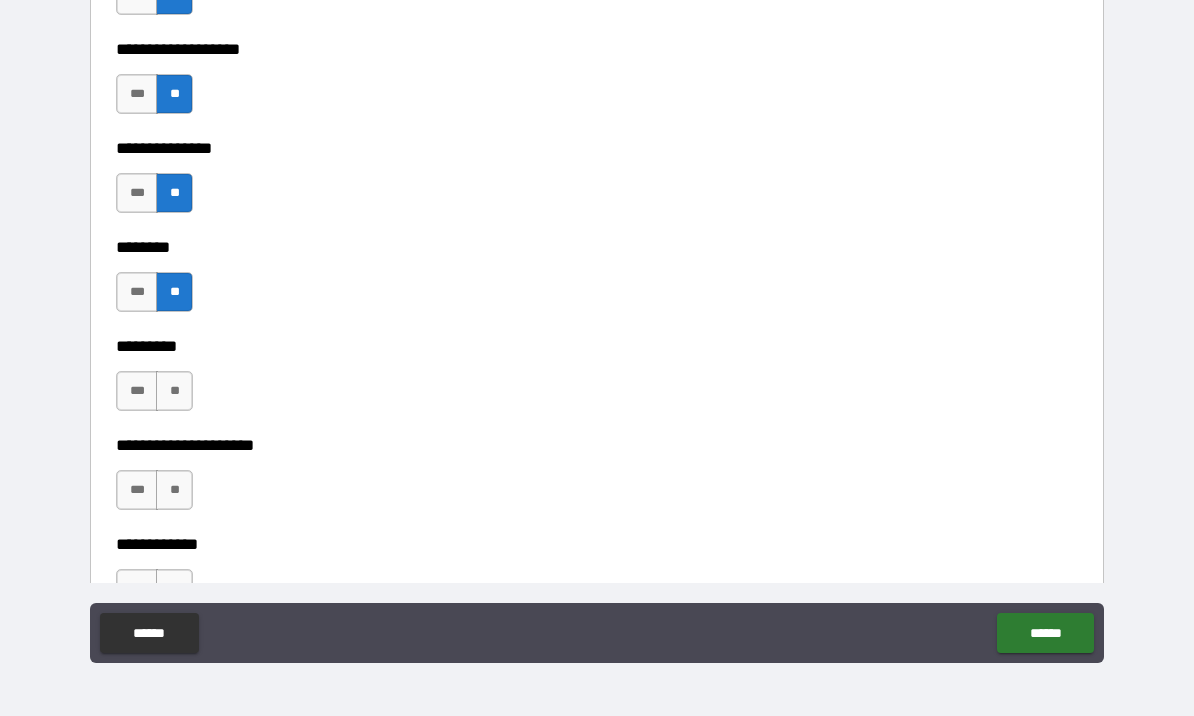 click on "**" at bounding box center [174, 391] 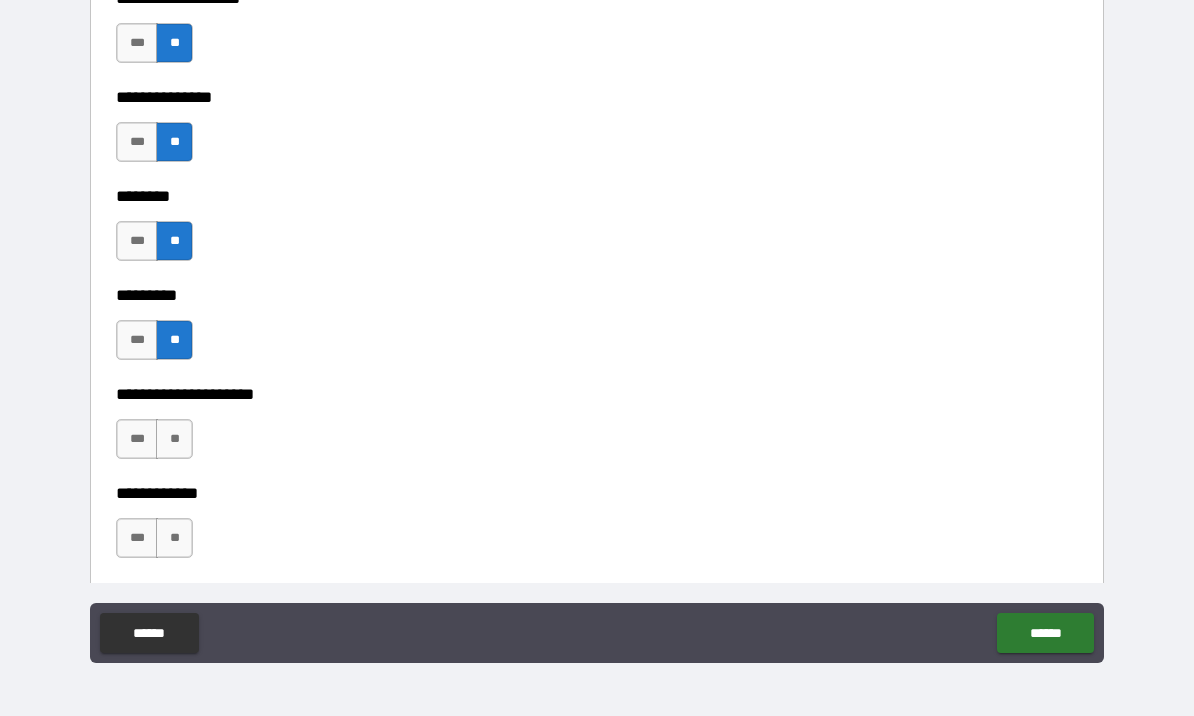 scroll, scrollTop: 6002, scrollLeft: 0, axis: vertical 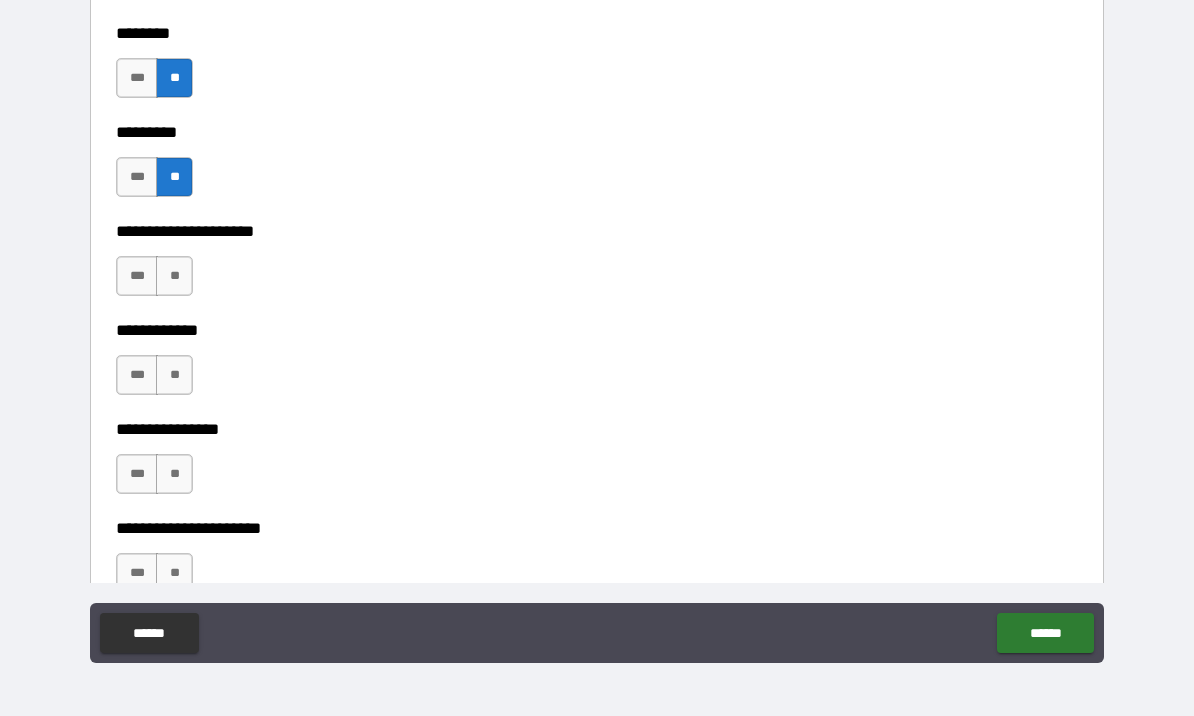click on "**" at bounding box center (174, 276) 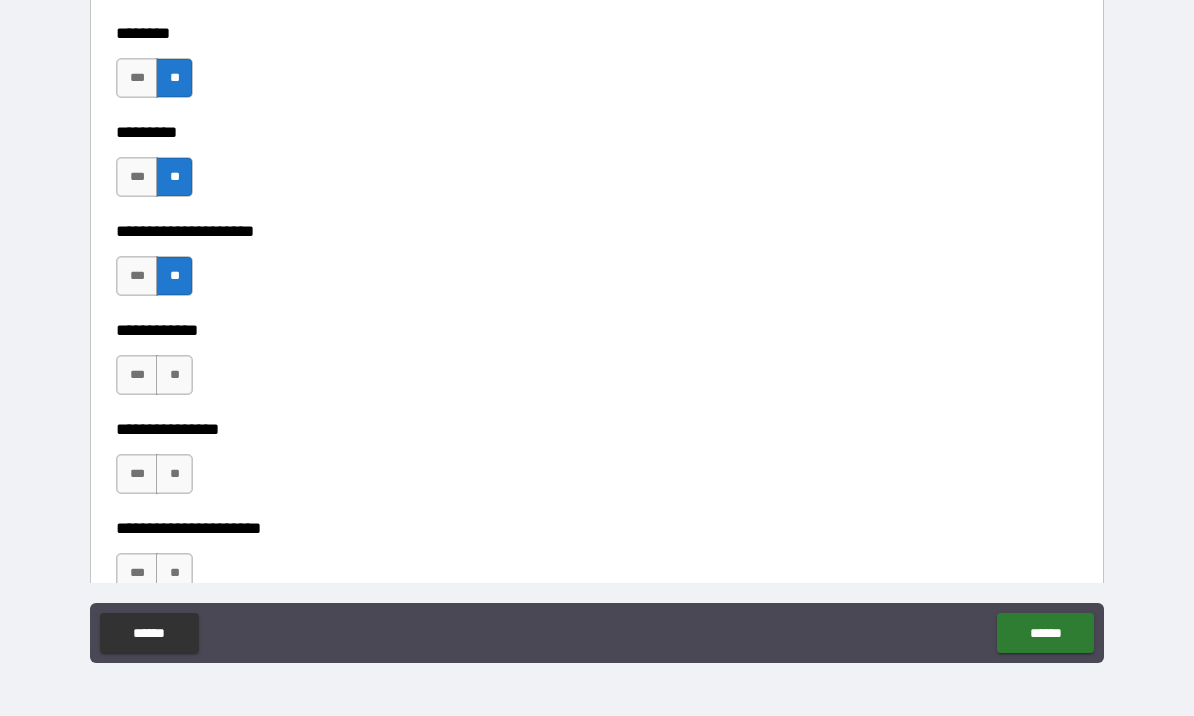 click on "**" at bounding box center [174, 375] 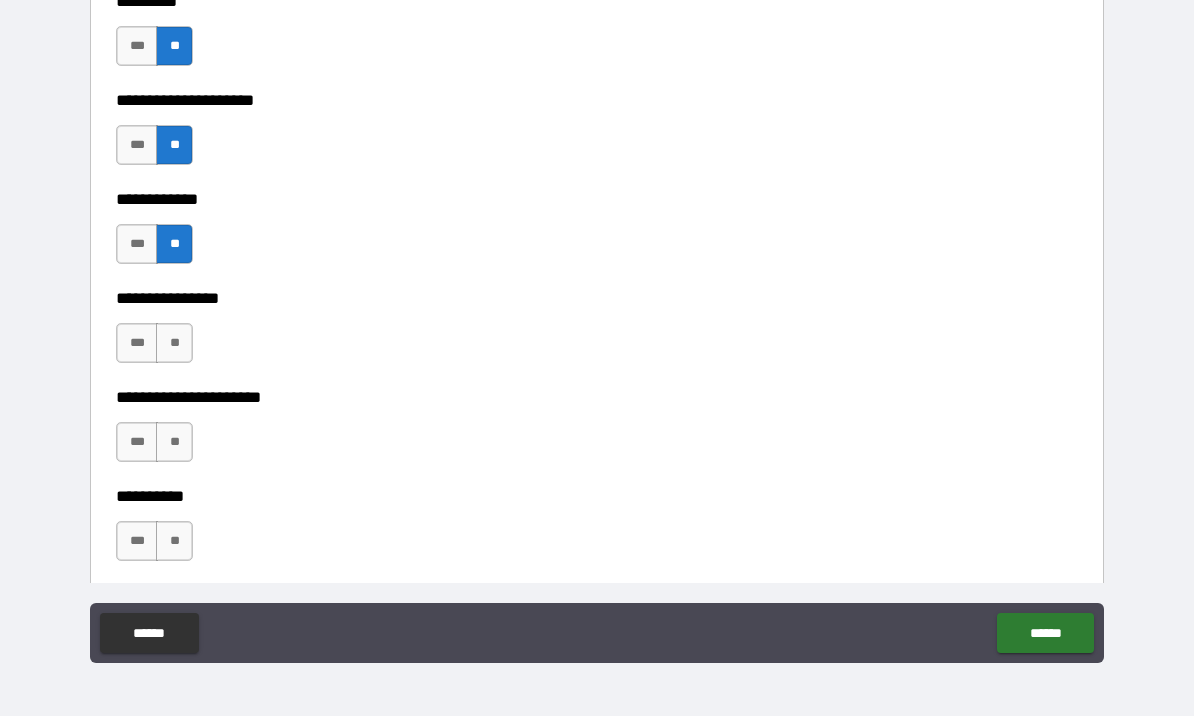scroll, scrollTop: 6135, scrollLeft: 0, axis: vertical 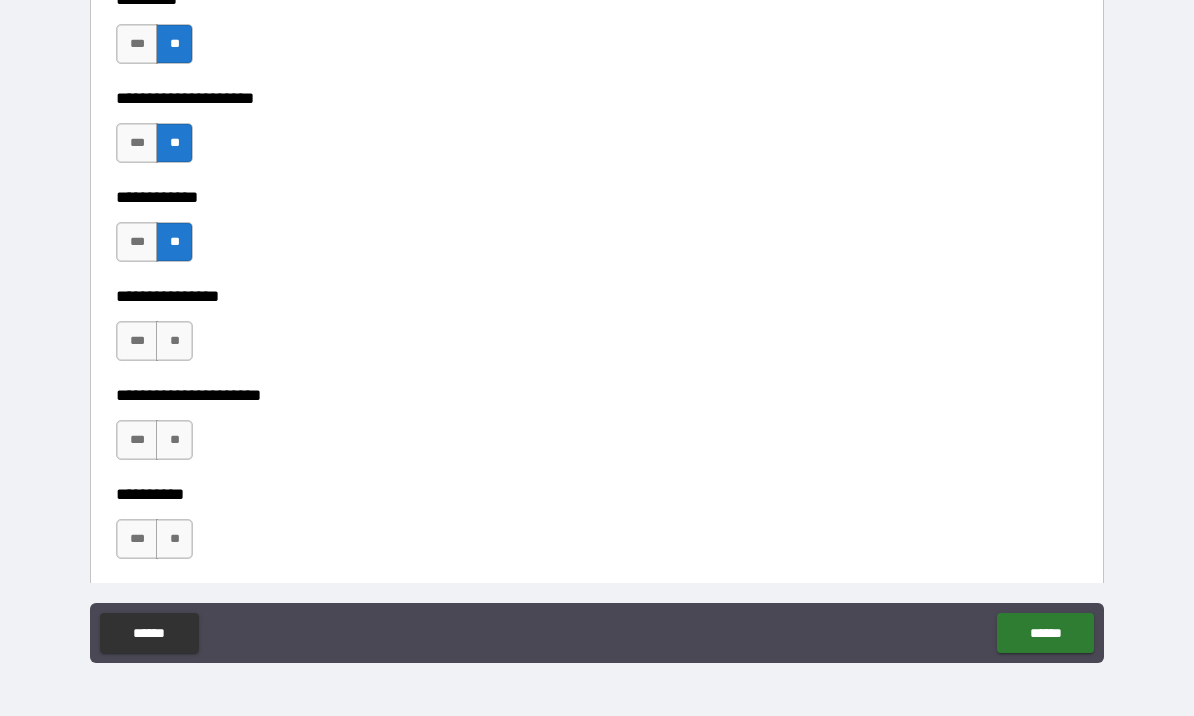 click on "**" at bounding box center (174, 341) 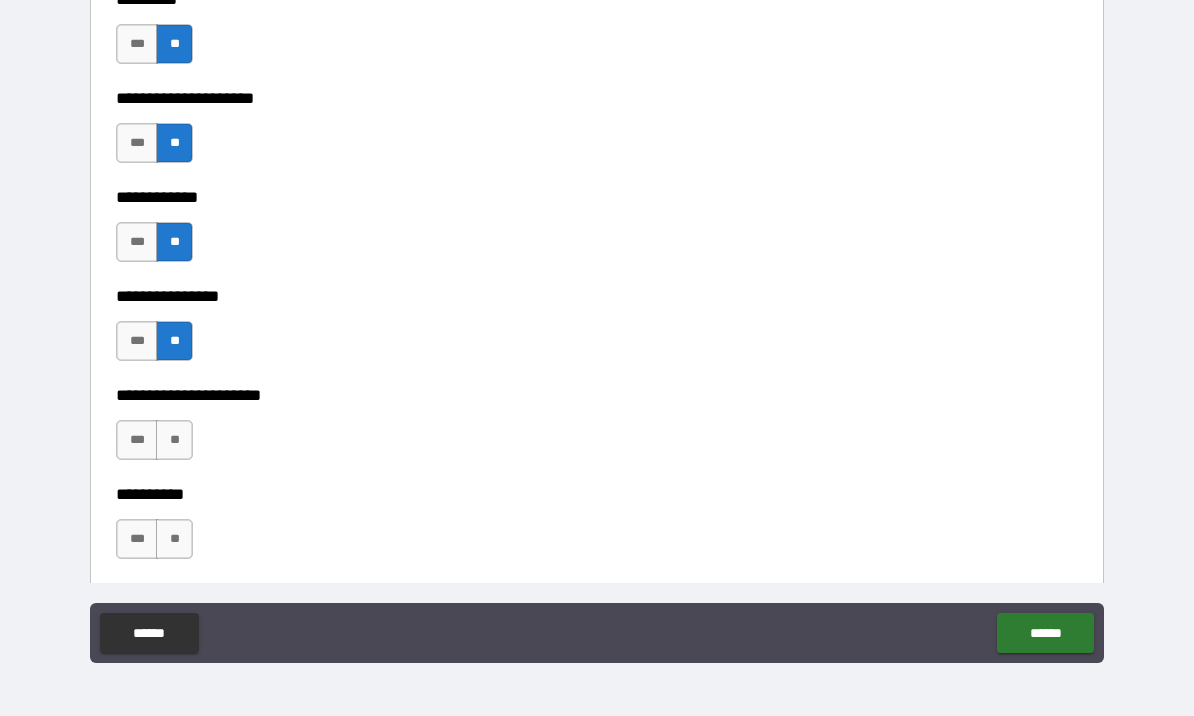 click on "**" at bounding box center (174, 440) 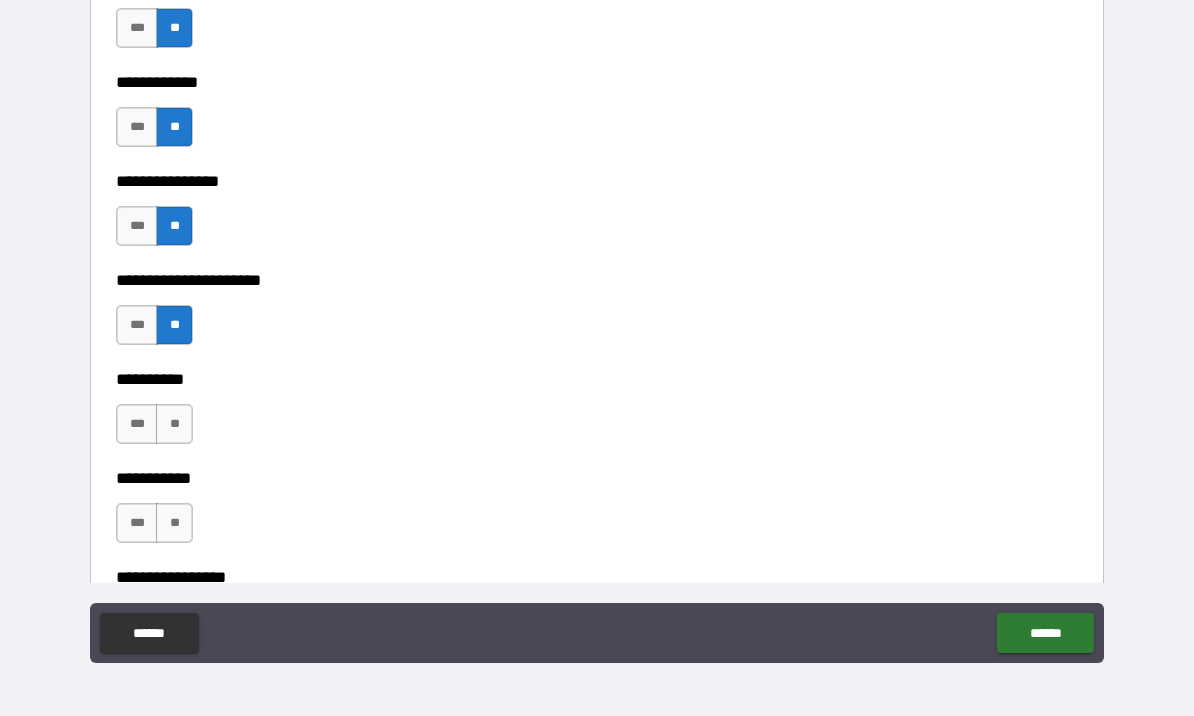 click on "**" at bounding box center (174, 424) 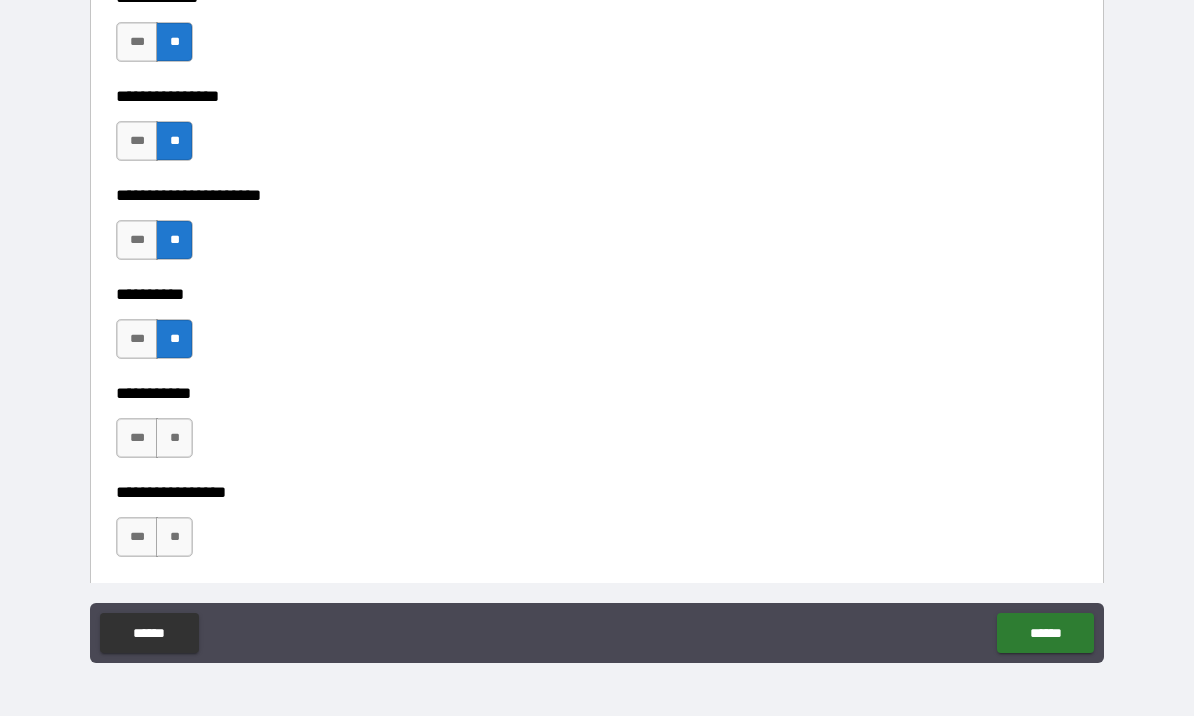 scroll, scrollTop: 6517, scrollLeft: 0, axis: vertical 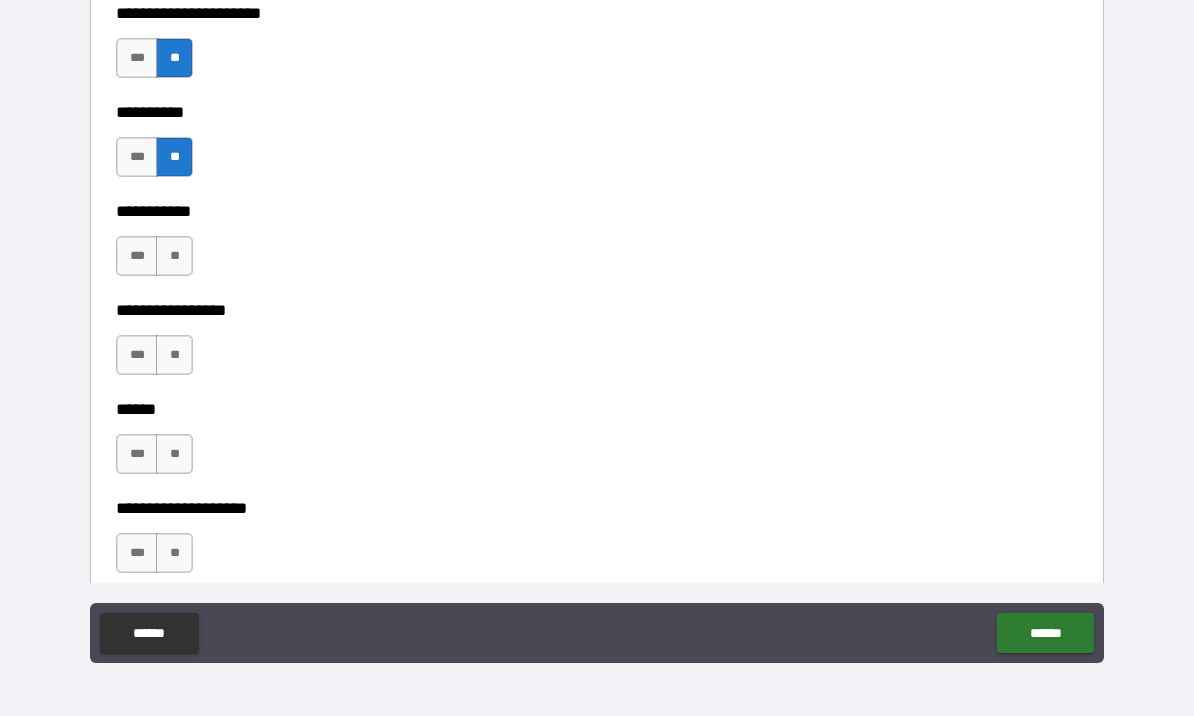 click on "**" at bounding box center (174, 256) 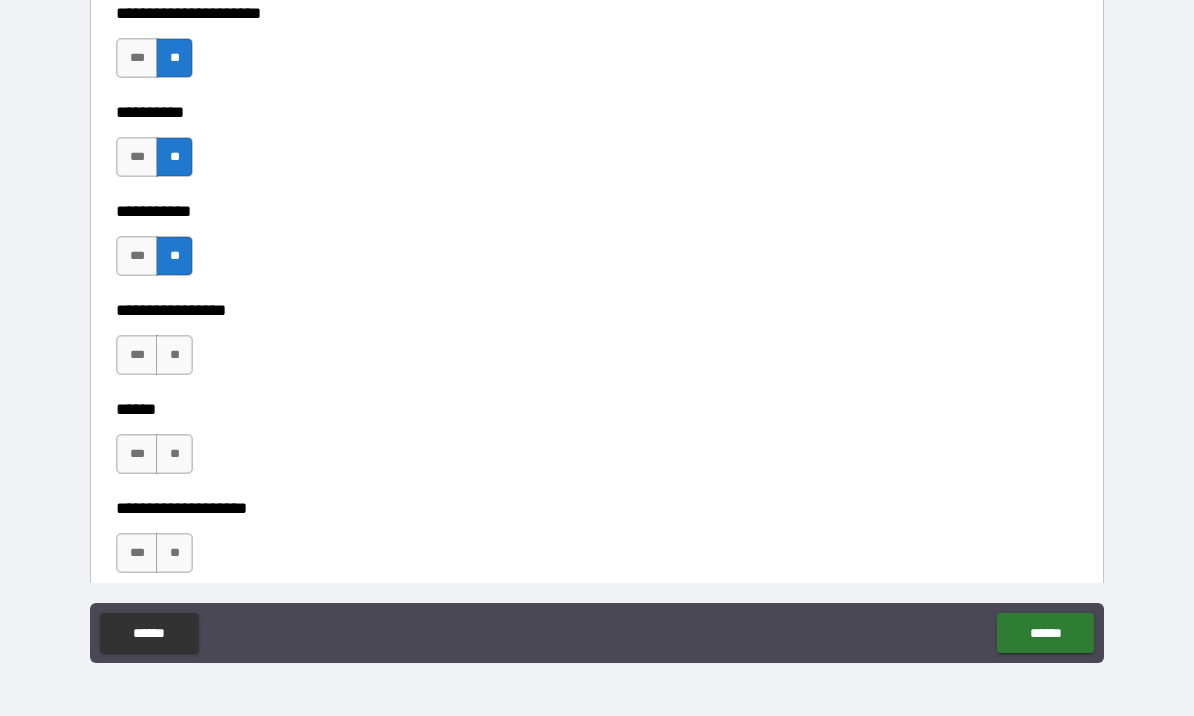 click on "**" at bounding box center (174, 355) 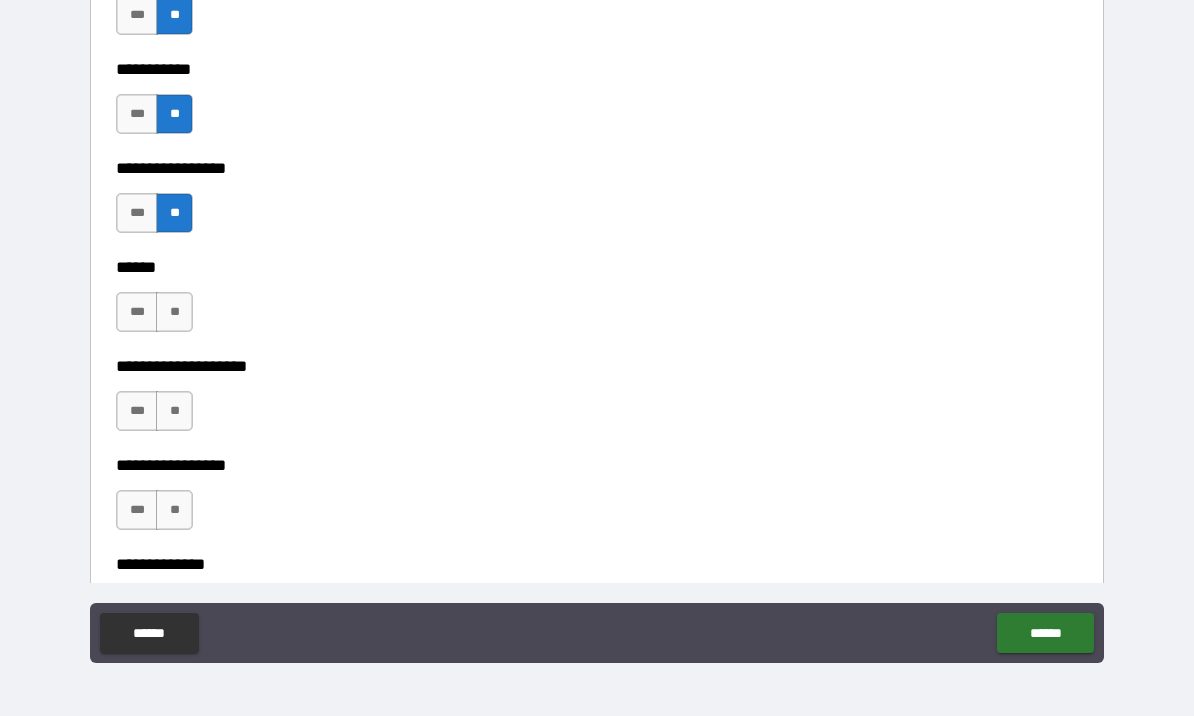 scroll, scrollTop: 6698, scrollLeft: 0, axis: vertical 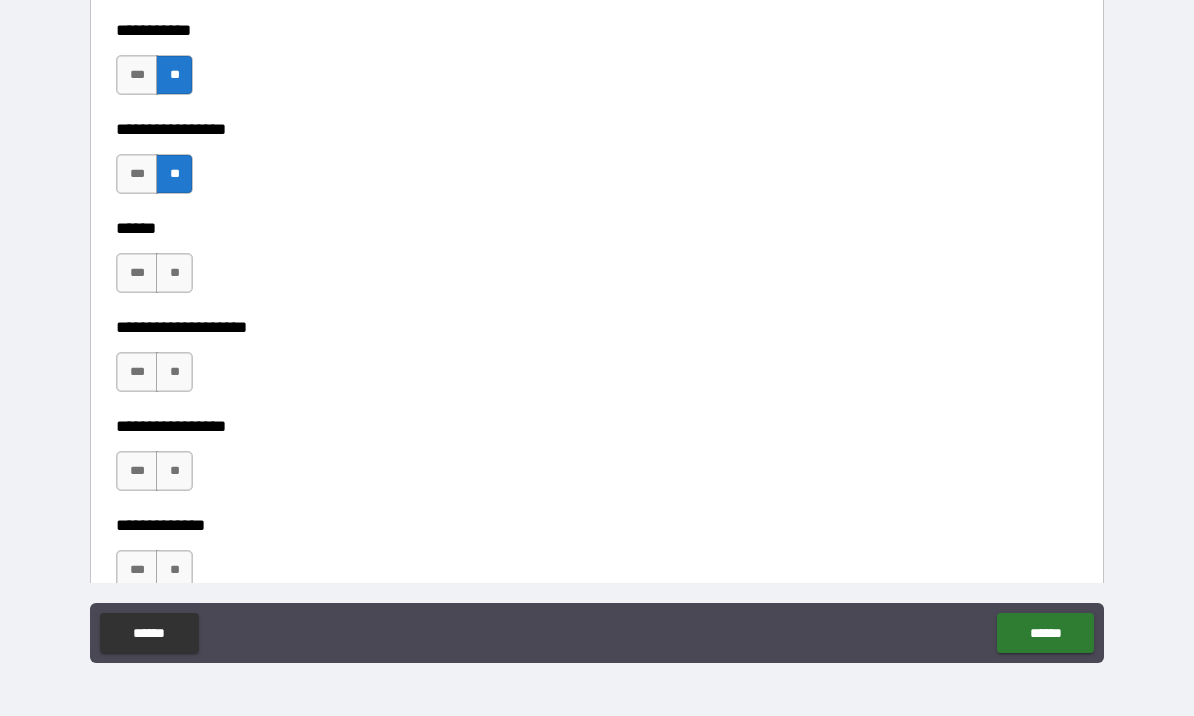 click on "**" at bounding box center (174, 273) 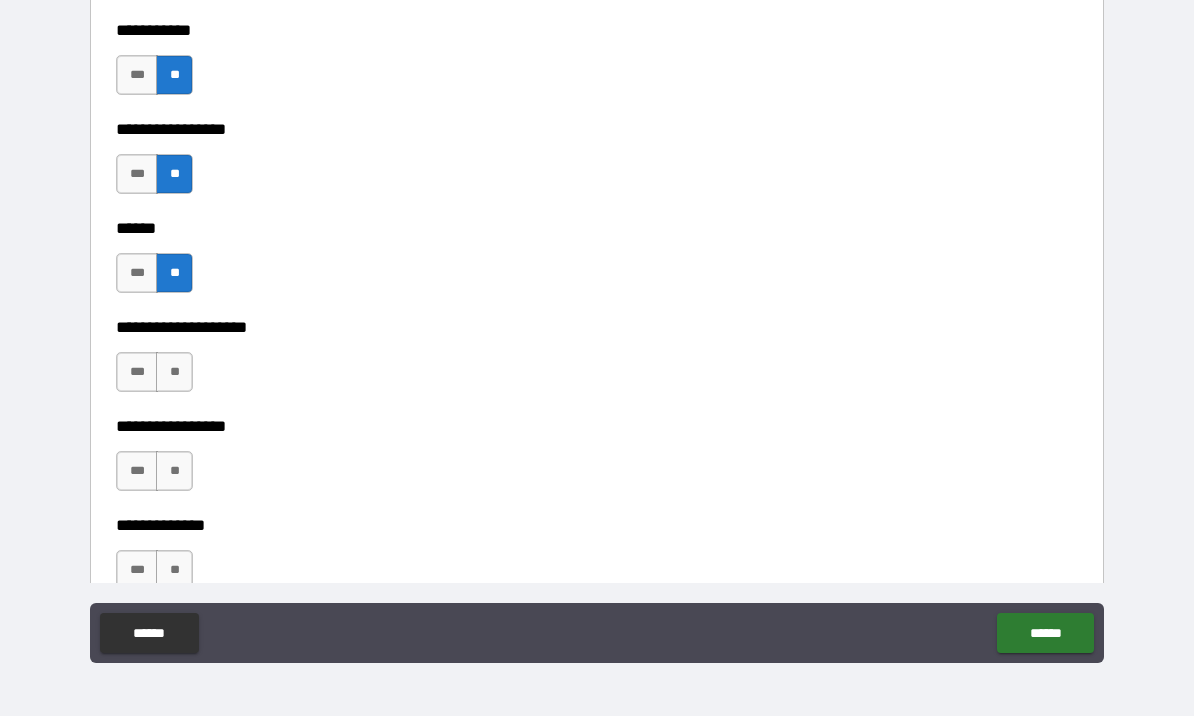 click on "**" at bounding box center (174, 372) 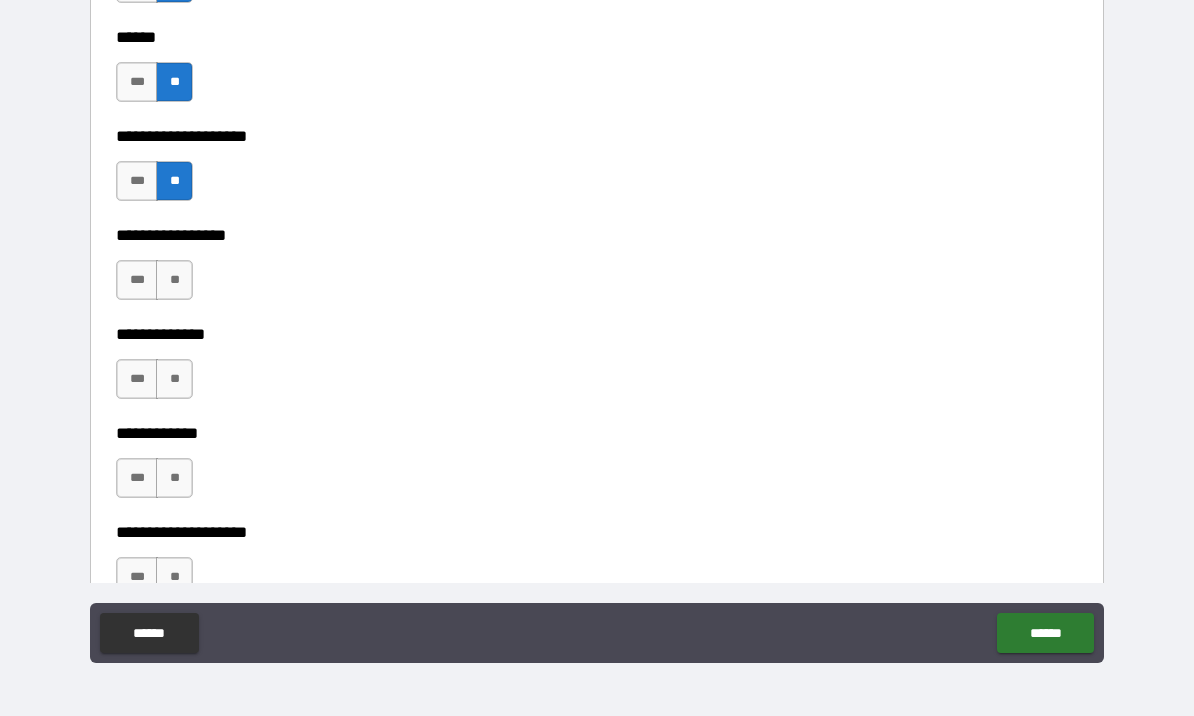 scroll, scrollTop: 6889, scrollLeft: 0, axis: vertical 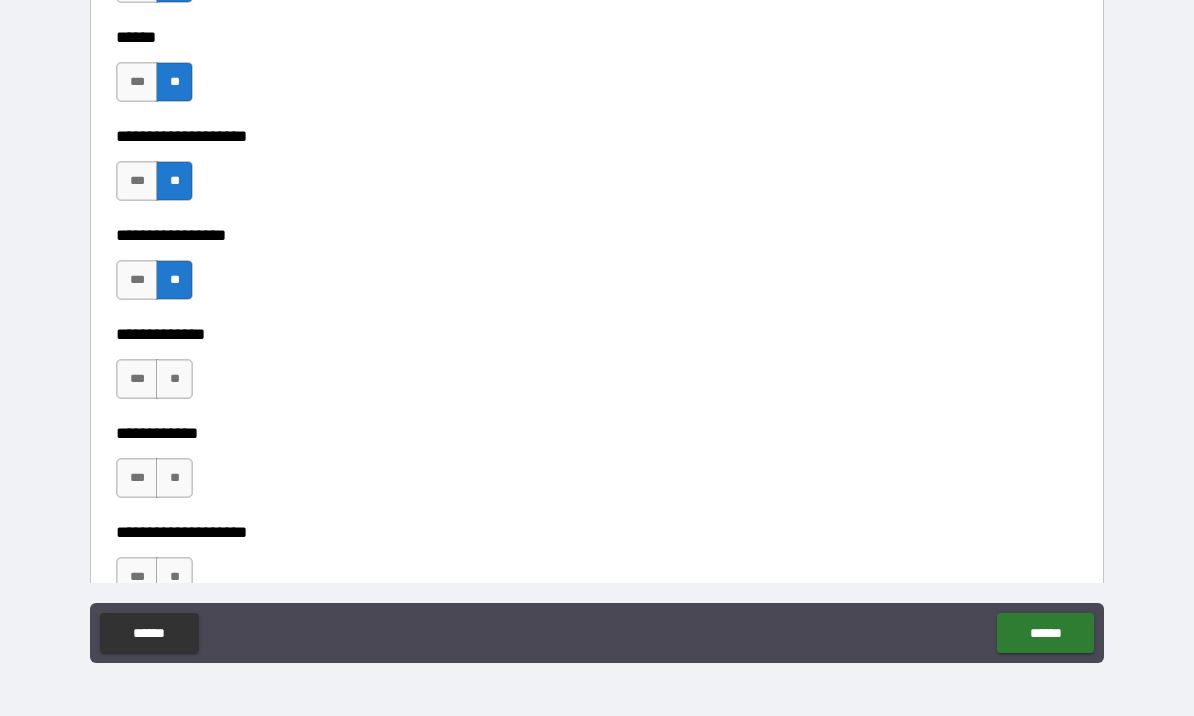click on "**" at bounding box center (174, 379) 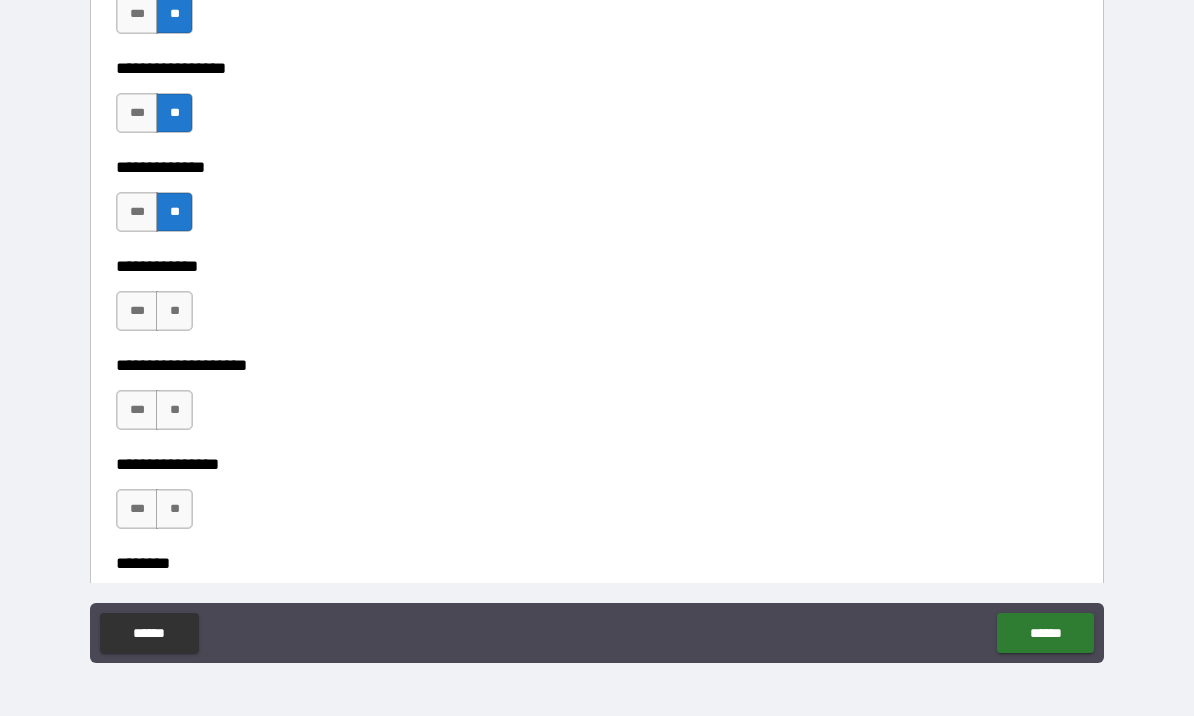 scroll, scrollTop: 7118, scrollLeft: 0, axis: vertical 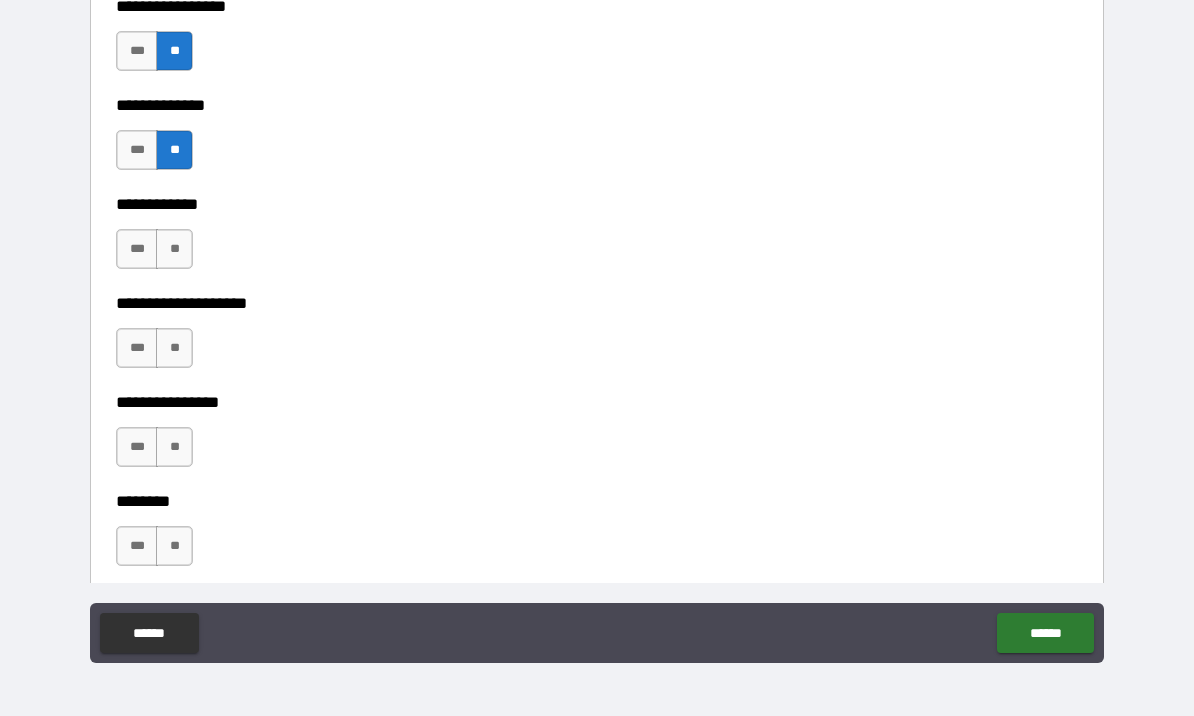 click on "**" at bounding box center (174, 249) 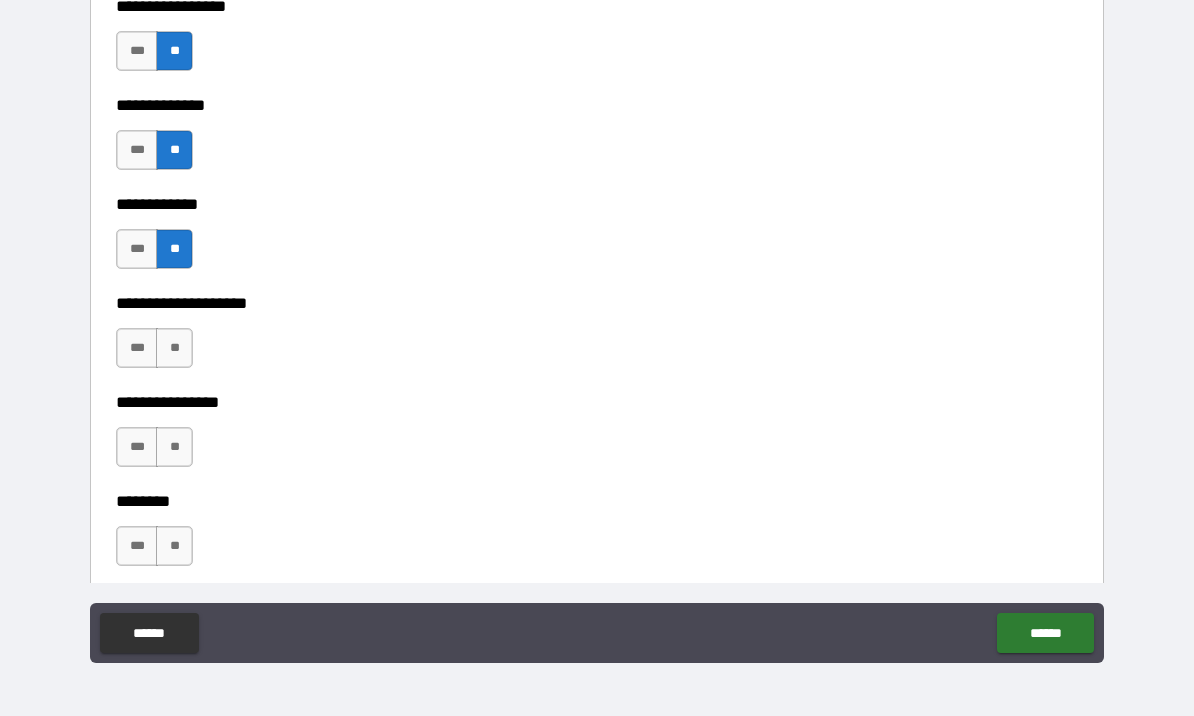 click on "**" at bounding box center [174, 348] 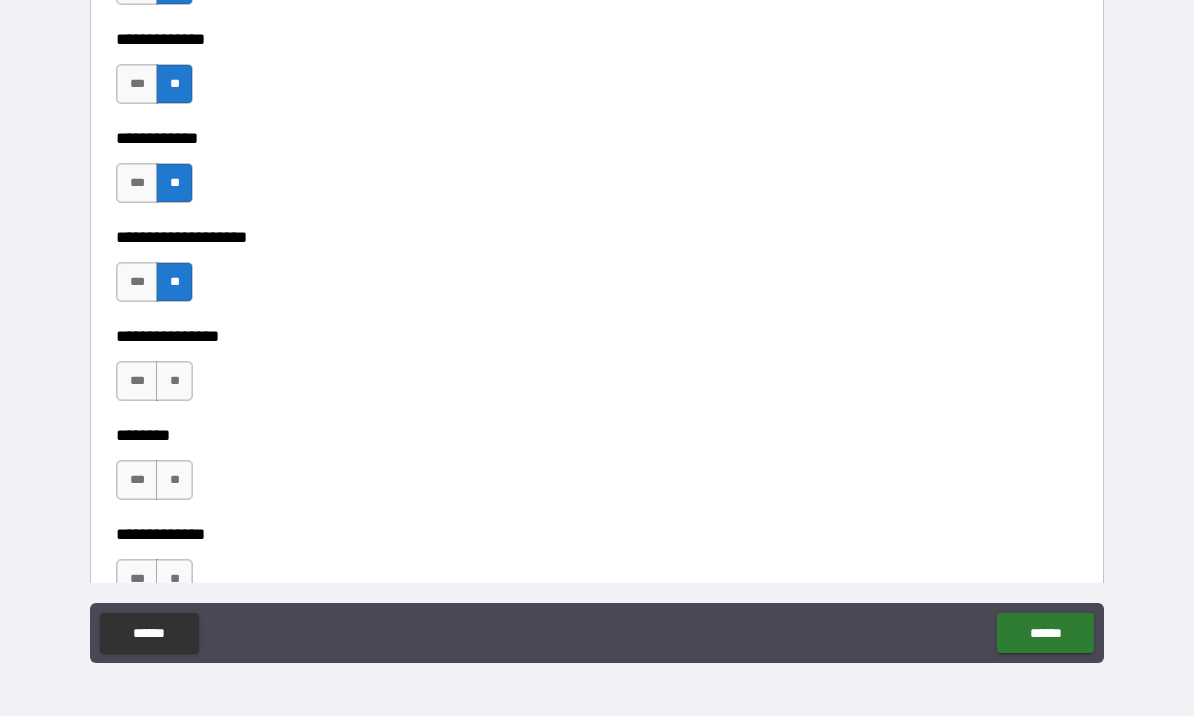scroll, scrollTop: 7301, scrollLeft: 0, axis: vertical 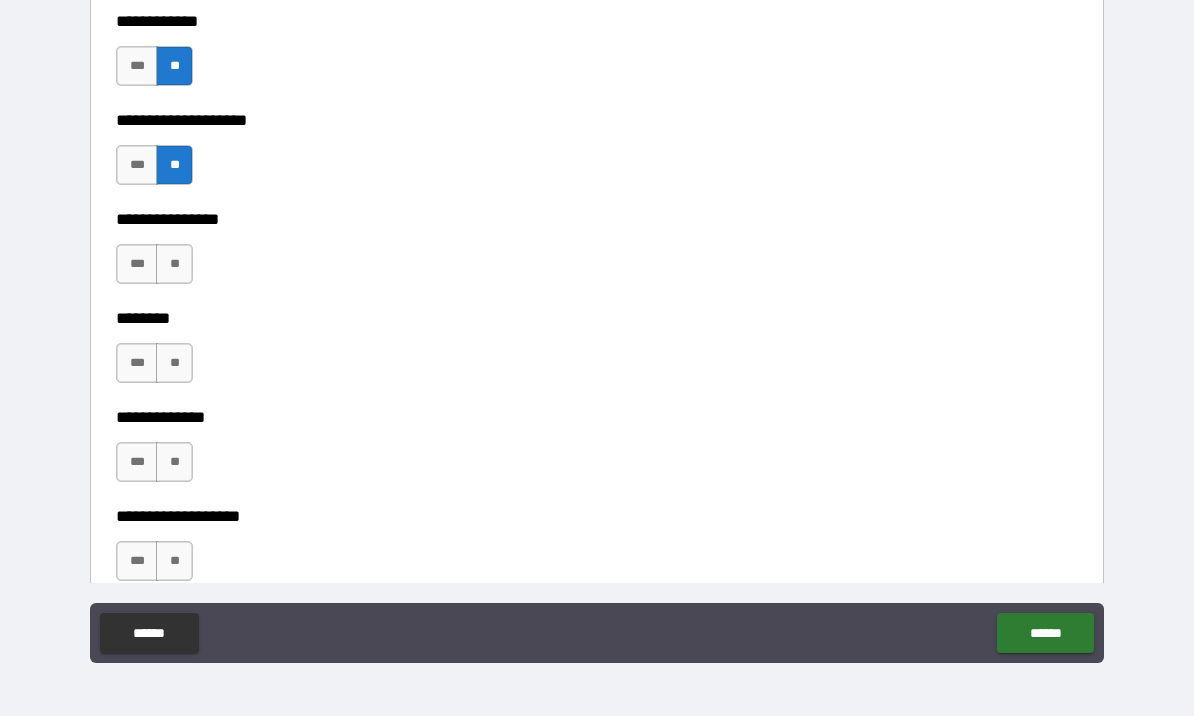 click on "**" at bounding box center [174, 264] 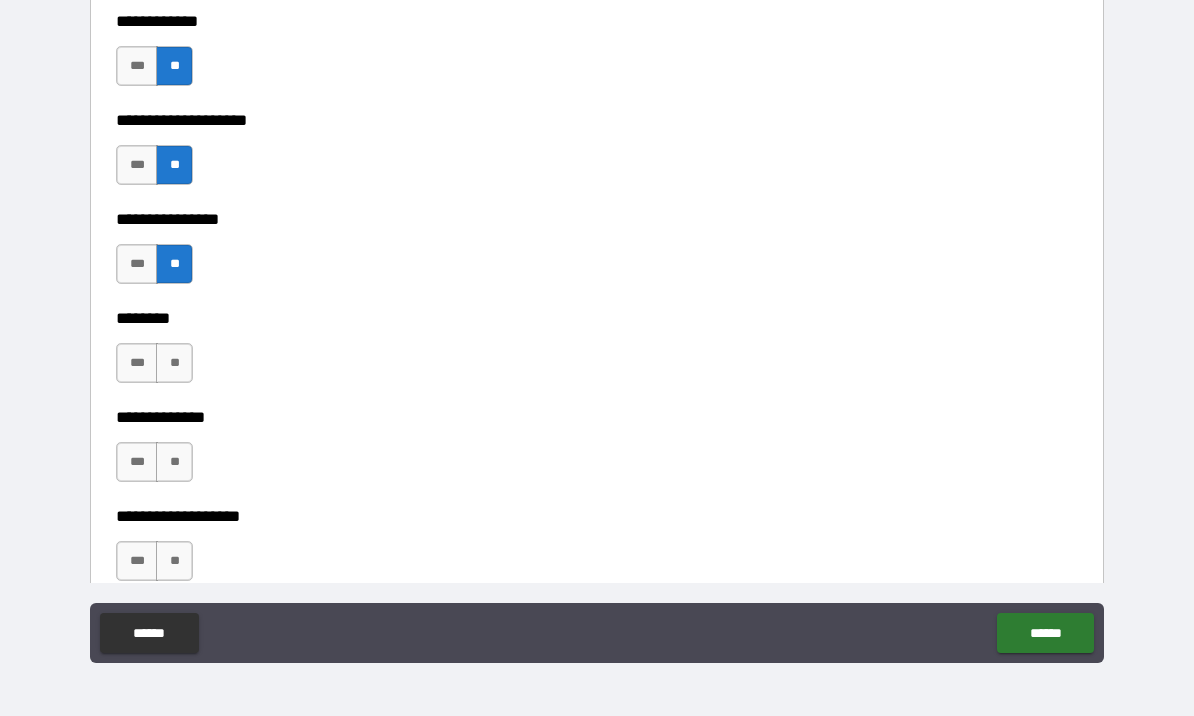 click on "**********" at bounding box center [597, 403] 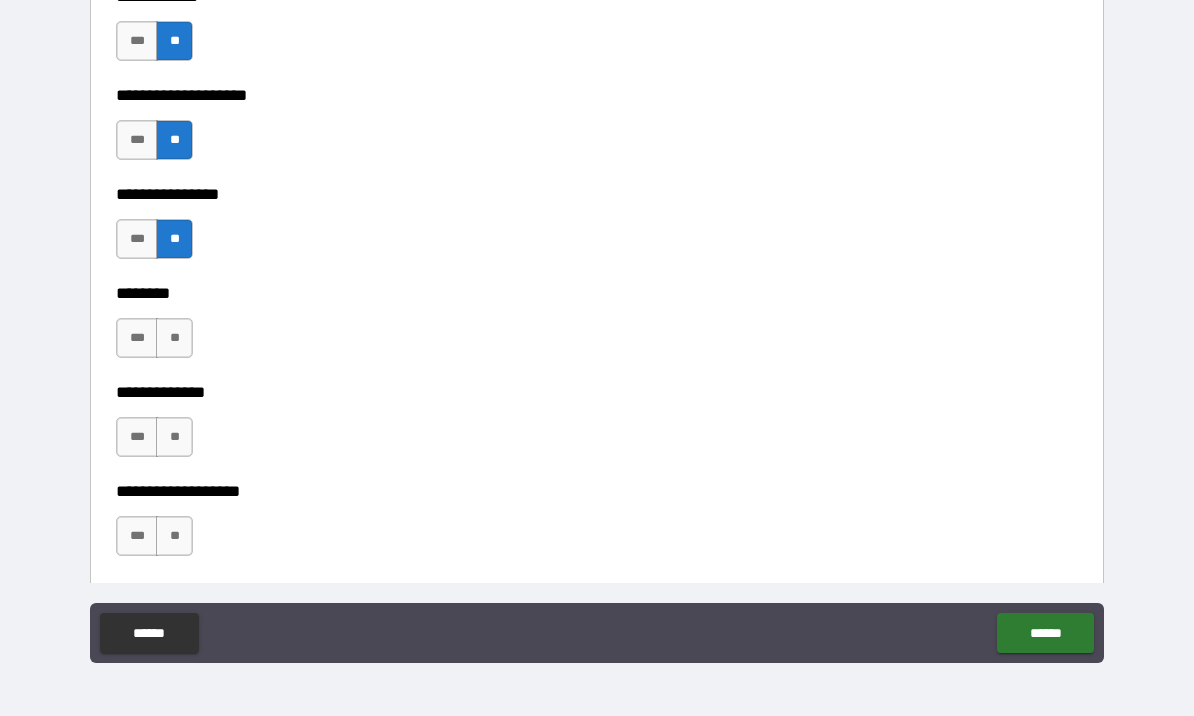 scroll, scrollTop: 7358, scrollLeft: 0, axis: vertical 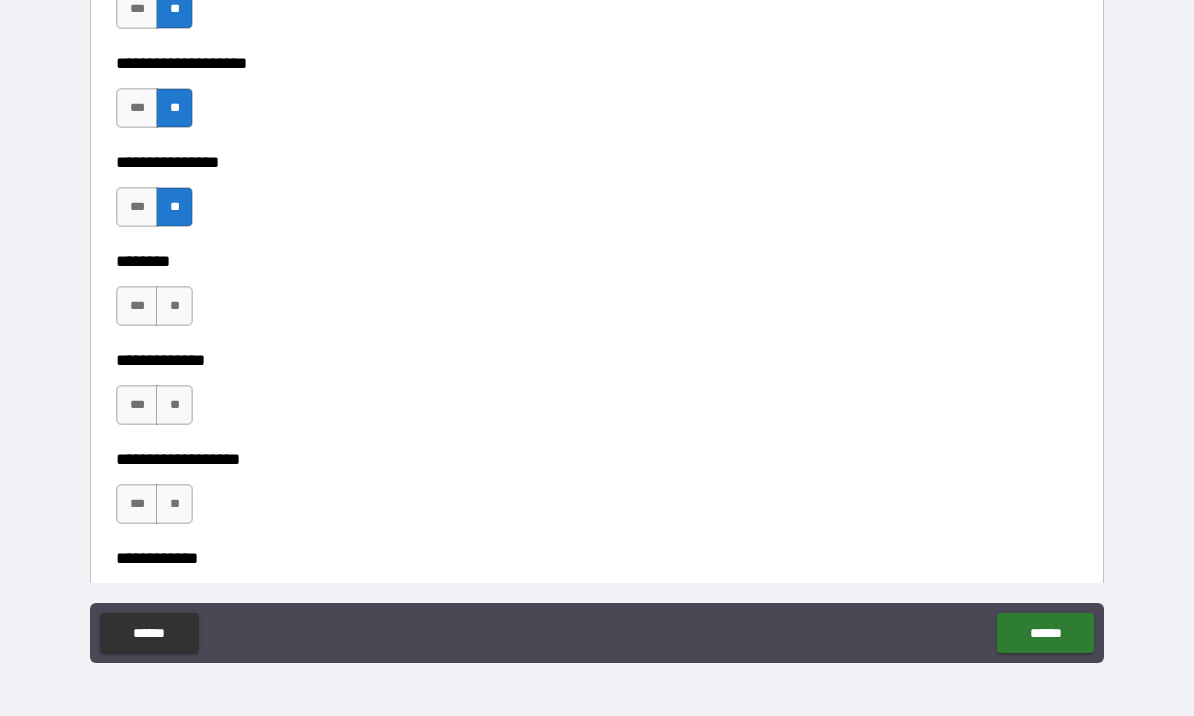 click on "**********" at bounding box center [597, 346] 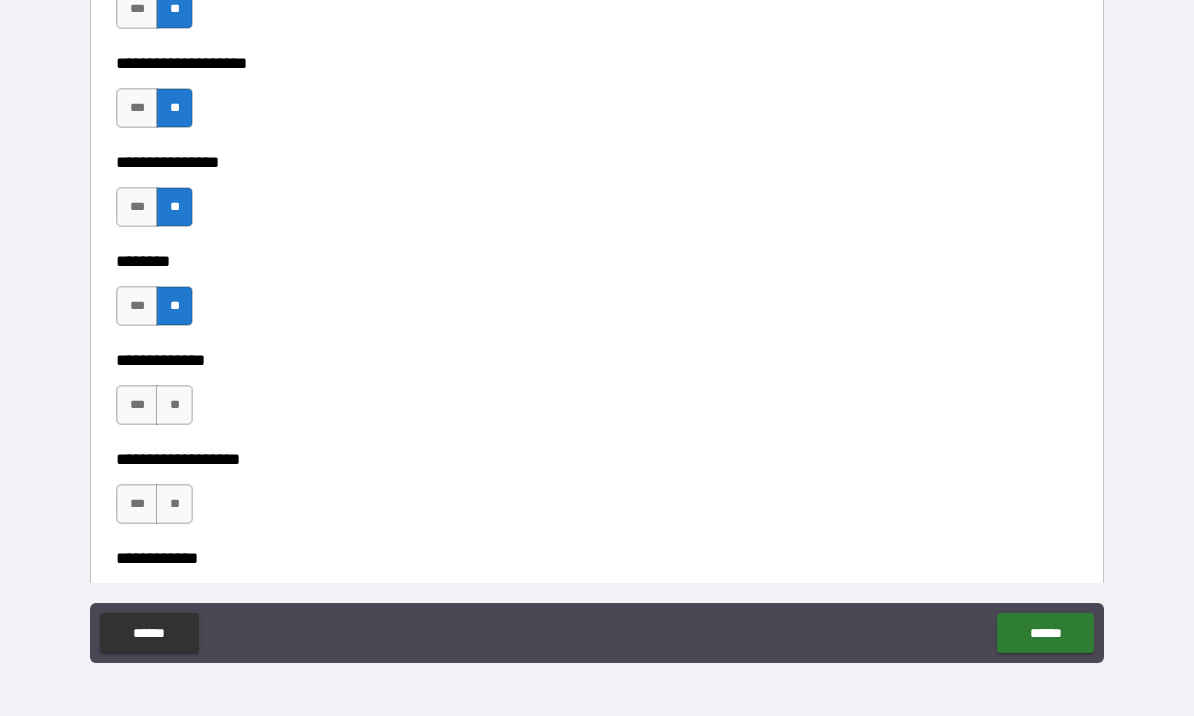 click on "**" at bounding box center [174, 405] 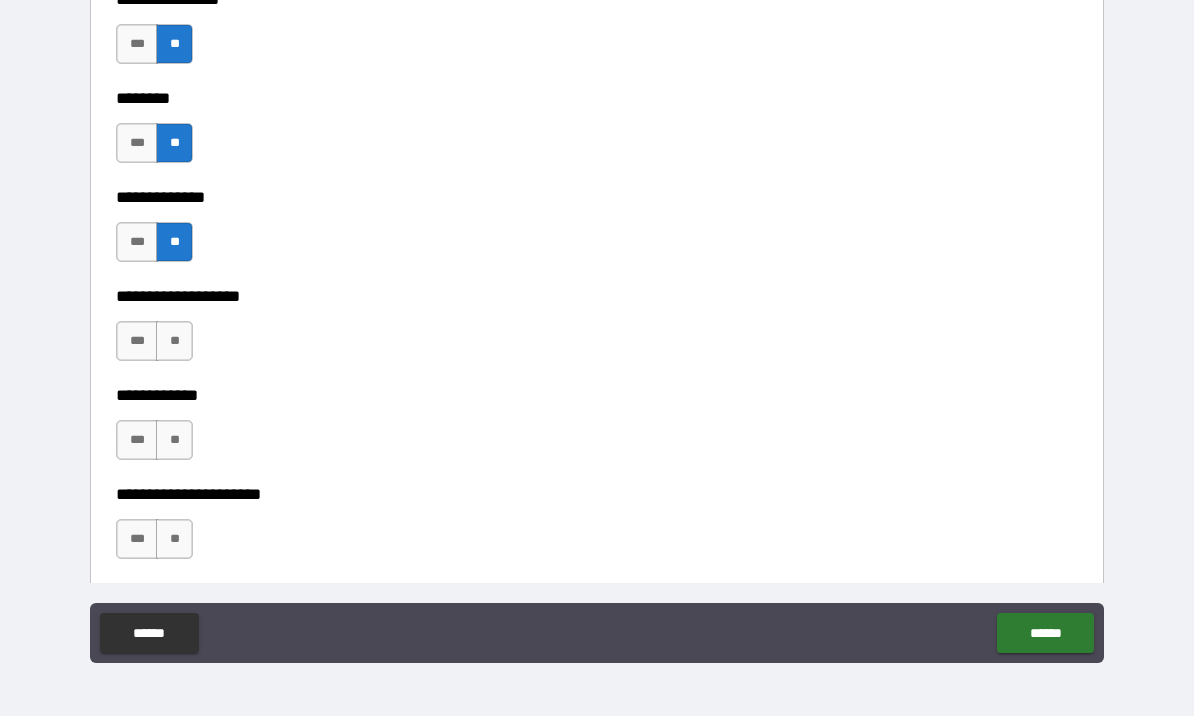 click on "**" at bounding box center (174, 341) 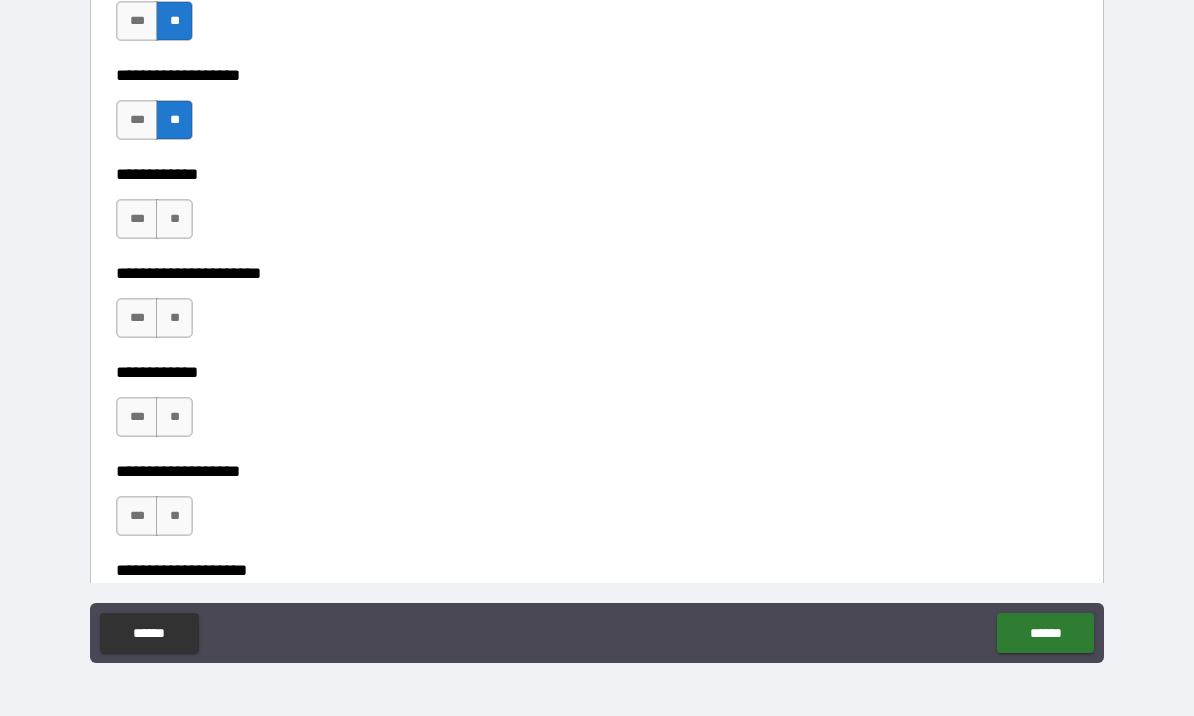 scroll, scrollTop: 7808, scrollLeft: 0, axis: vertical 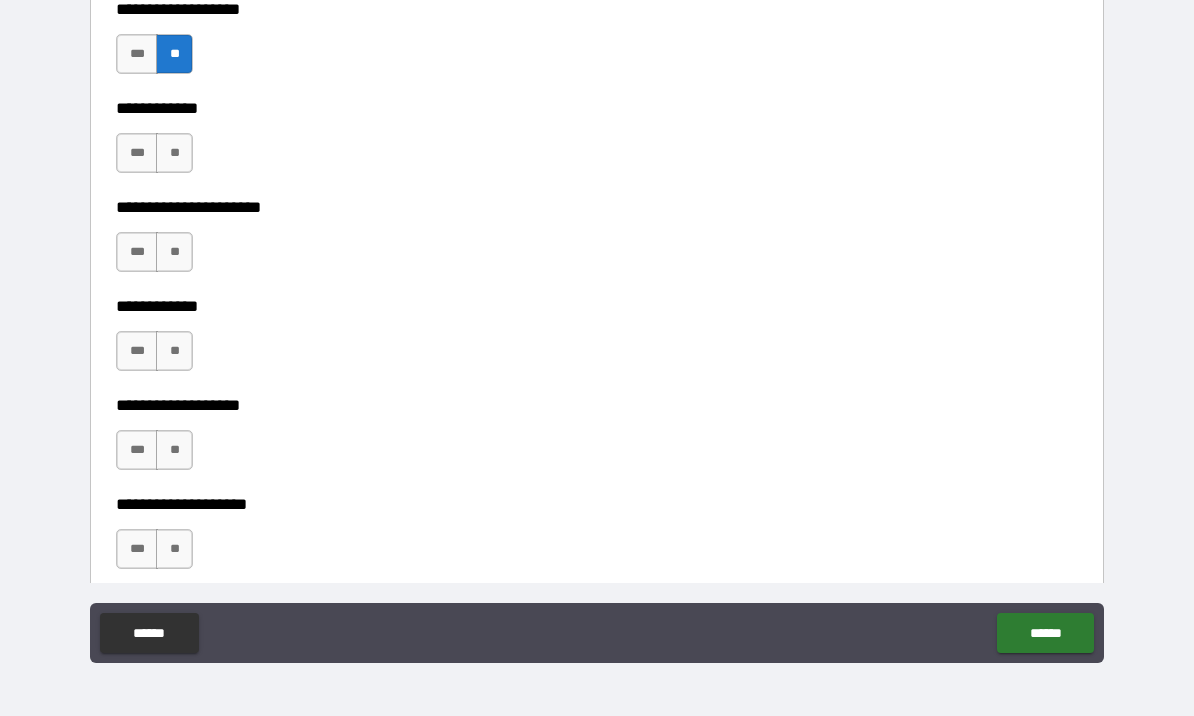 click on "*** **" at bounding box center [157, 158] 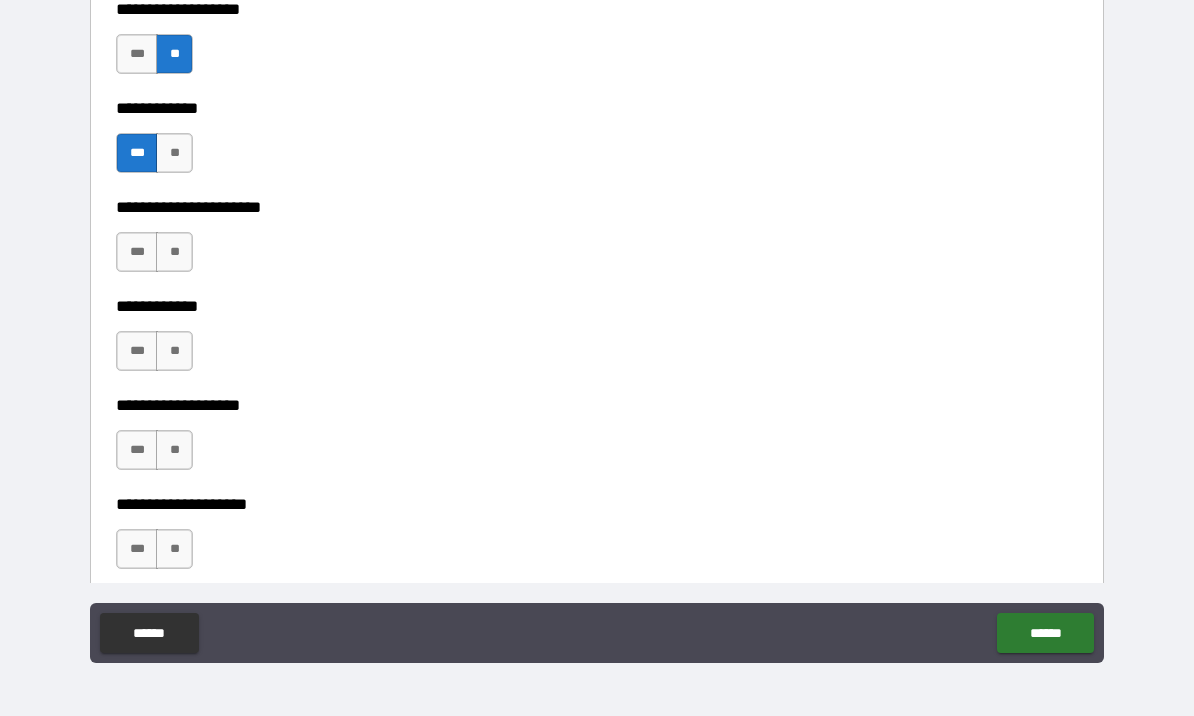 click on "**" at bounding box center (174, 252) 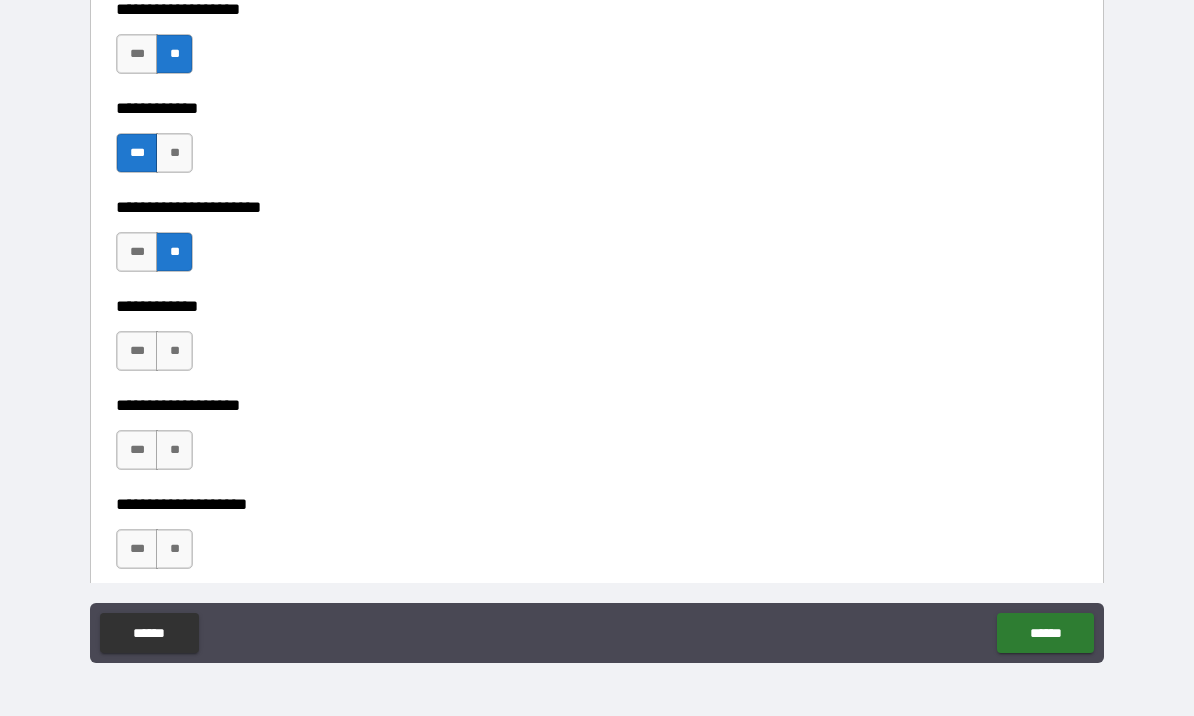 click on "**" at bounding box center [174, 153] 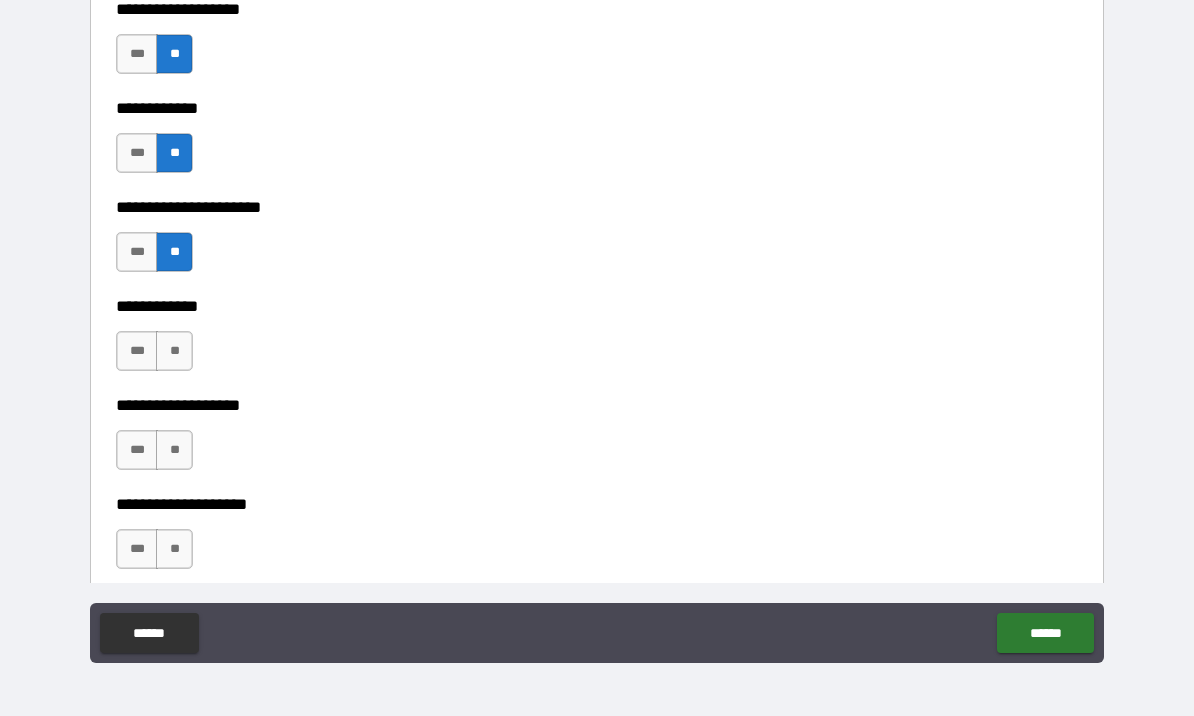 click on "**" at bounding box center [174, 351] 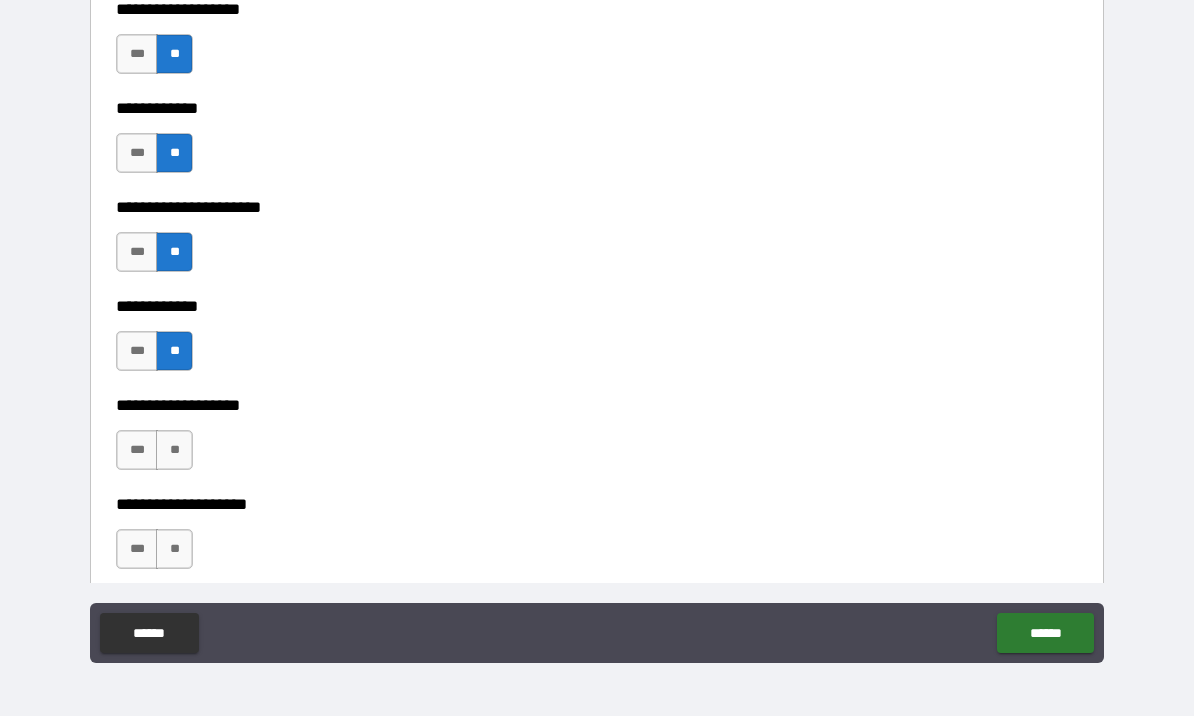 click on "**" at bounding box center [174, 450] 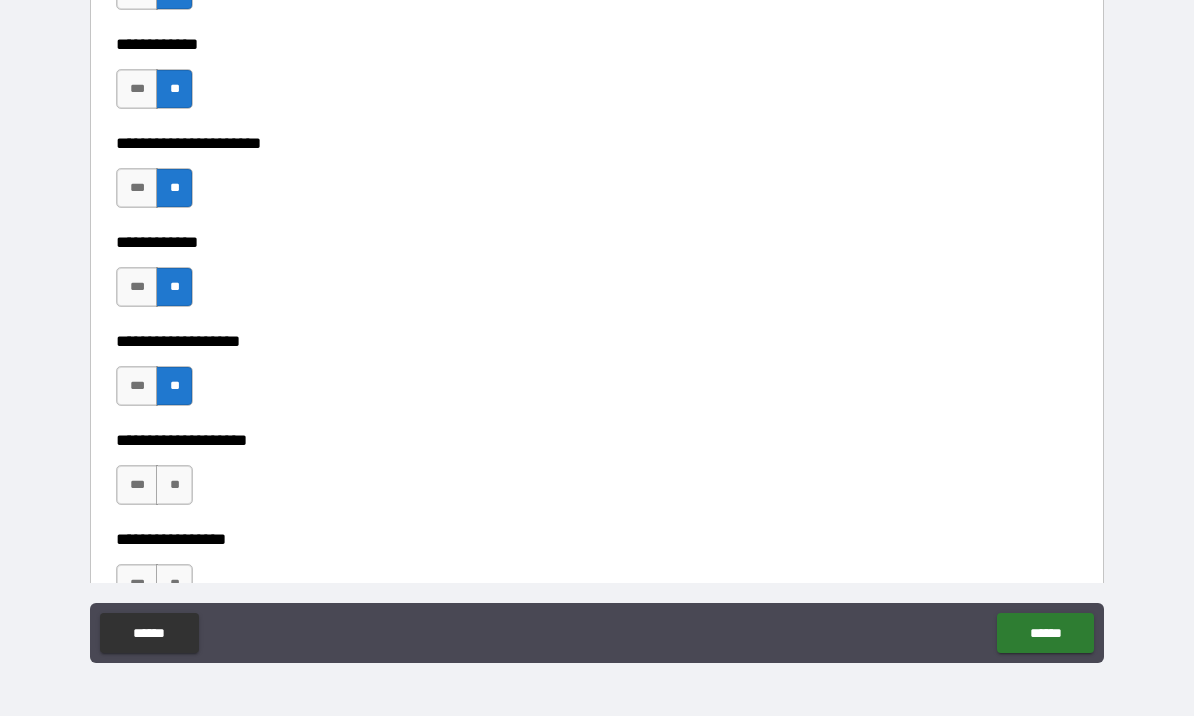 scroll, scrollTop: 7989, scrollLeft: 0, axis: vertical 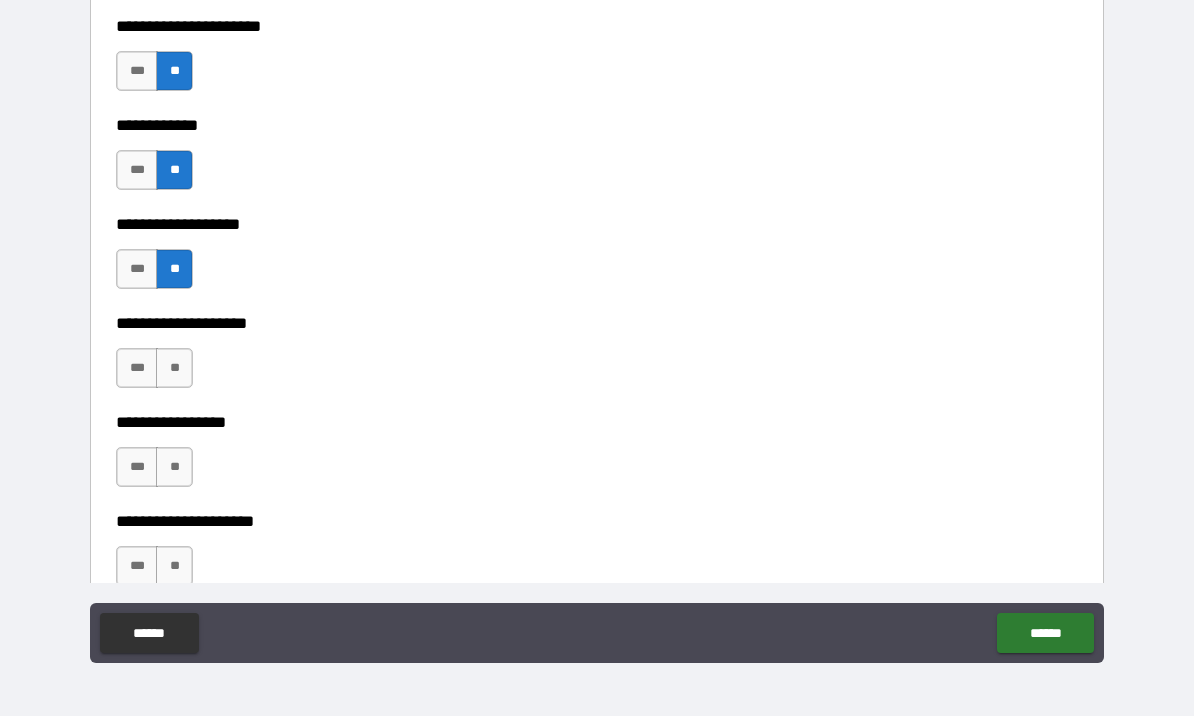 click on "**" at bounding box center (174, 368) 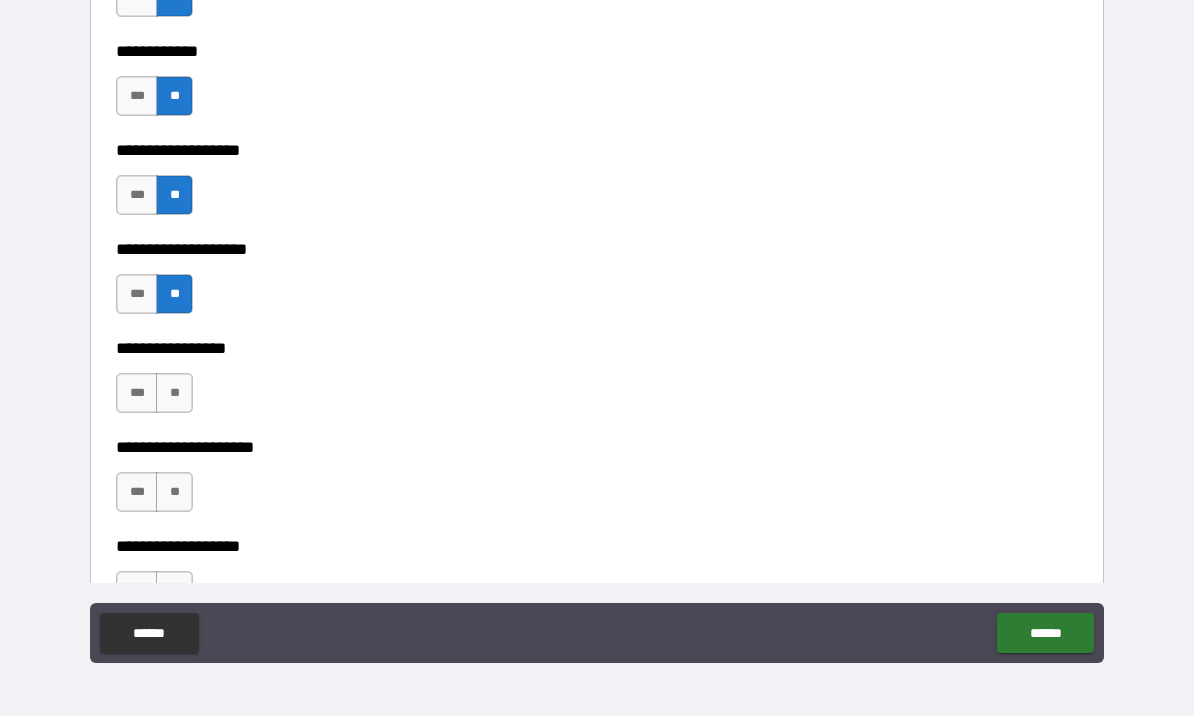 scroll, scrollTop: 8177, scrollLeft: 0, axis: vertical 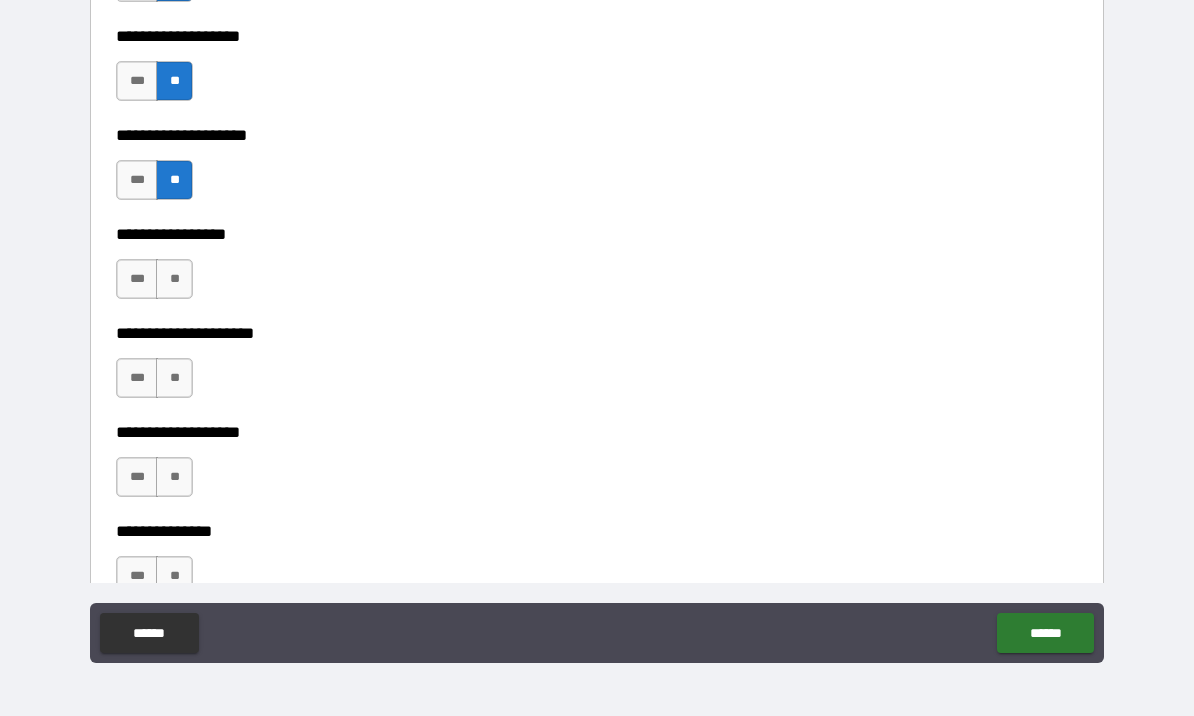 click on "**" at bounding box center [174, 279] 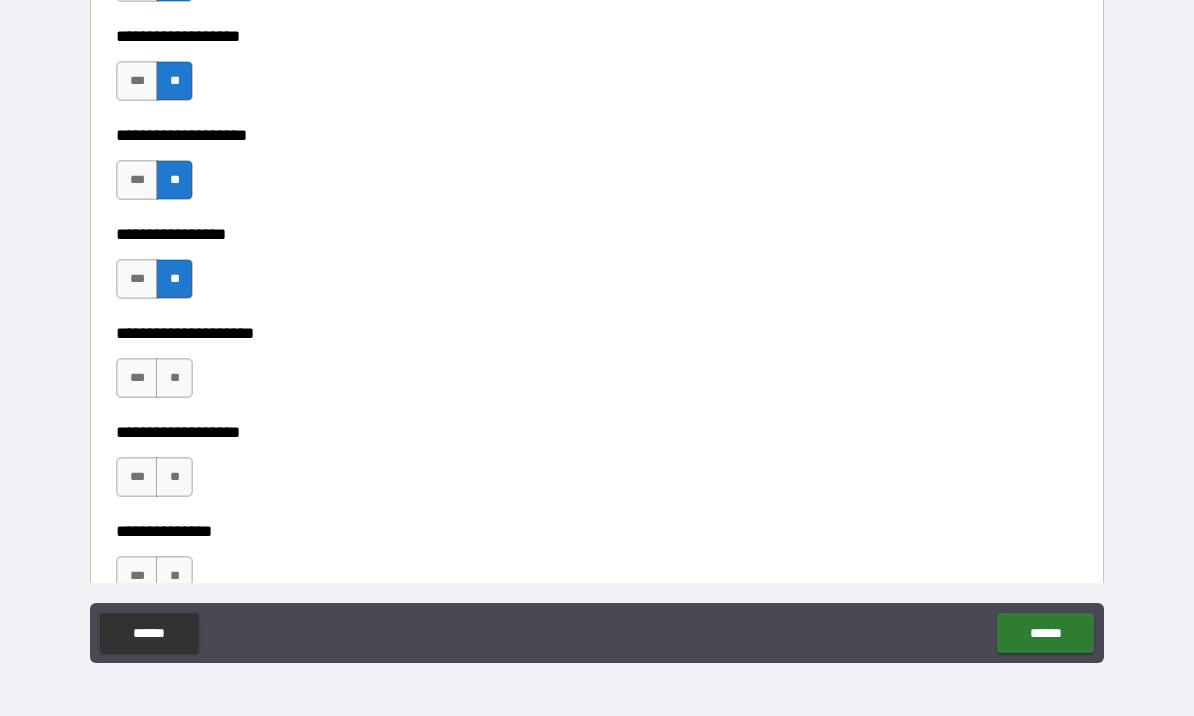 click on "**********" at bounding box center [597, 319] 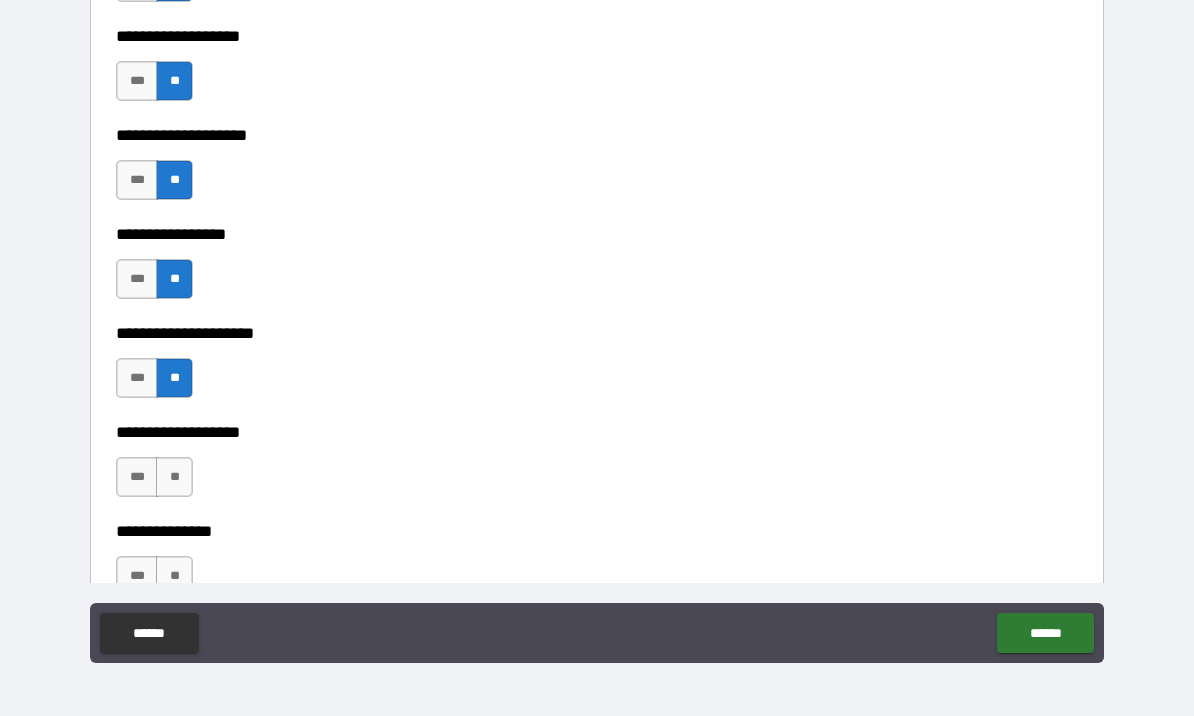 click on "**" at bounding box center (174, 477) 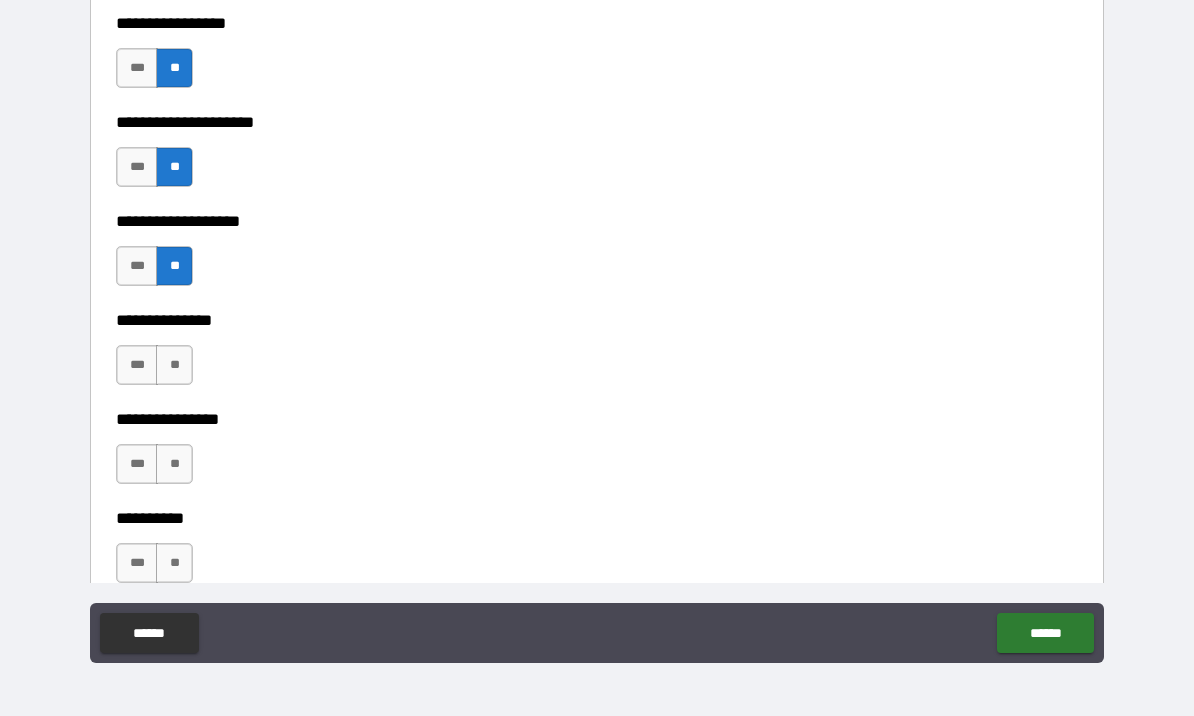 click on "**" at bounding box center [174, 365] 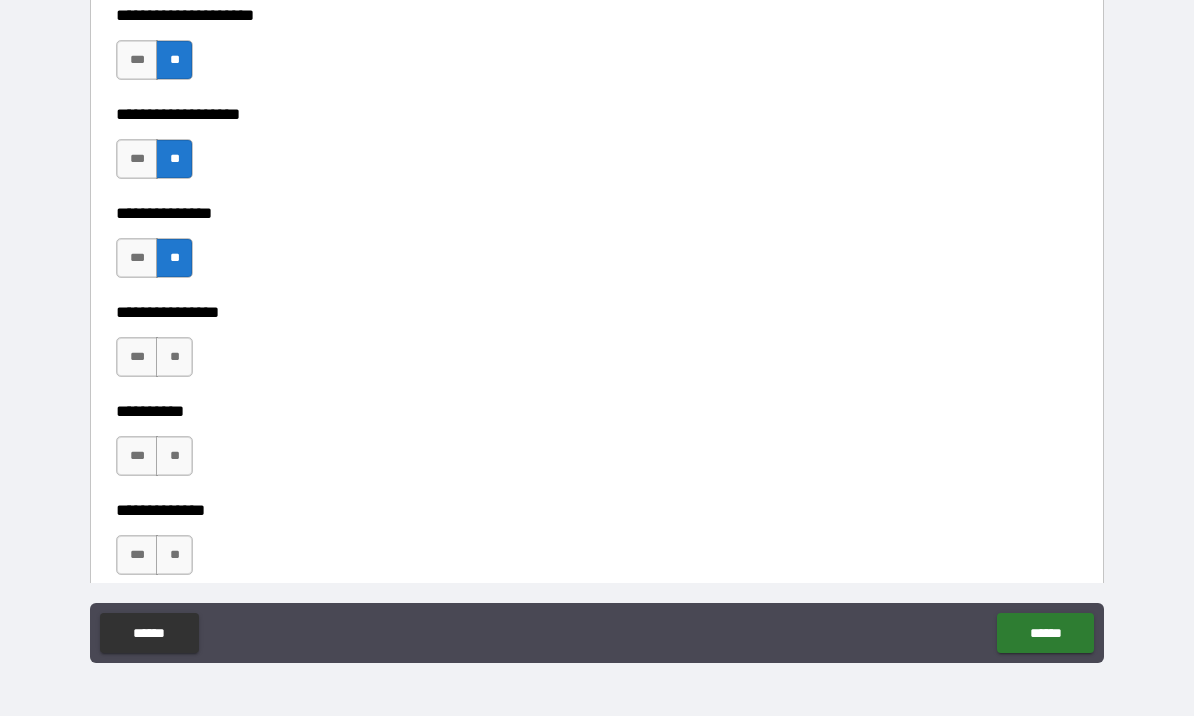 scroll, scrollTop: 8537, scrollLeft: 0, axis: vertical 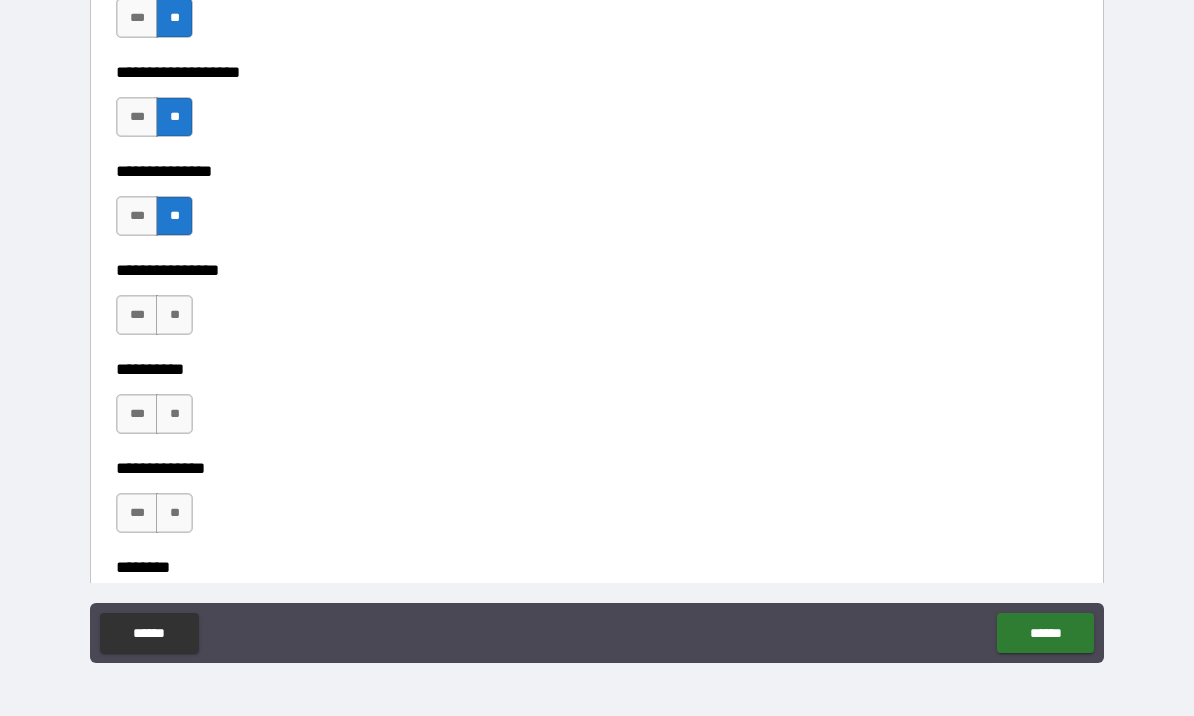 click on "**" at bounding box center (174, 315) 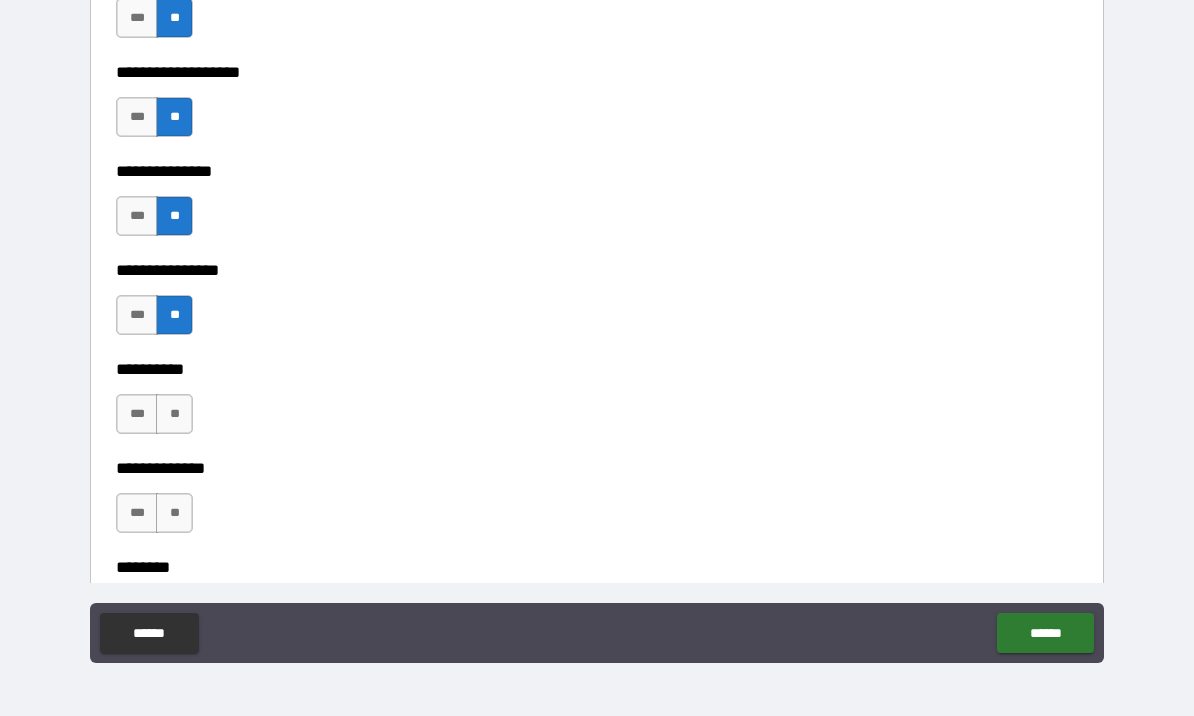 click on "**" at bounding box center [174, 414] 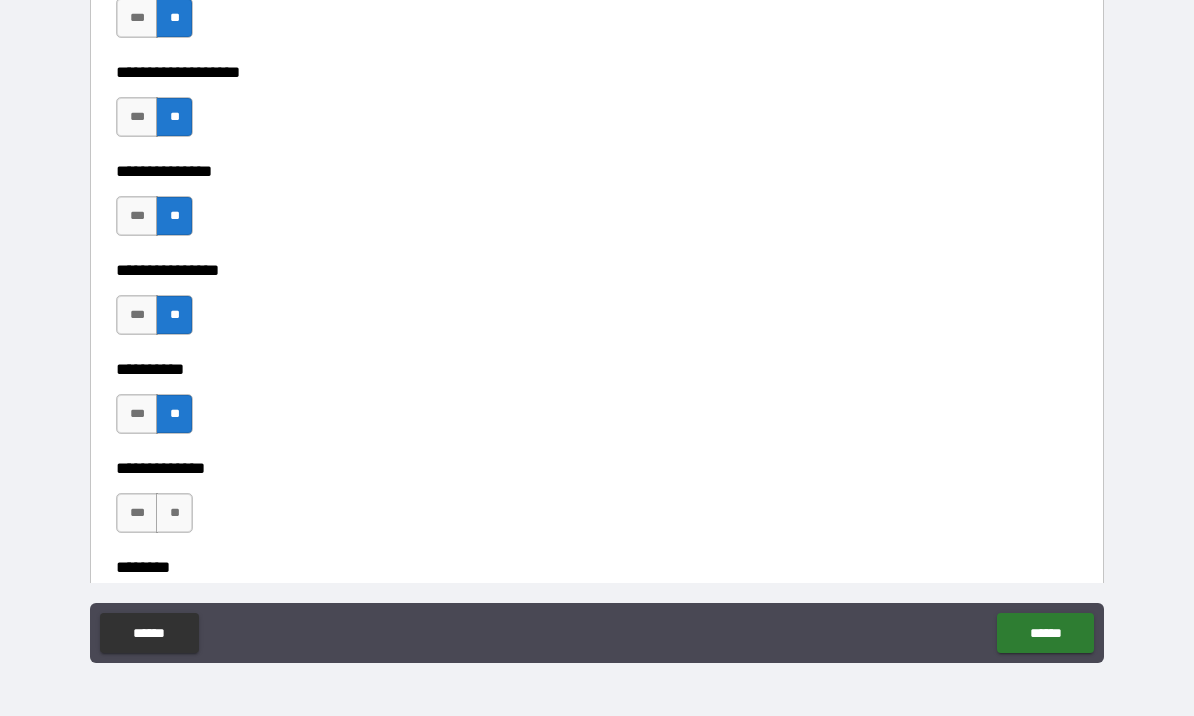 click on "**" at bounding box center [174, 513] 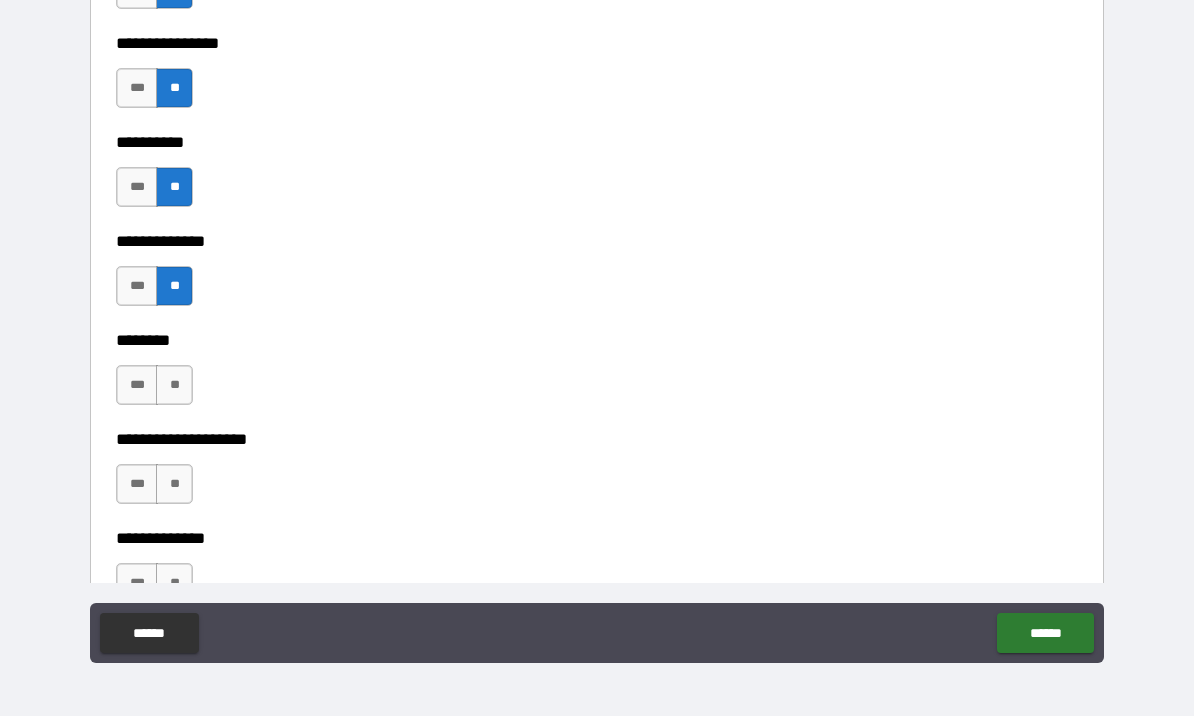scroll, scrollTop: 8825, scrollLeft: 0, axis: vertical 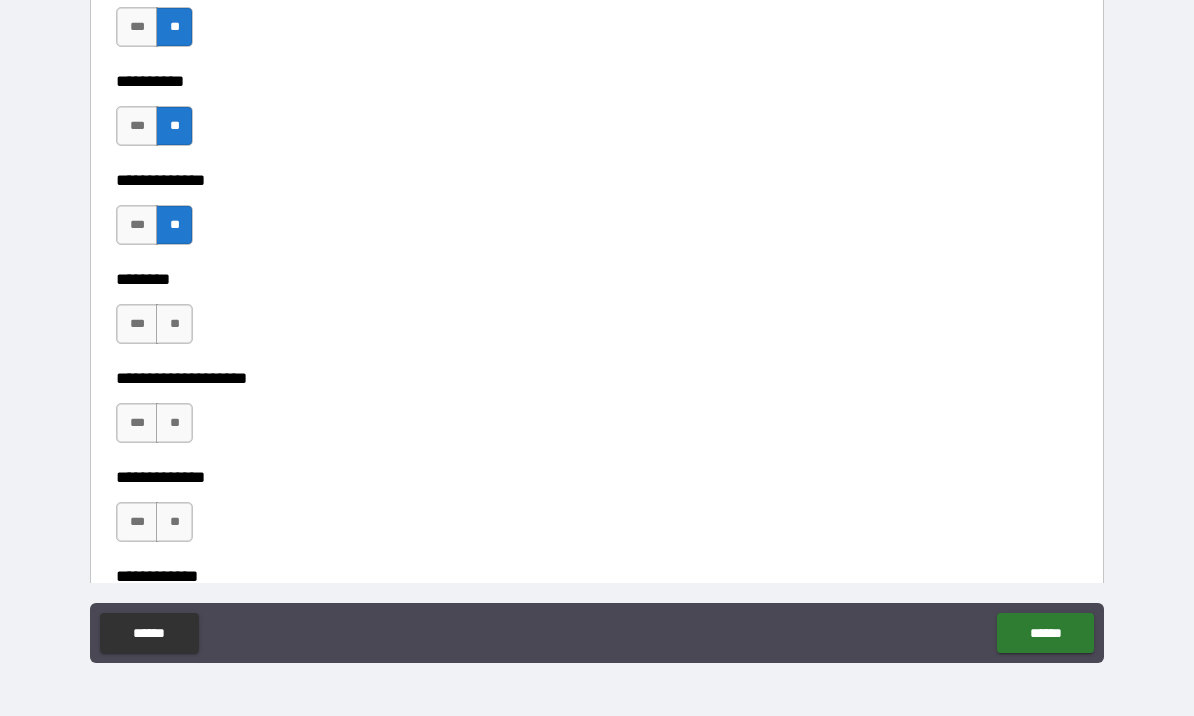 click on "**" at bounding box center (174, 324) 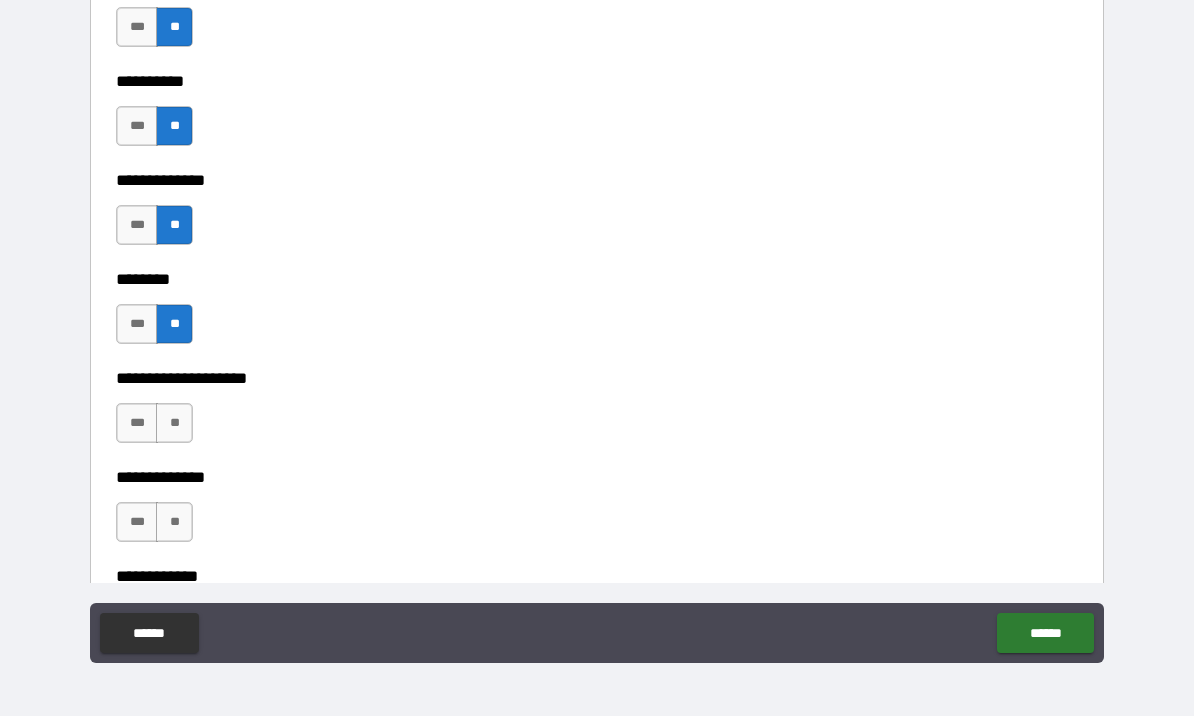 click on "**" at bounding box center (174, 423) 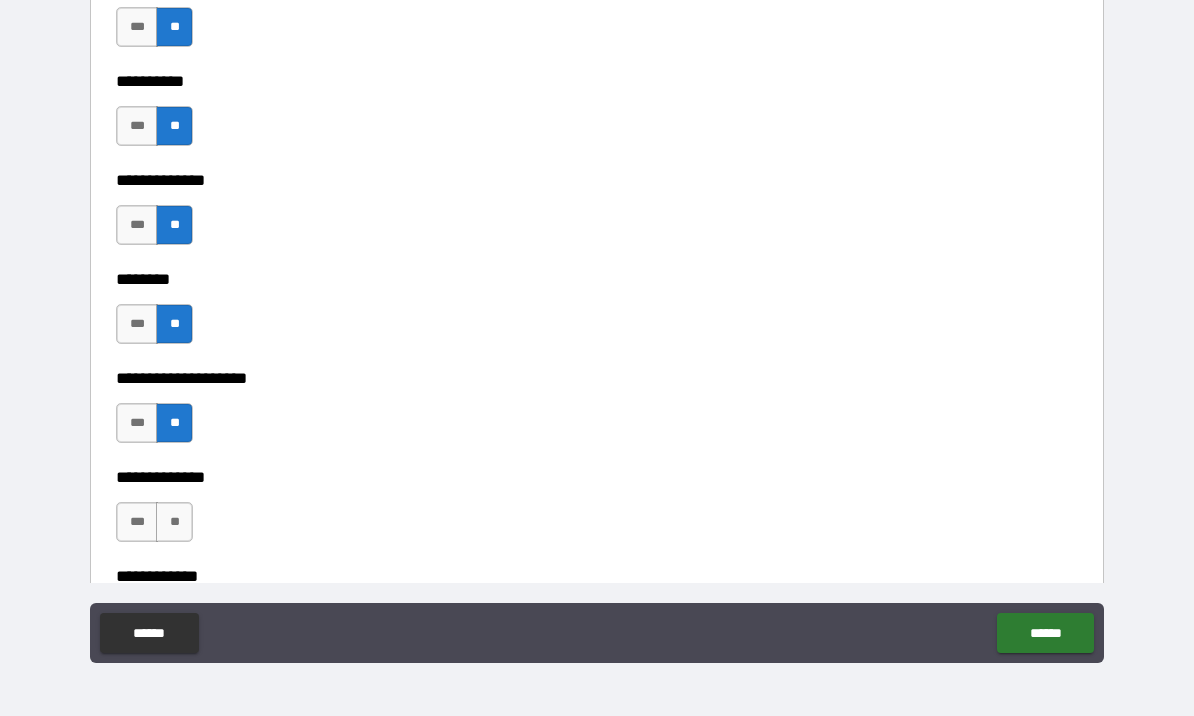 click on "**" at bounding box center (174, 522) 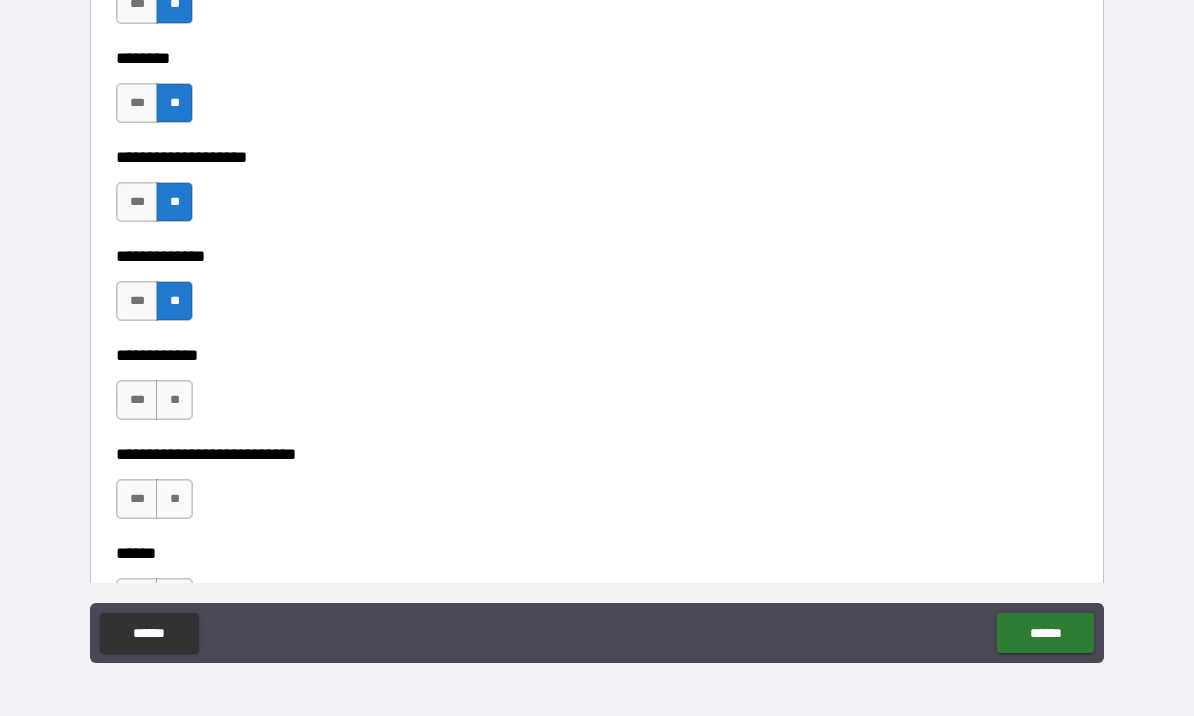 scroll, scrollTop: 9104, scrollLeft: 0, axis: vertical 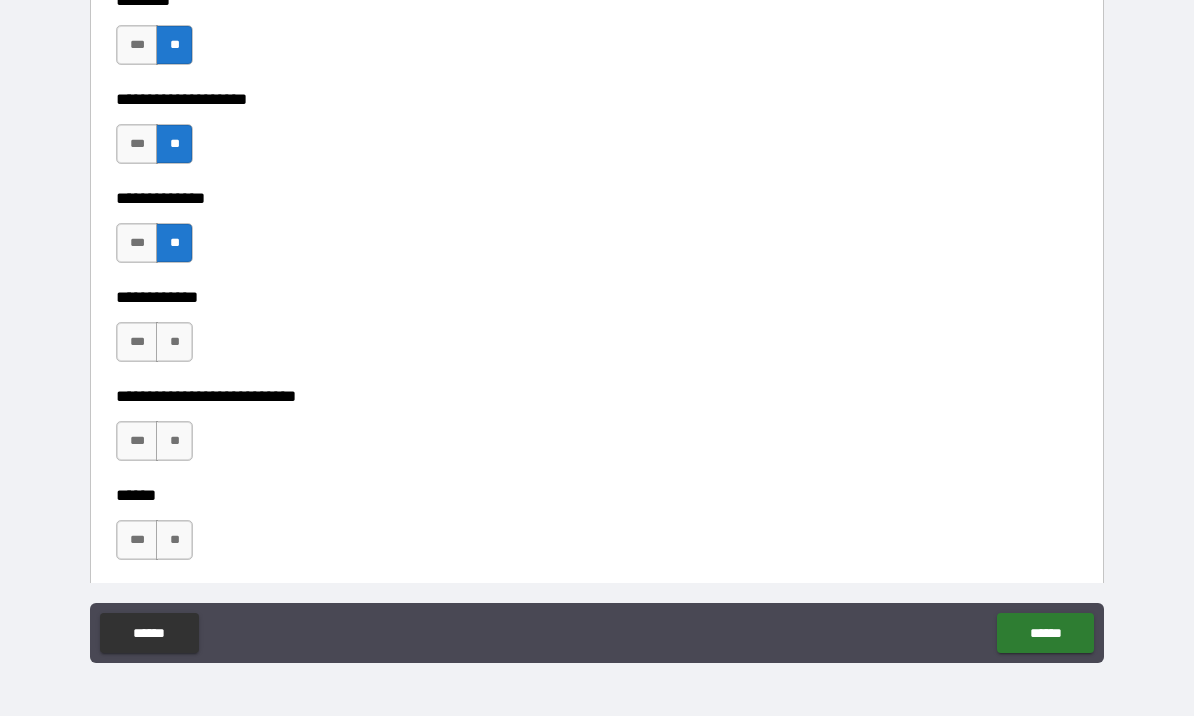 click on "**" at bounding box center [174, 342] 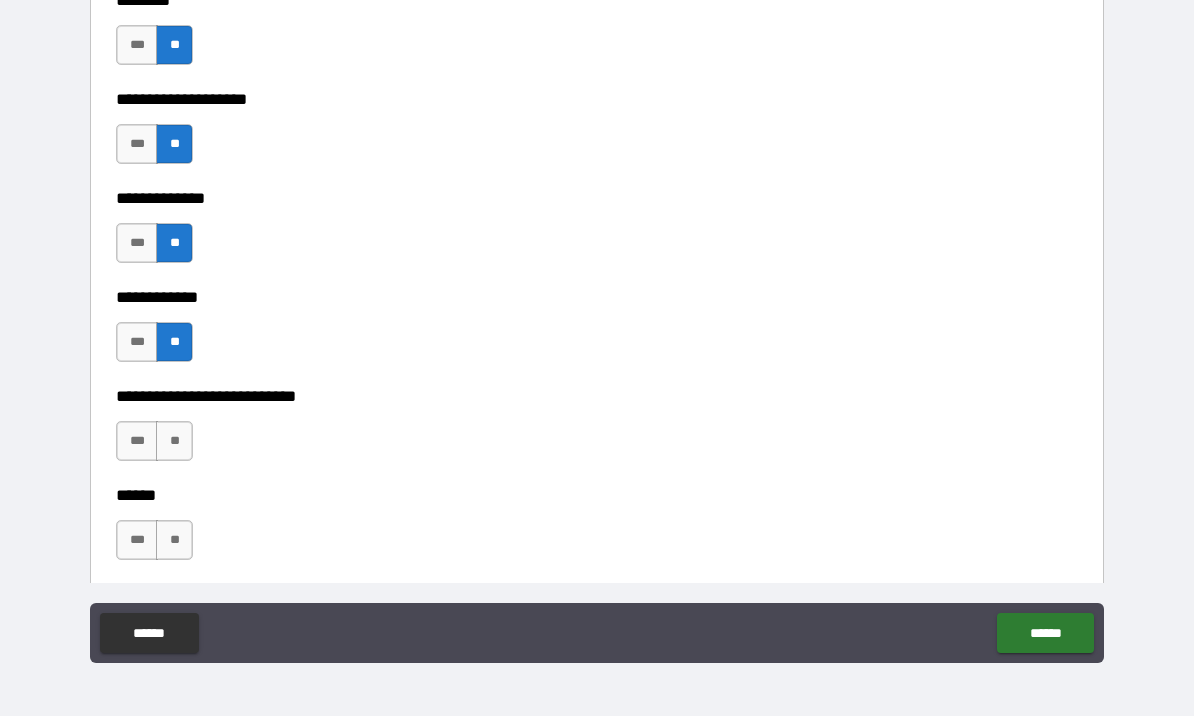 click on "**" at bounding box center (174, 441) 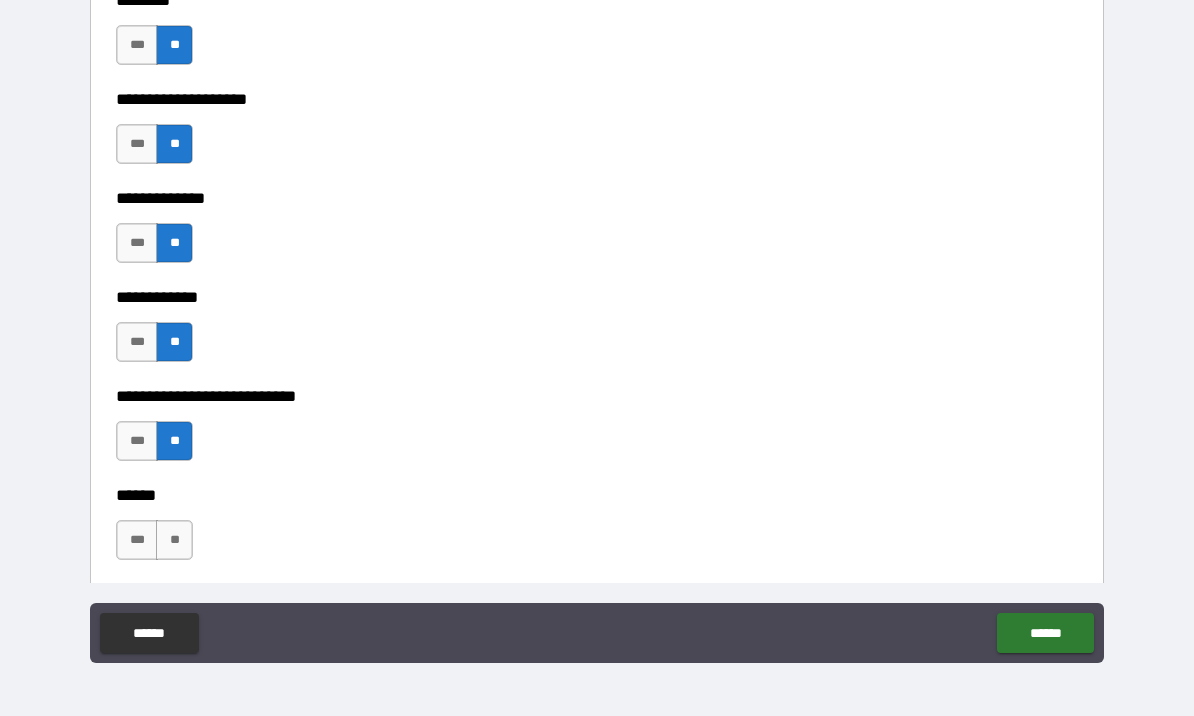 click on "**" at bounding box center (174, 540) 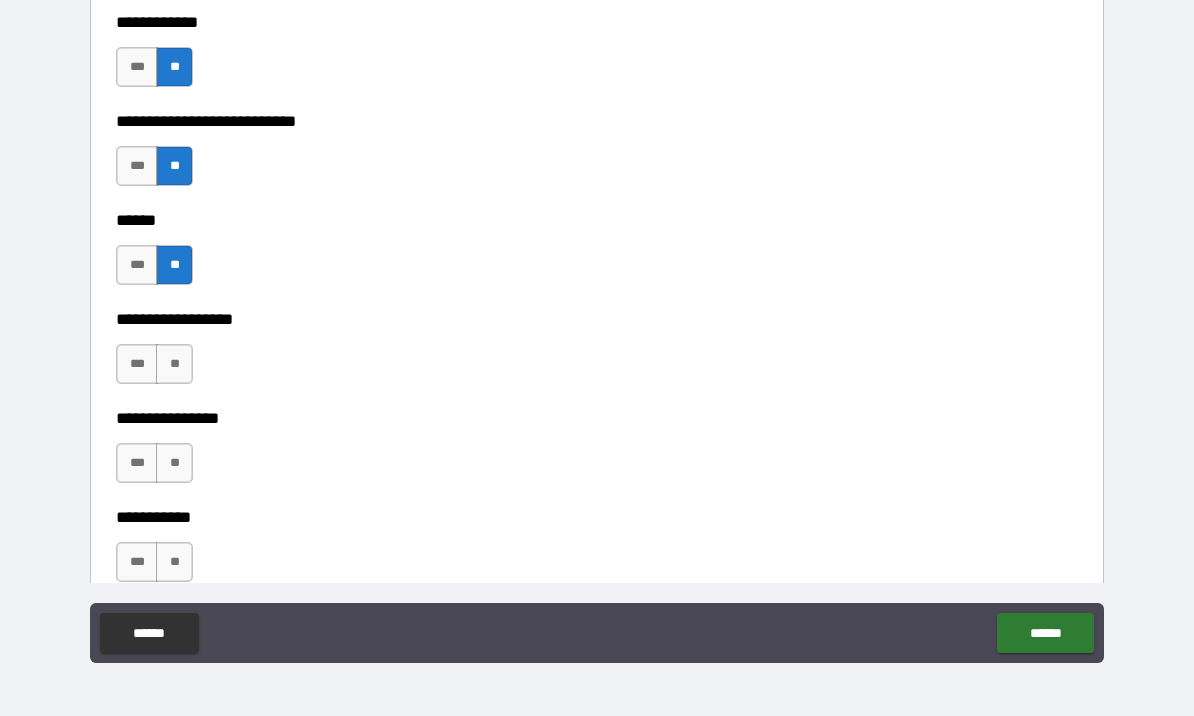 scroll, scrollTop: 9410, scrollLeft: 0, axis: vertical 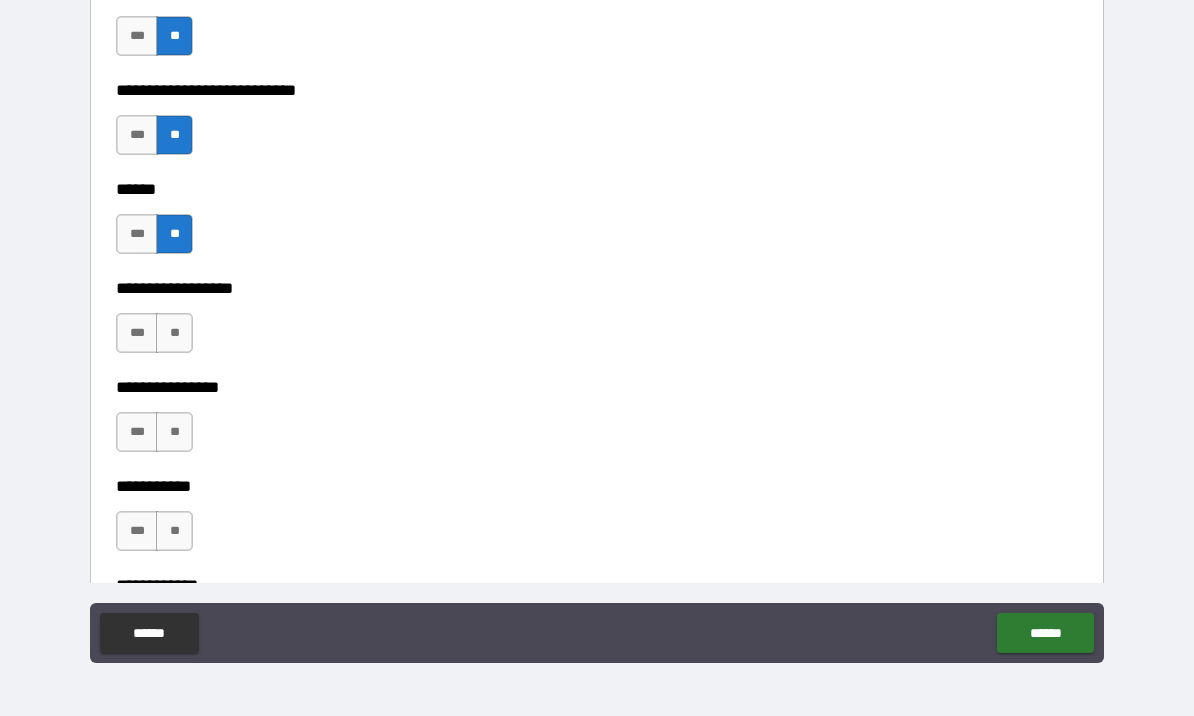 click on "**" at bounding box center [174, 333] 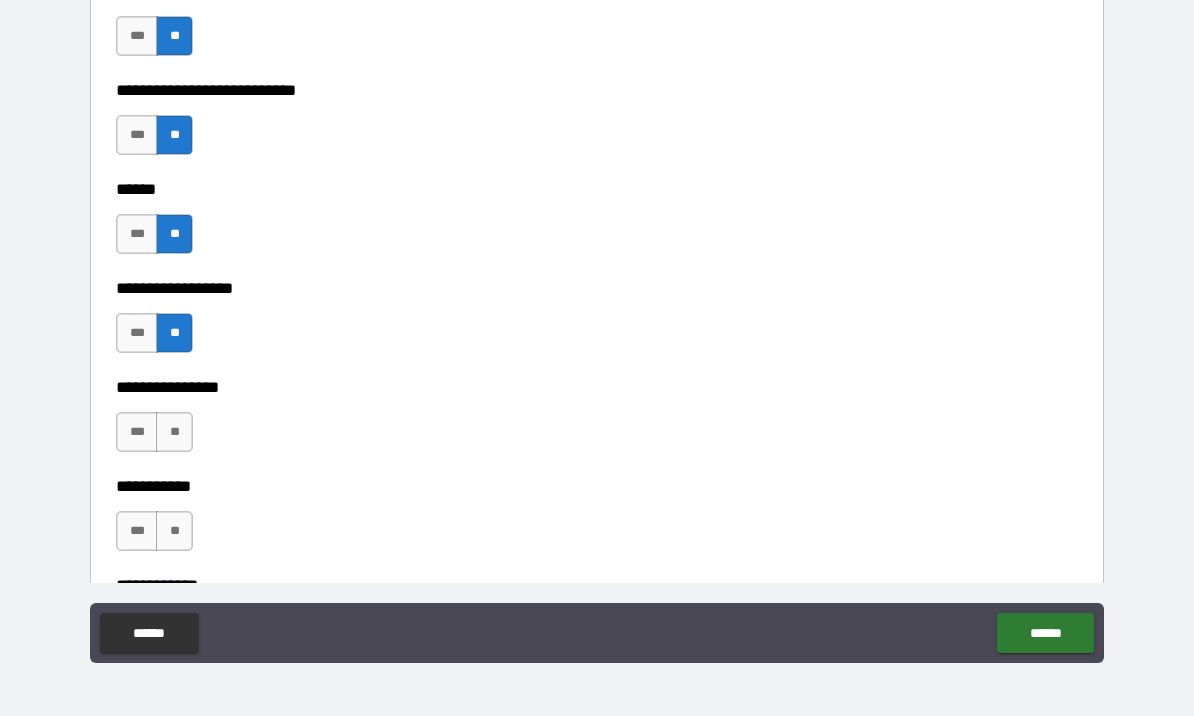 click on "**" at bounding box center [174, 432] 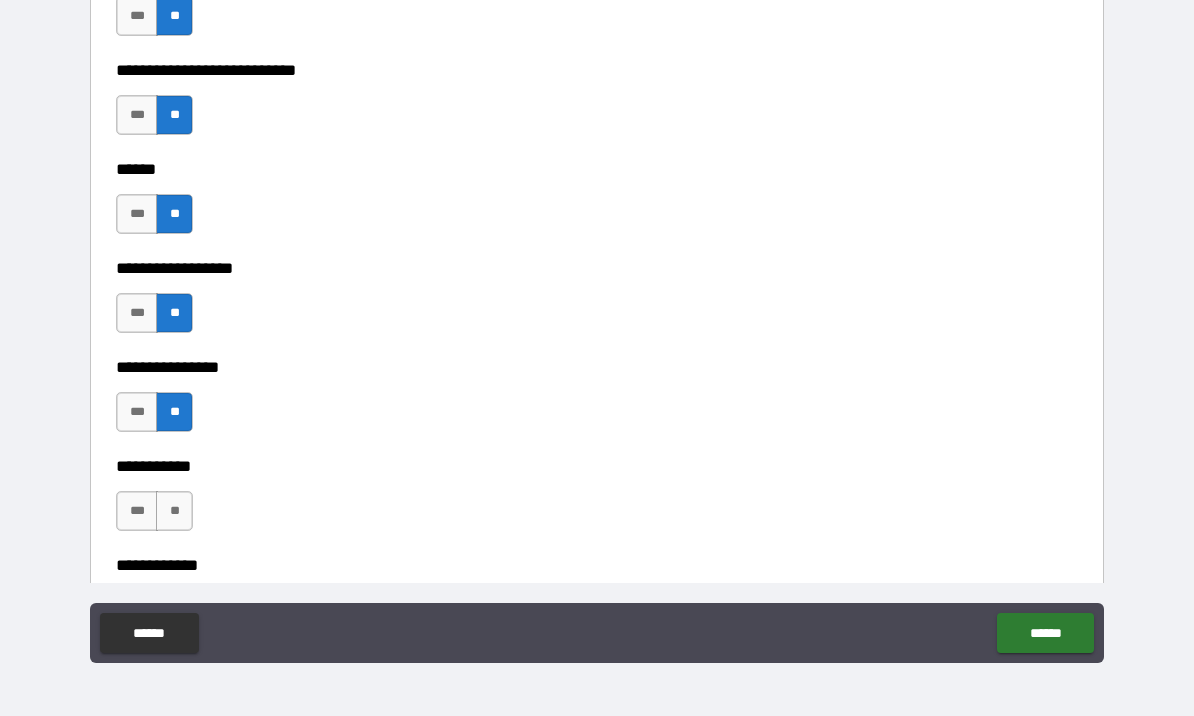 click on "**" at bounding box center [174, 511] 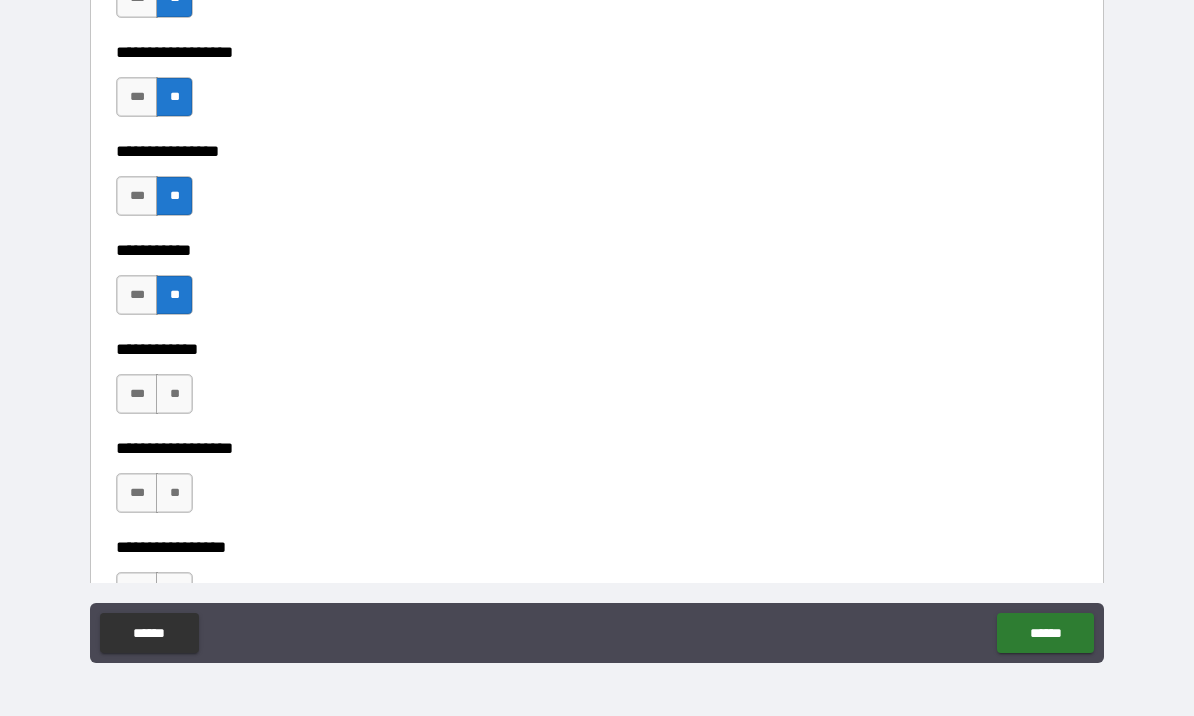 scroll, scrollTop: 9683, scrollLeft: 0, axis: vertical 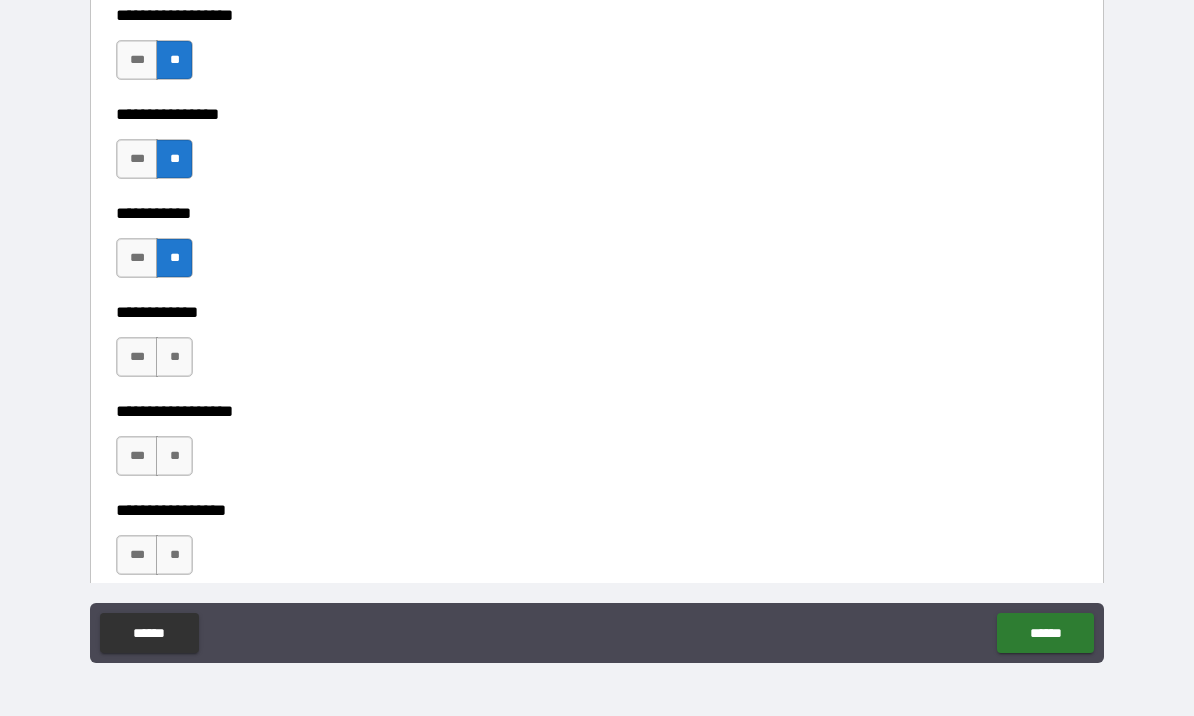 click on "**" at bounding box center [174, 357] 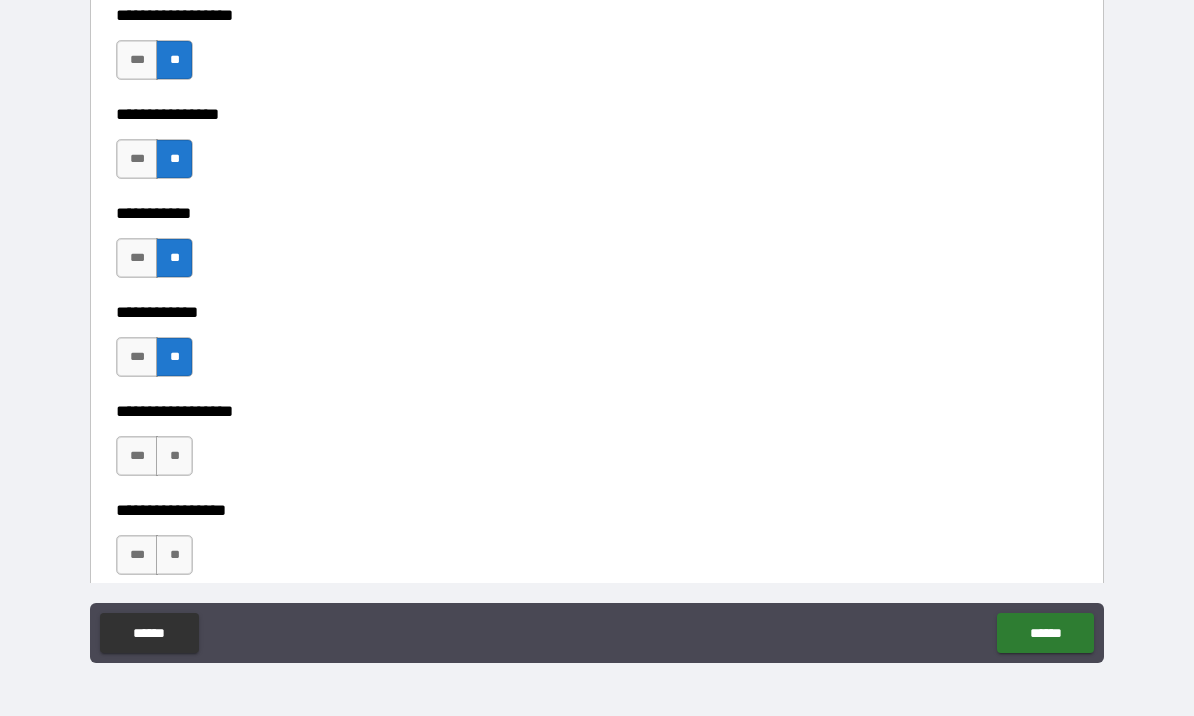 click on "**" at bounding box center (174, 456) 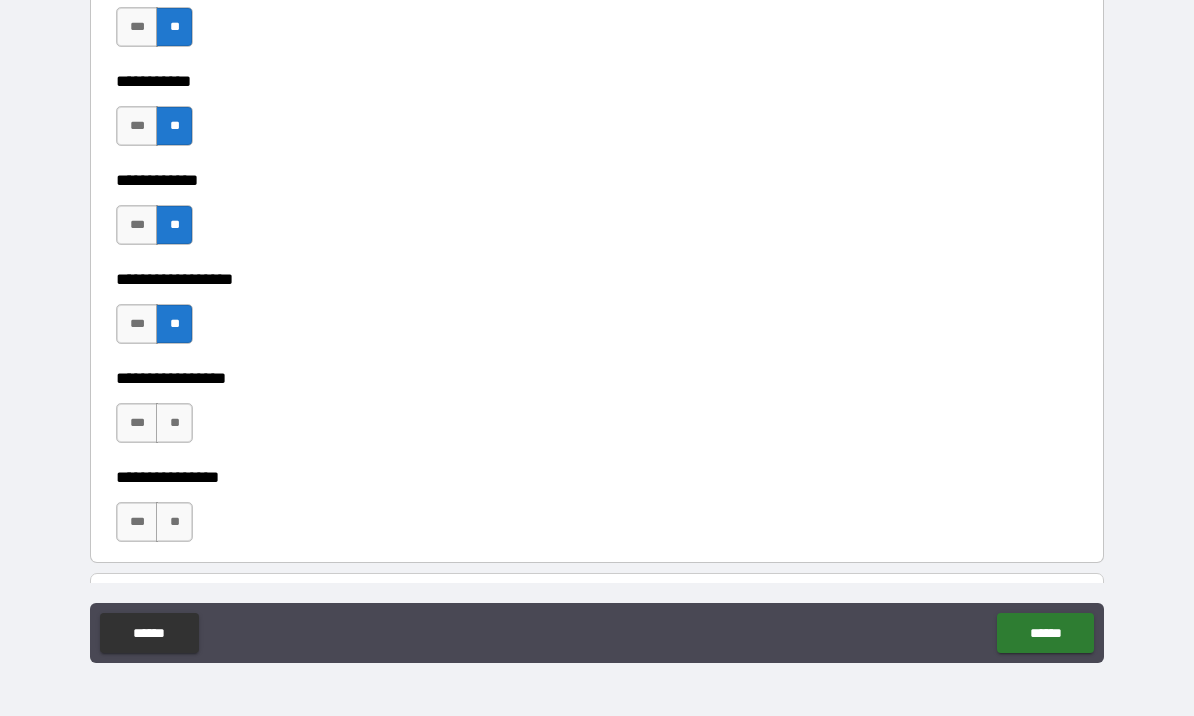 scroll, scrollTop: 9867, scrollLeft: 0, axis: vertical 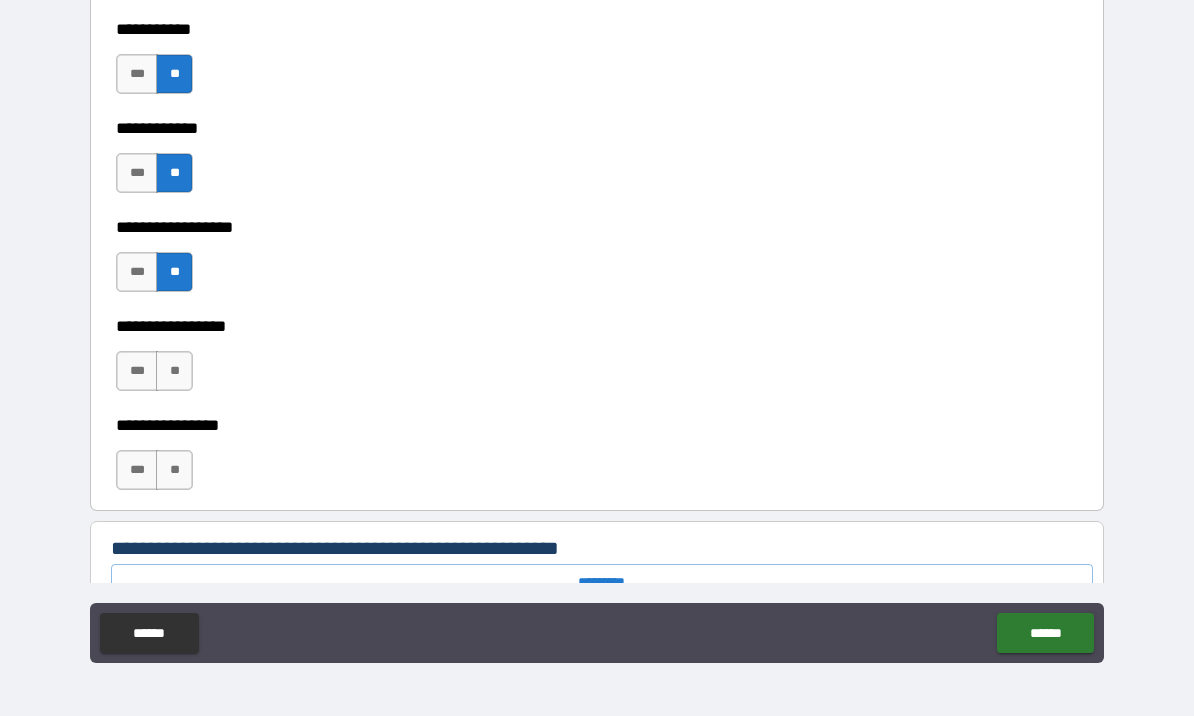 click on "**" at bounding box center (174, 371) 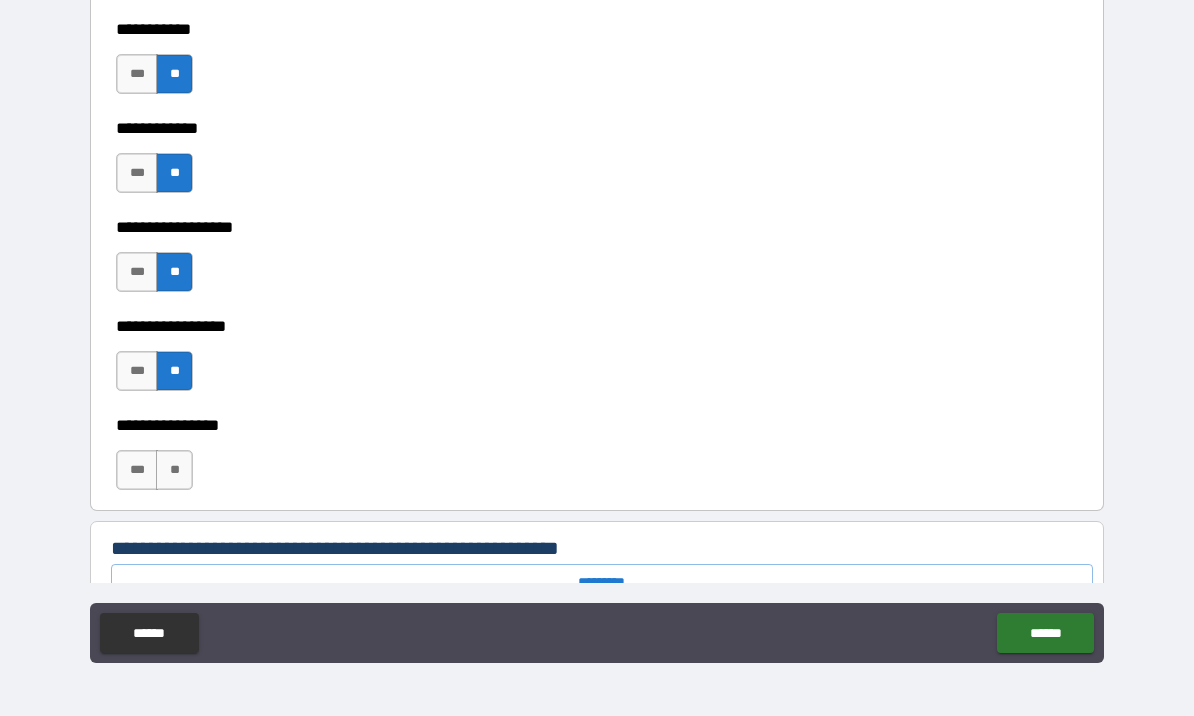 click on "**" at bounding box center (174, 470) 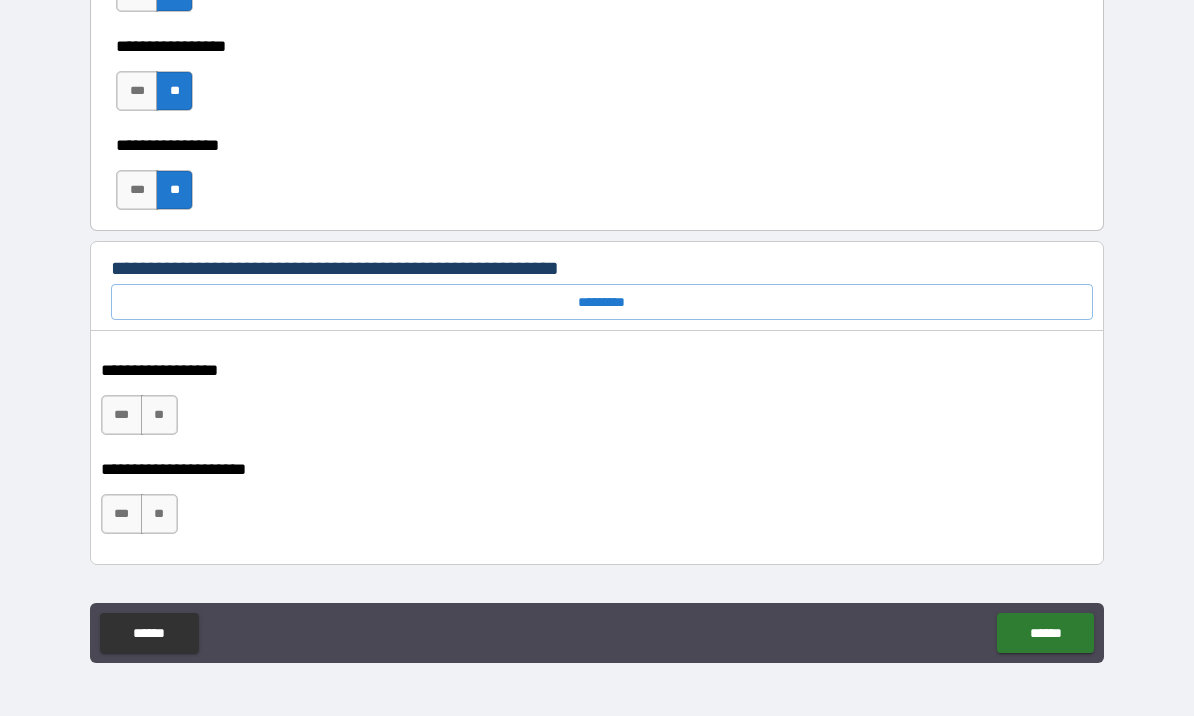 scroll, scrollTop: 10149, scrollLeft: 0, axis: vertical 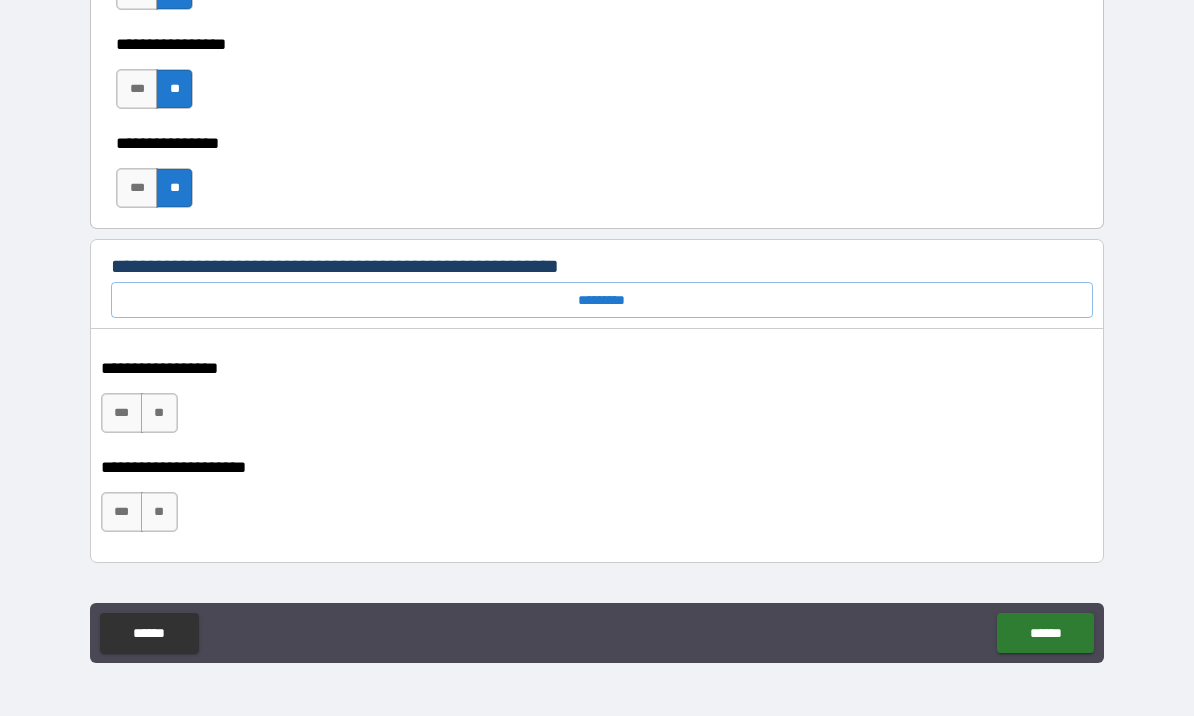 click on "**" at bounding box center (159, 413) 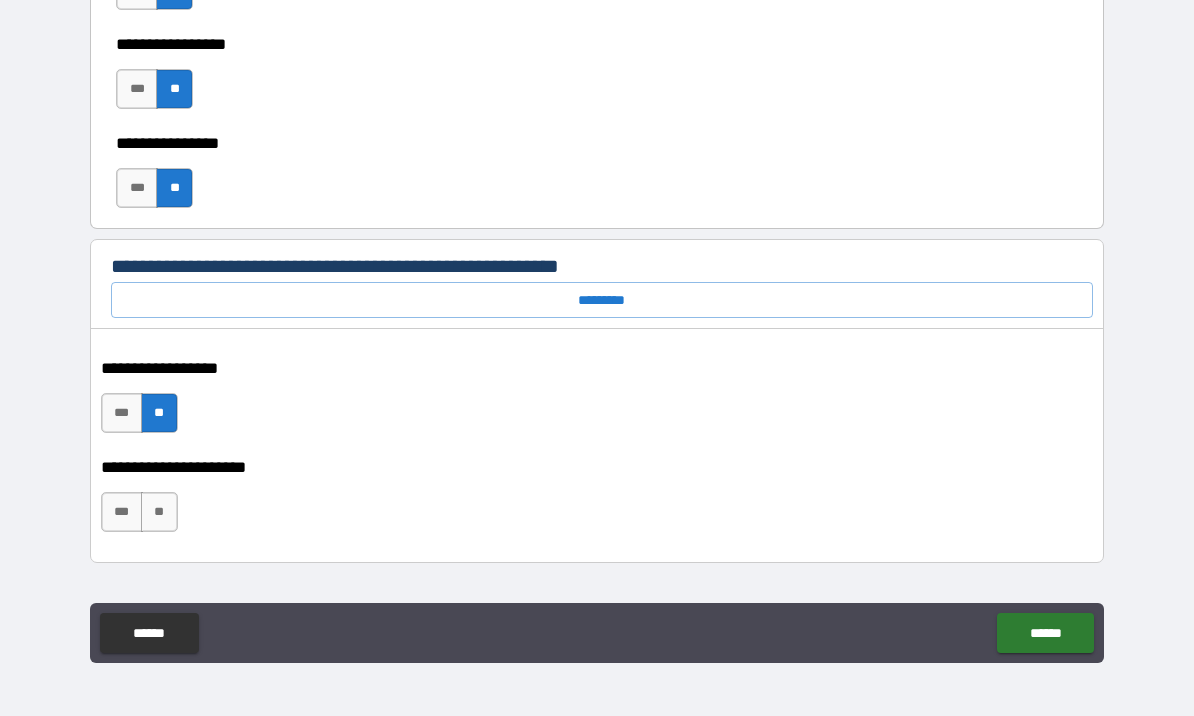click on "**" at bounding box center (159, 512) 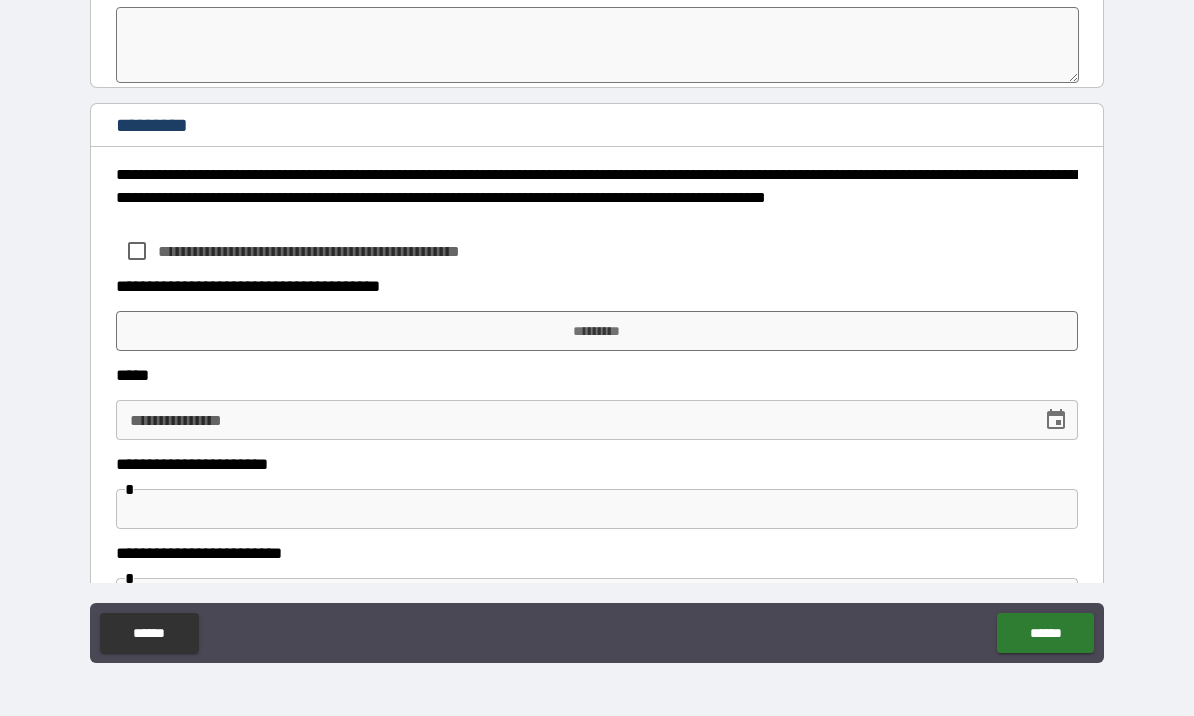 scroll, scrollTop: 10971, scrollLeft: 0, axis: vertical 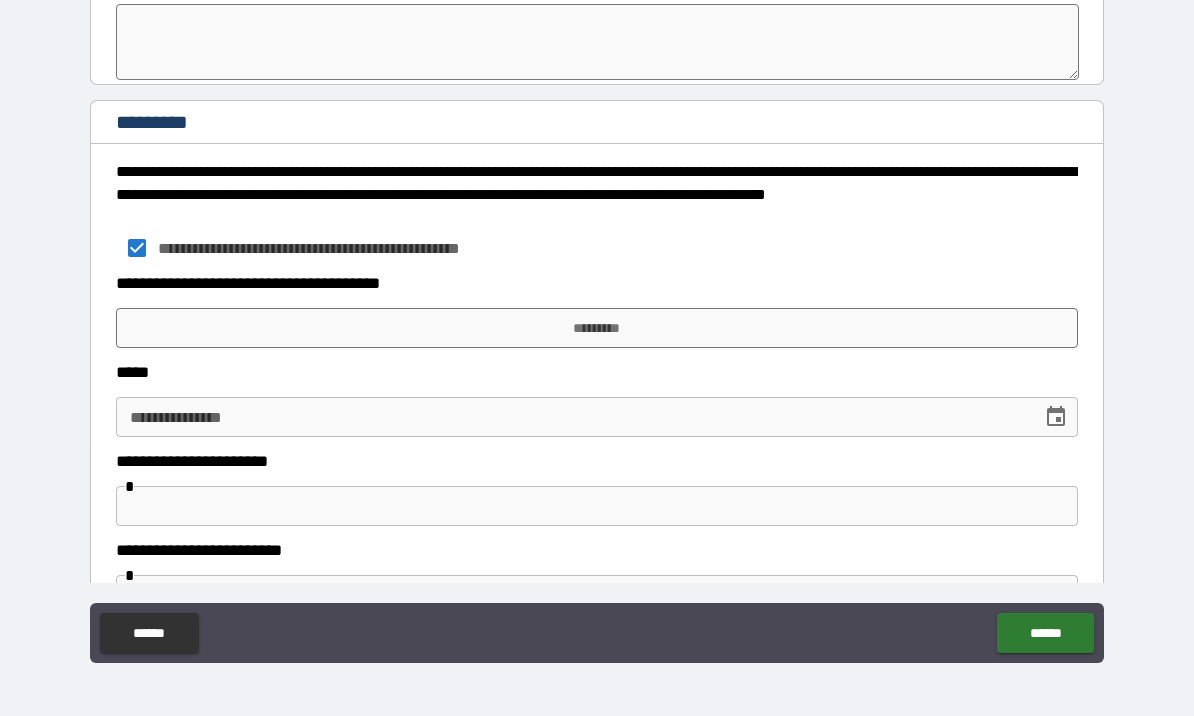 click on "*********" at bounding box center [597, 328] 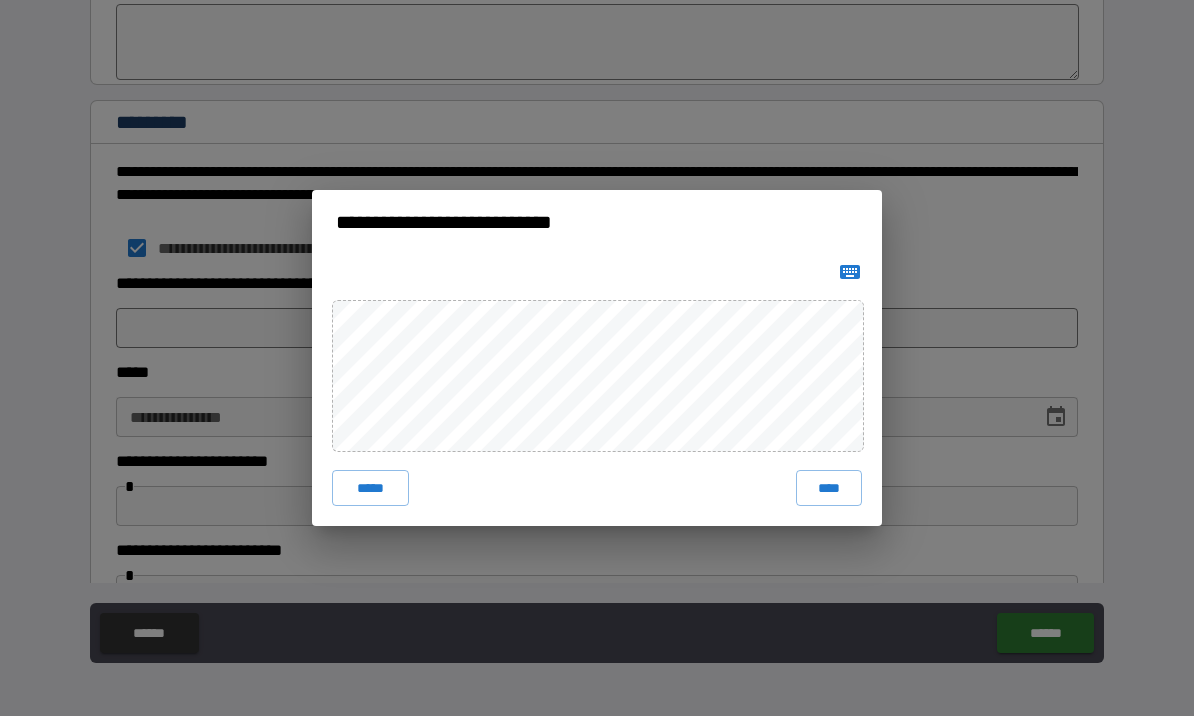 click on "****" at bounding box center (829, 488) 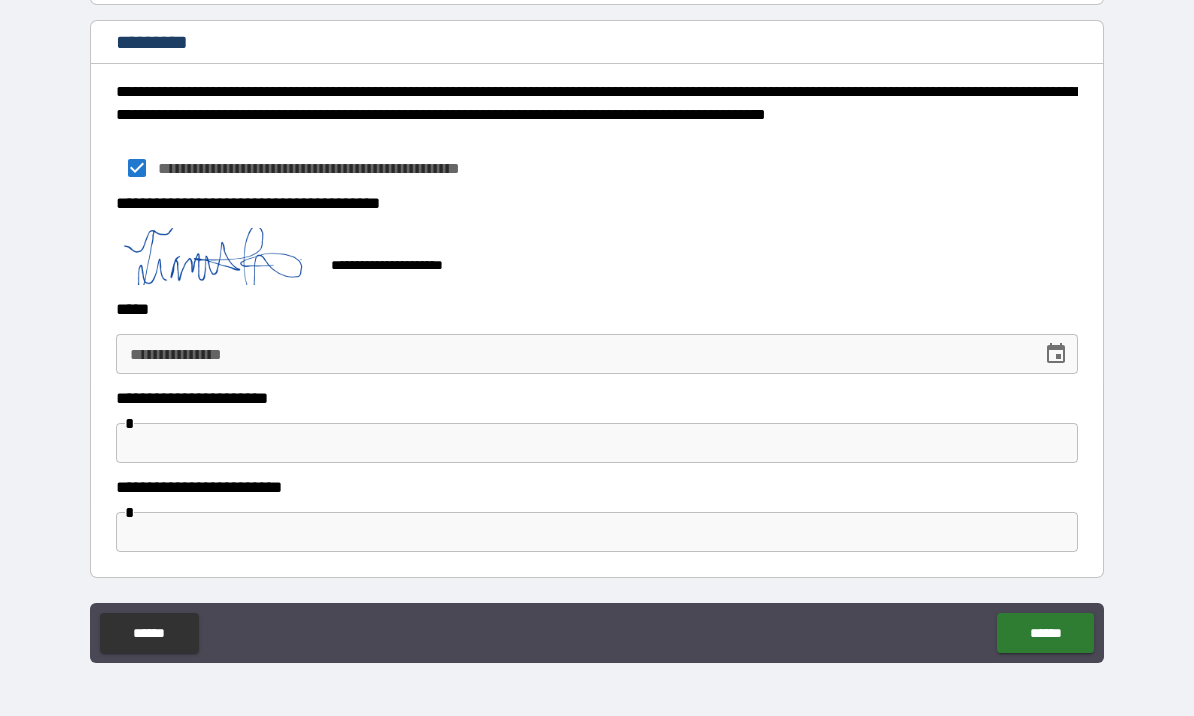 scroll, scrollTop: 11051, scrollLeft: 0, axis: vertical 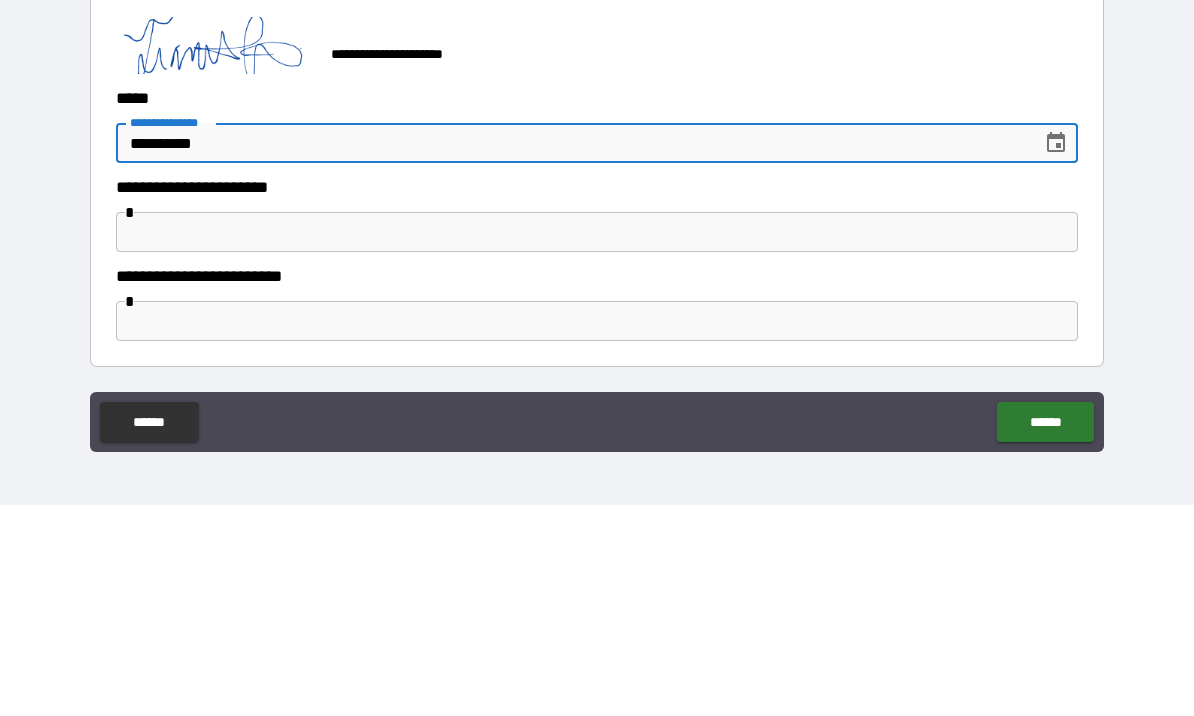 type on "**********" 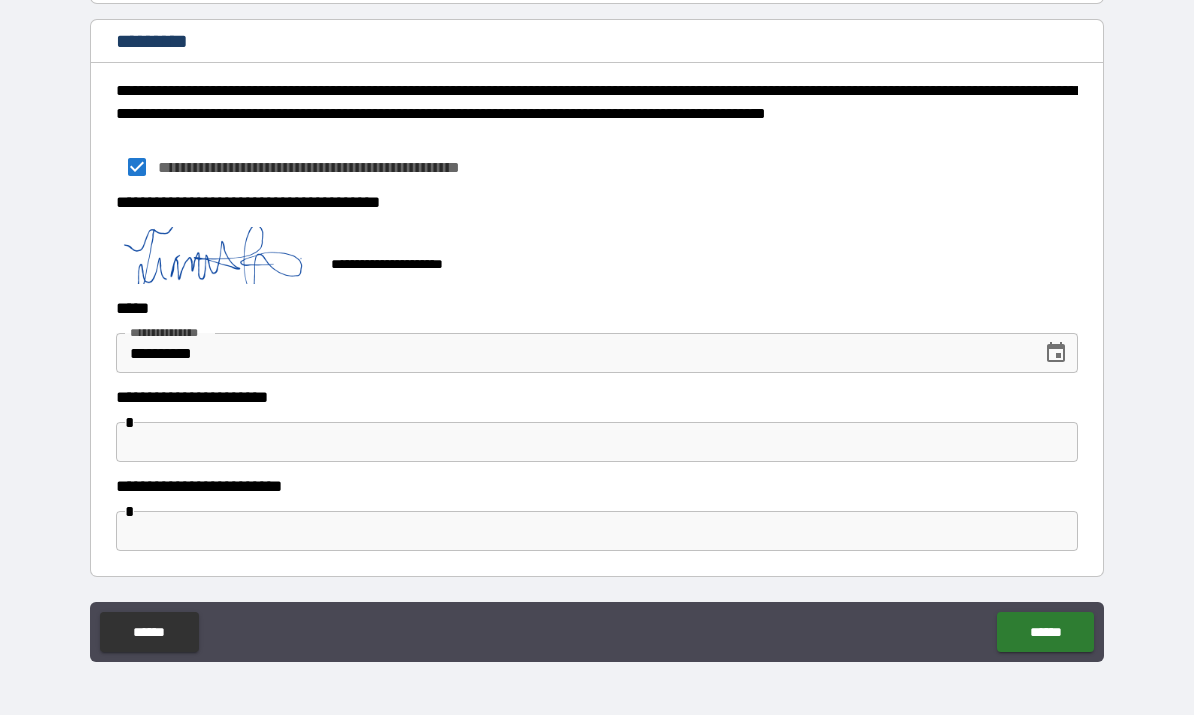 click on "******" at bounding box center (1045, 633) 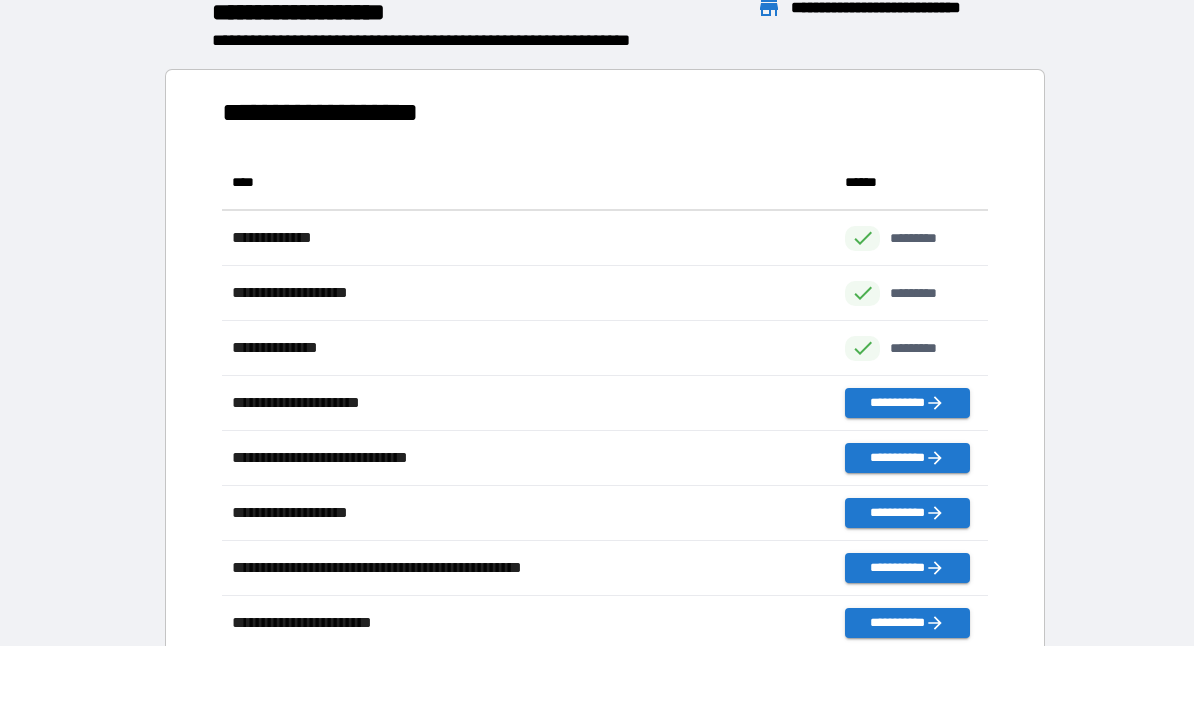 scroll, scrollTop: 496, scrollLeft: 765, axis: both 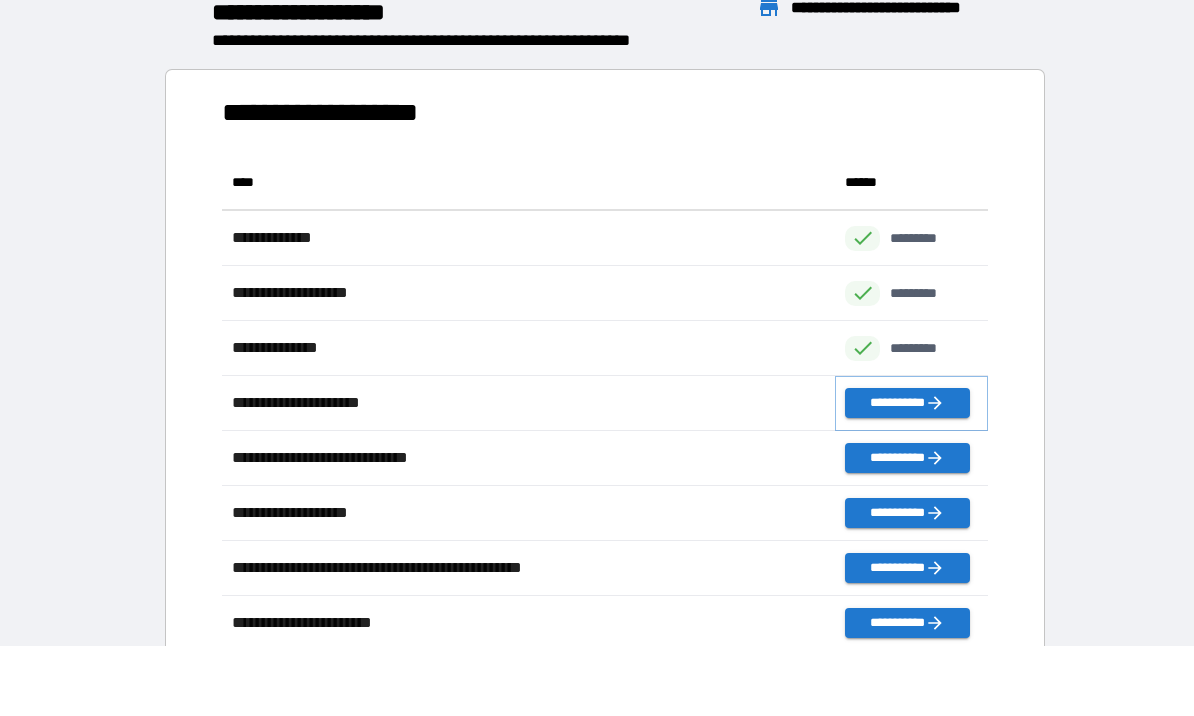 click on "**********" at bounding box center [907, 404] 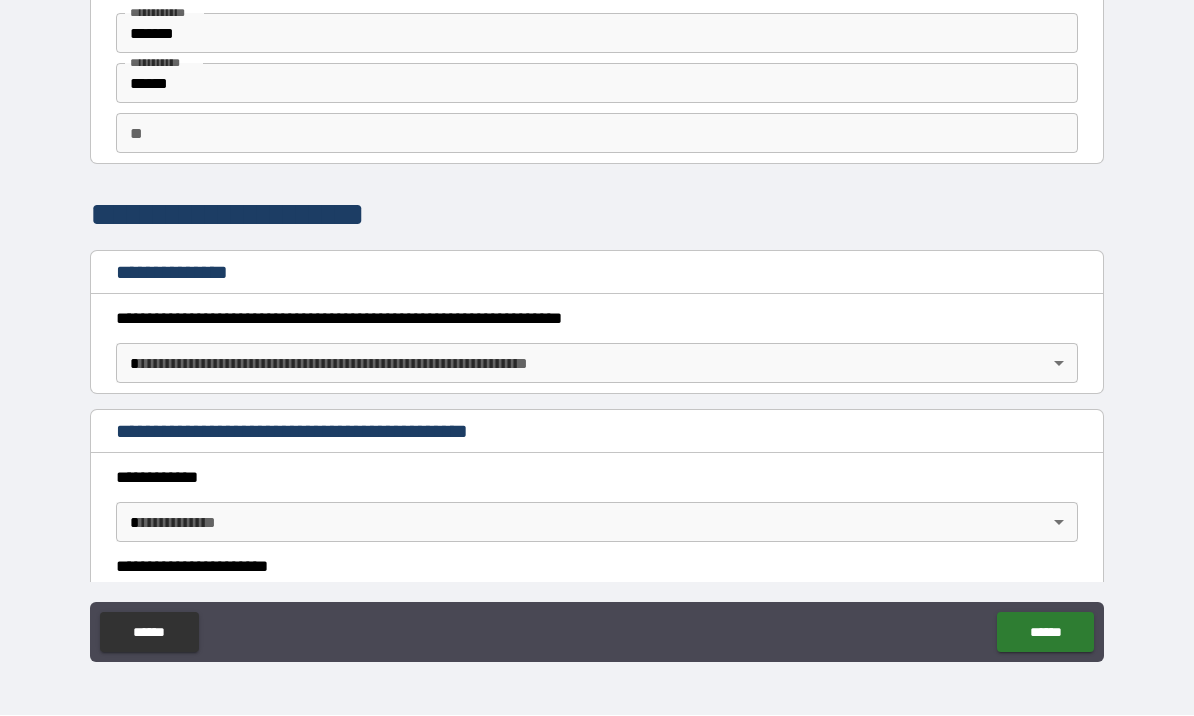 scroll, scrollTop: 63, scrollLeft: 0, axis: vertical 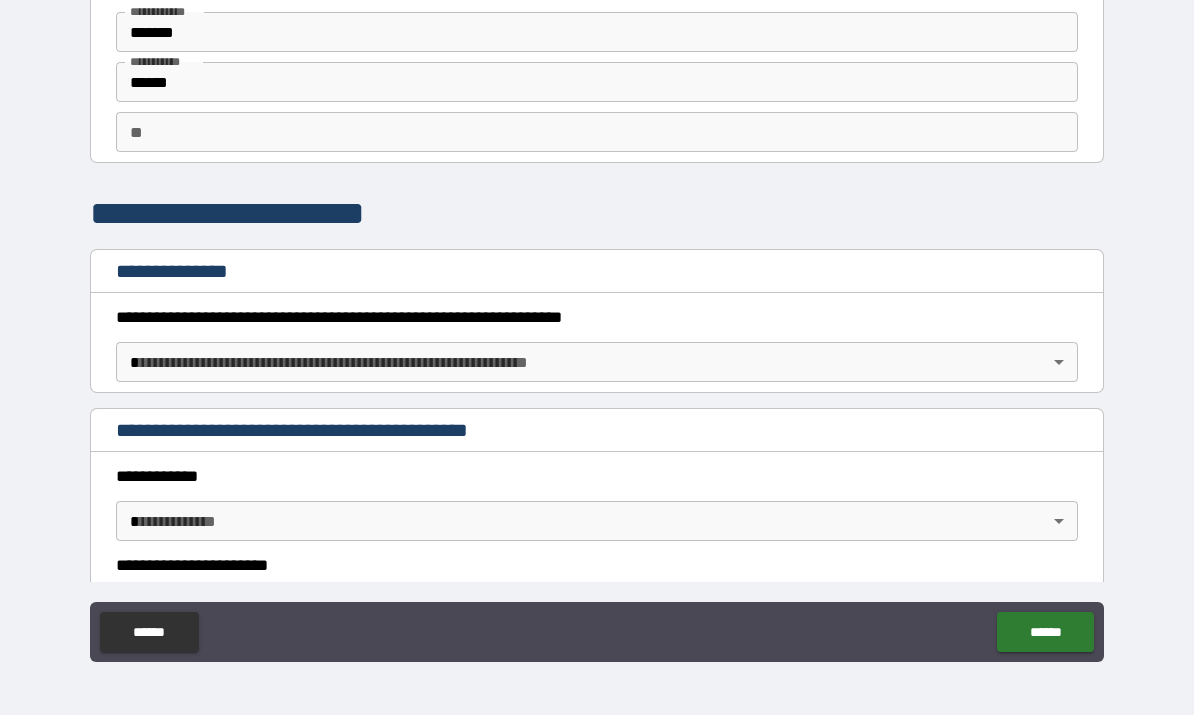 click on "**********" at bounding box center (597, 323) 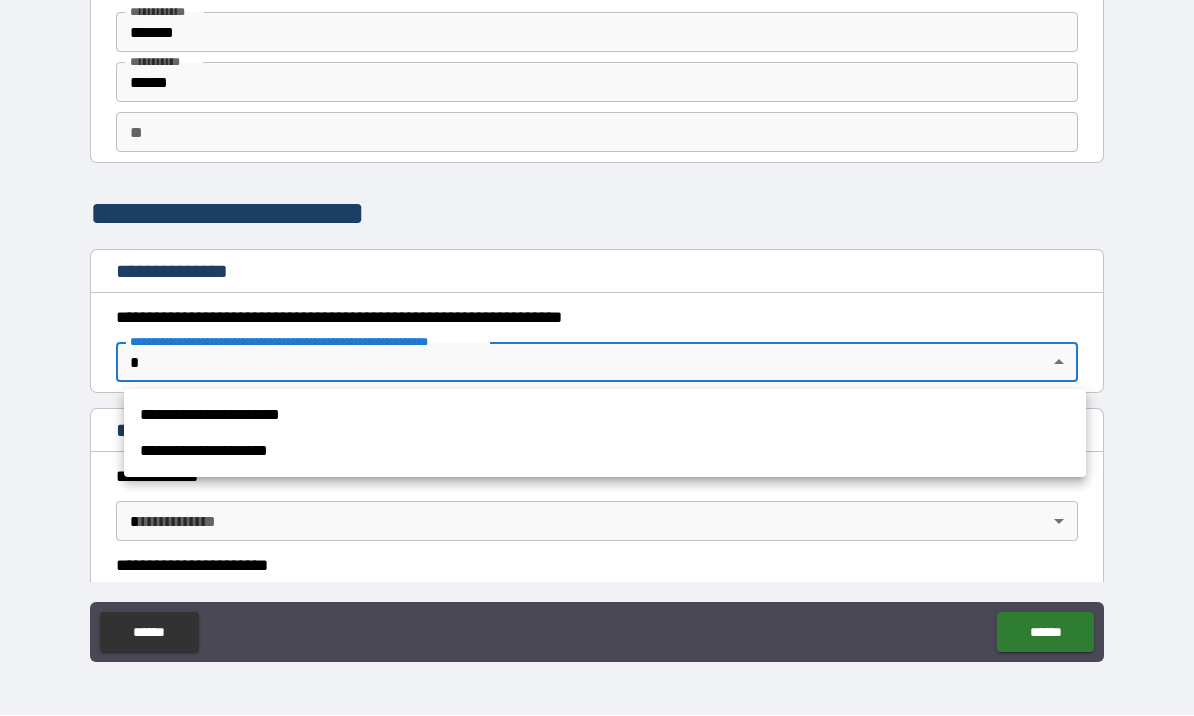 click on "**********" at bounding box center (605, 416) 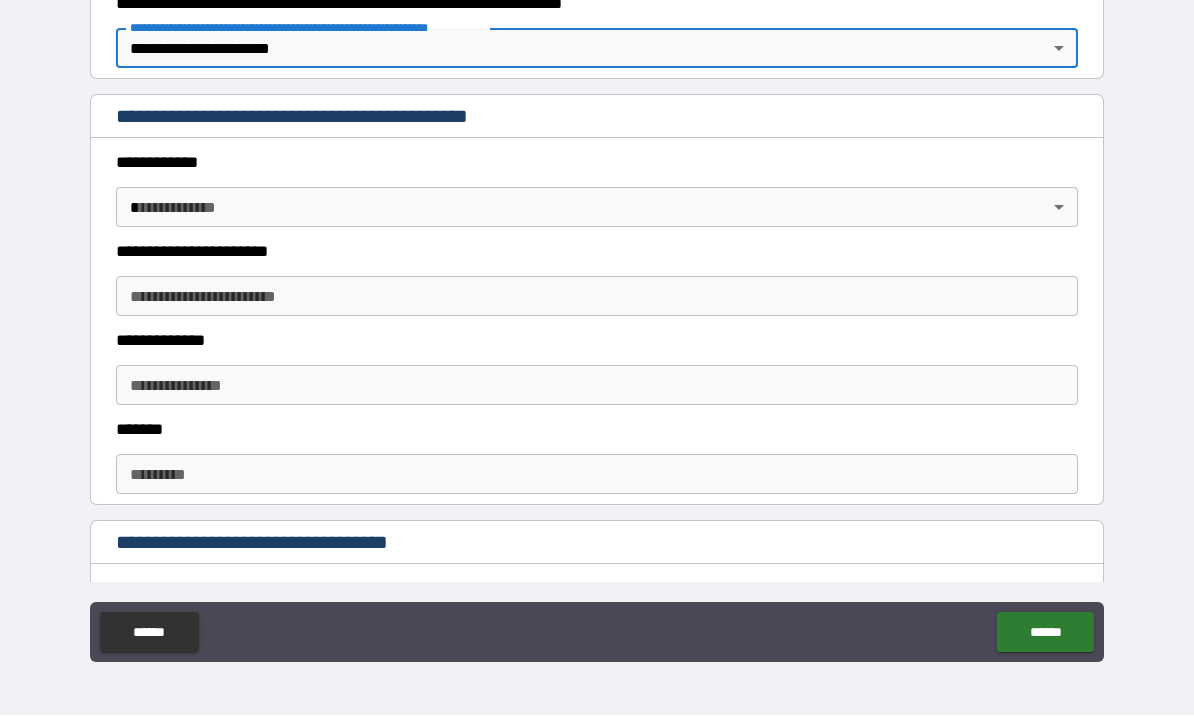 scroll, scrollTop: 383, scrollLeft: 0, axis: vertical 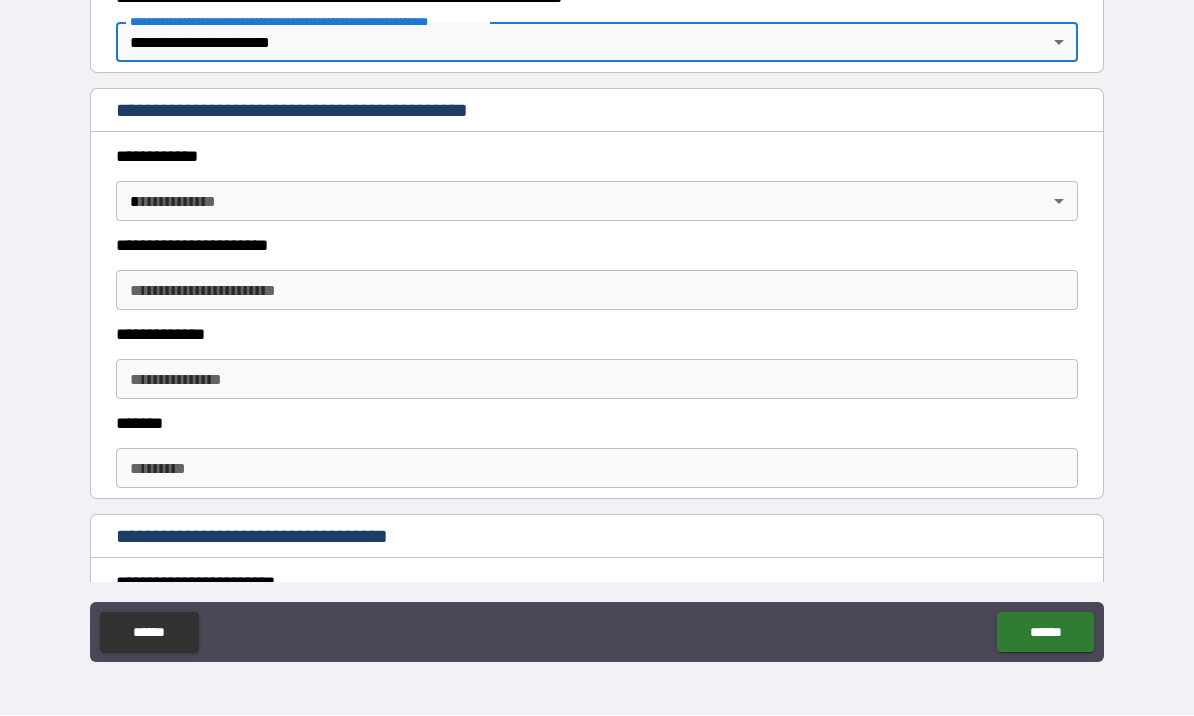 click on "**********" at bounding box center [597, 323] 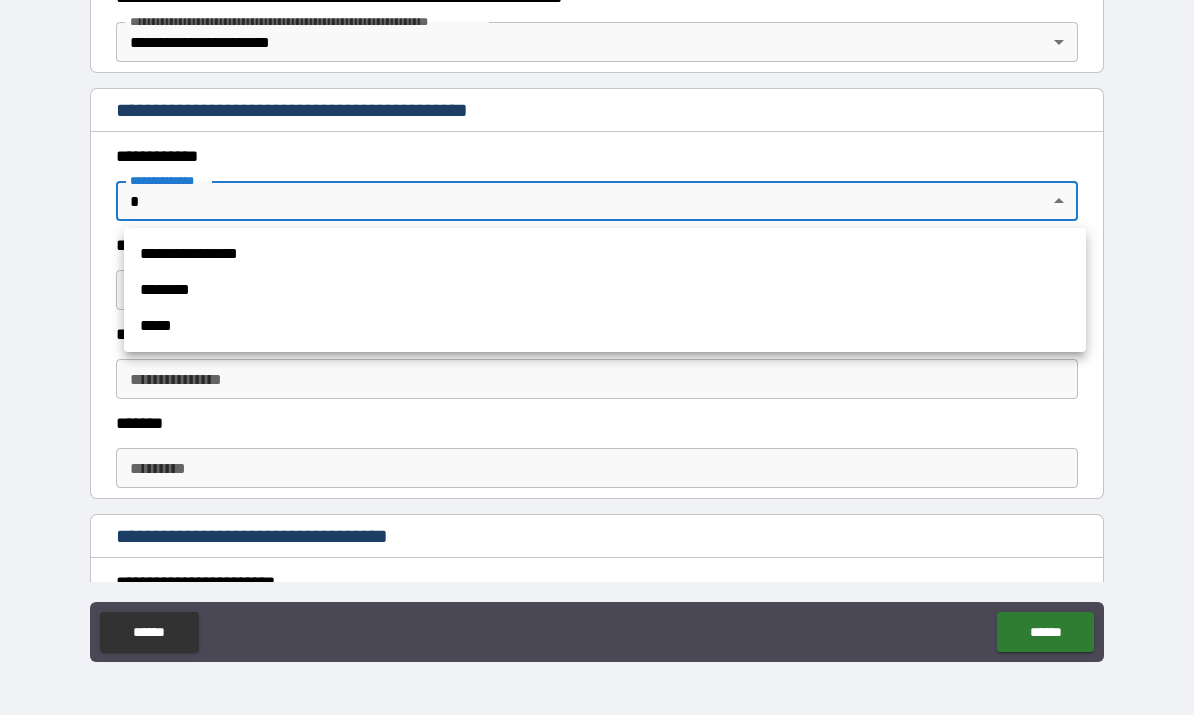 click on "**********" at bounding box center [605, 255] 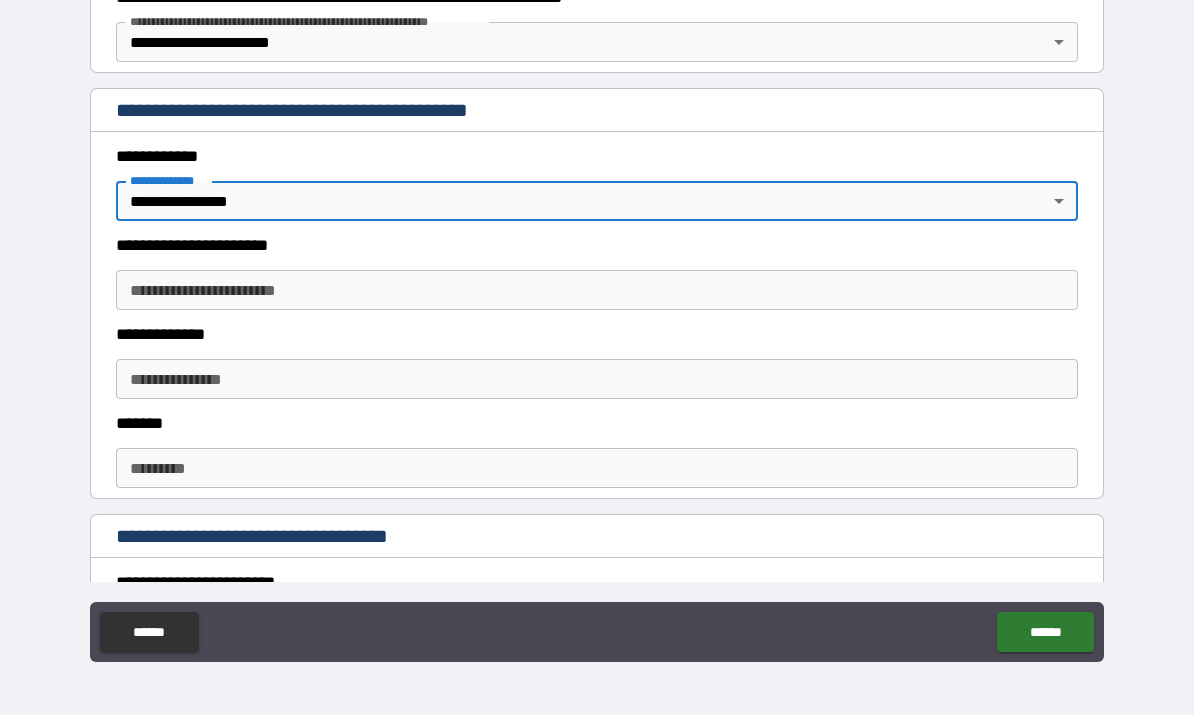 click on "**********" at bounding box center [597, 291] 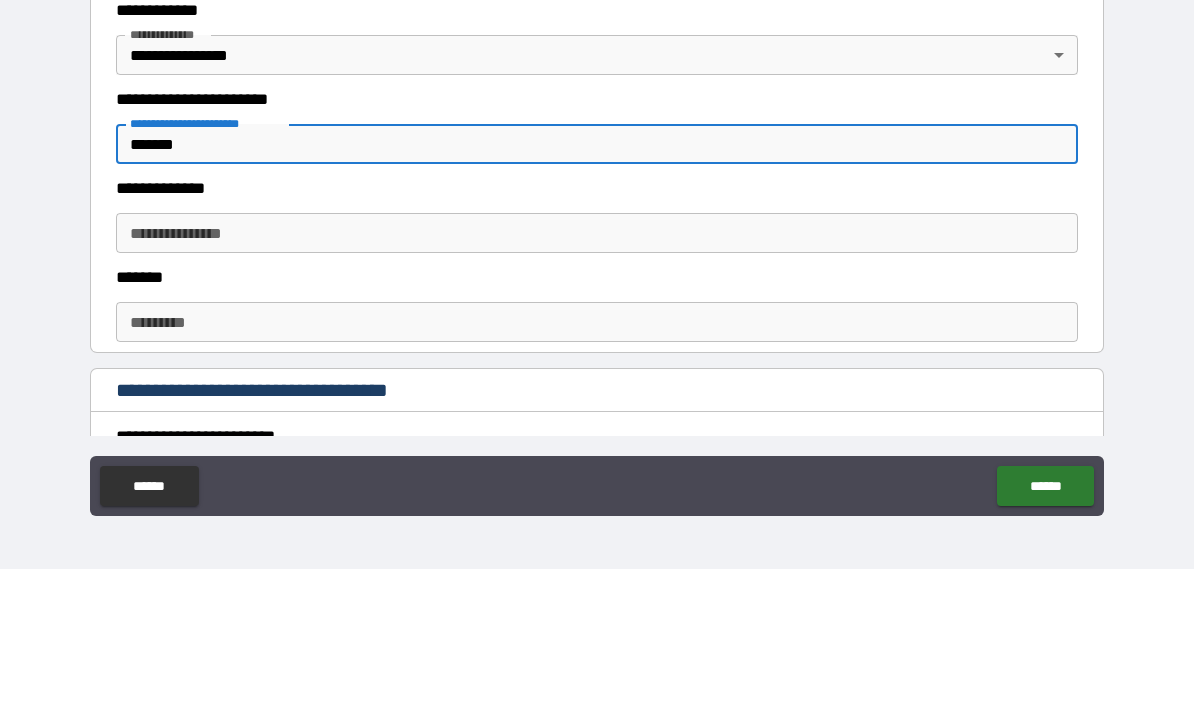 type on "*******" 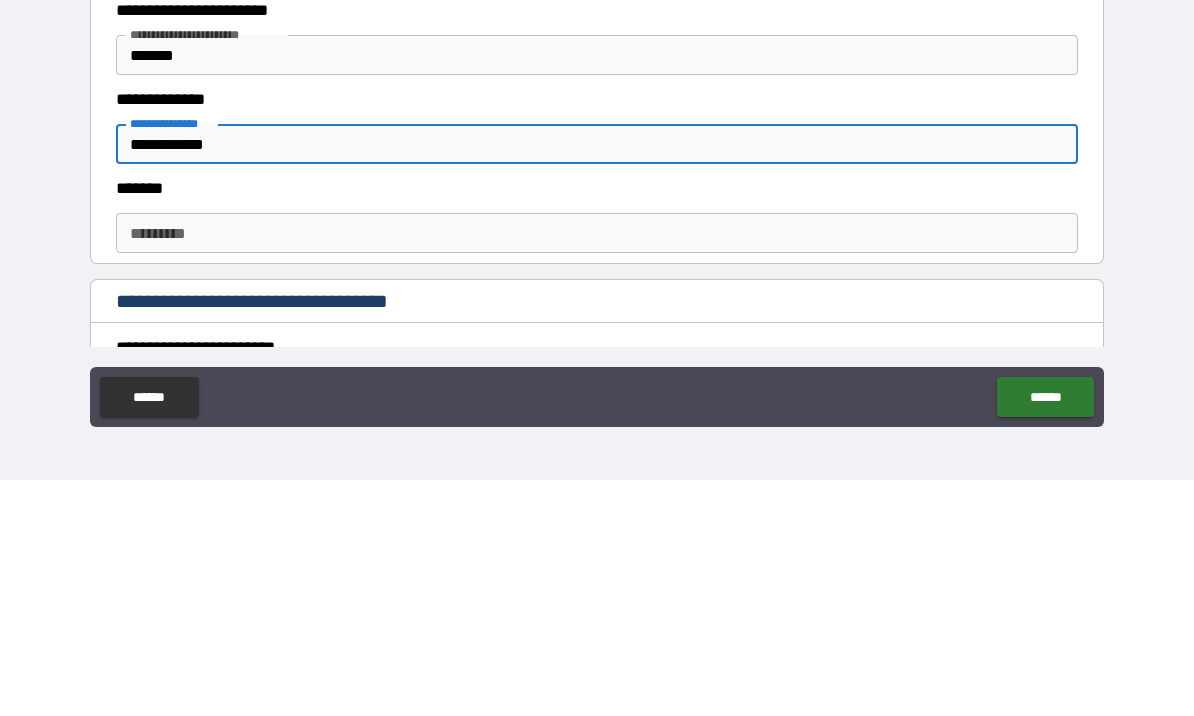 type on "**********" 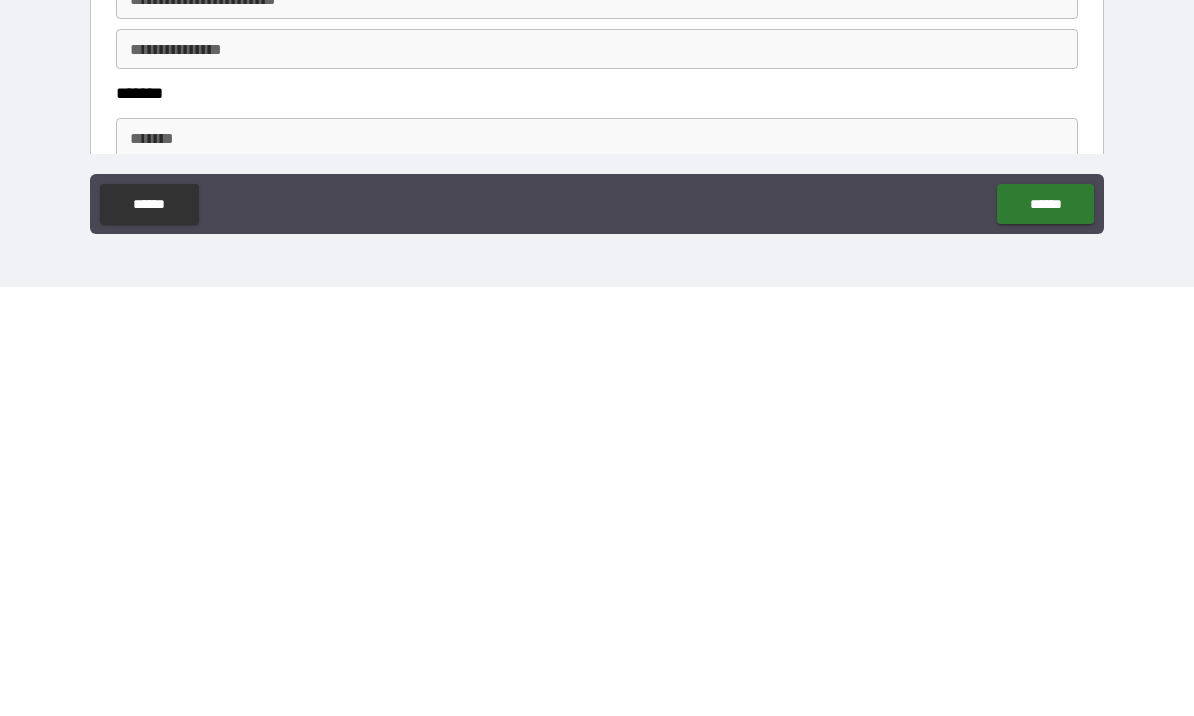 scroll, scrollTop: 862, scrollLeft: 0, axis: vertical 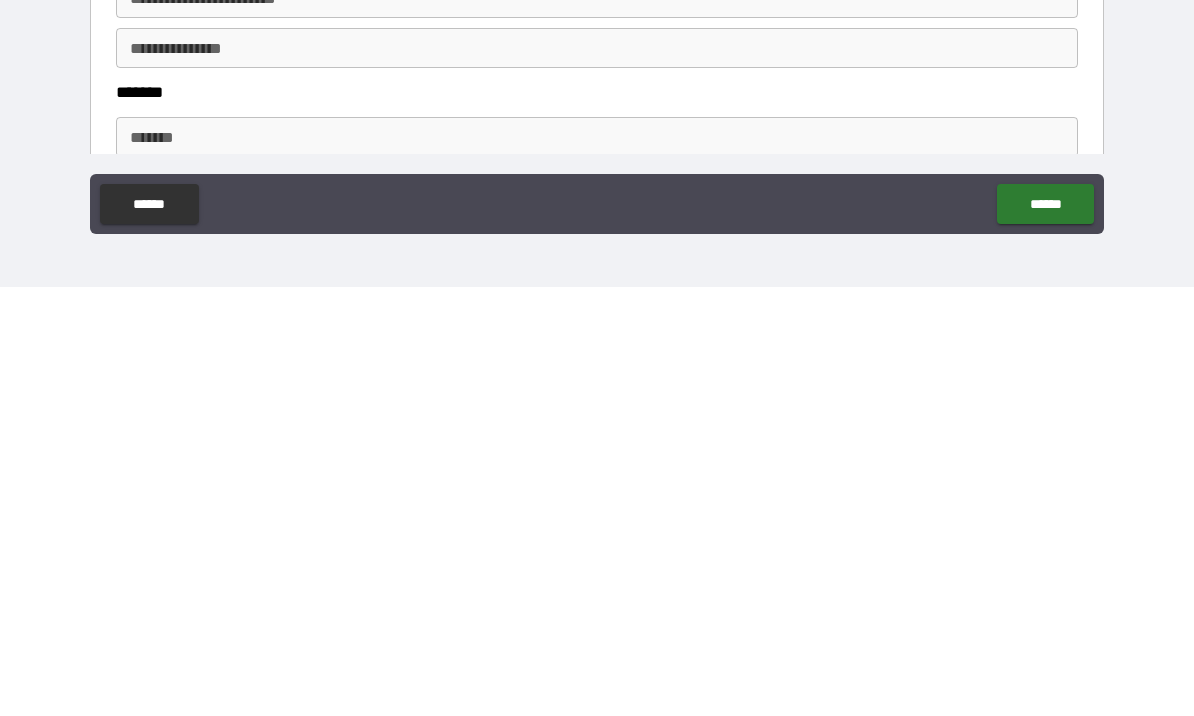 type on "**********" 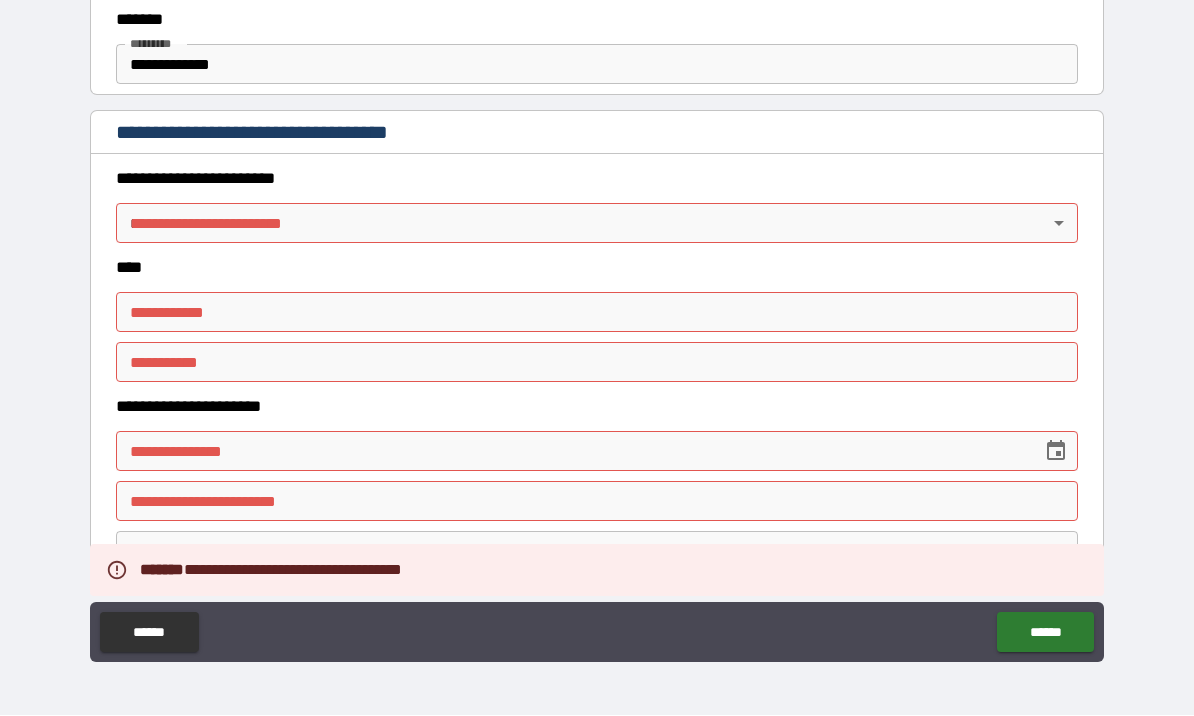 scroll, scrollTop: 790, scrollLeft: 0, axis: vertical 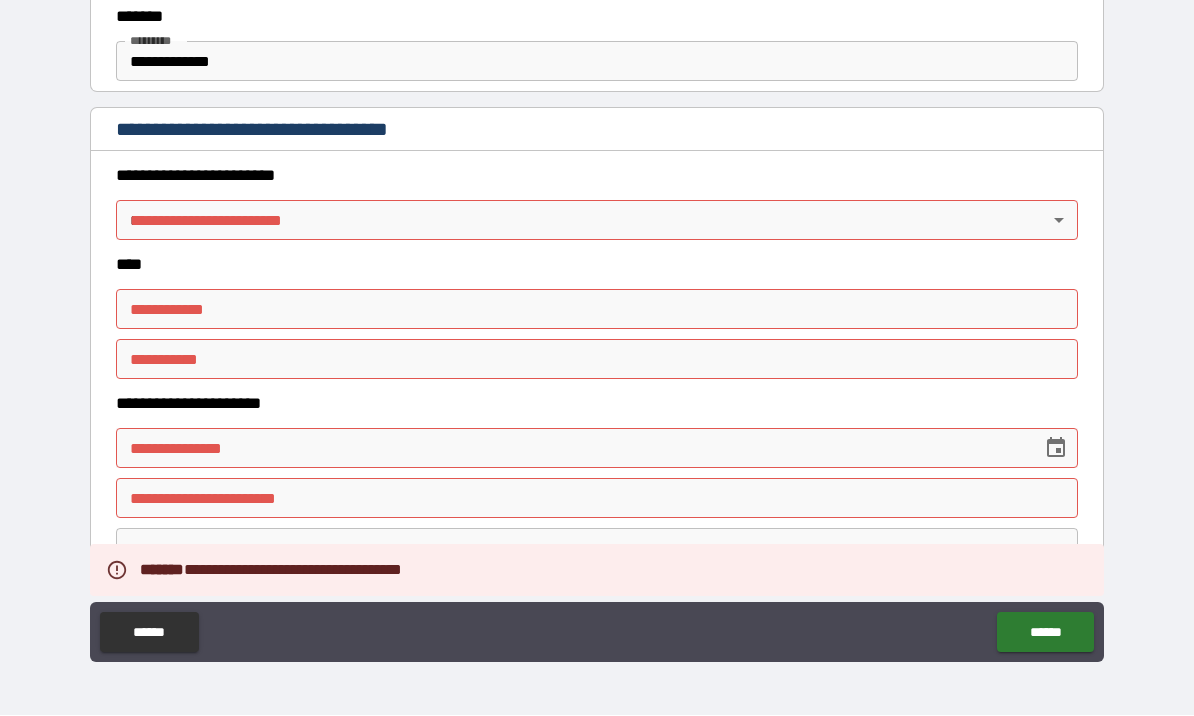 click on "**********" at bounding box center (597, 323) 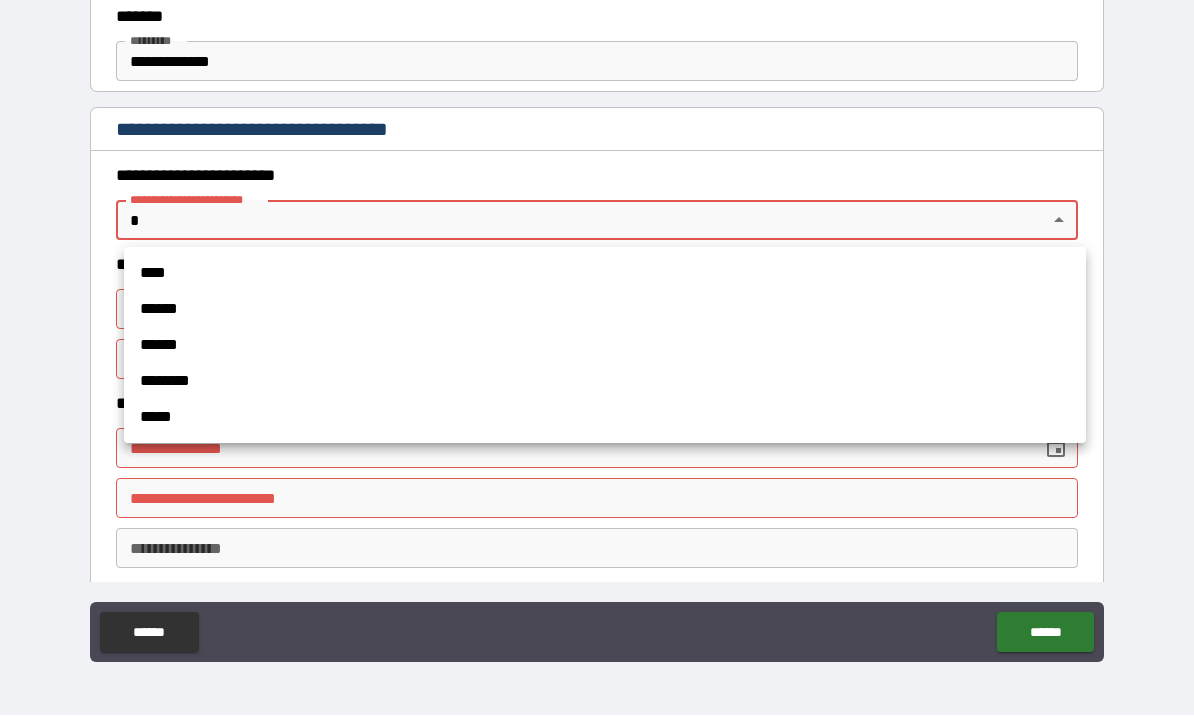 click on "****" at bounding box center [605, 274] 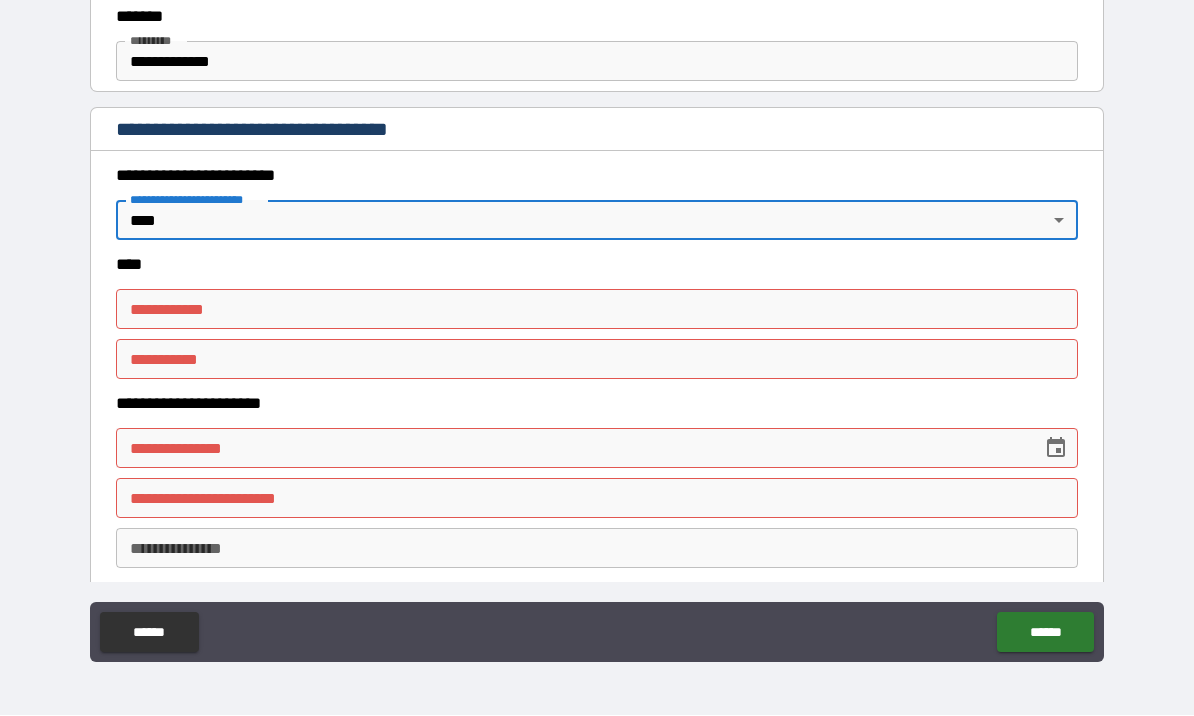 click on "**********" at bounding box center (597, 310) 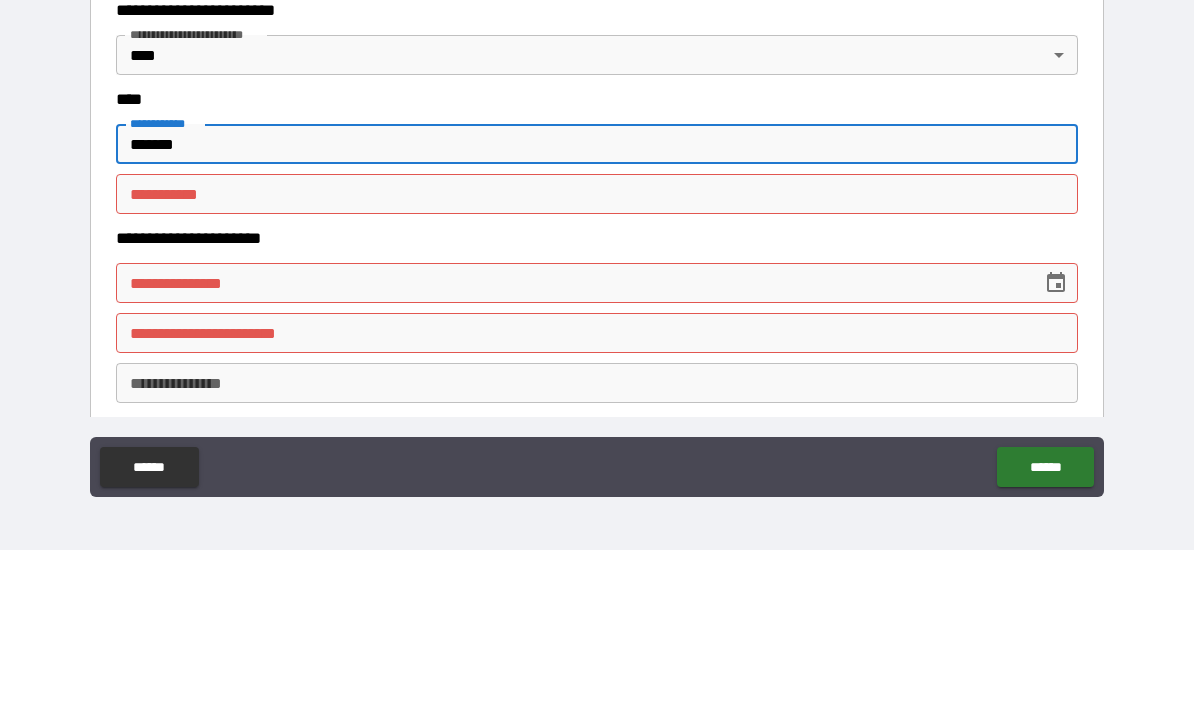 type on "*******" 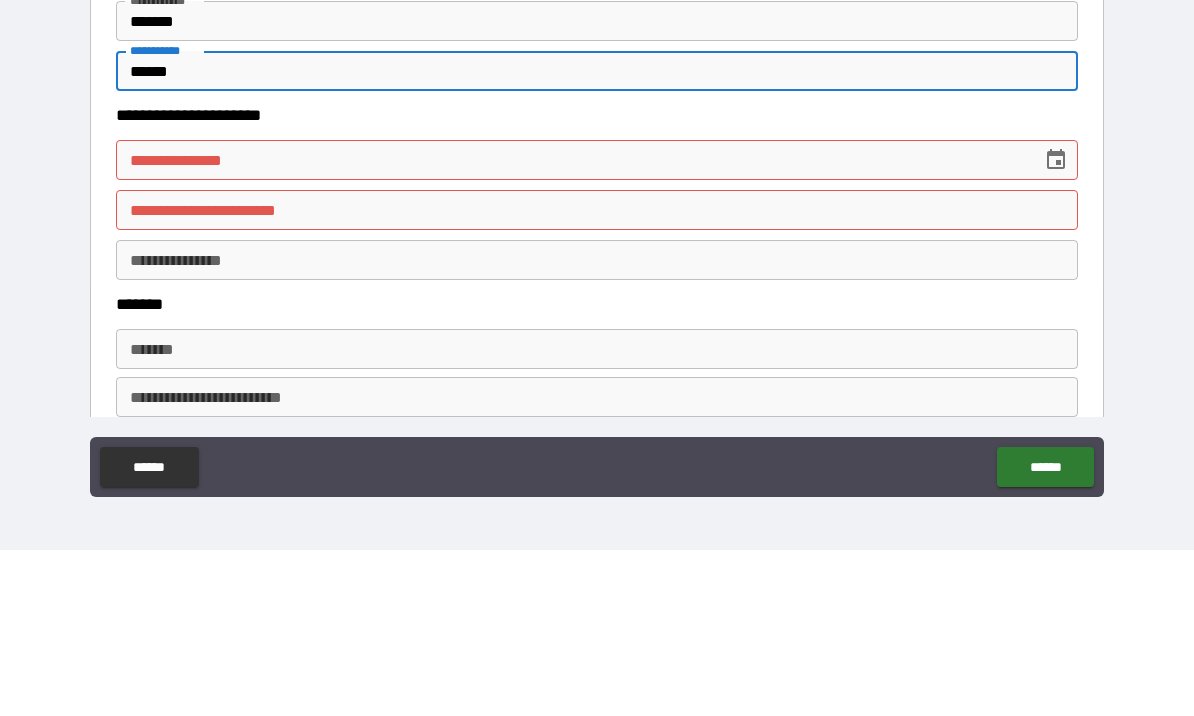 scroll, scrollTop: 918, scrollLeft: 0, axis: vertical 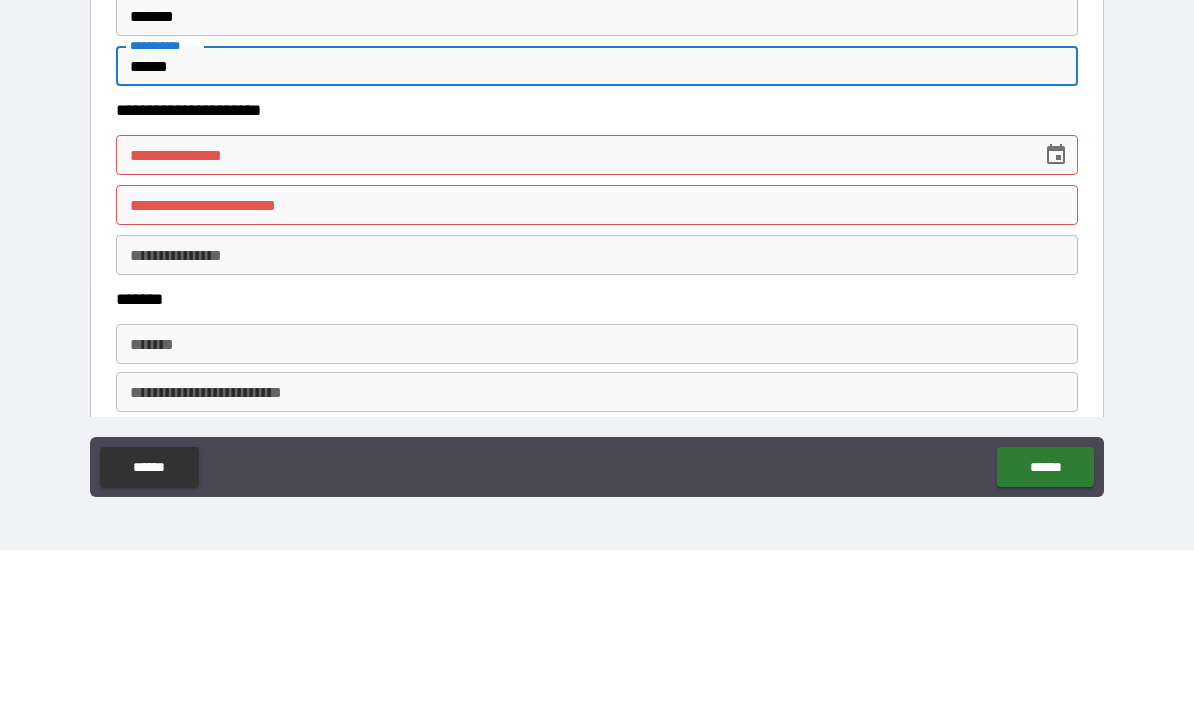 type on "******" 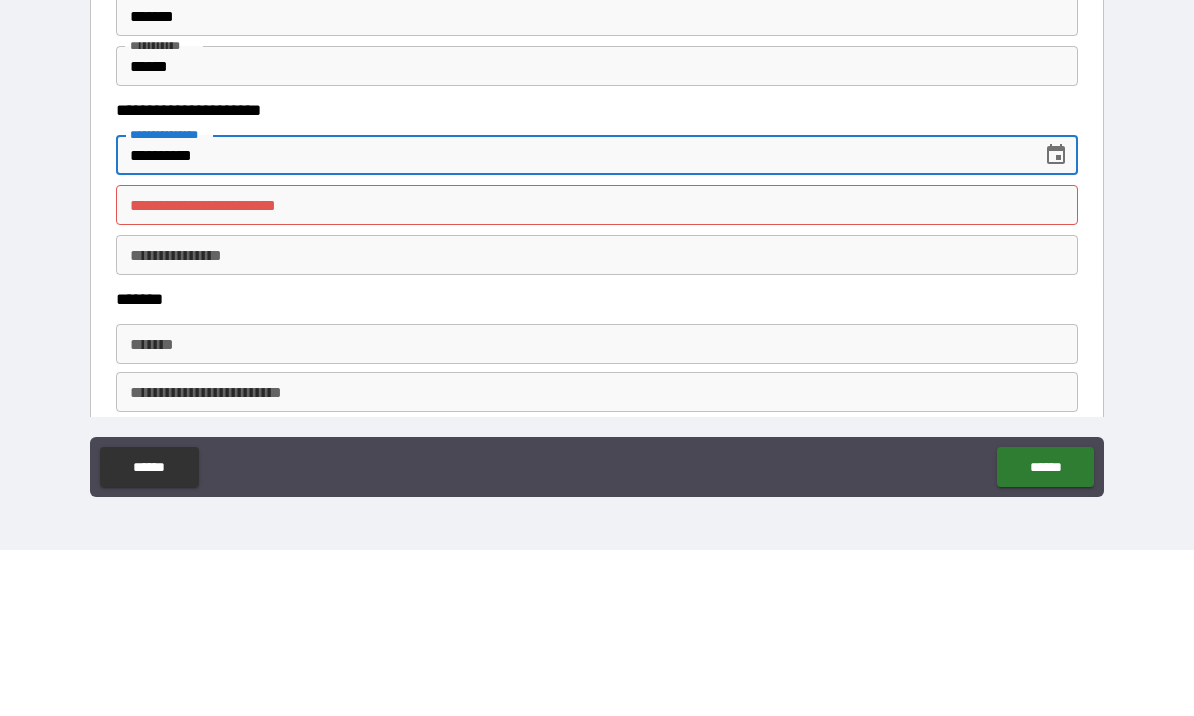 type on "**********" 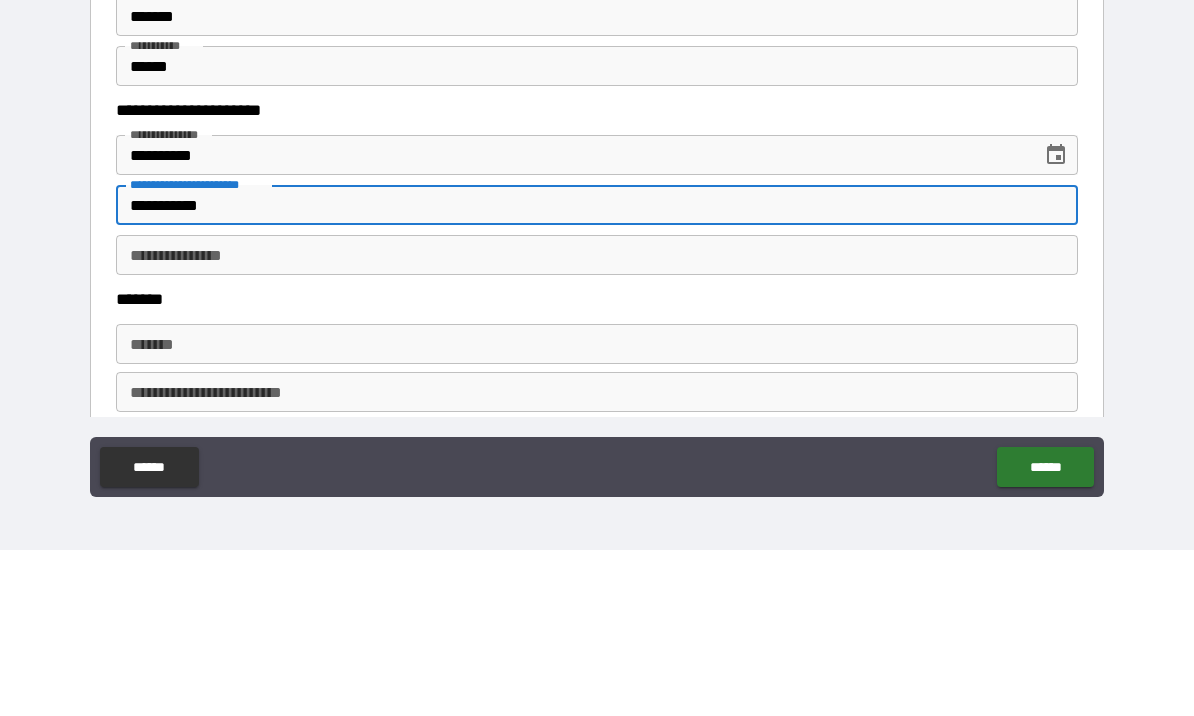 type on "**********" 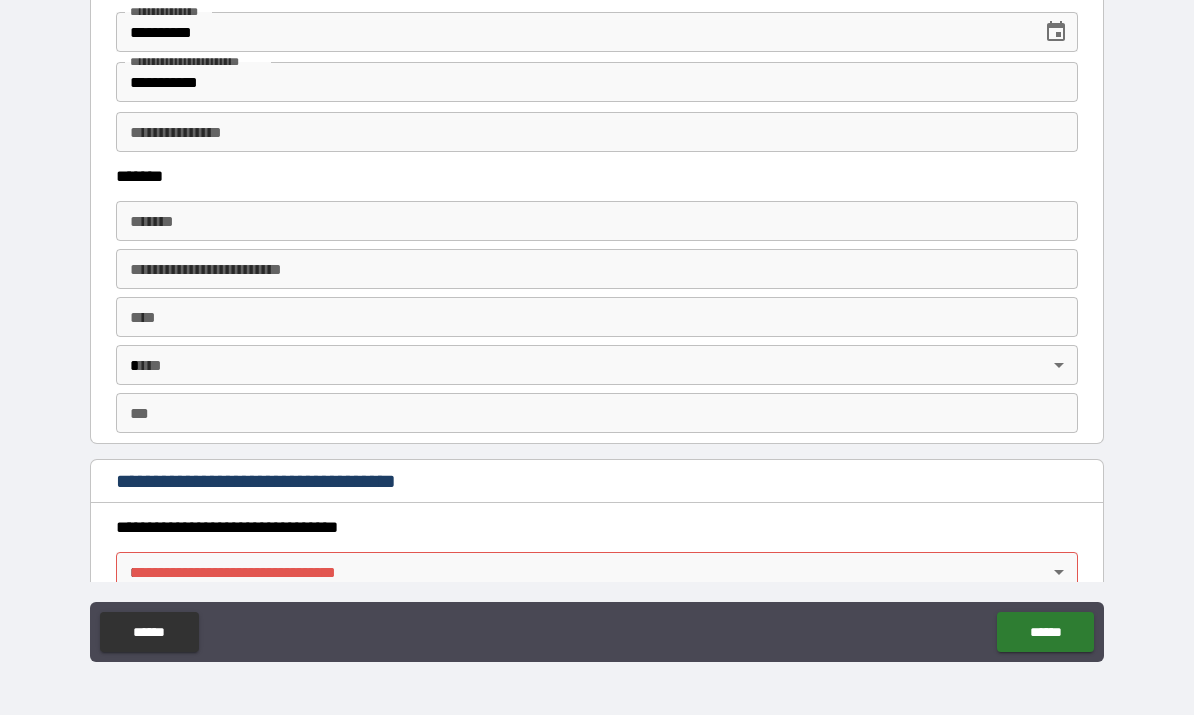 scroll, scrollTop: 1208, scrollLeft: 0, axis: vertical 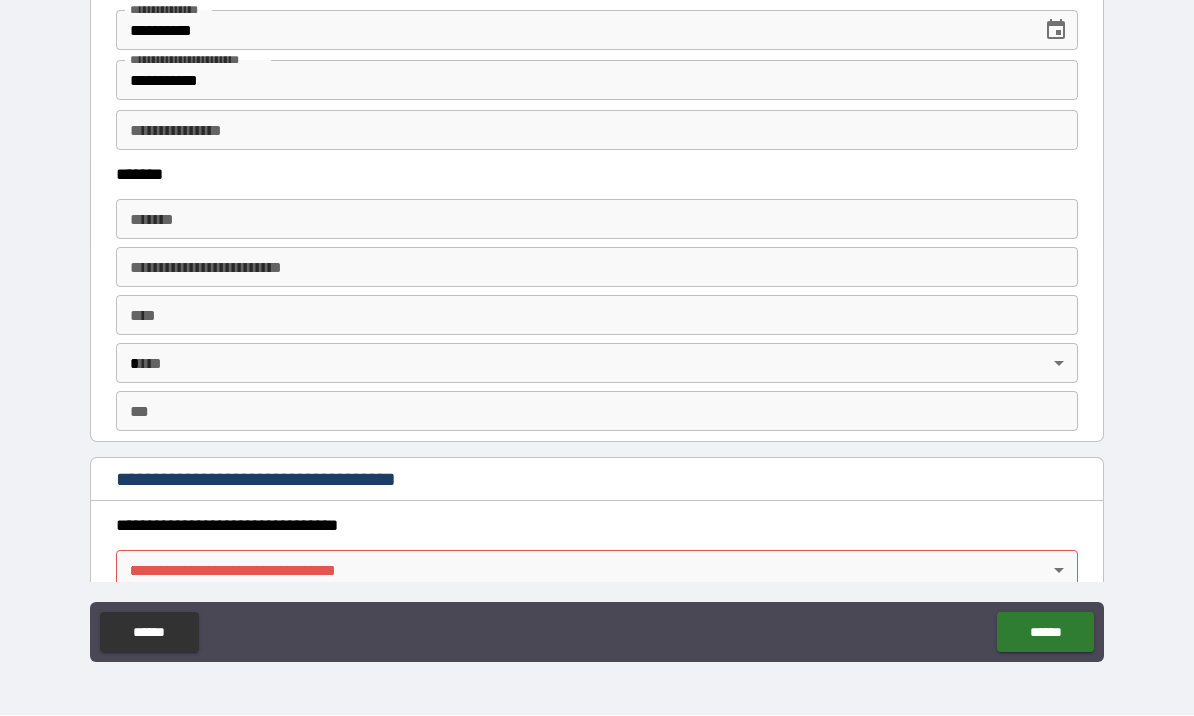 click on "*******" at bounding box center (597, 220) 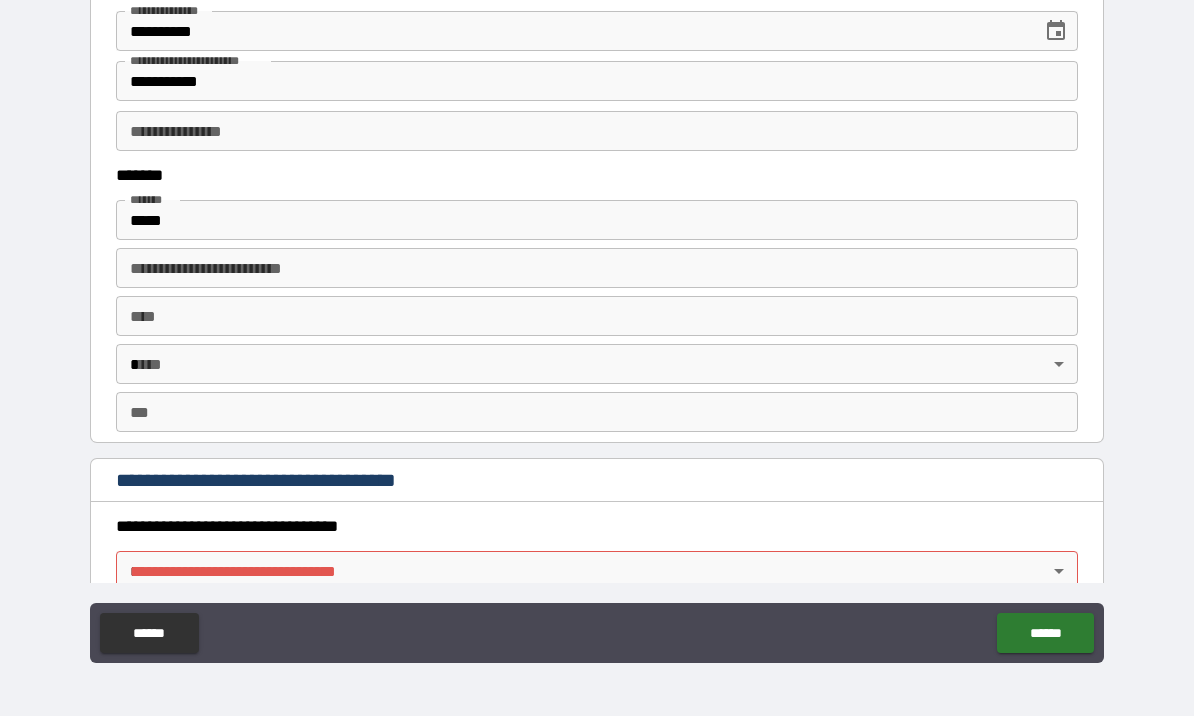 type on "**********" 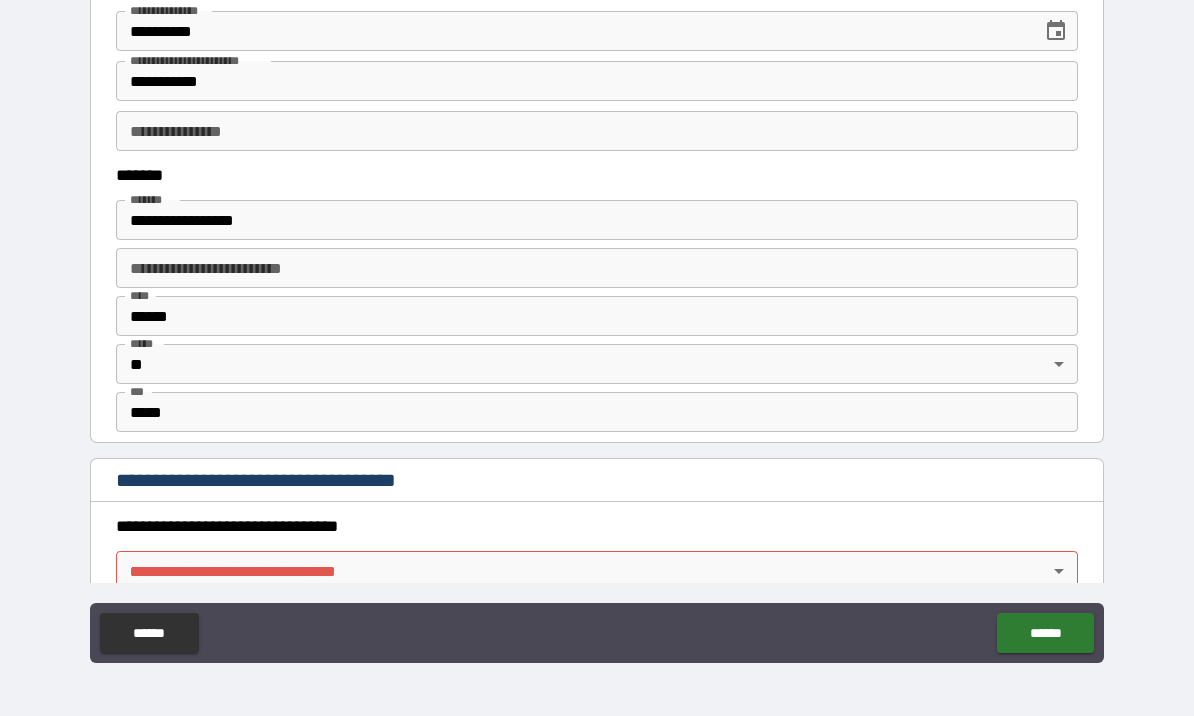 click on "**********" at bounding box center (597, 268) 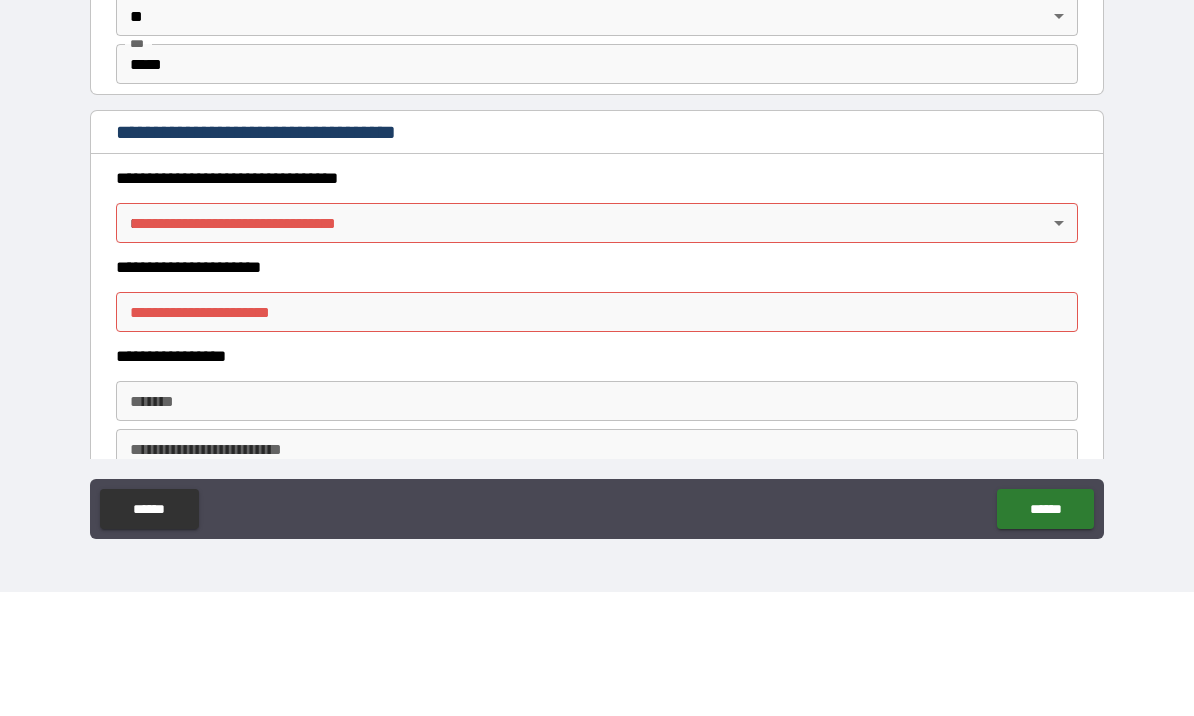 scroll, scrollTop: 1433, scrollLeft: 0, axis: vertical 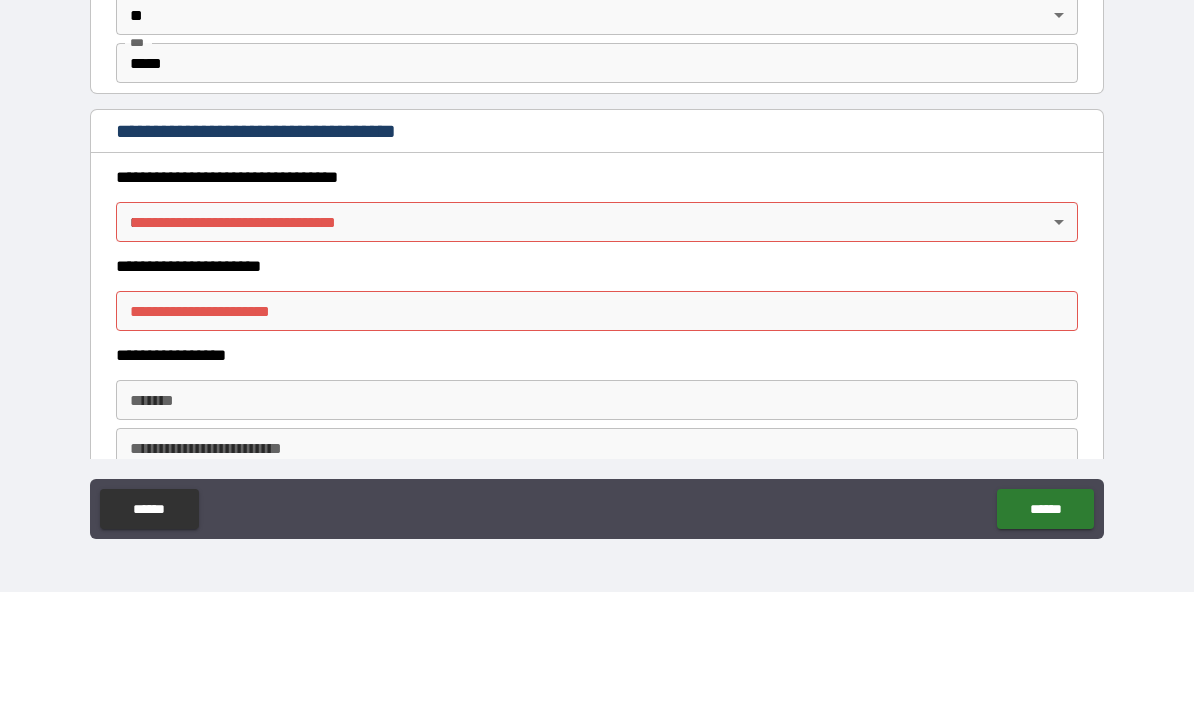 type on "********" 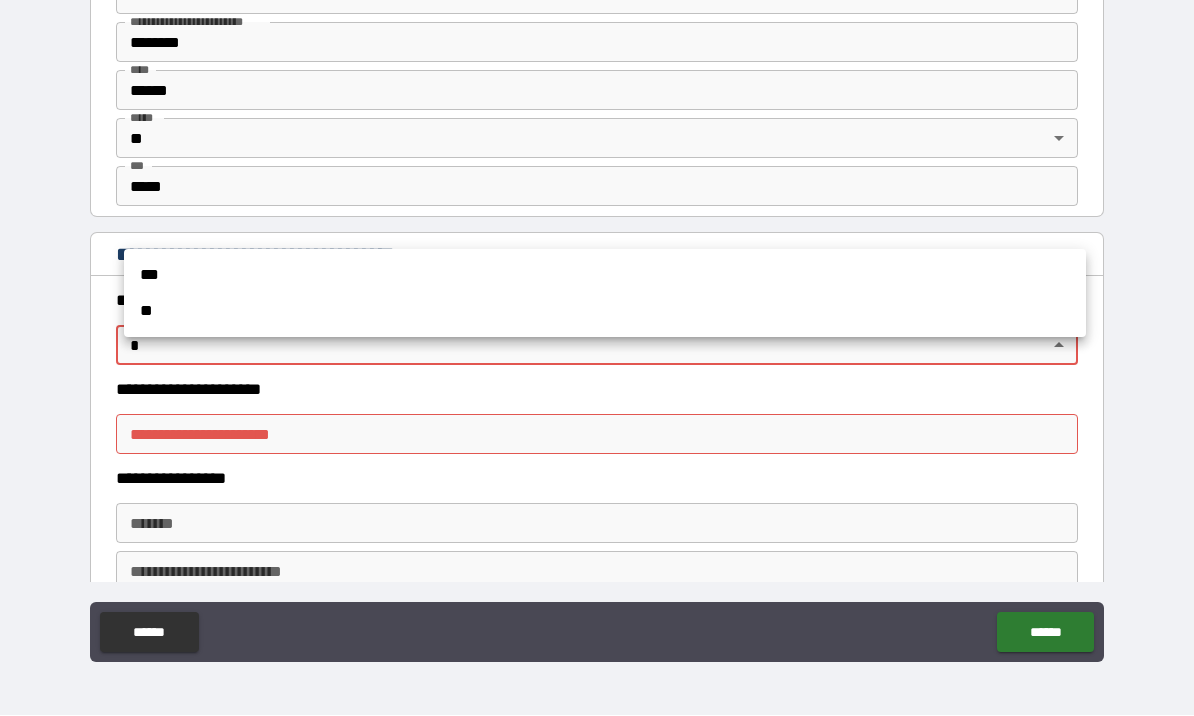 click at bounding box center (597, 358) 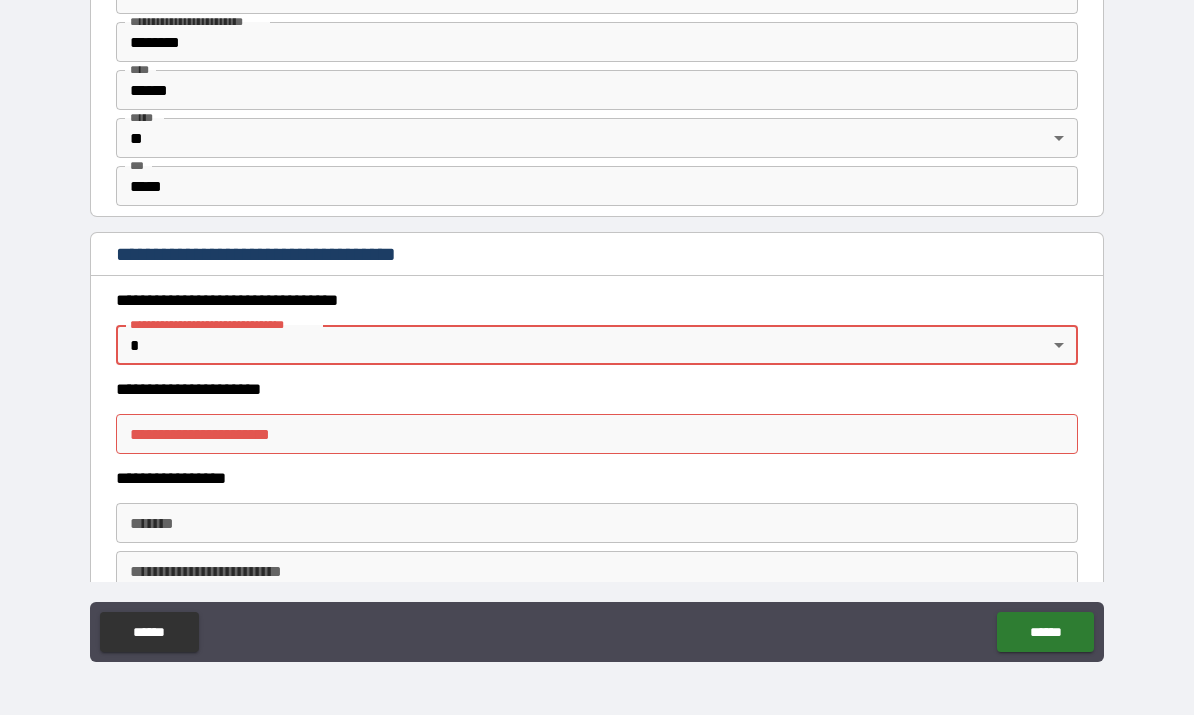 click on "**********" at bounding box center [597, 323] 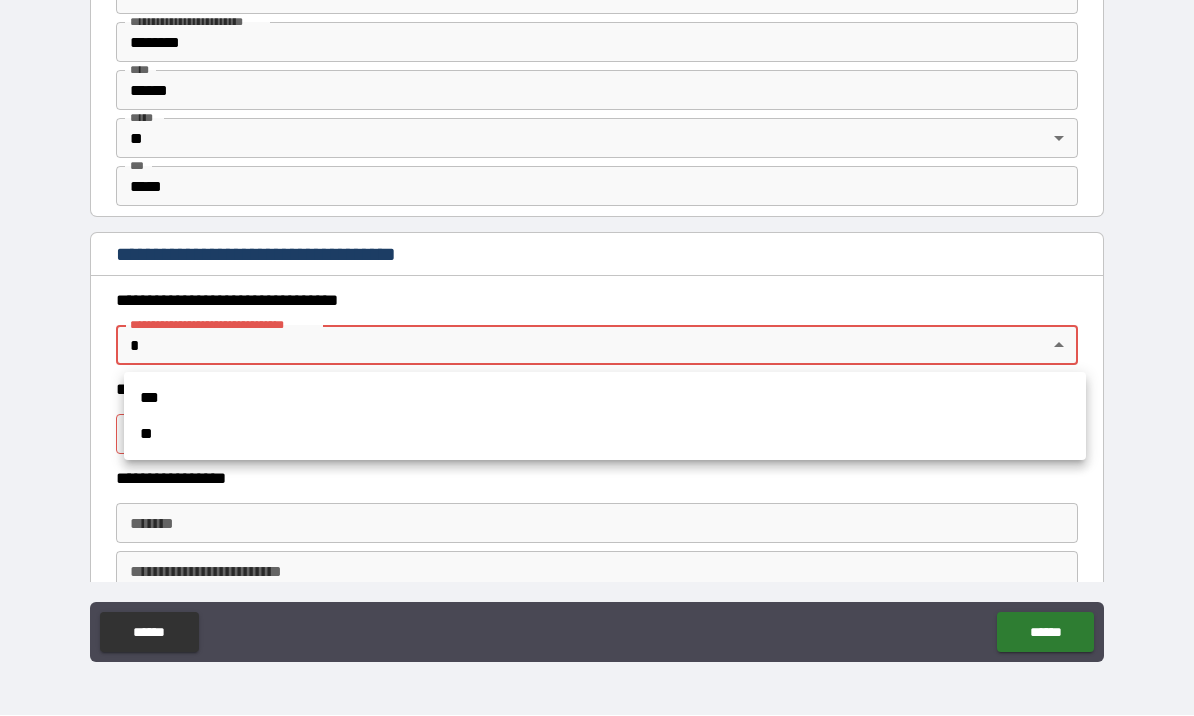 click on "***" at bounding box center [605, 399] 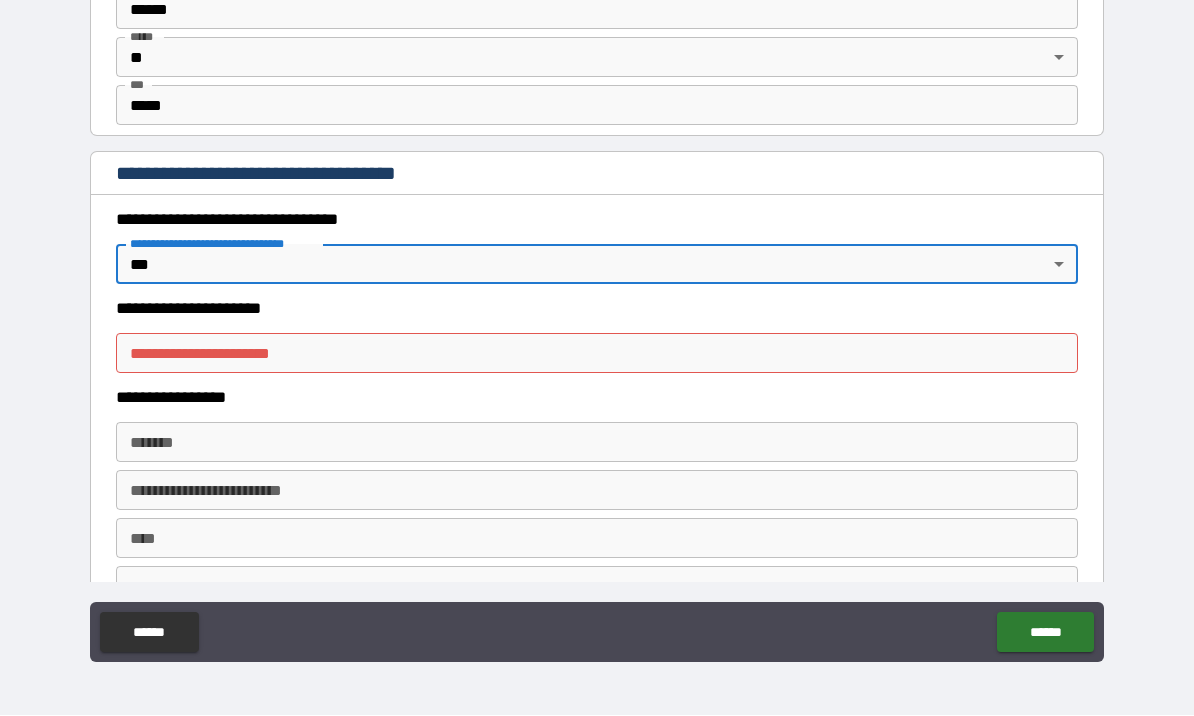 scroll, scrollTop: 1519, scrollLeft: 0, axis: vertical 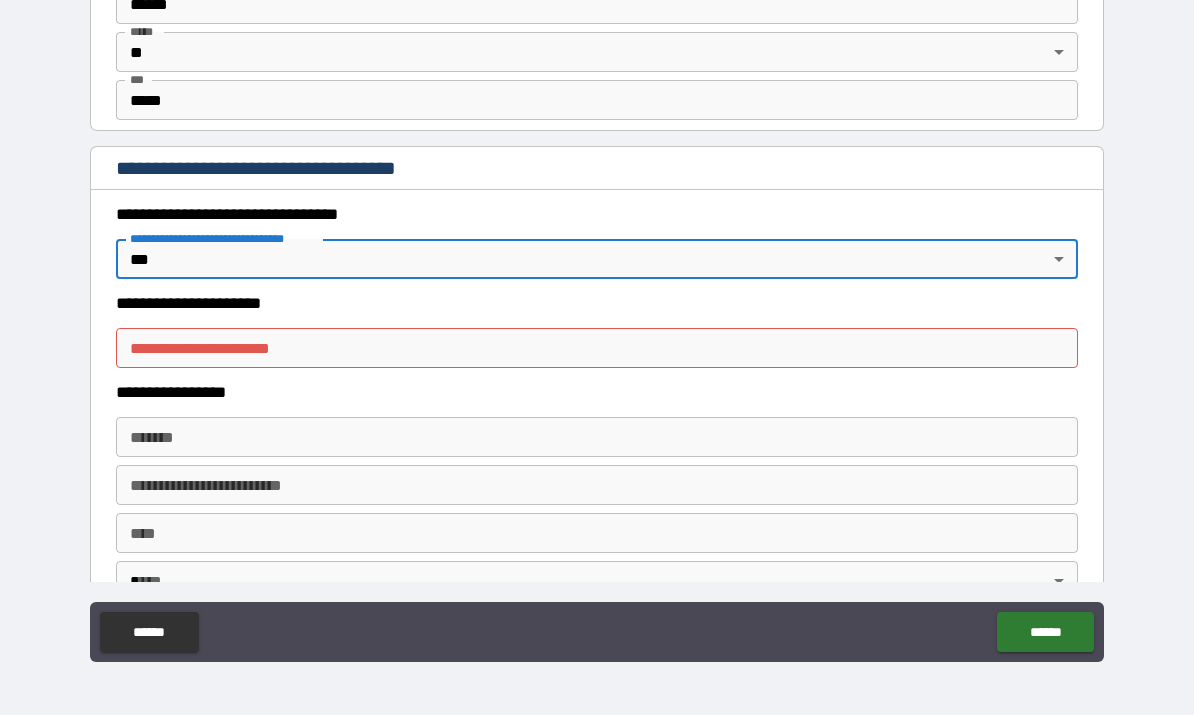 click on "**********" at bounding box center (597, 349) 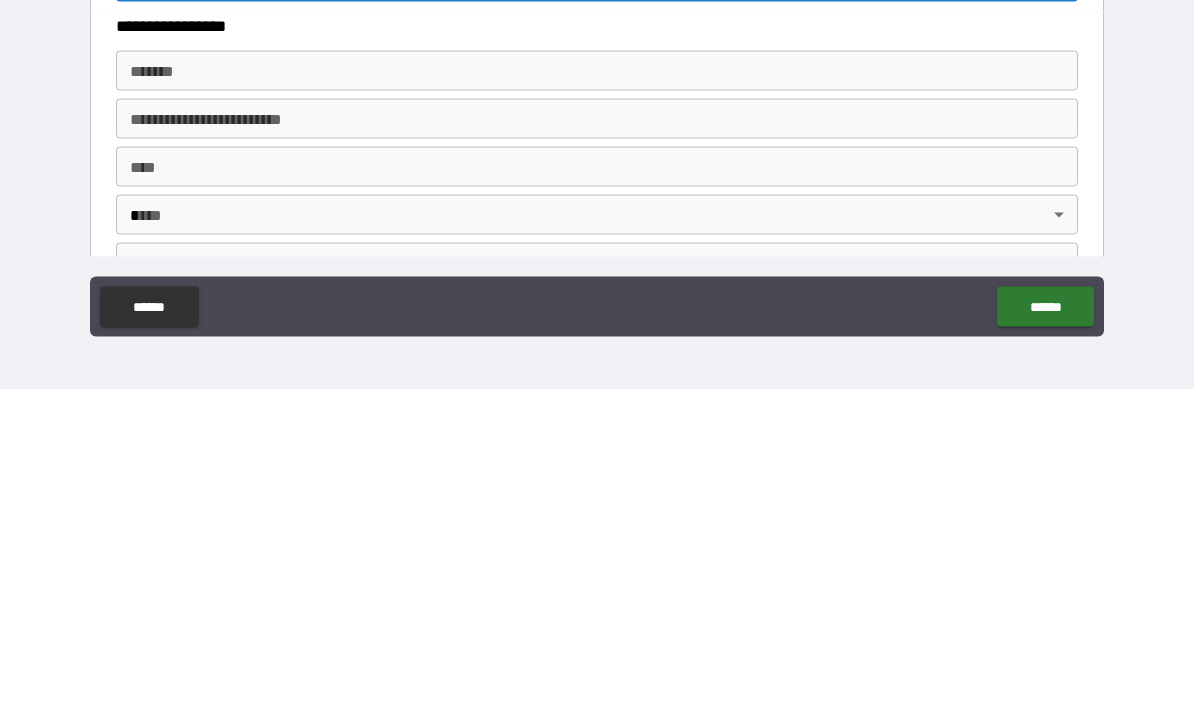 scroll, scrollTop: 1557, scrollLeft: 0, axis: vertical 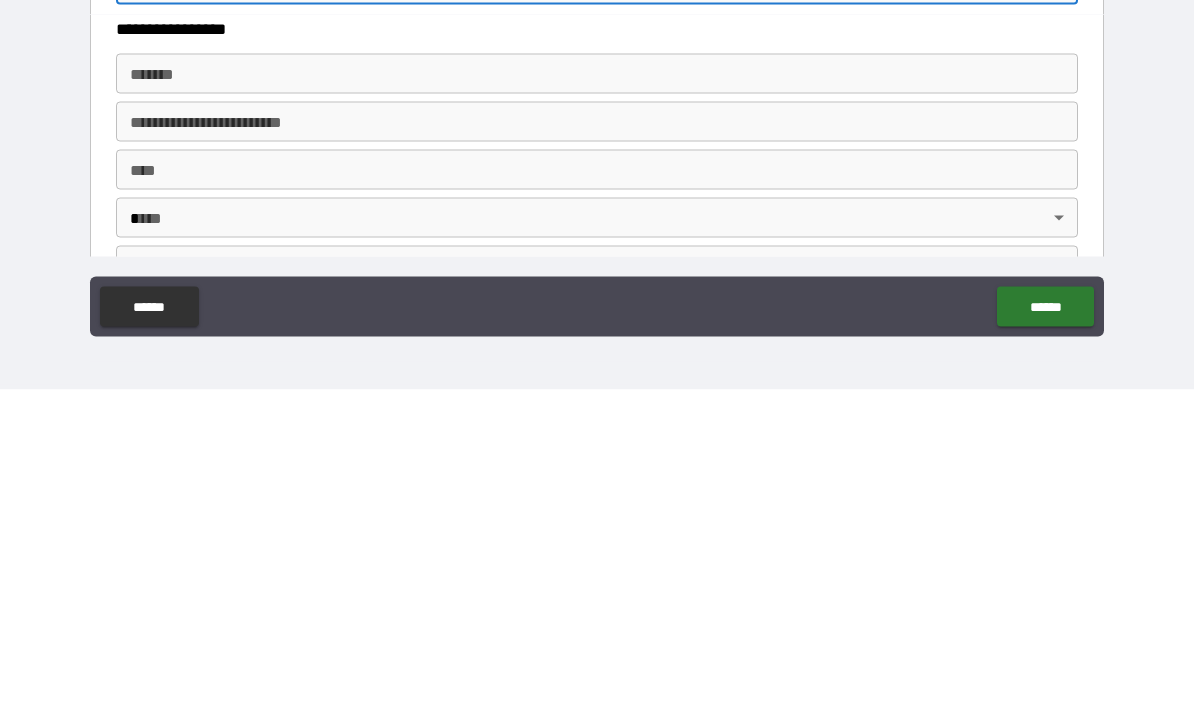 type on "**********" 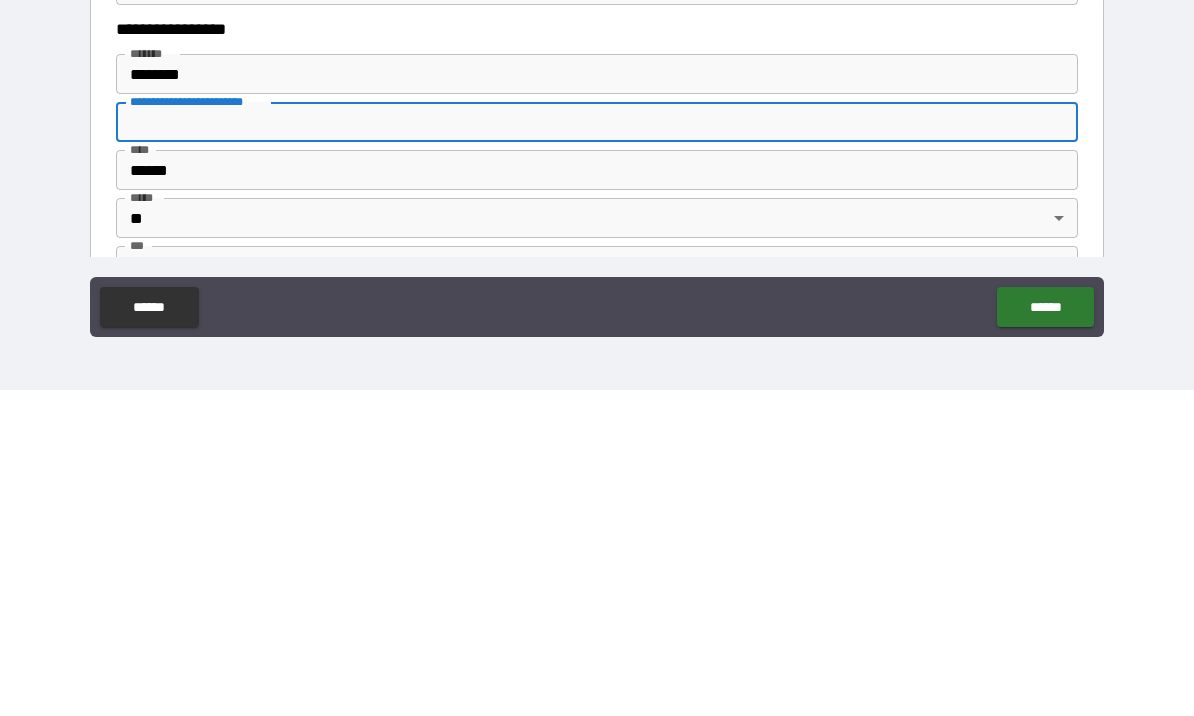 type on "**********" 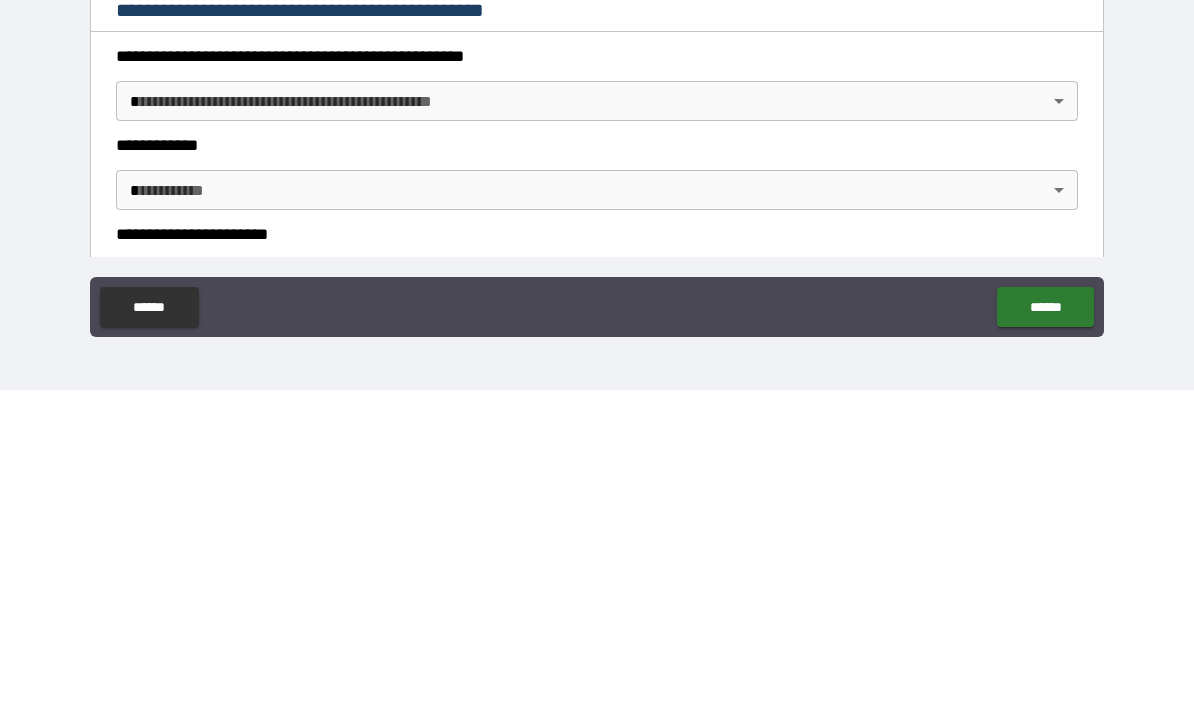 scroll, scrollTop: 1879, scrollLeft: 0, axis: vertical 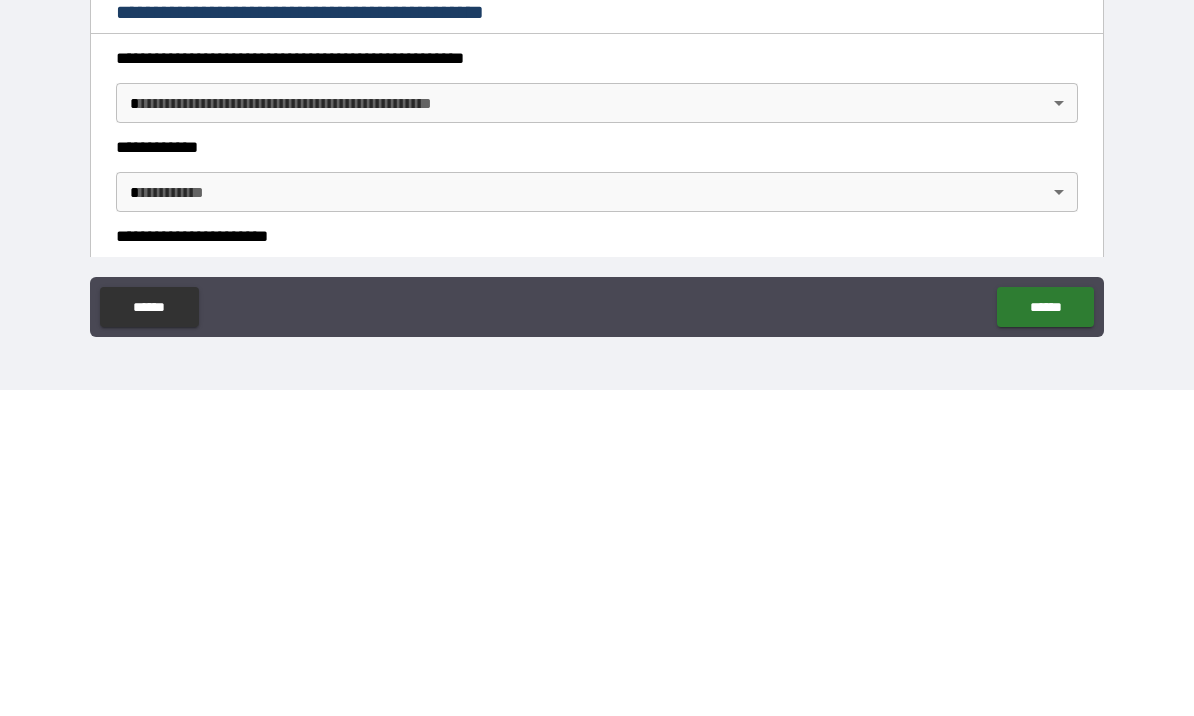 click on "**********" at bounding box center (597, 323) 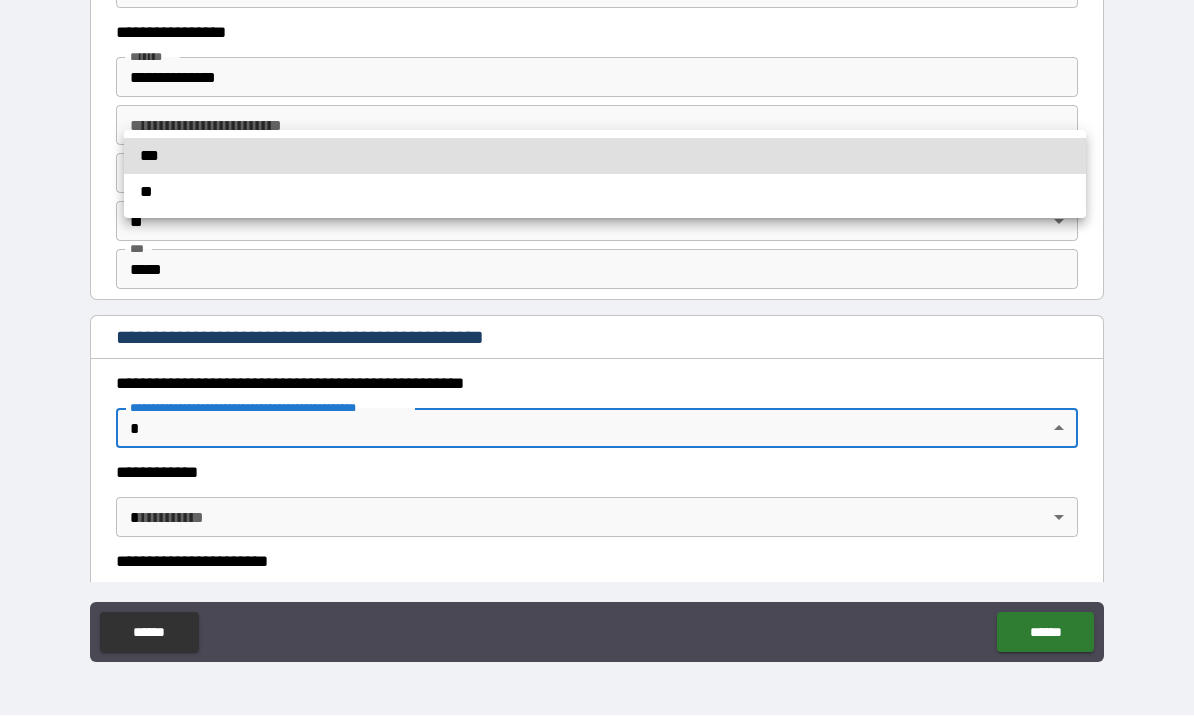 click at bounding box center [597, 358] 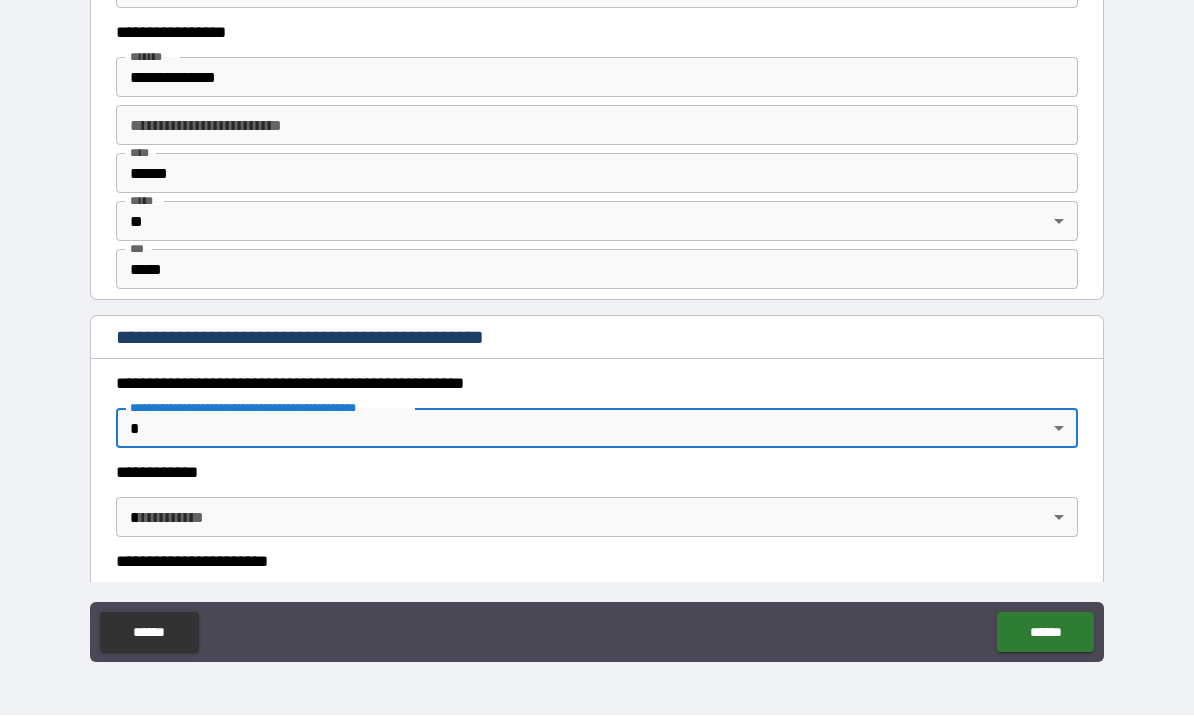 click on "**********" at bounding box center [597, 323] 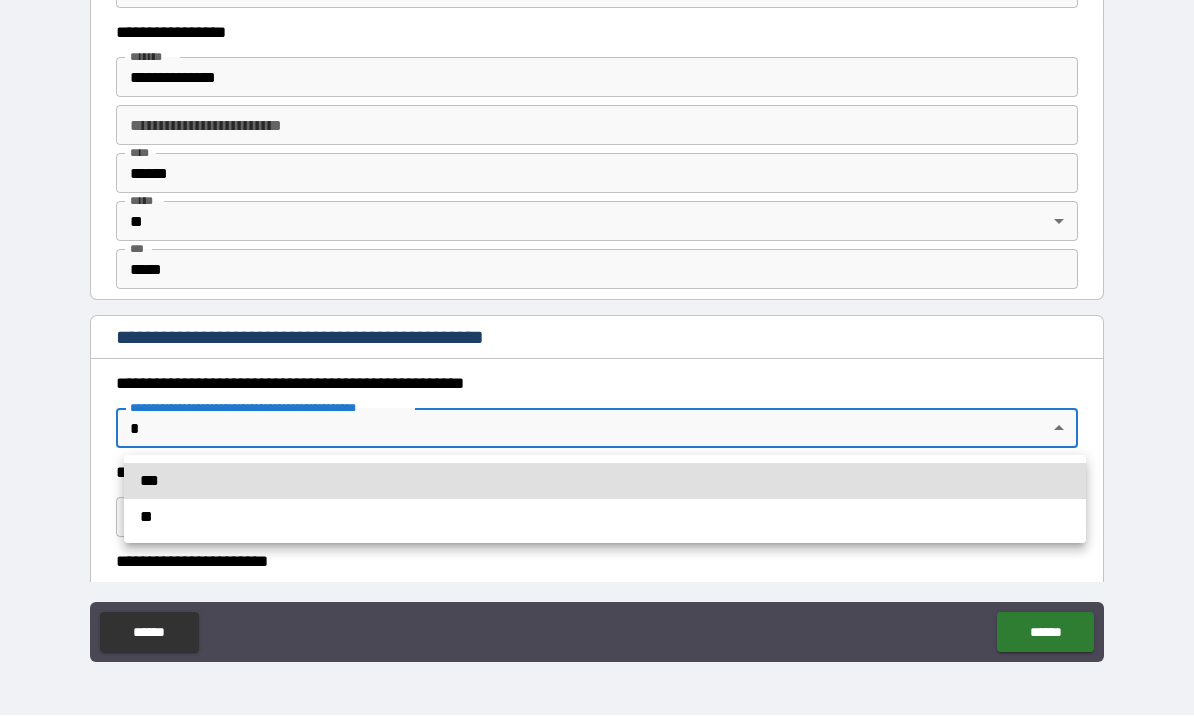 click on "**" at bounding box center (605, 518) 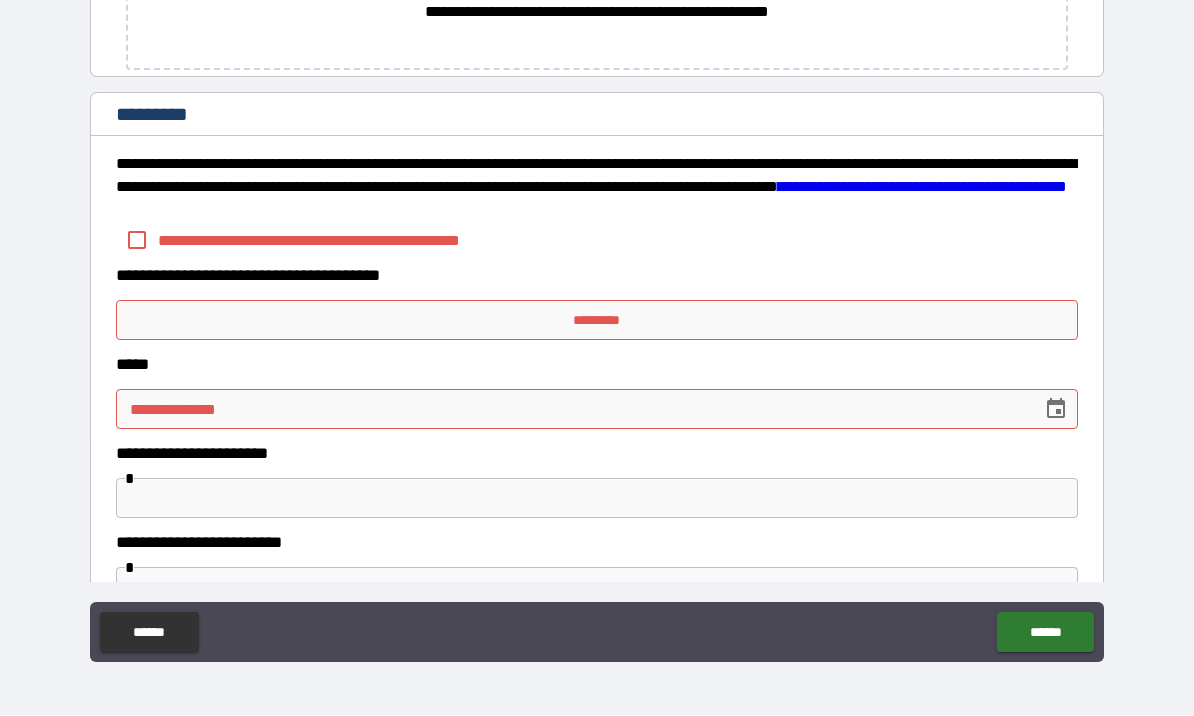 scroll, scrollTop: 2825, scrollLeft: 0, axis: vertical 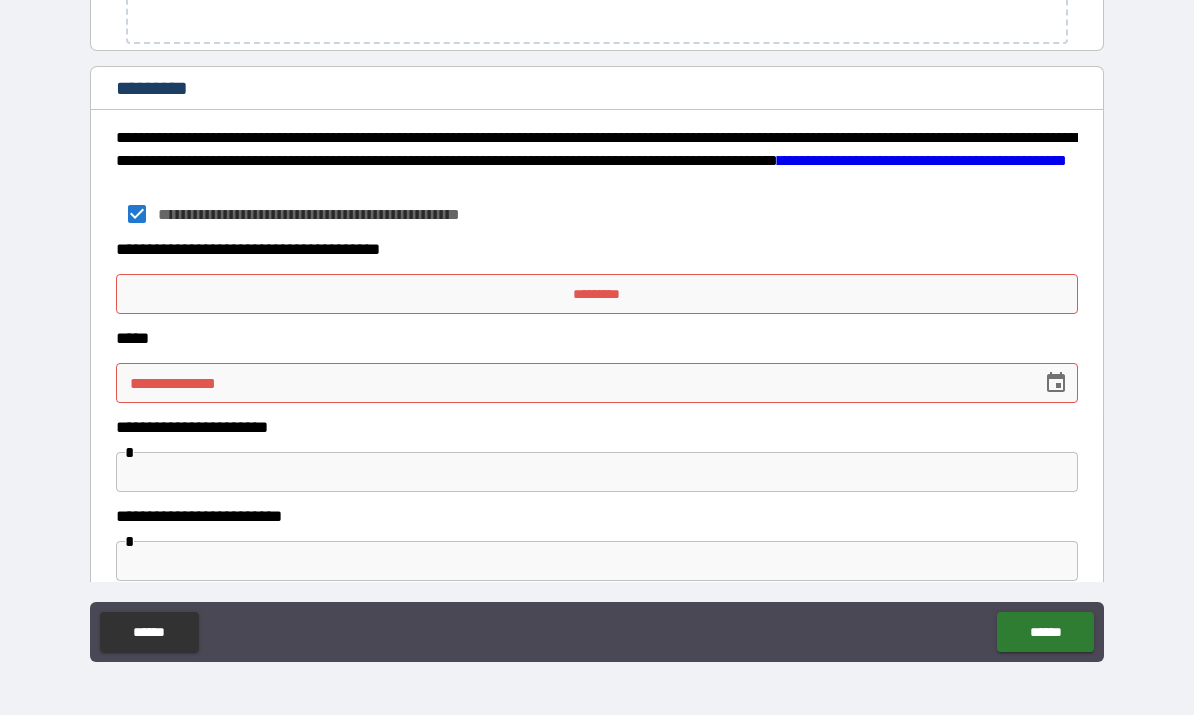 click on "*********" at bounding box center [597, 295] 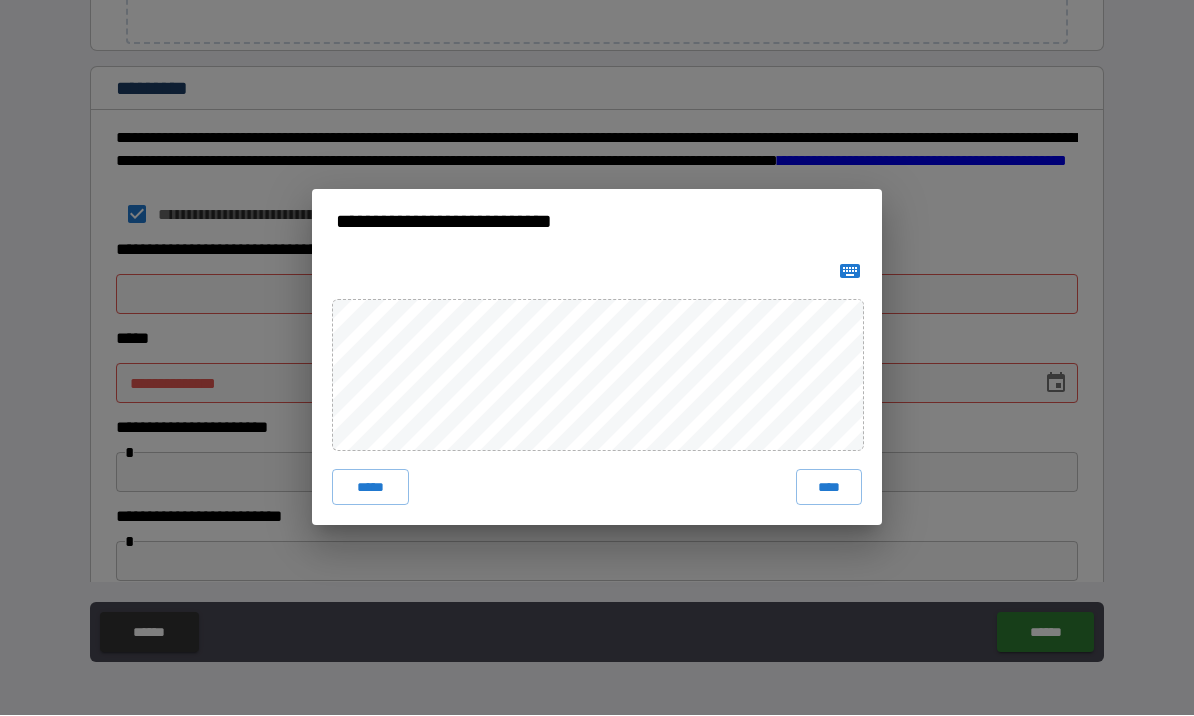 click on "****" at bounding box center [829, 488] 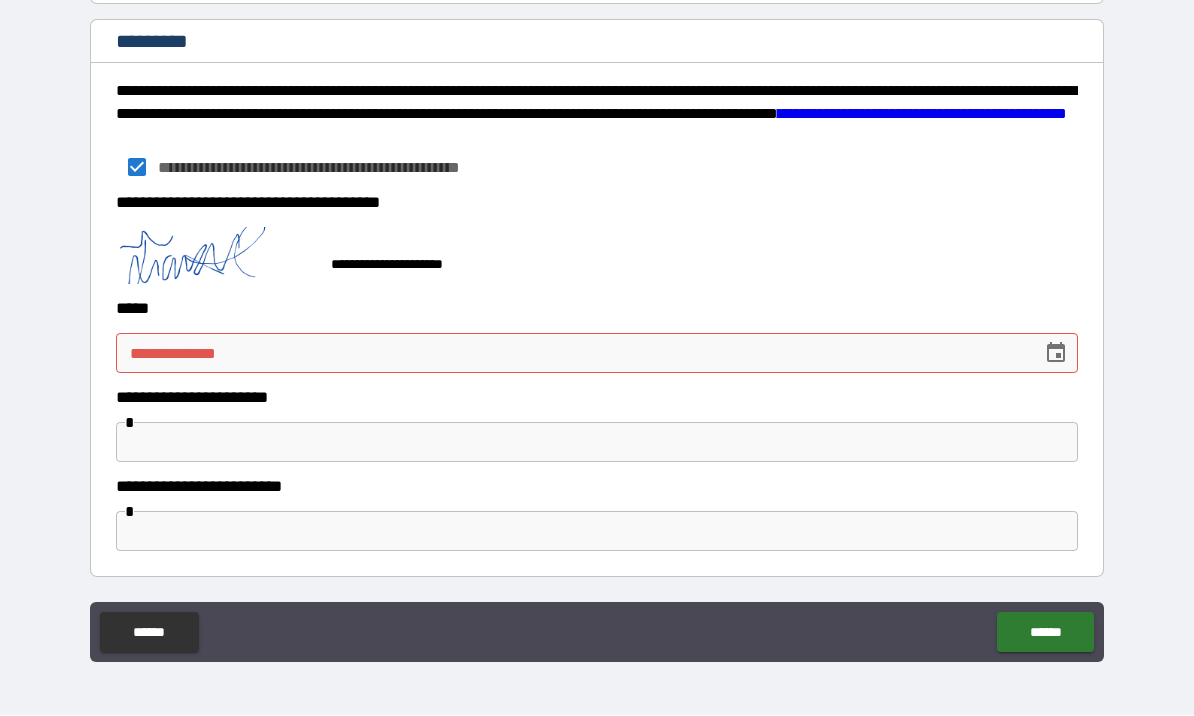 click on "**********" at bounding box center (572, 354) 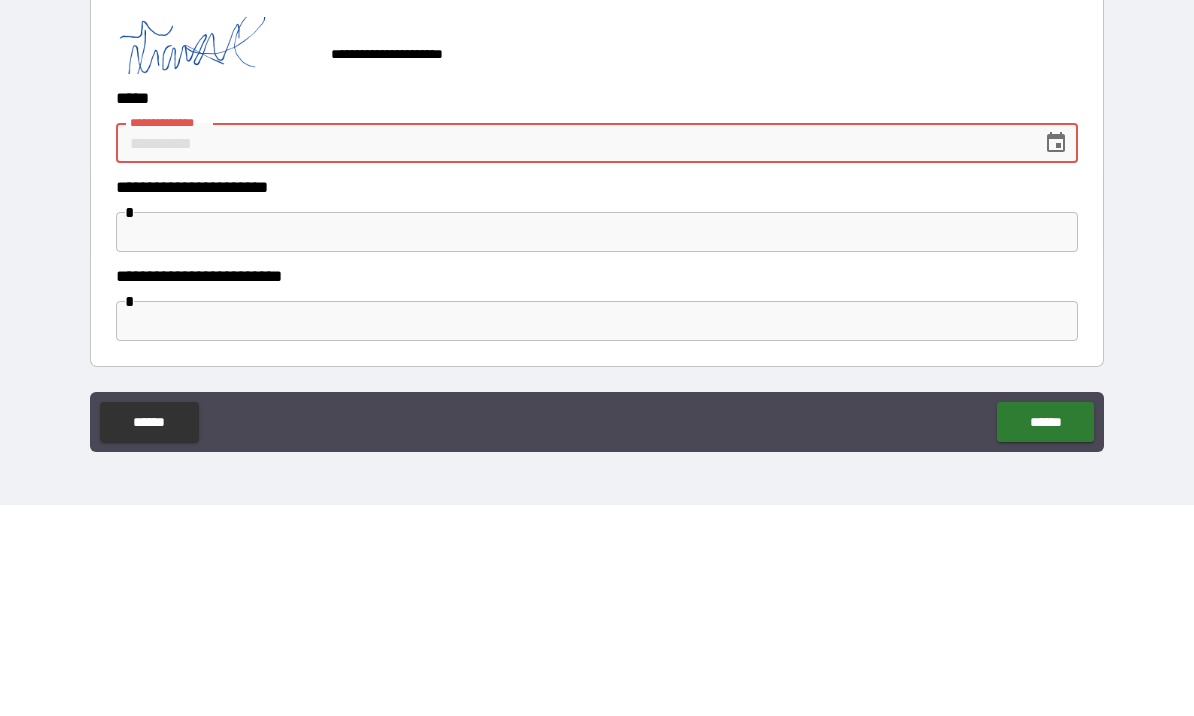 type on "*" 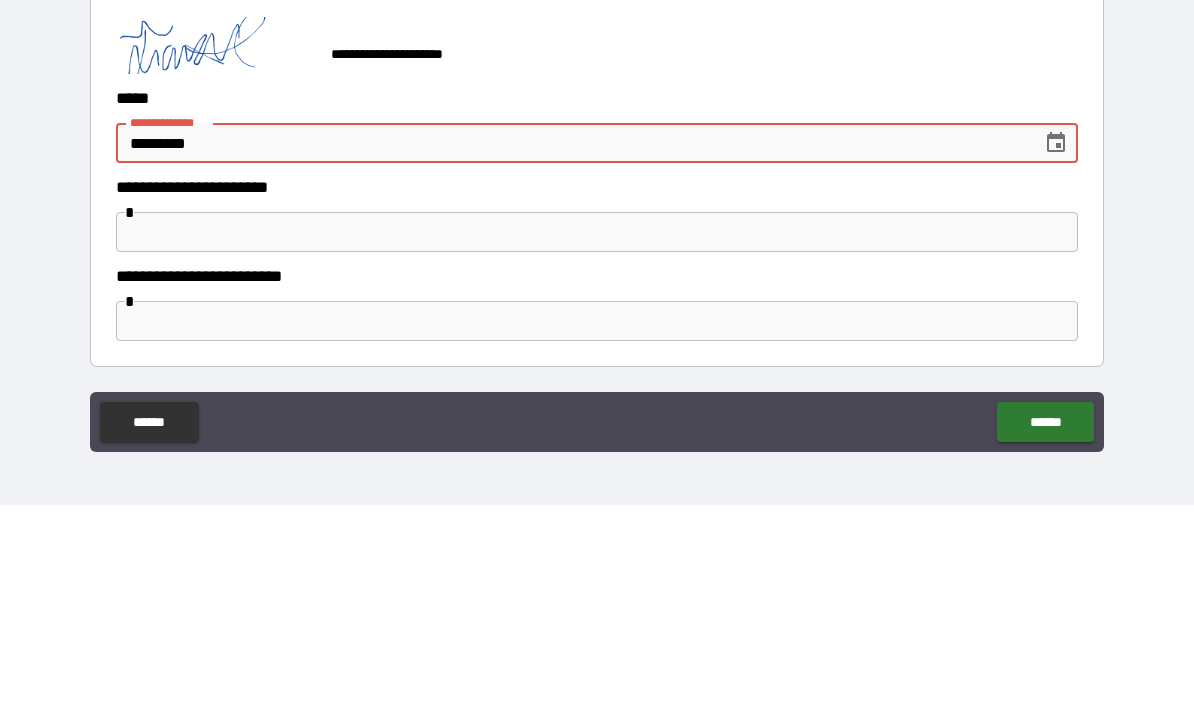 type on "**********" 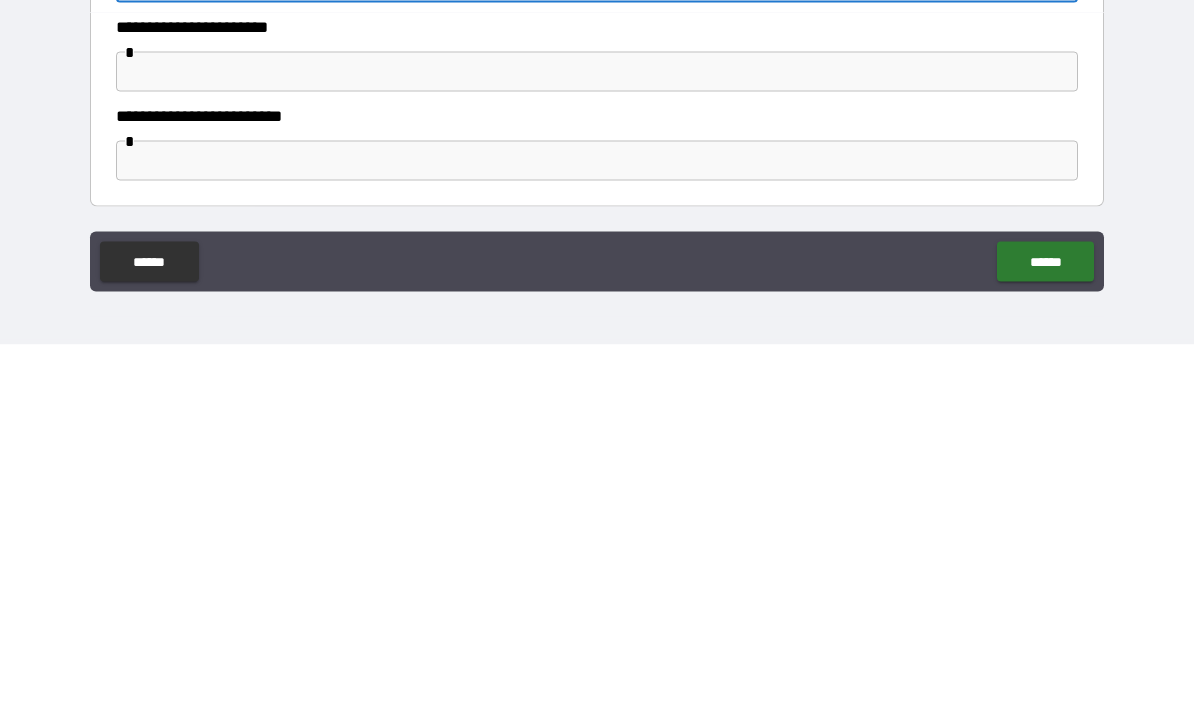 click on "******" at bounding box center [1045, 633] 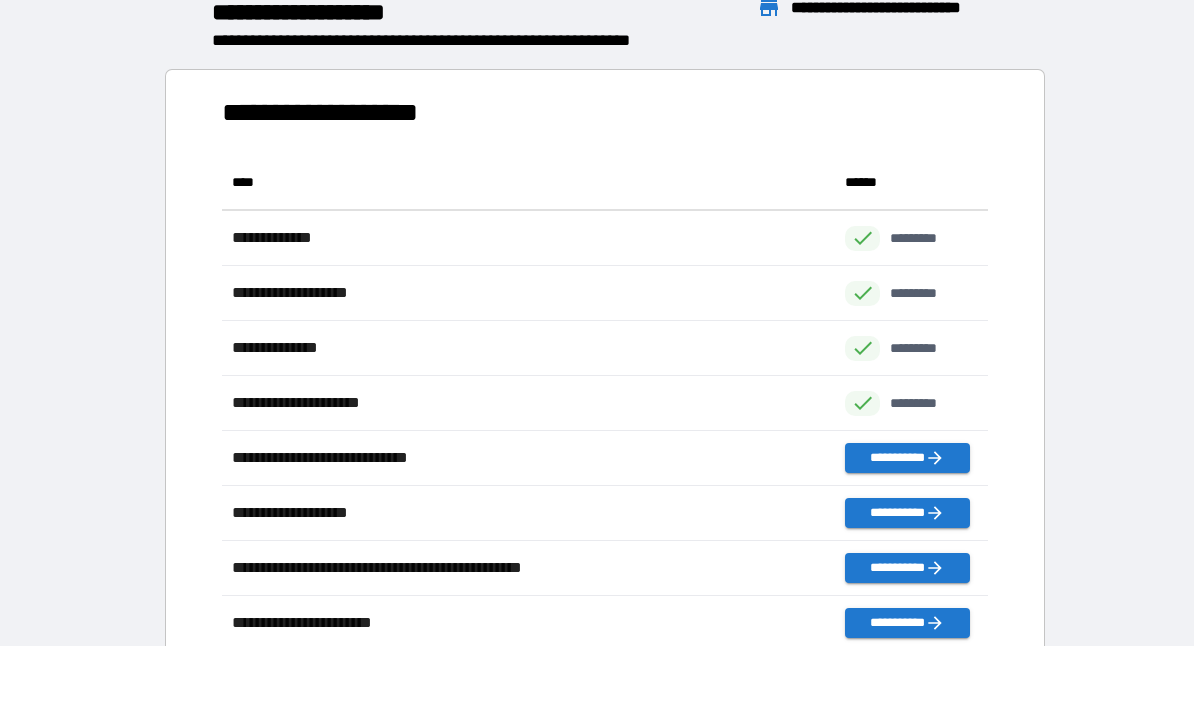 scroll, scrollTop: 496, scrollLeft: 765, axis: both 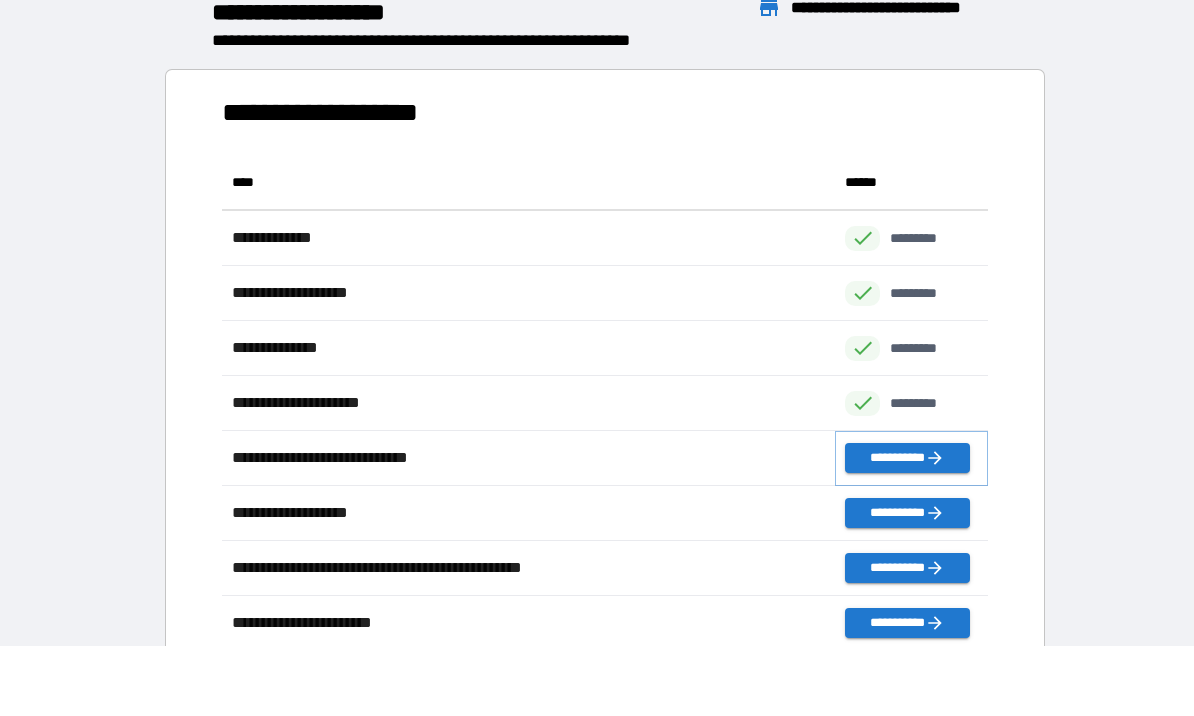 click on "**********" at bounding box center (907, 459) 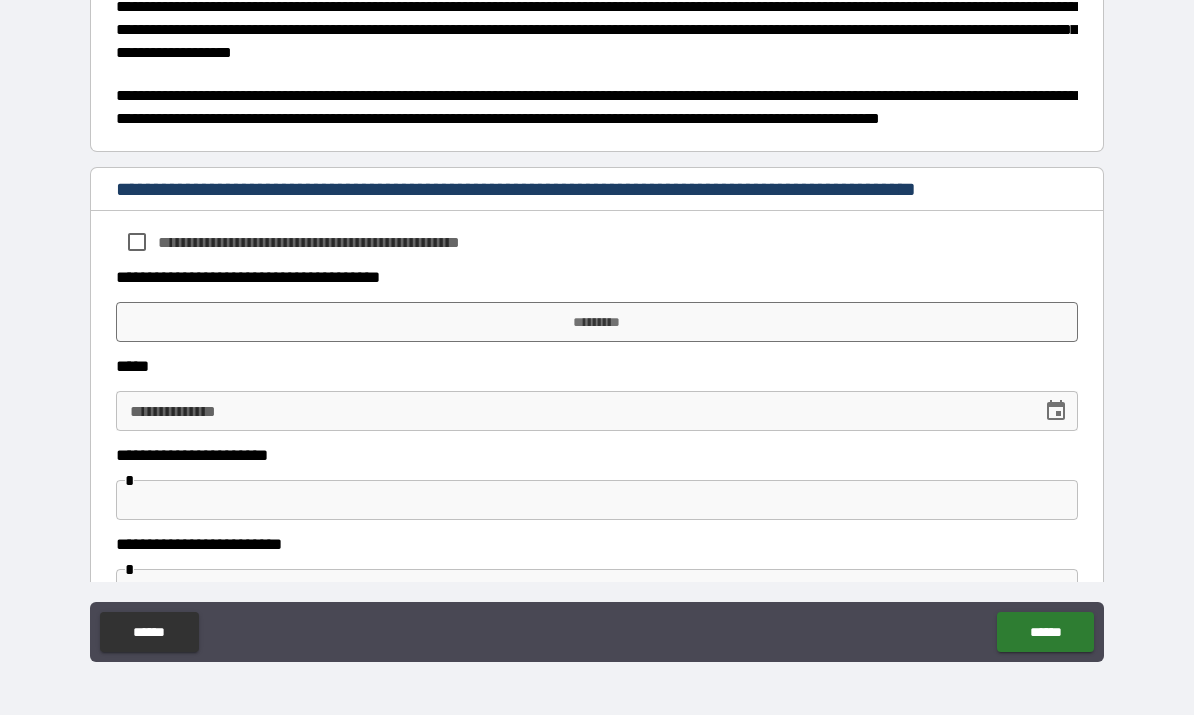 scroll, scrollTop: 924, scrollLeft: 0, axis: vertical 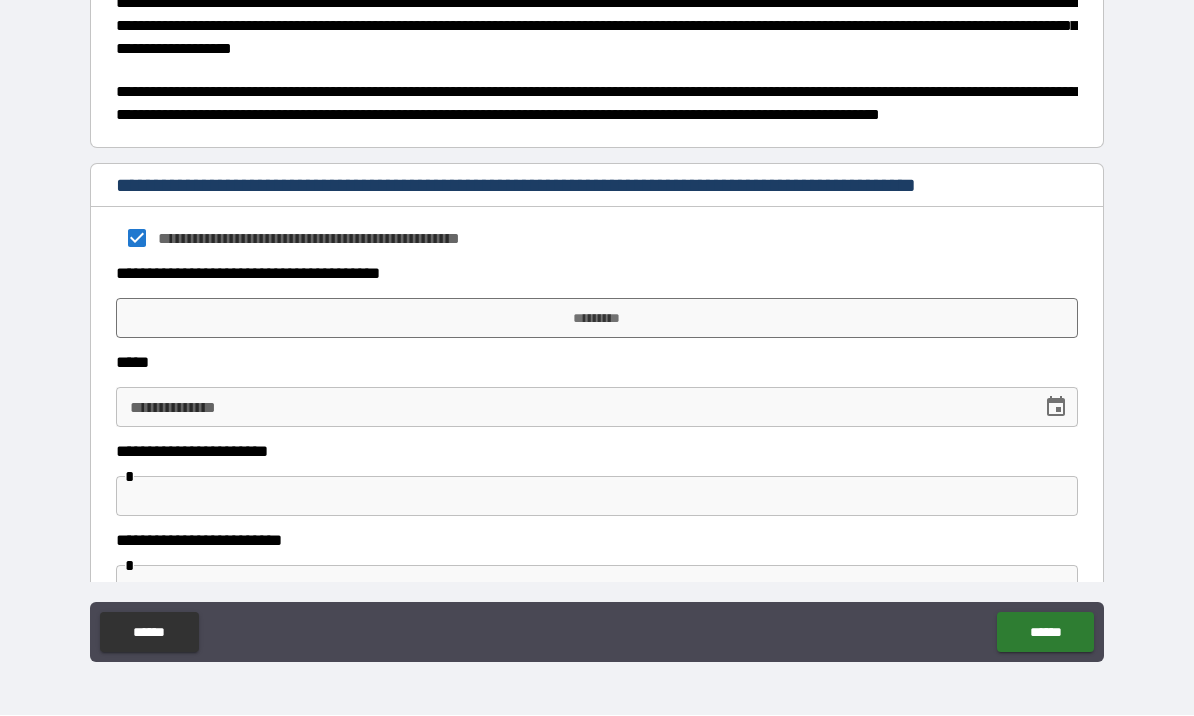 click on "*********" at bounding box center (597, 319) 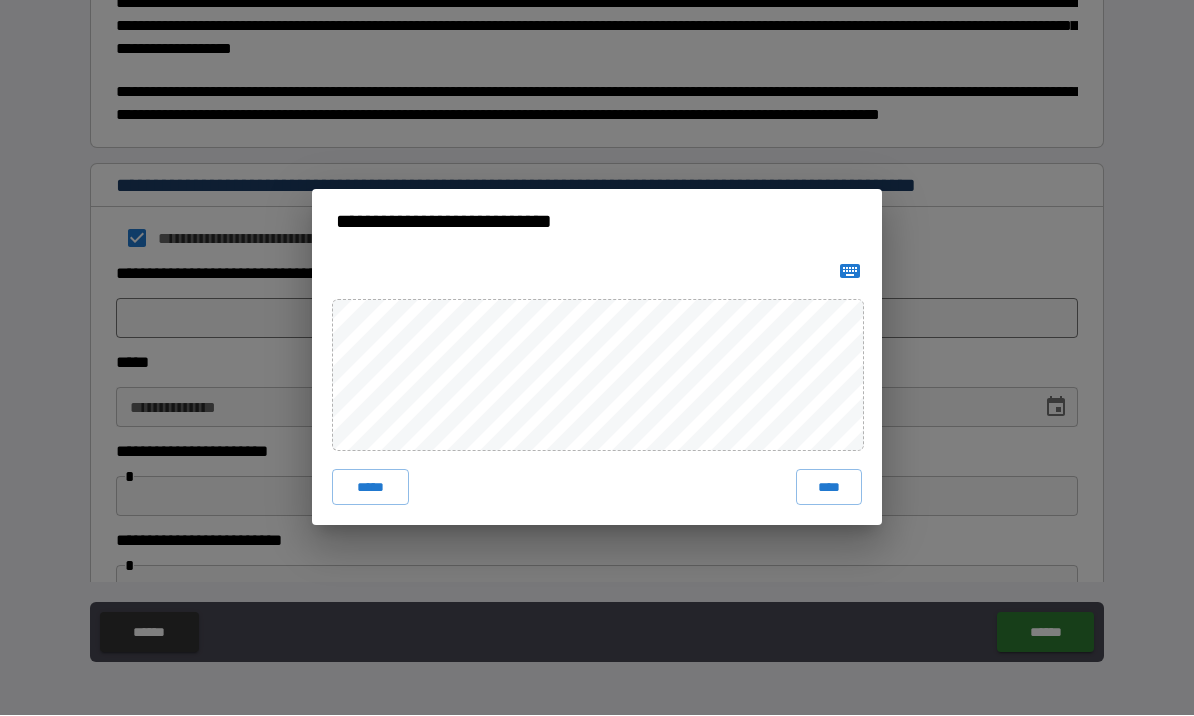 click on "****" at bounding box center [829, 488] 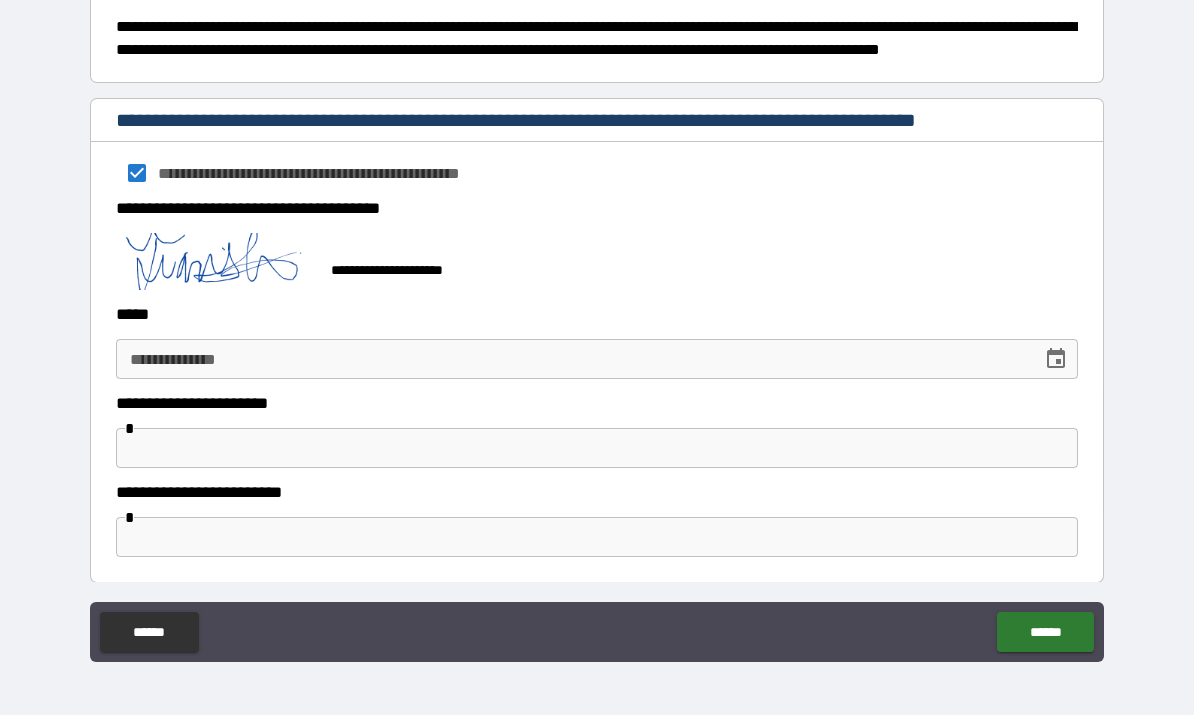 scroll, scrollTop: 988, scrollLeft: 0, axis: vertical 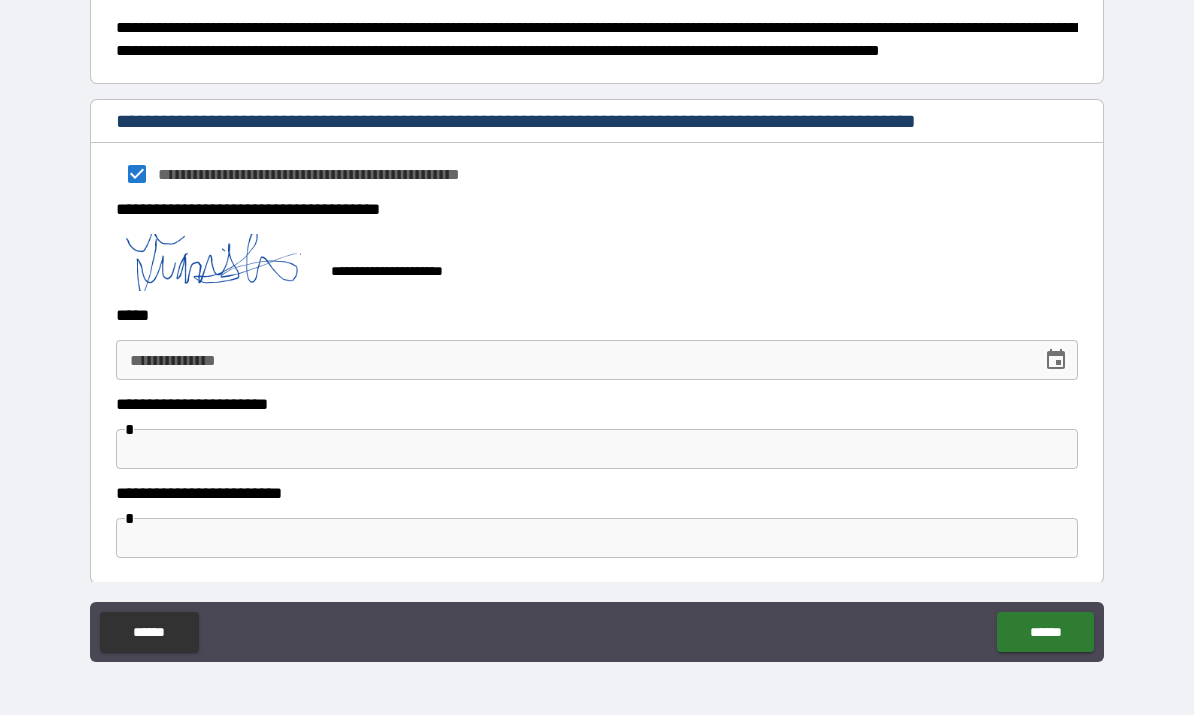click on "**********" at bounding box center [572, 361] 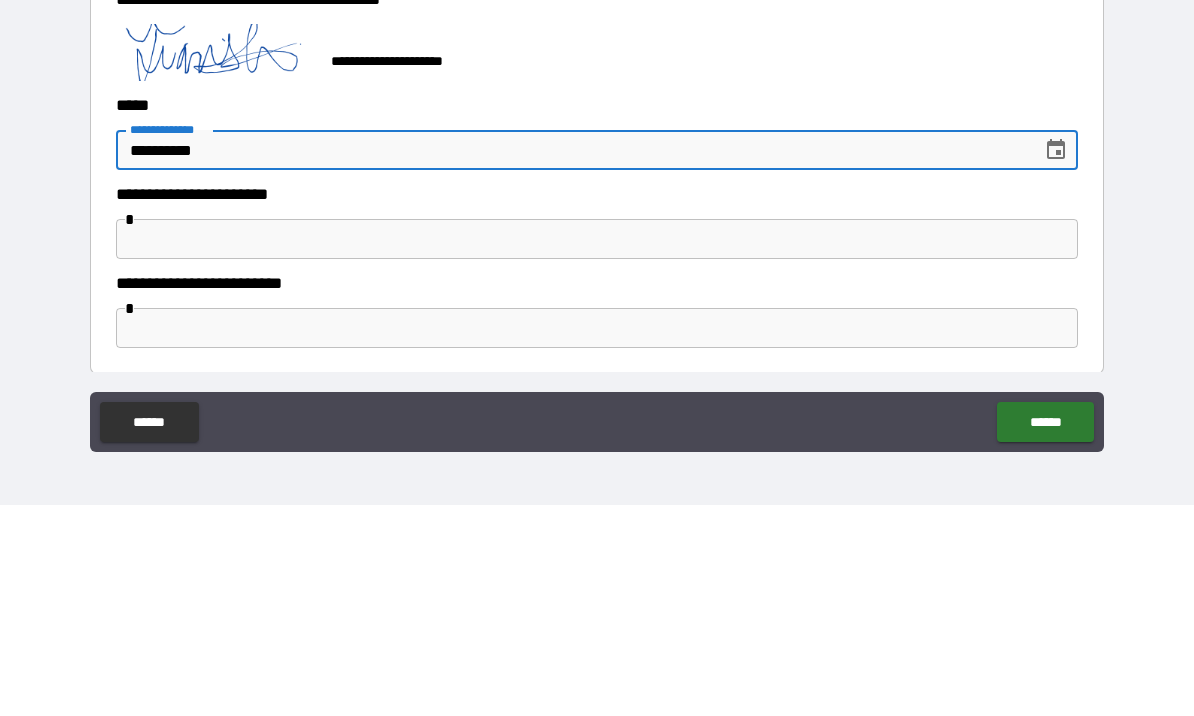 type on "**********" 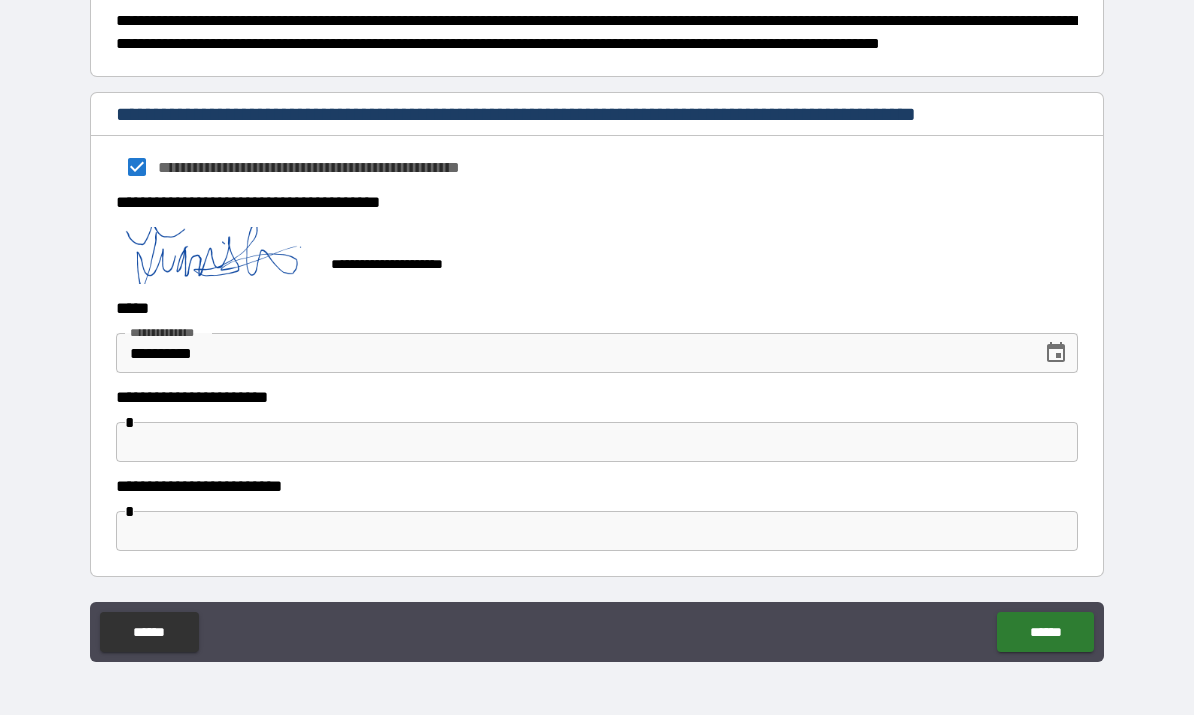 scroll, scrollTop: 989, scrollLeft: 0, axis: vertical 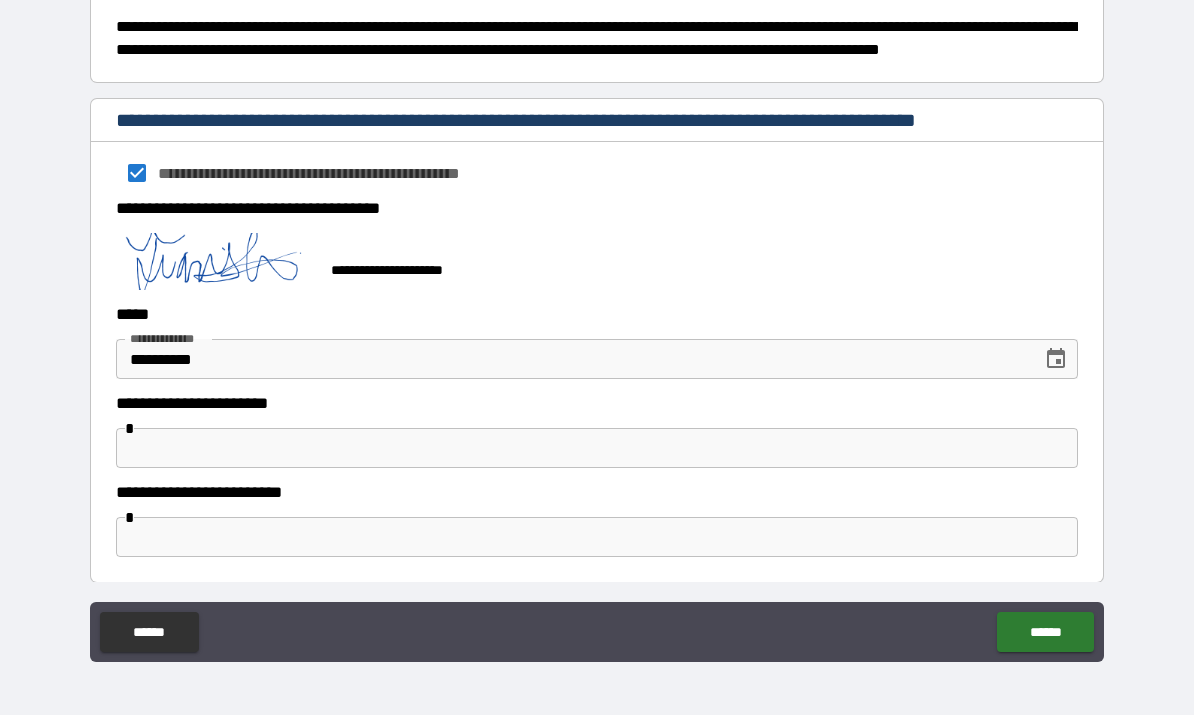 click on "******" at bounding box center [1045, 633] 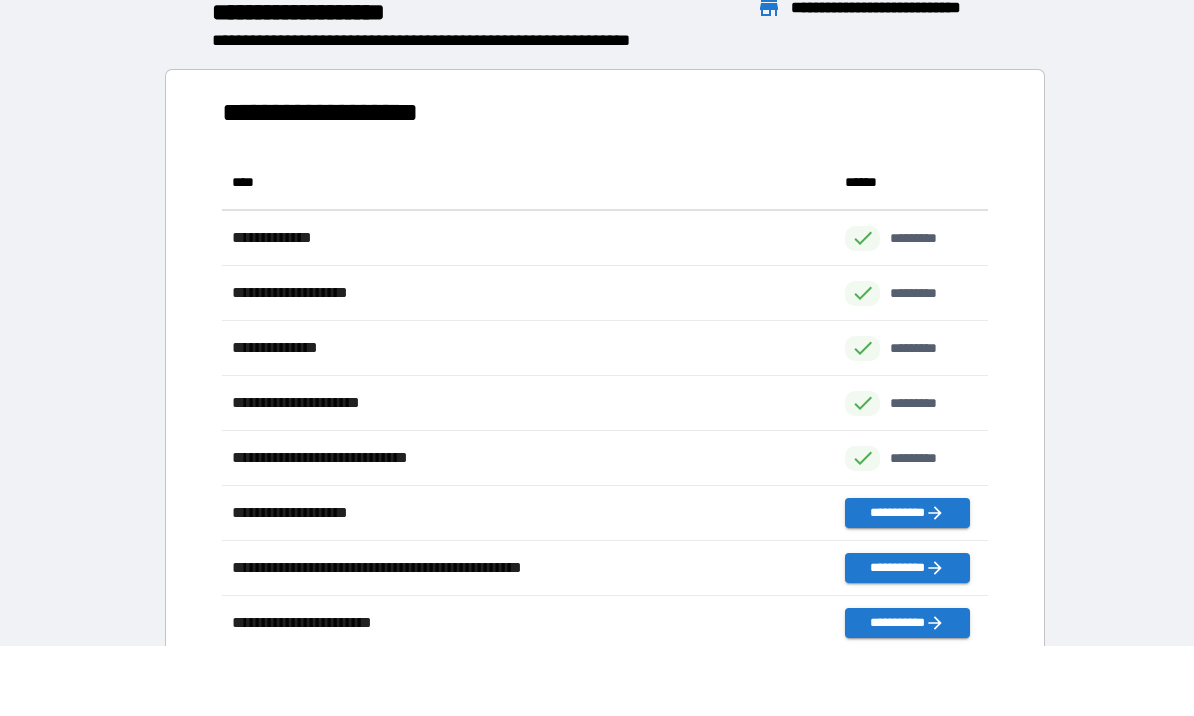 scroll, scrollTop: 1, scrollLeft: 1, axis: both 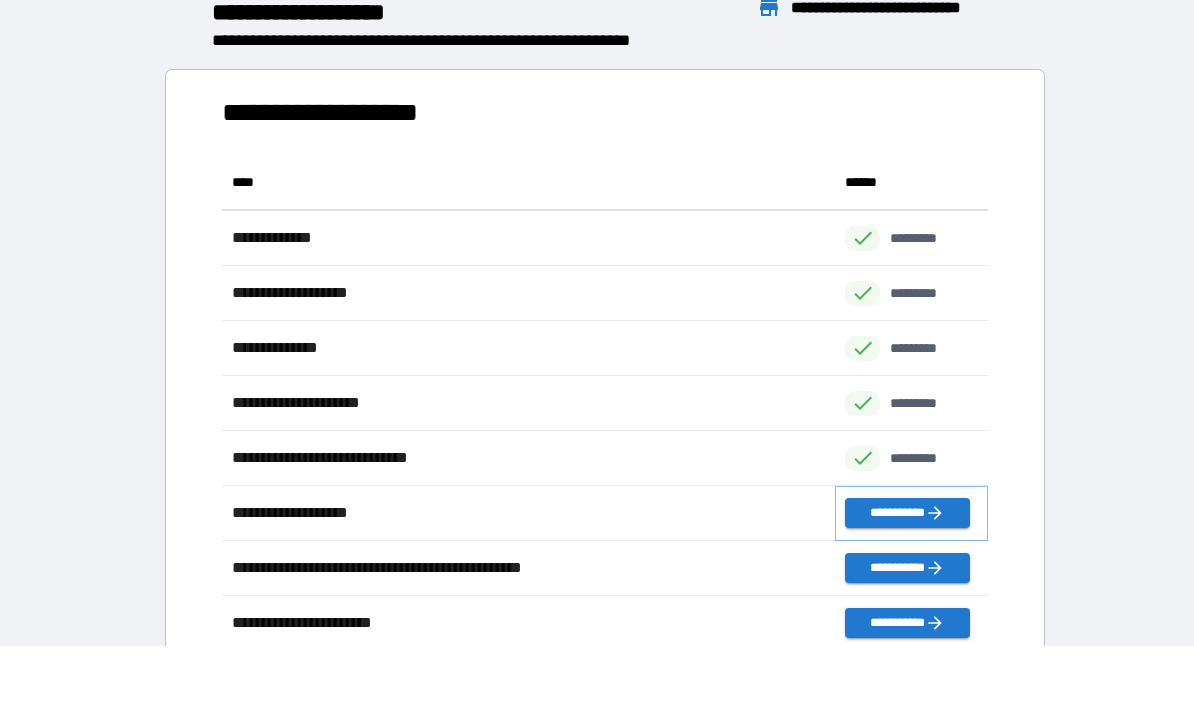 click on "**********" at bounding box center (907, 514) 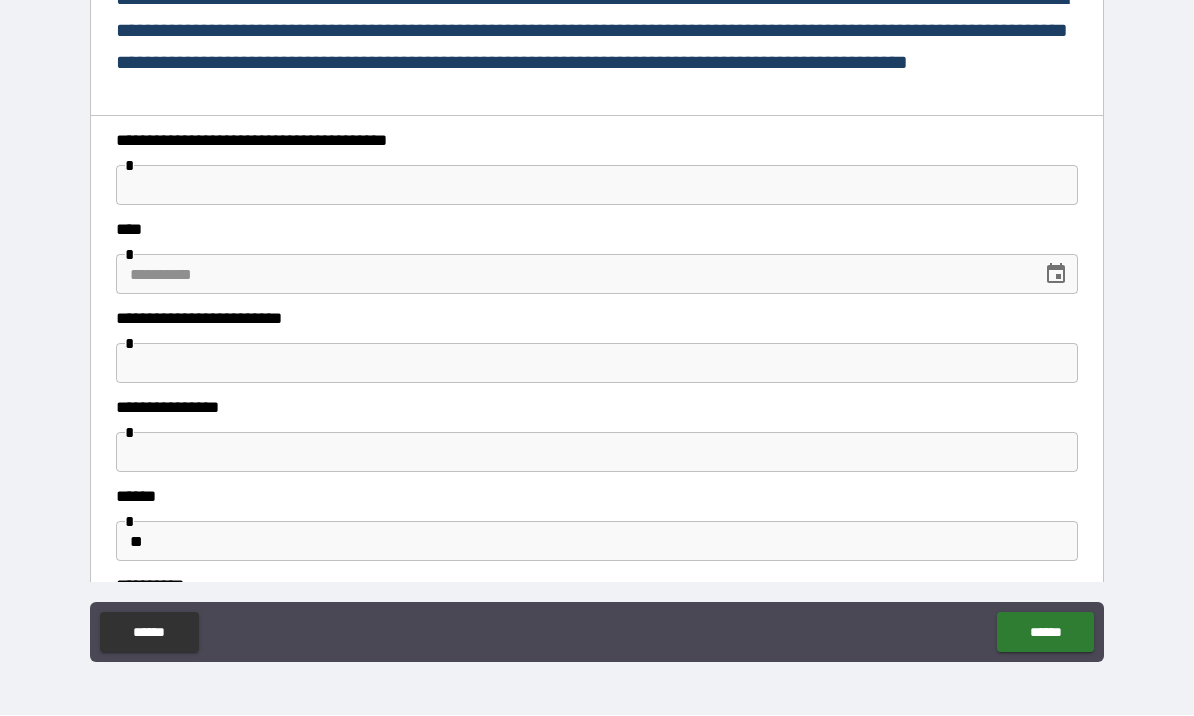 scroll, scrollTop: 252, scrollLeft: 0, axis: vertical 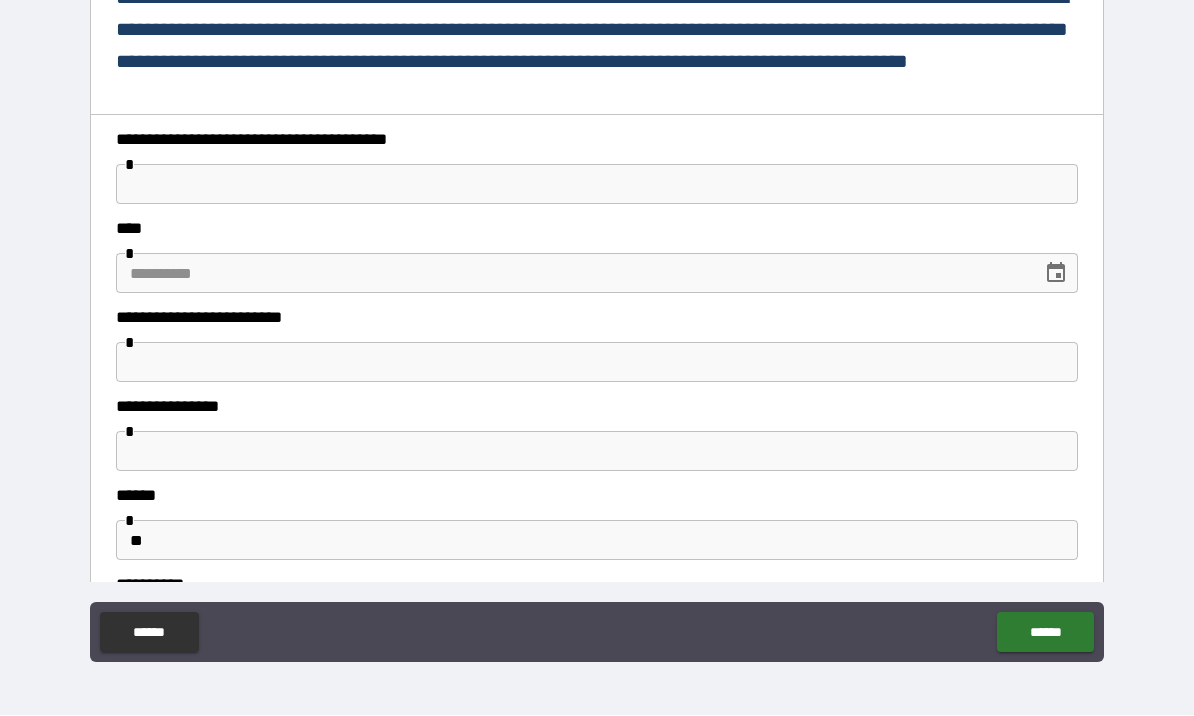 click at bounding box center [597, 185] 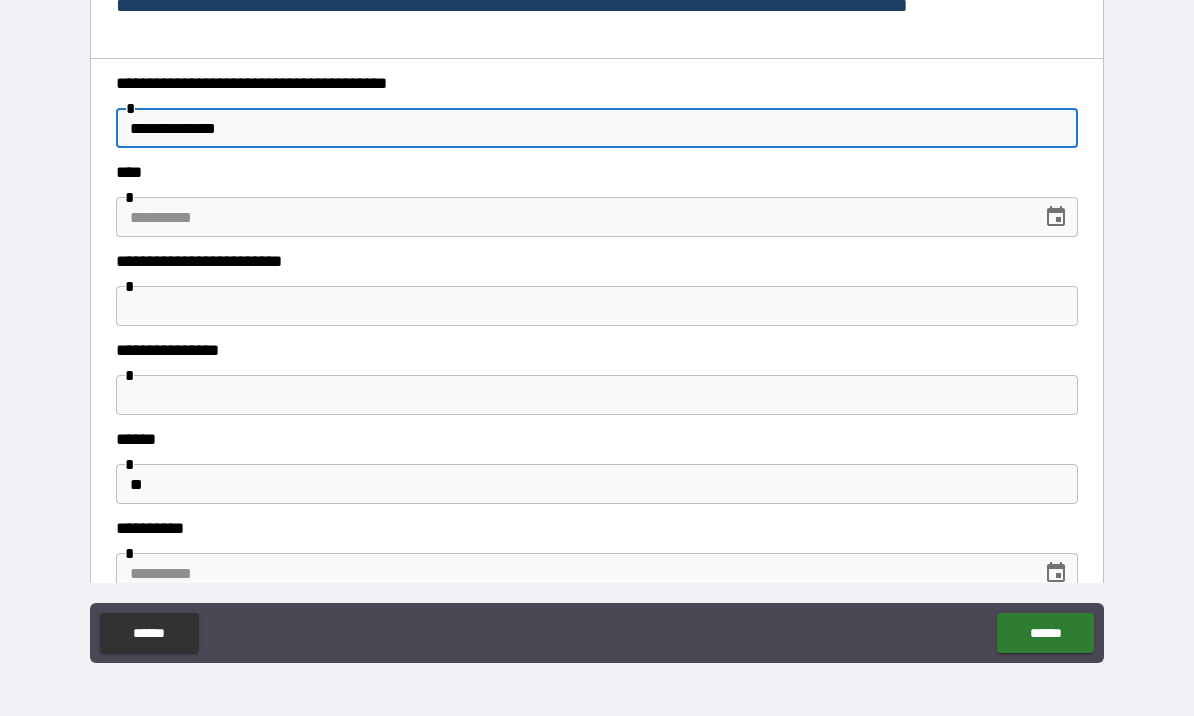 scroll, scrollTop: 396, scrollLeft: 0, axis: vertical 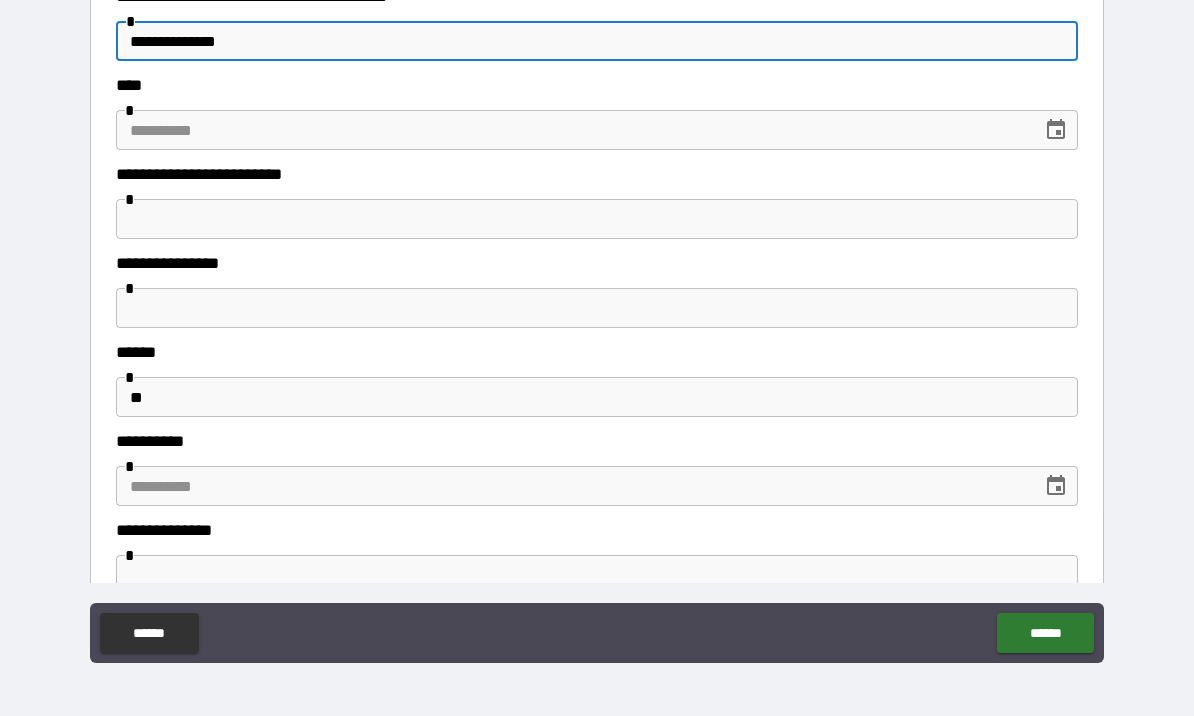 type on "**********" 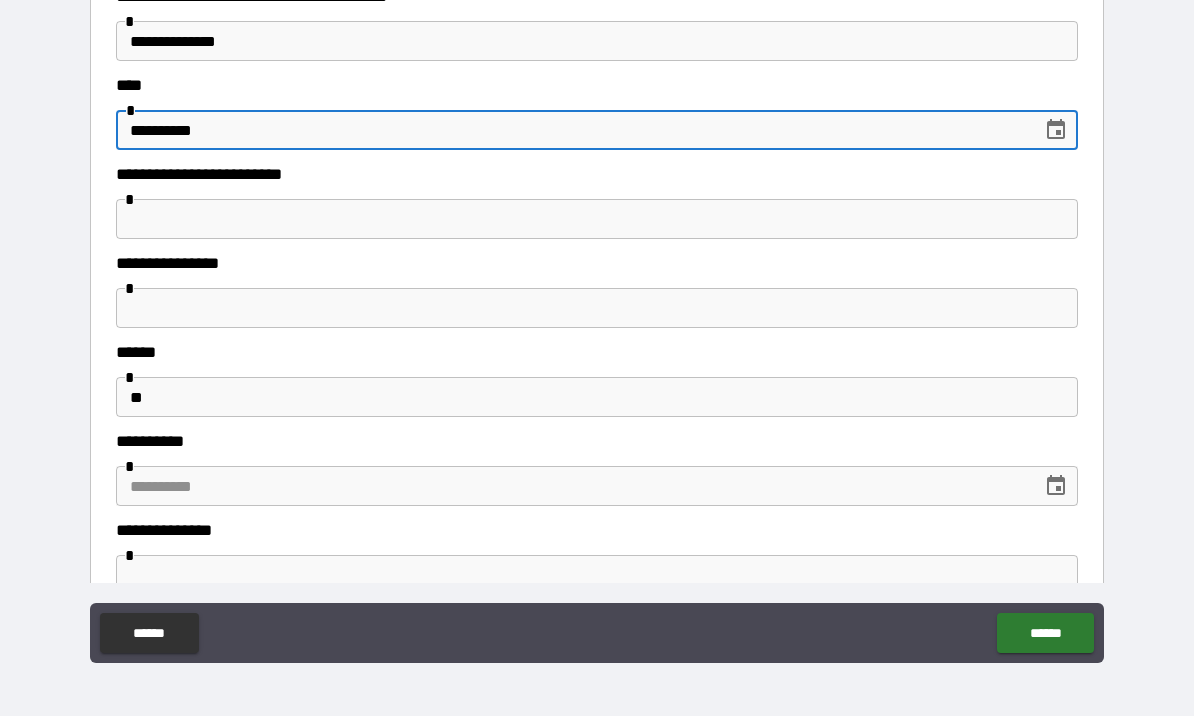 type on "**********" 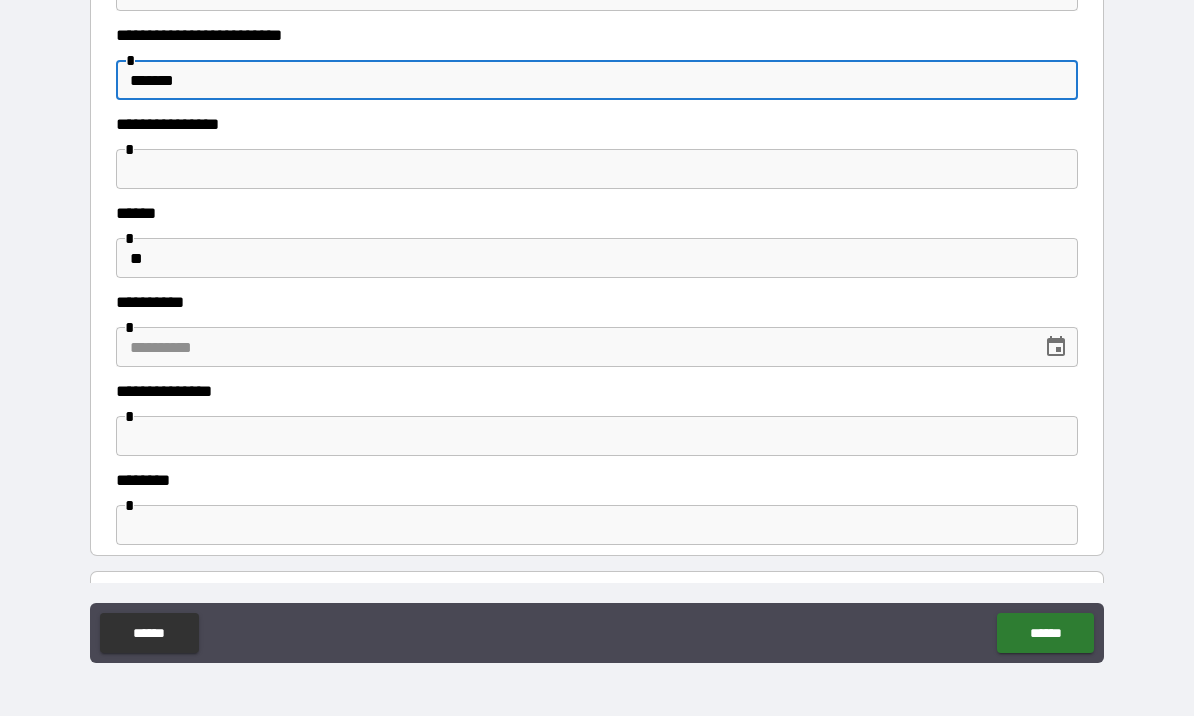 scroll, scrollTop: 546, scrollLeft: 0, axis: vertical 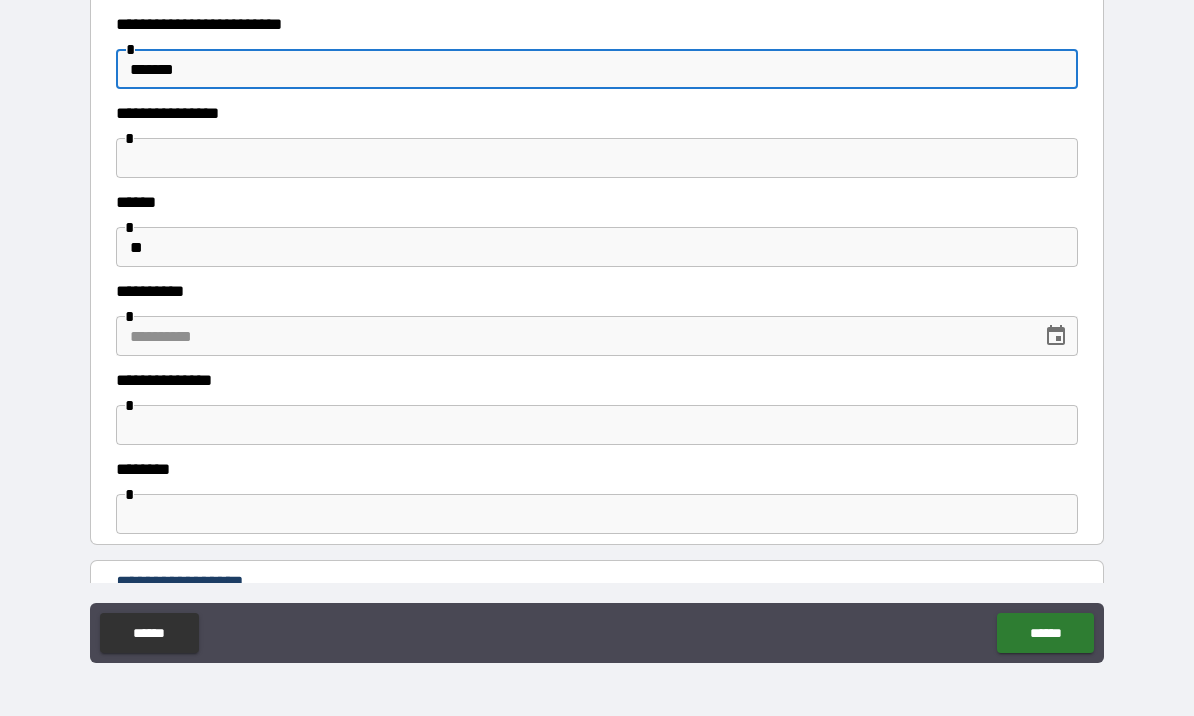 type on "*******" 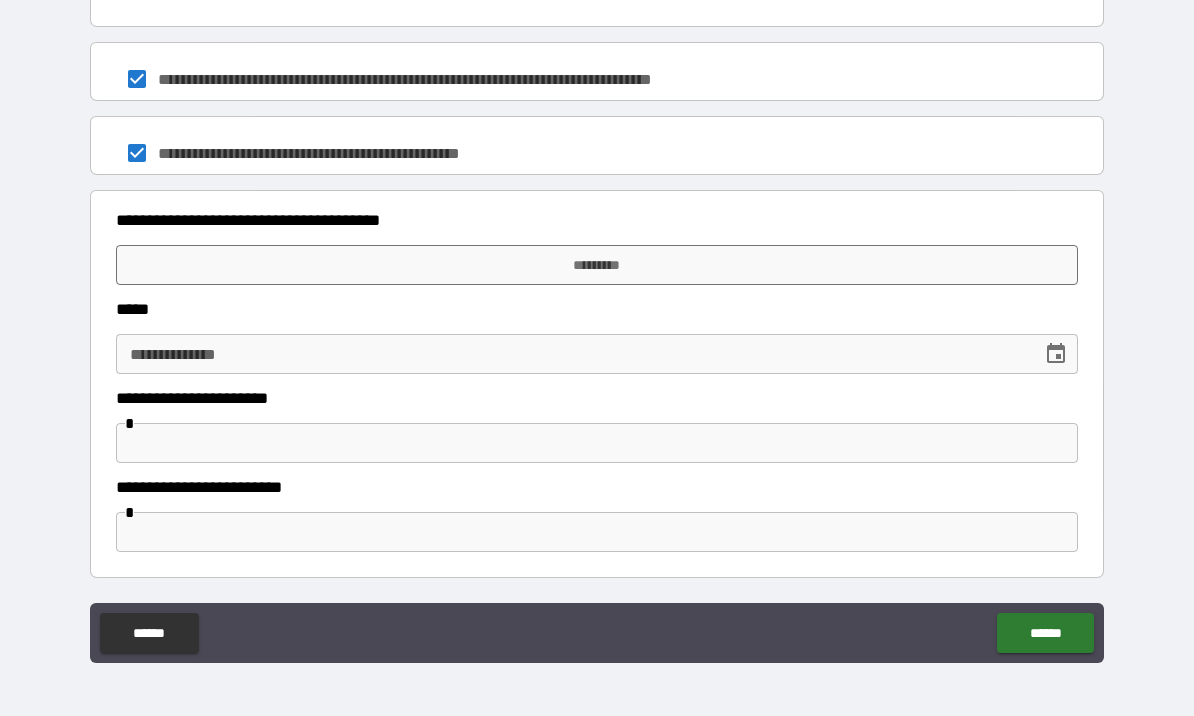scroll, scrollTop: 1635, scrollLeft: 0, axis: vertical 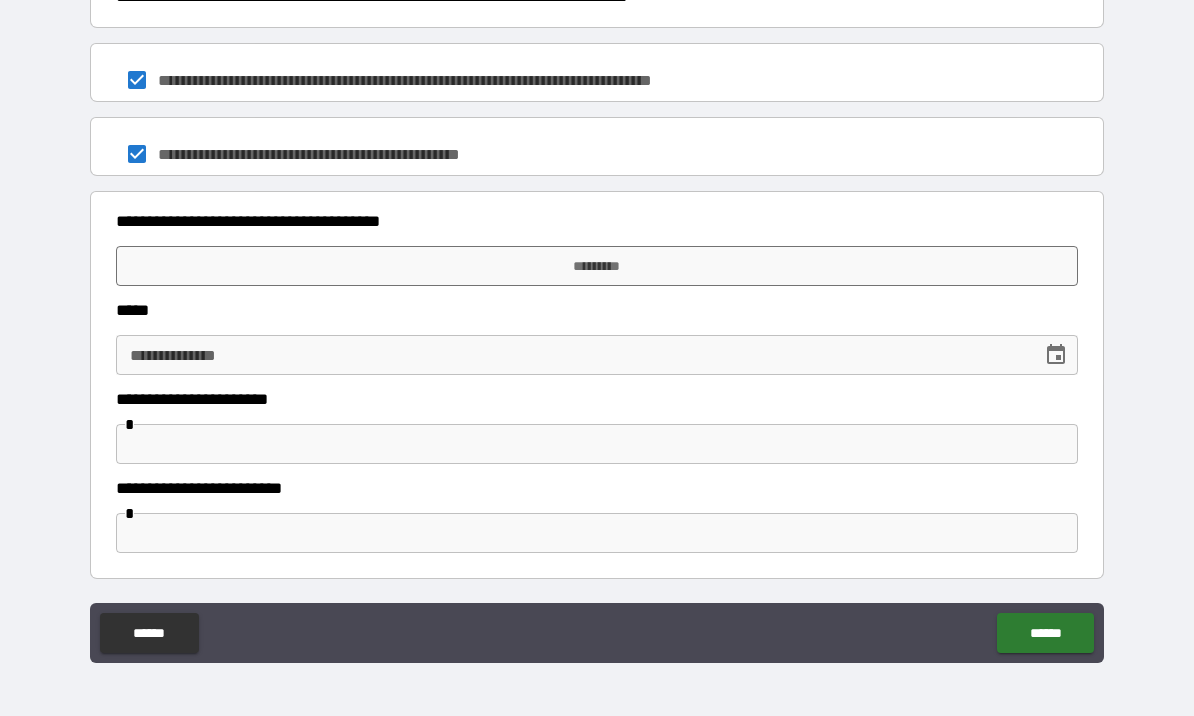 click on "*********" at bounding box center [597, 266] 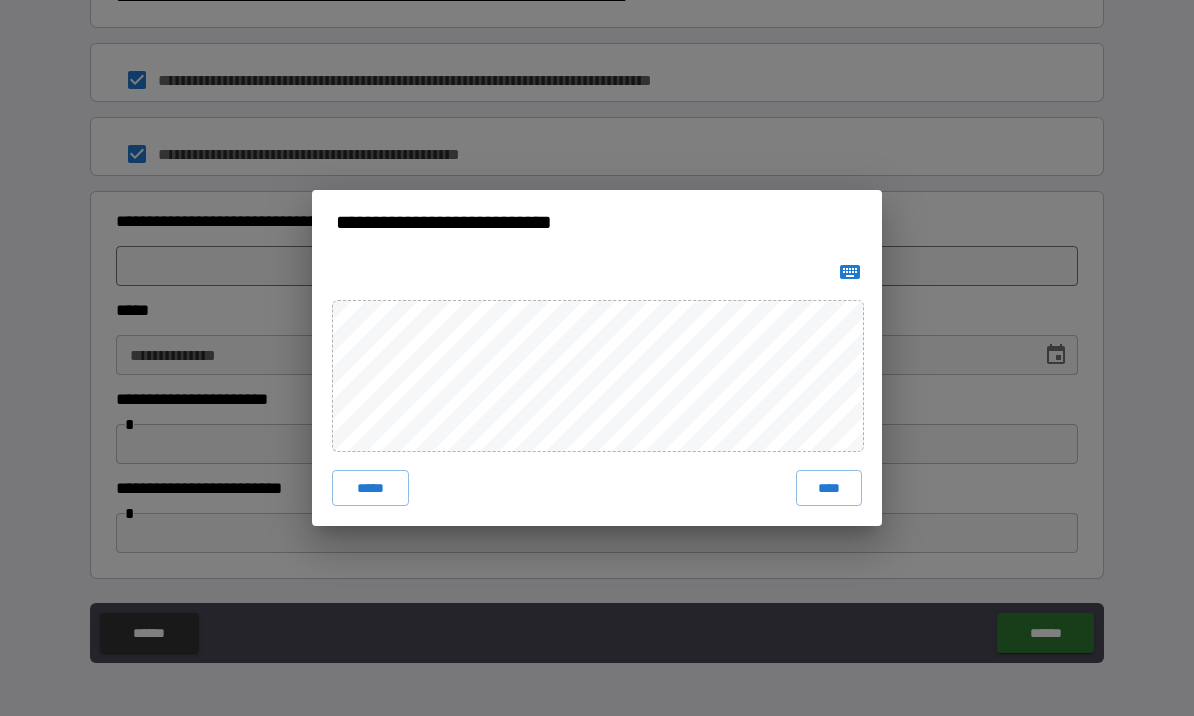 click on "****" at bounding box center [829, 488] 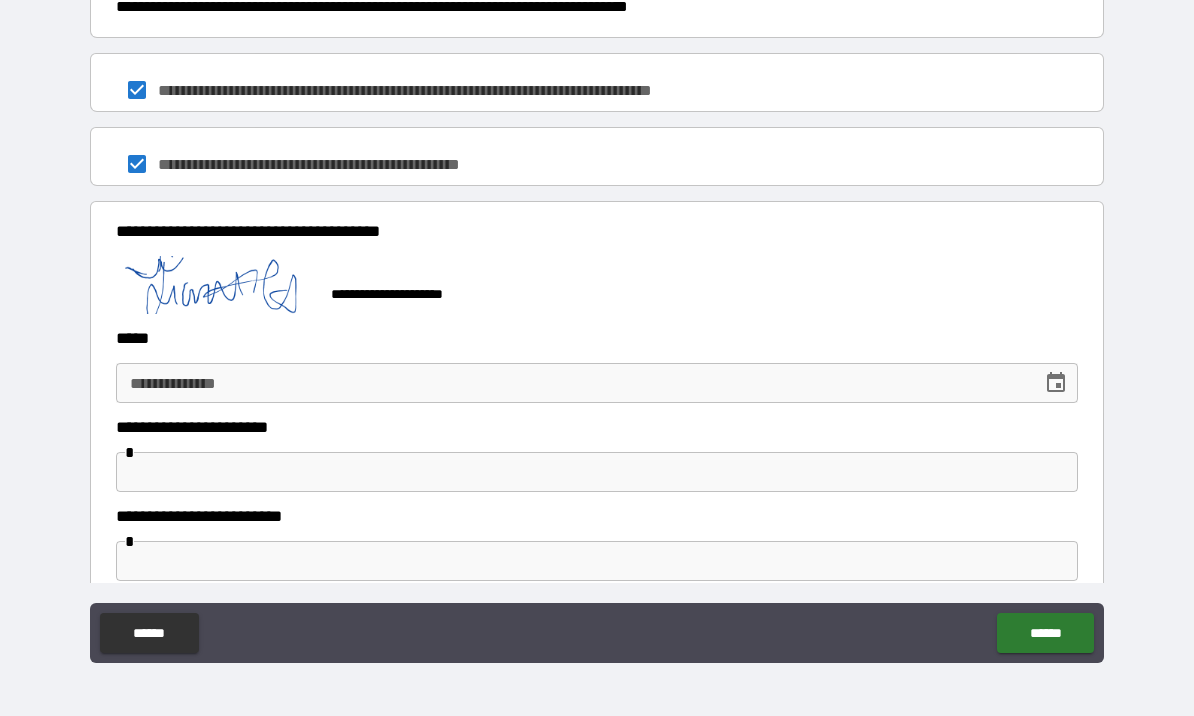 click on "**********" at bounding box center (572, 383) 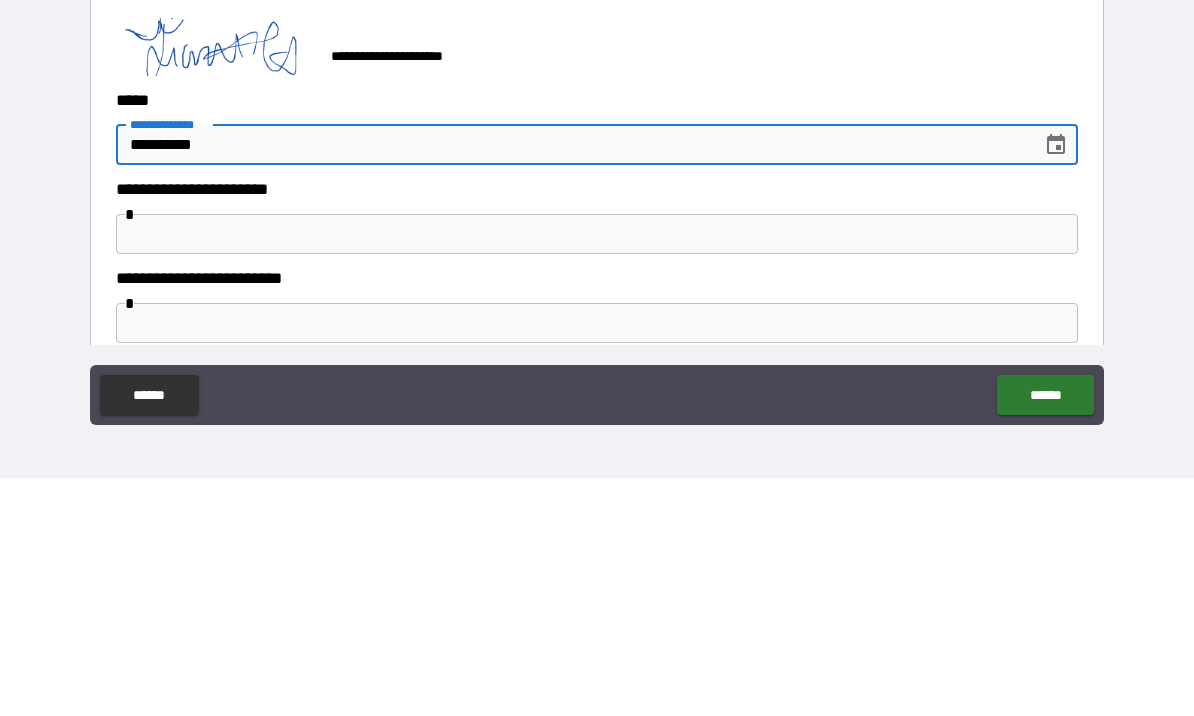 type on "**********" 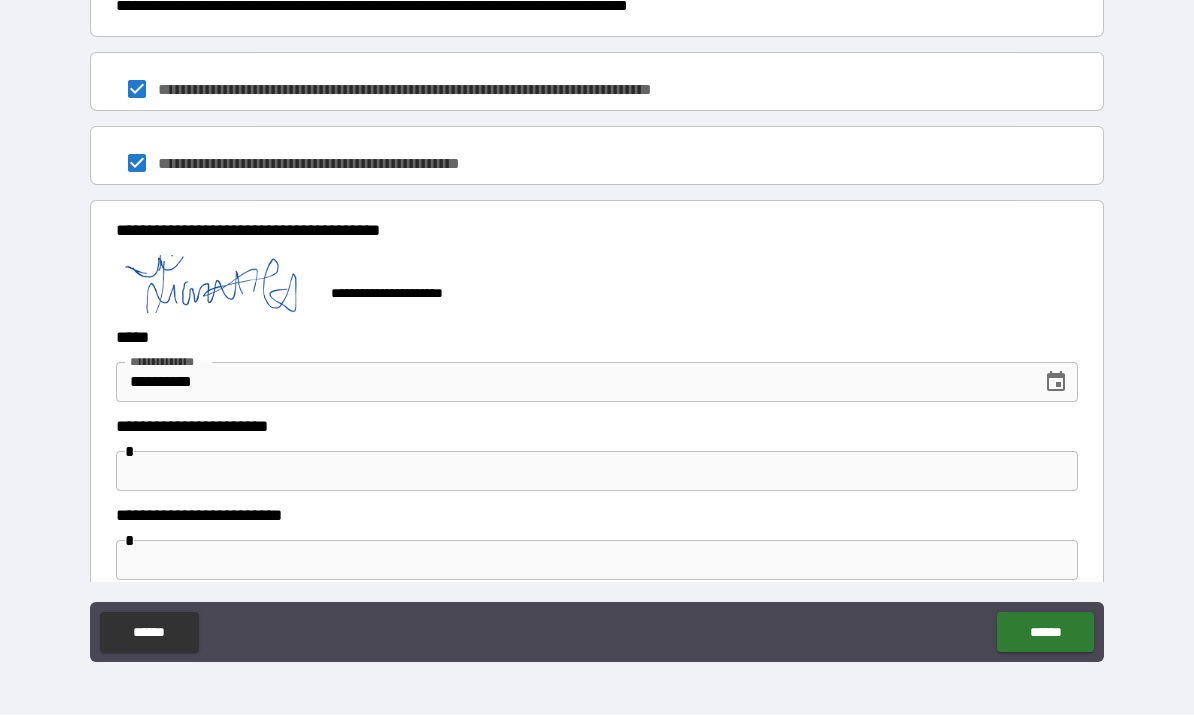 click on "******" at bounding box center (1045, 633) 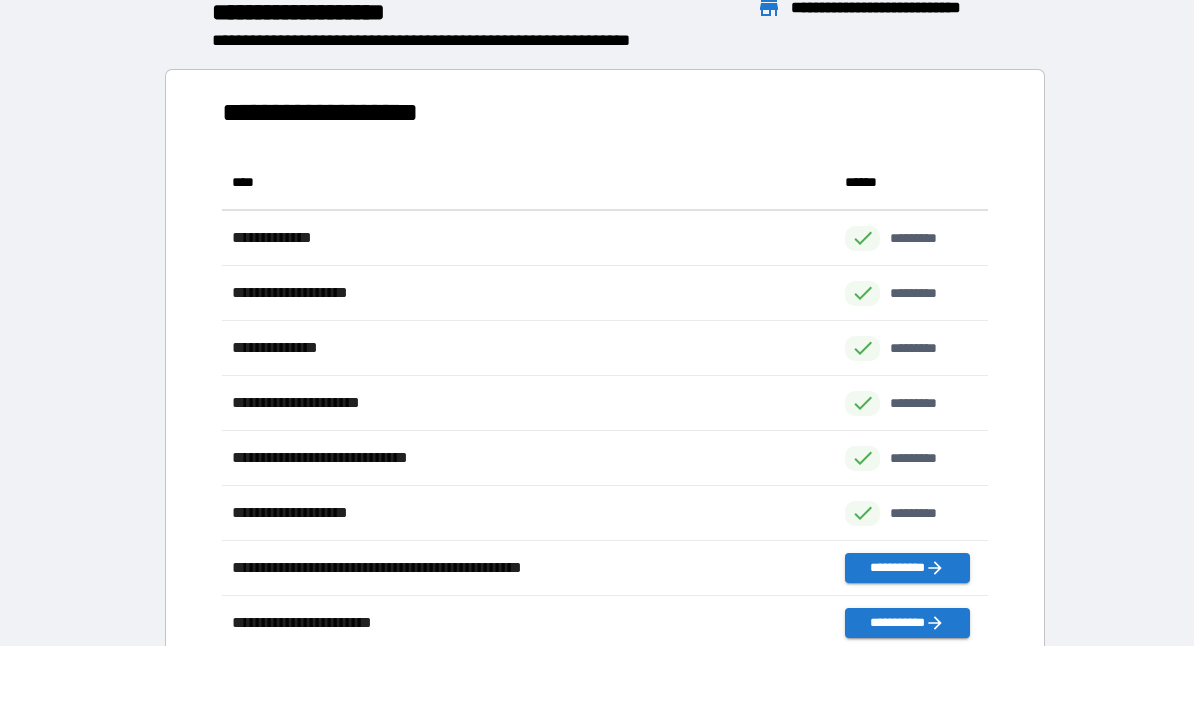 scroll, scrollTop: 1, scrollLeft: 1, axis: both 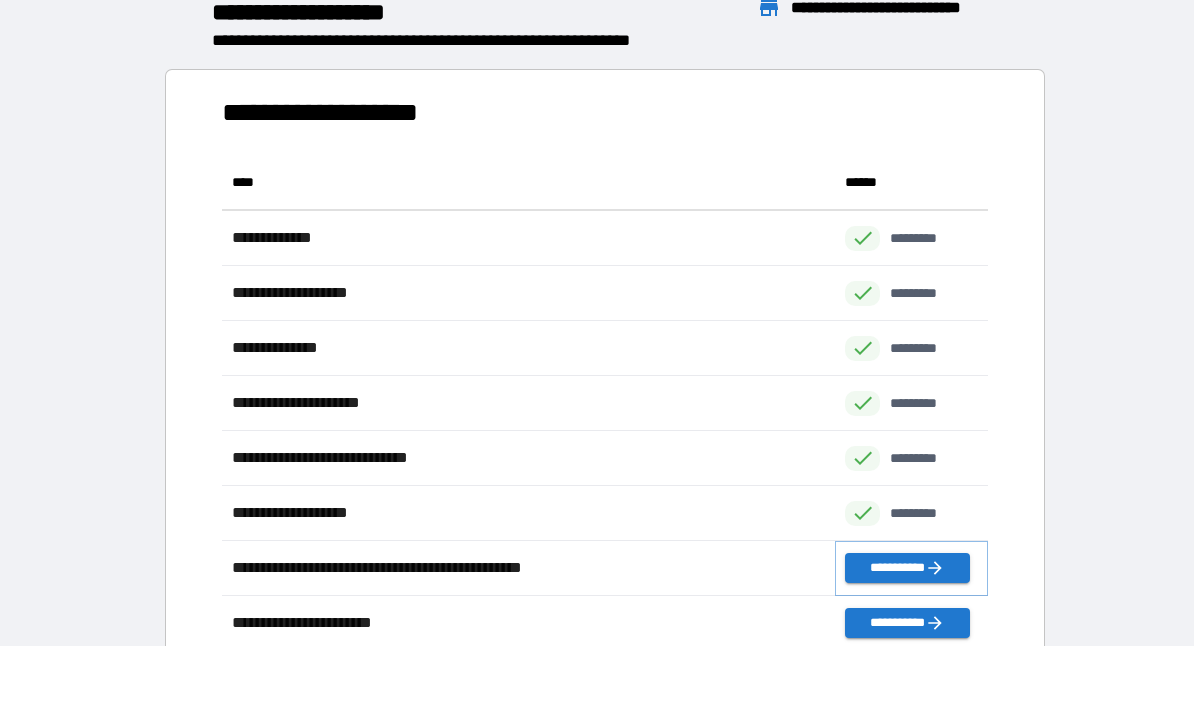 click on "**********" at bounding box center [907, 569] 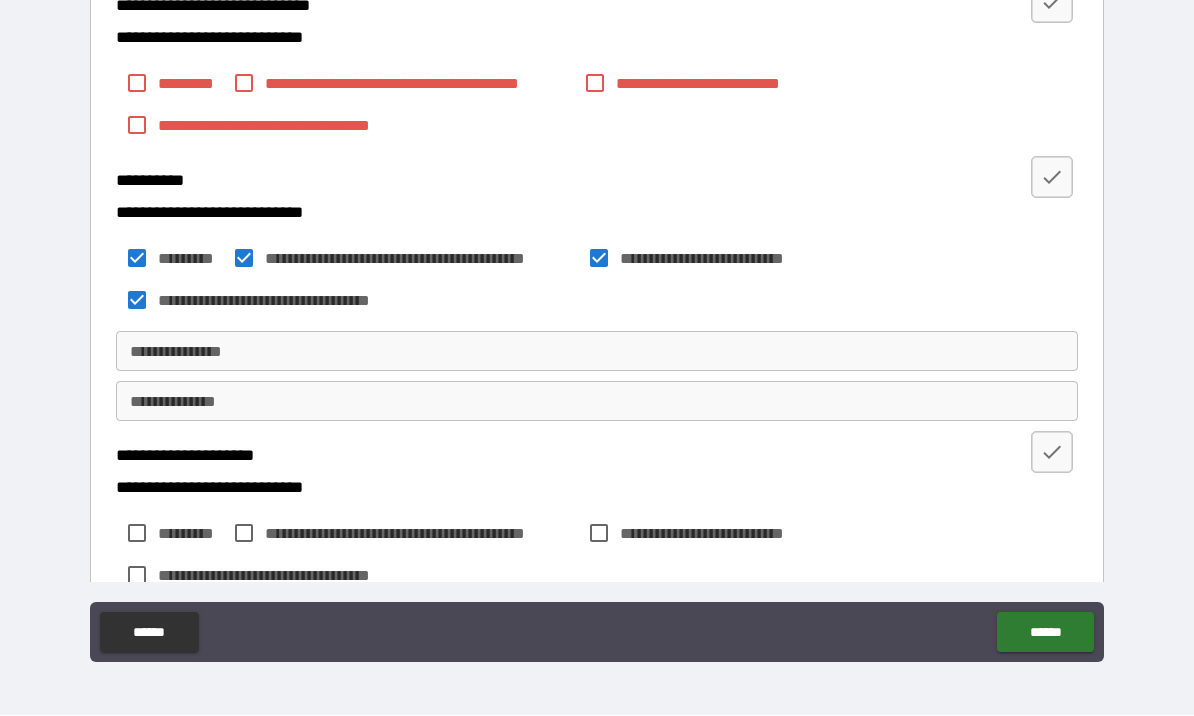 scroll, scrollTop: 508, scrollLeft: 0, axis: vertical 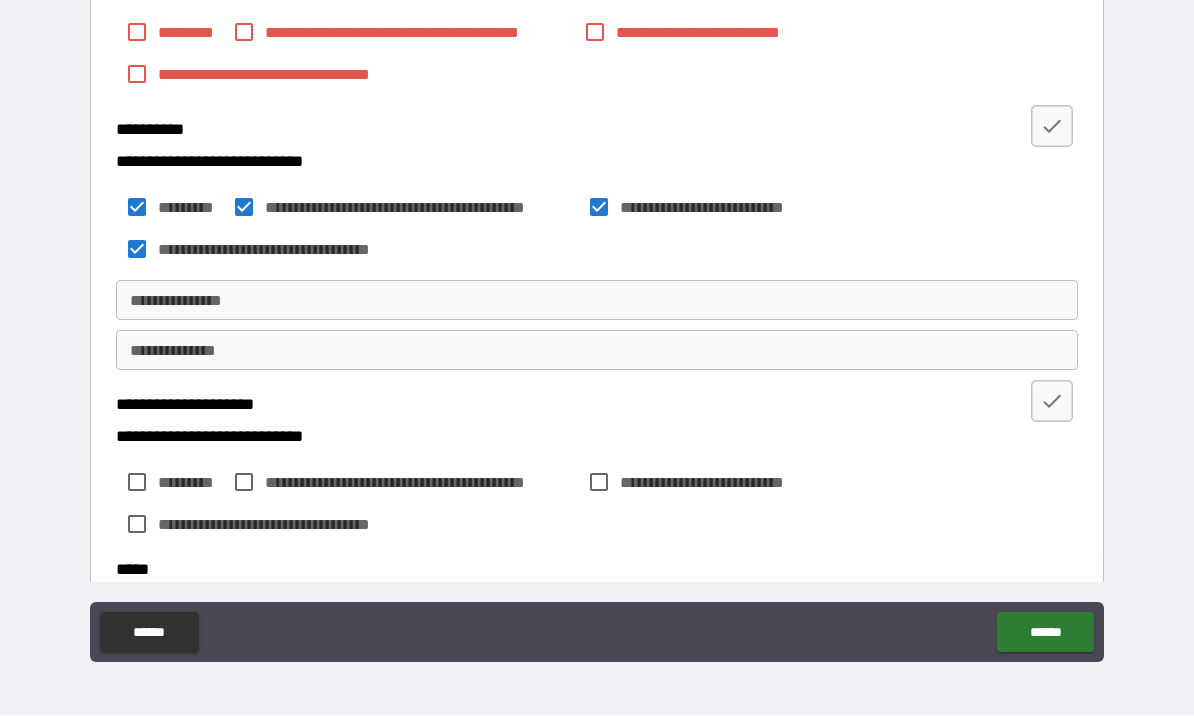 click on "**********" at bounding box center (597, 301) 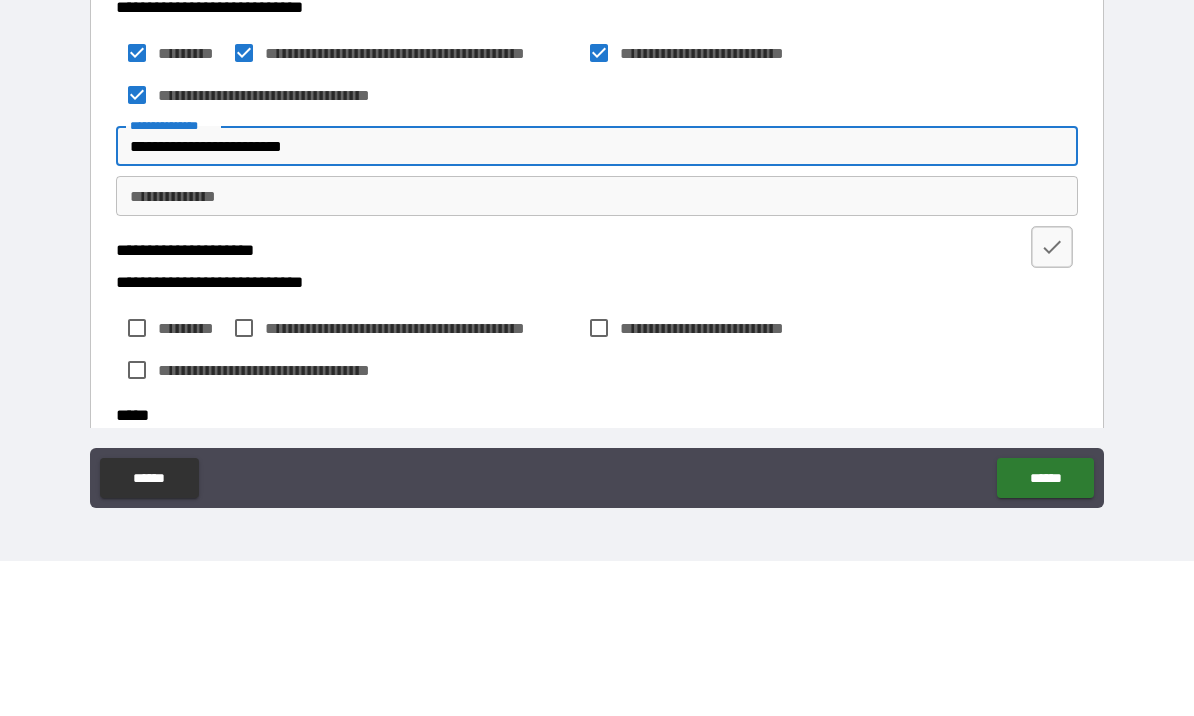 type on "**********" 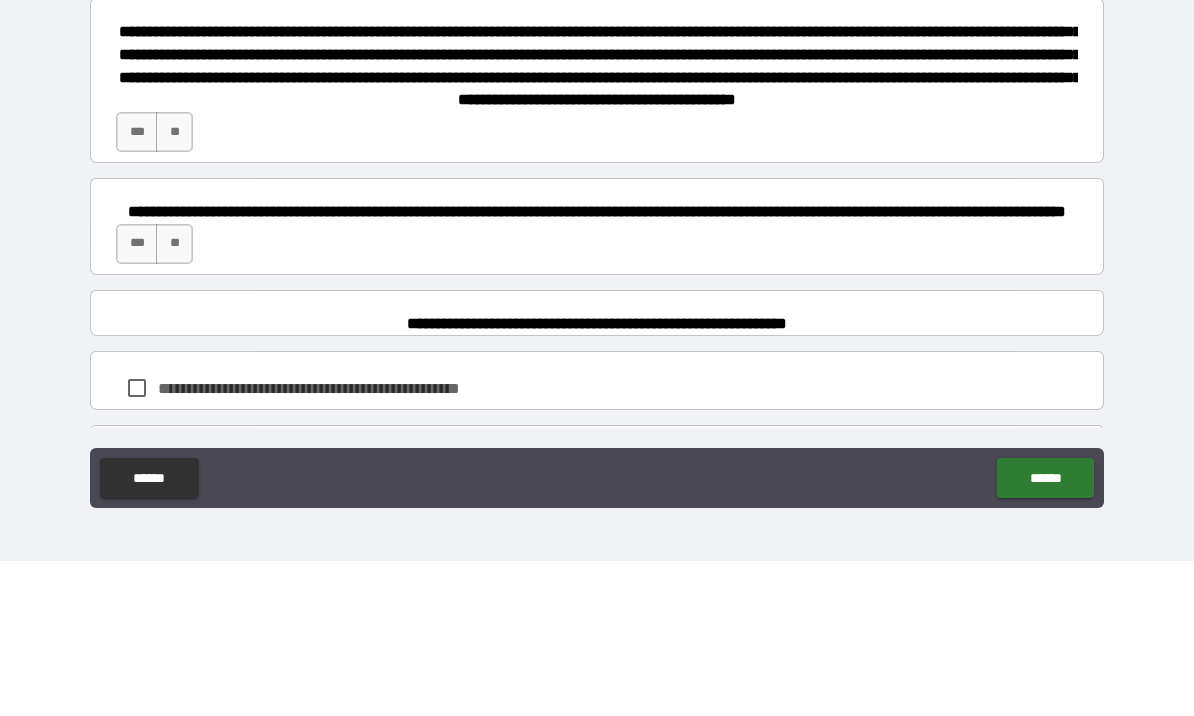 scroll, scrollTop: 1104, scrollLeft: 0, axis: vertical 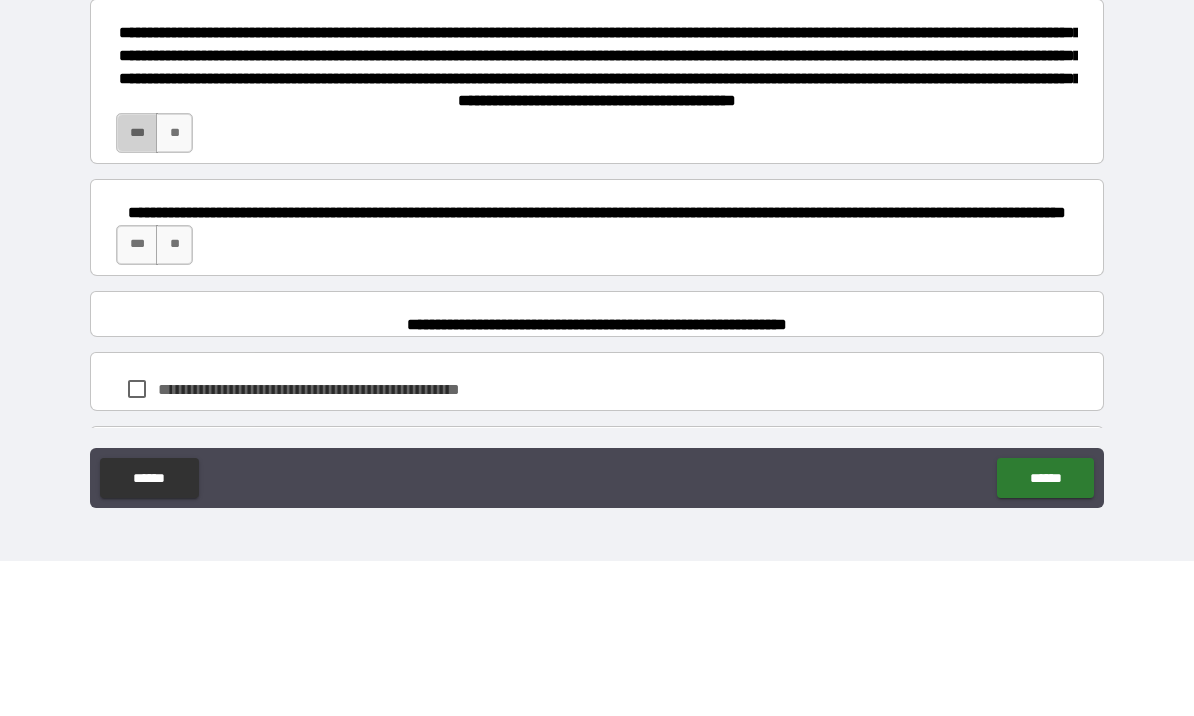 type on "**********" 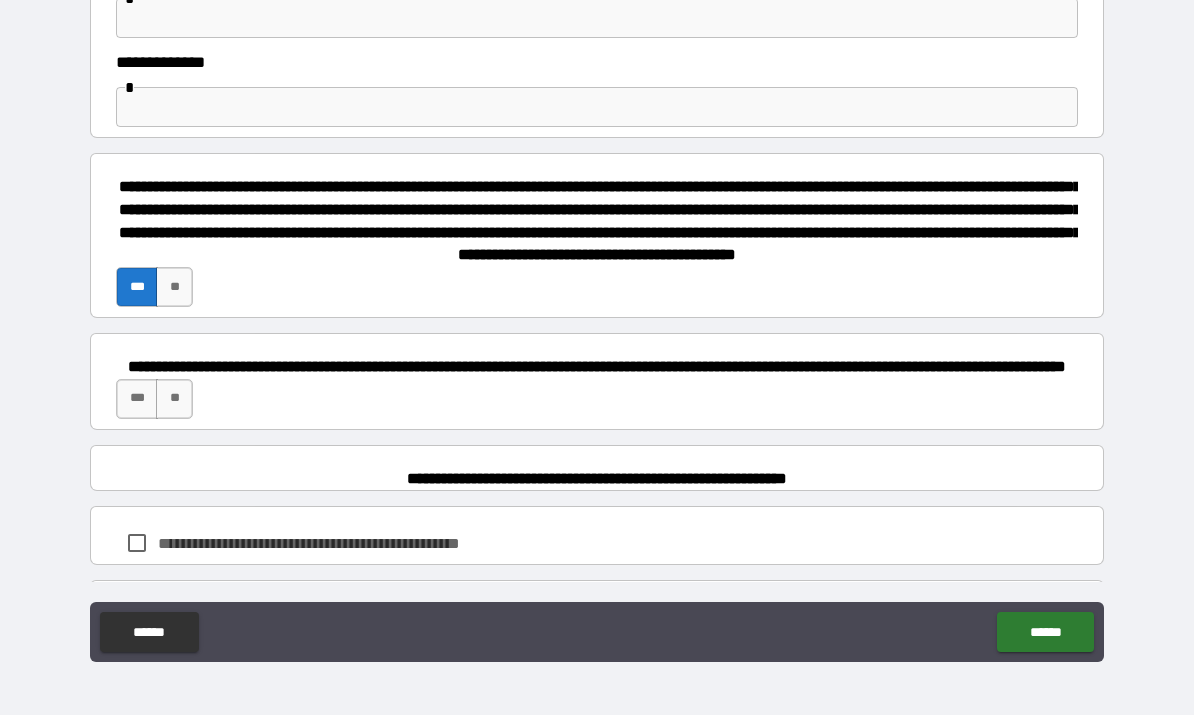click on "***" at bounding box center [137, 400] 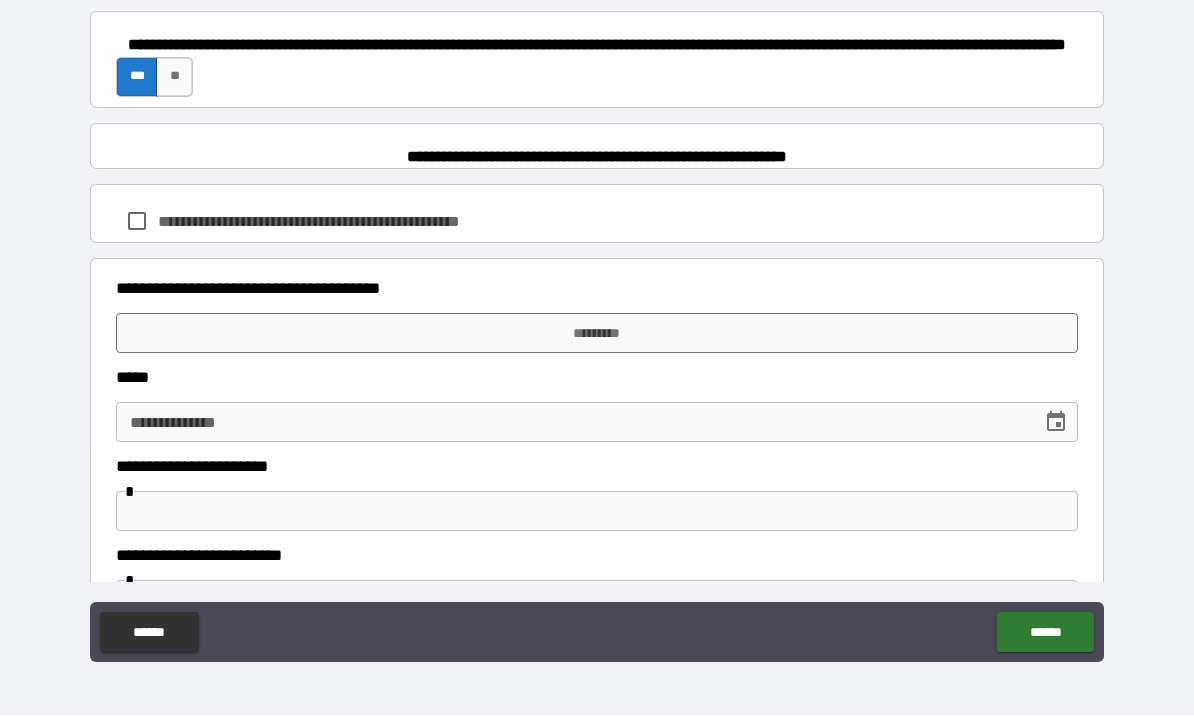 scroll, scrollTop: 1427, scrollLeft: 0, axis: vertical 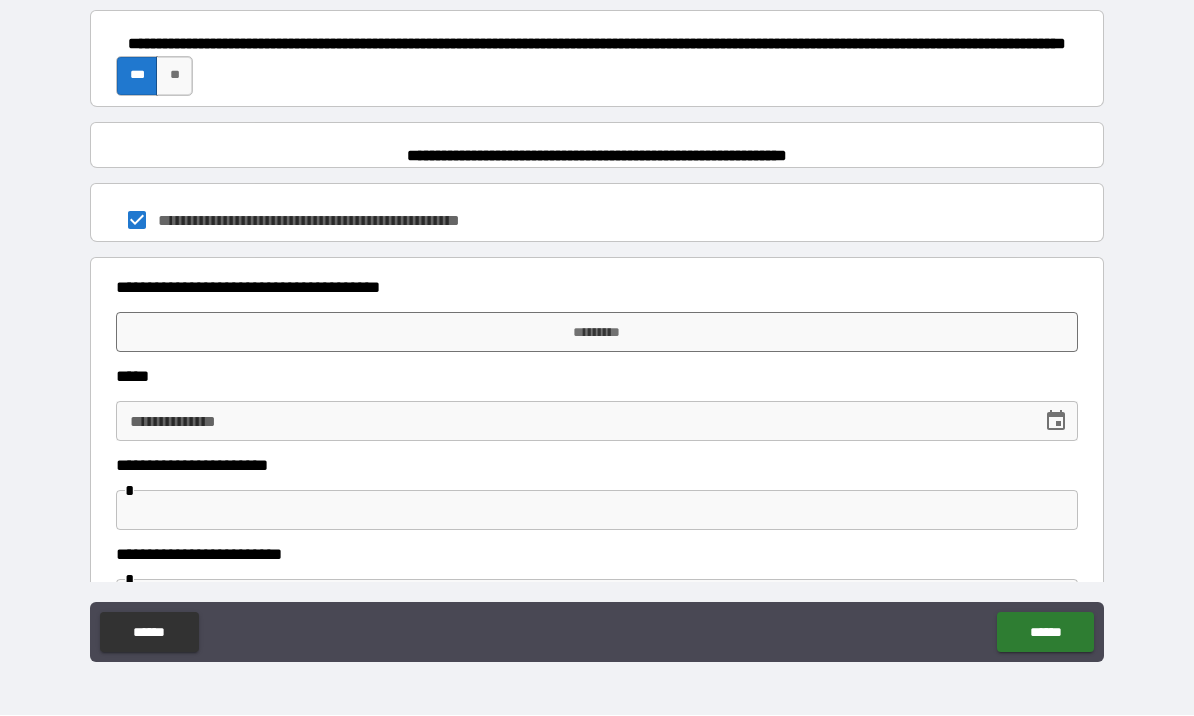 click on "*********" at bounding box center (597, 333) 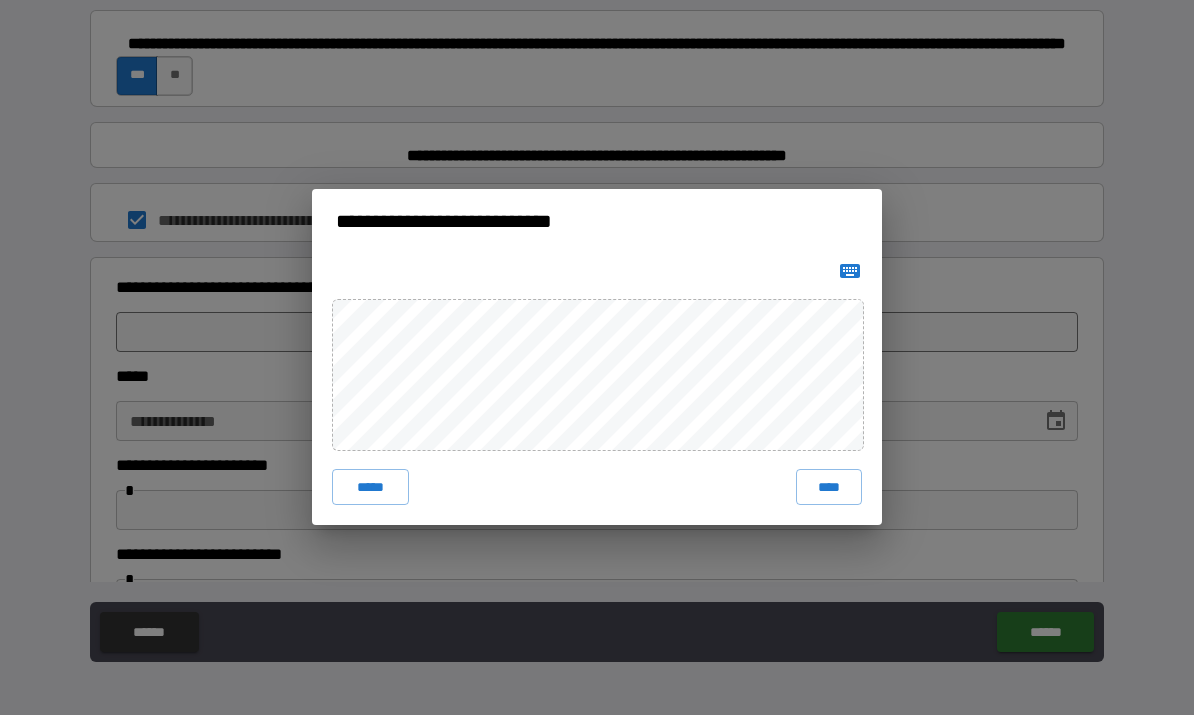 click on "*****" at bounding box center [370, 488] 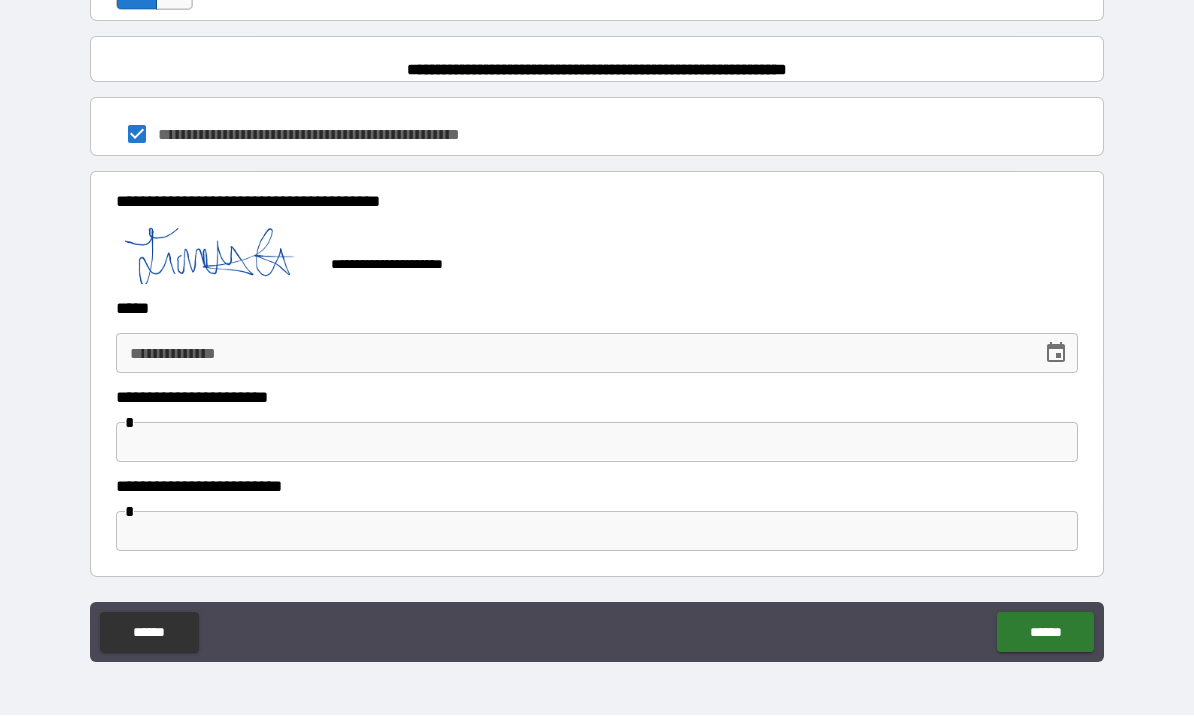 scroll, scrollTop: 1528, scrollLeft: 0, axis: vertical 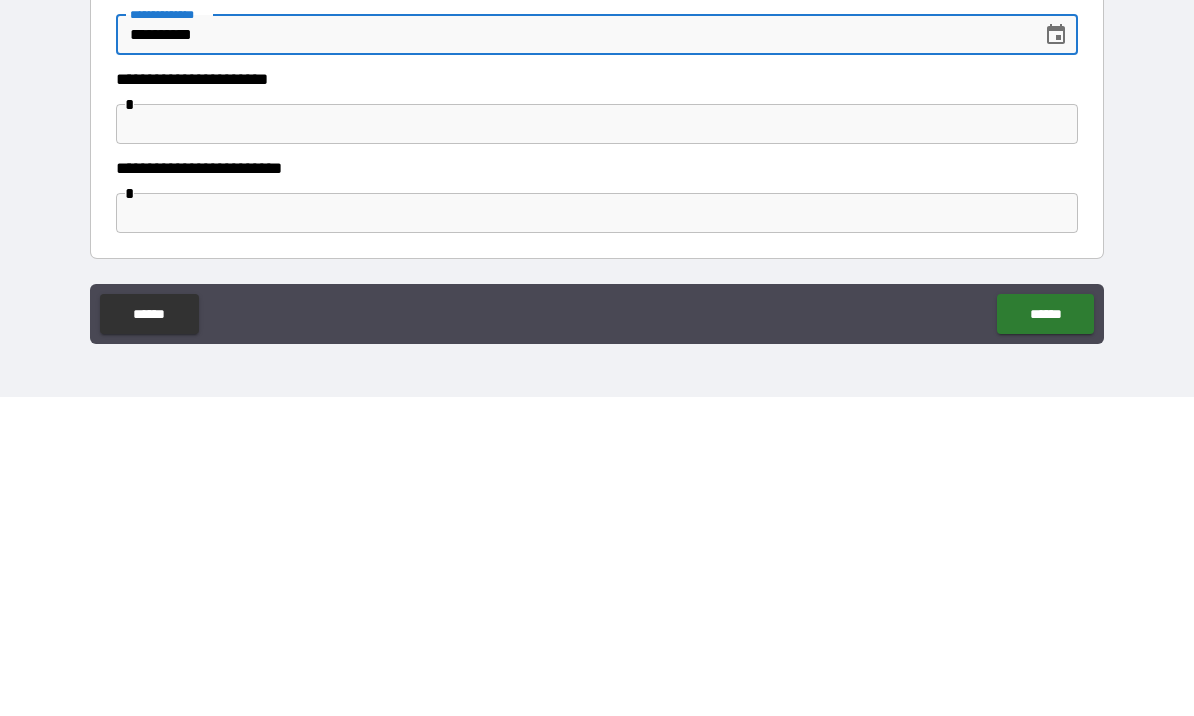 type on "**********" 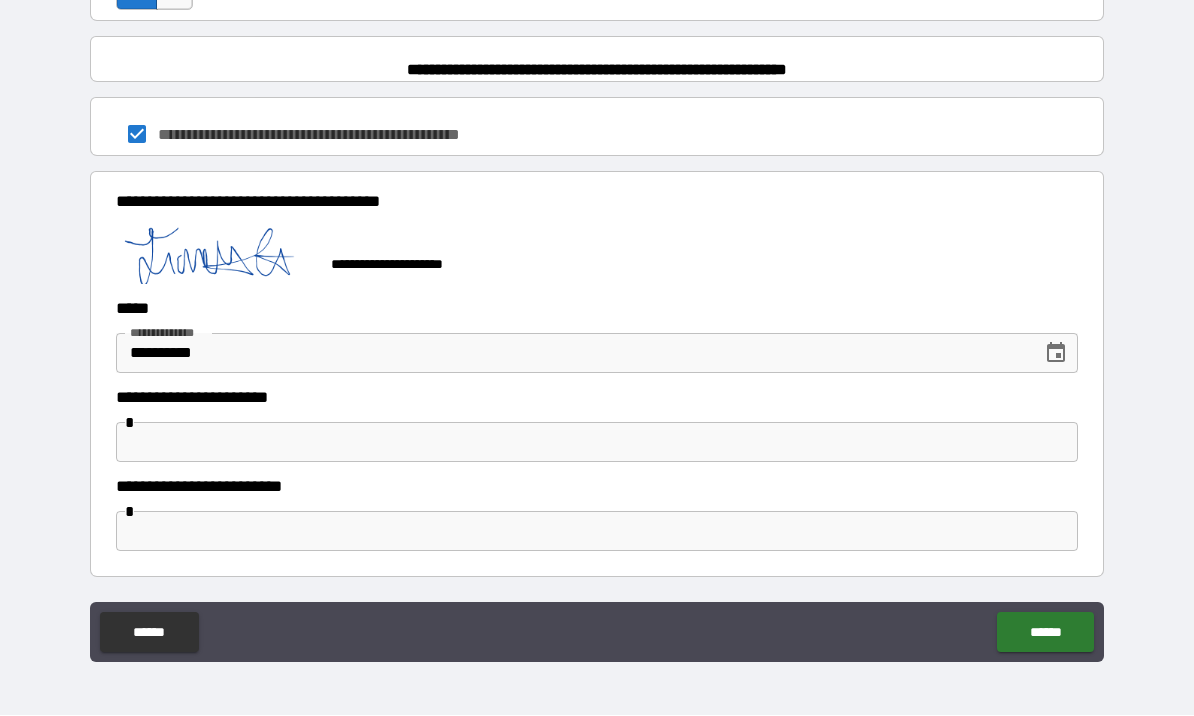 click on "******" at bounding box center [1045, 633] 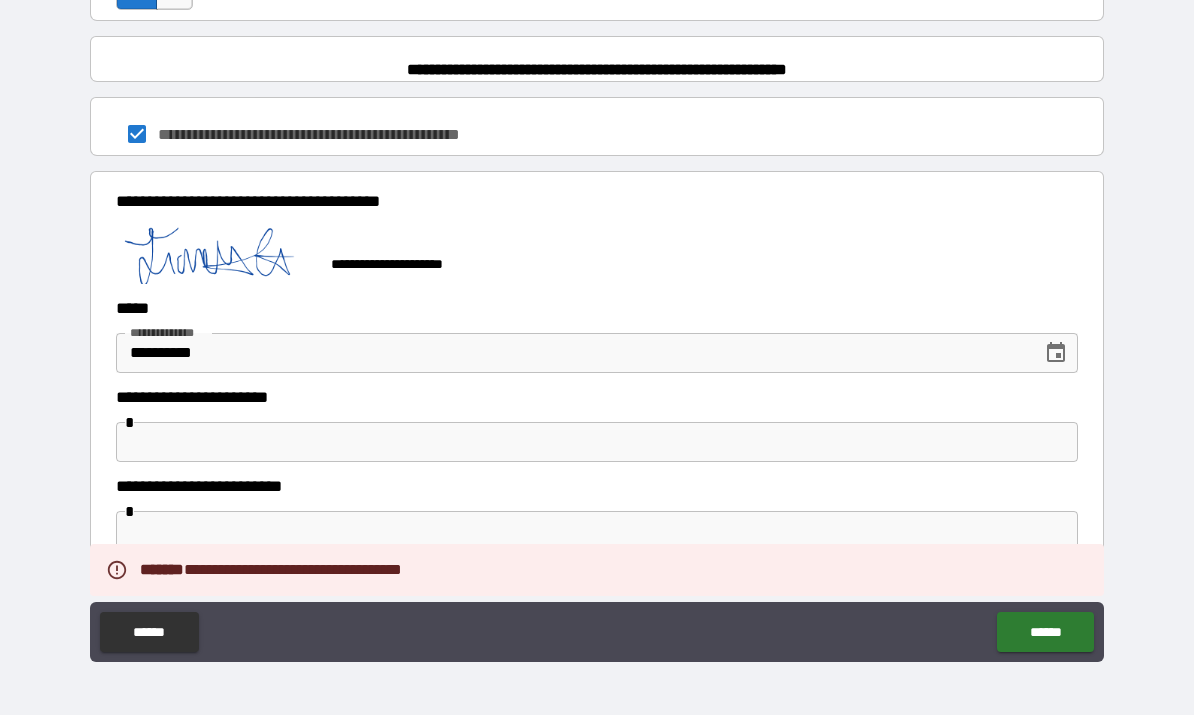 scroll, scrollTop: 1528, scrollLeft: 0, axis: vertical 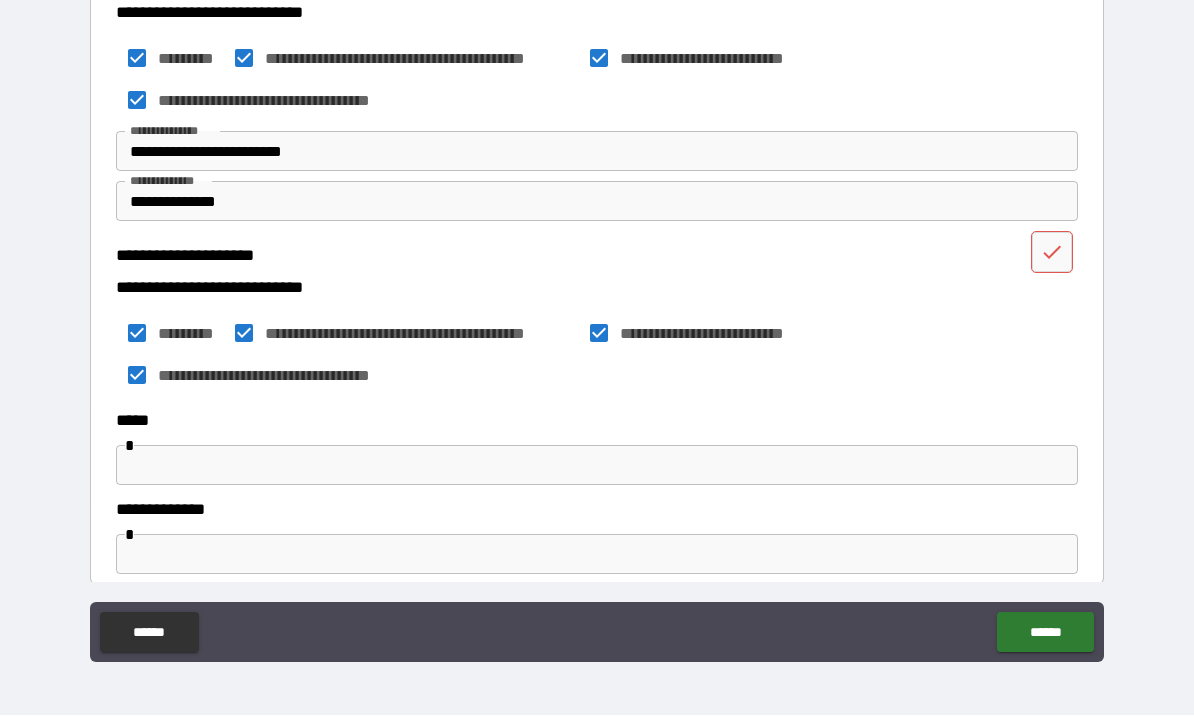 click on "******" at bounding box center (1045, 633) 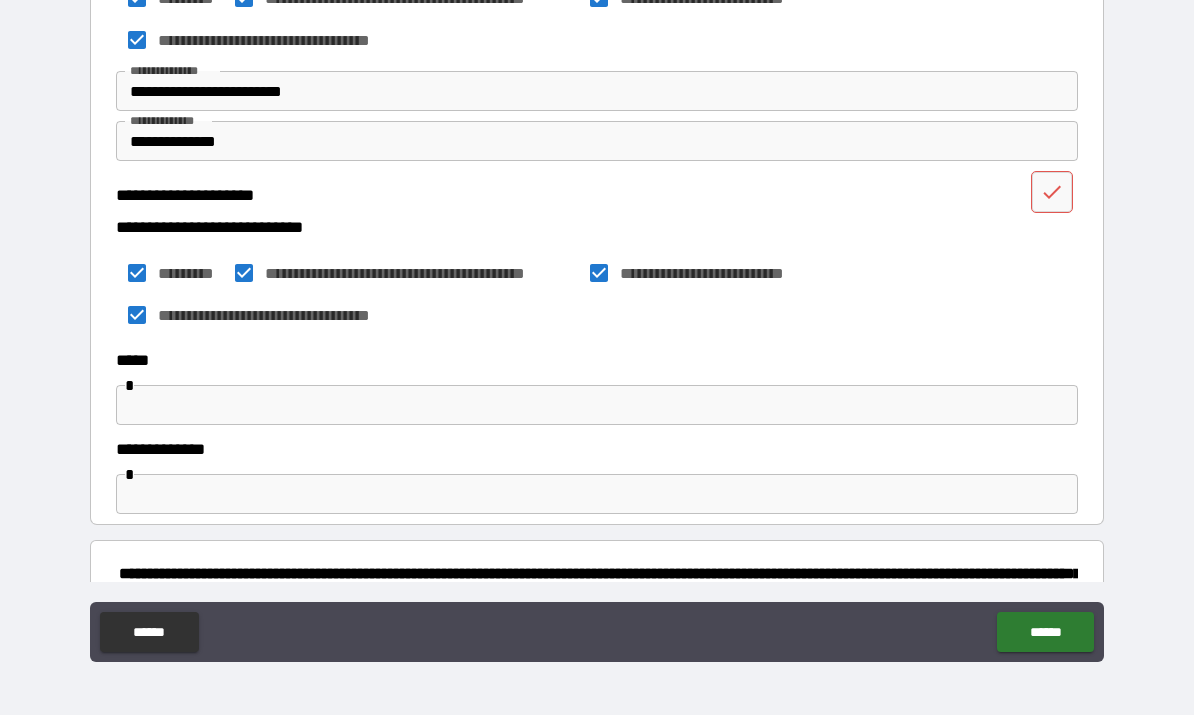 scroll, scrollTop: 724, scrollLeft: 0, axis: vertical 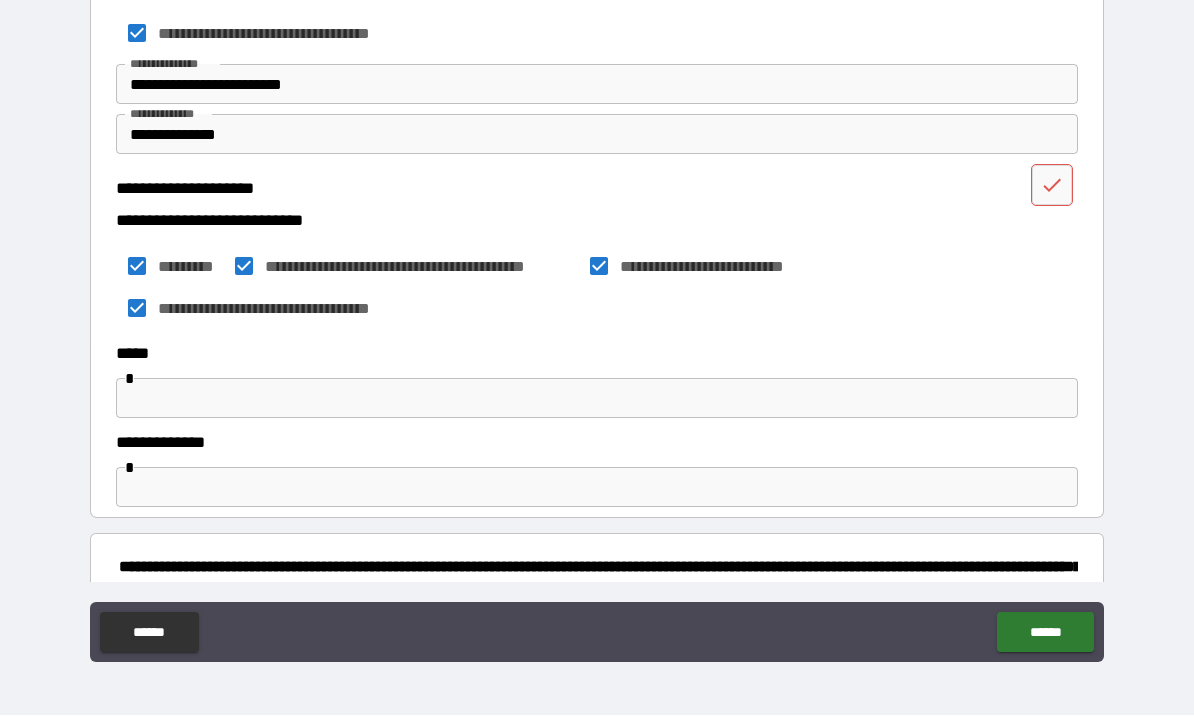 click at bounding box center (597, 399) 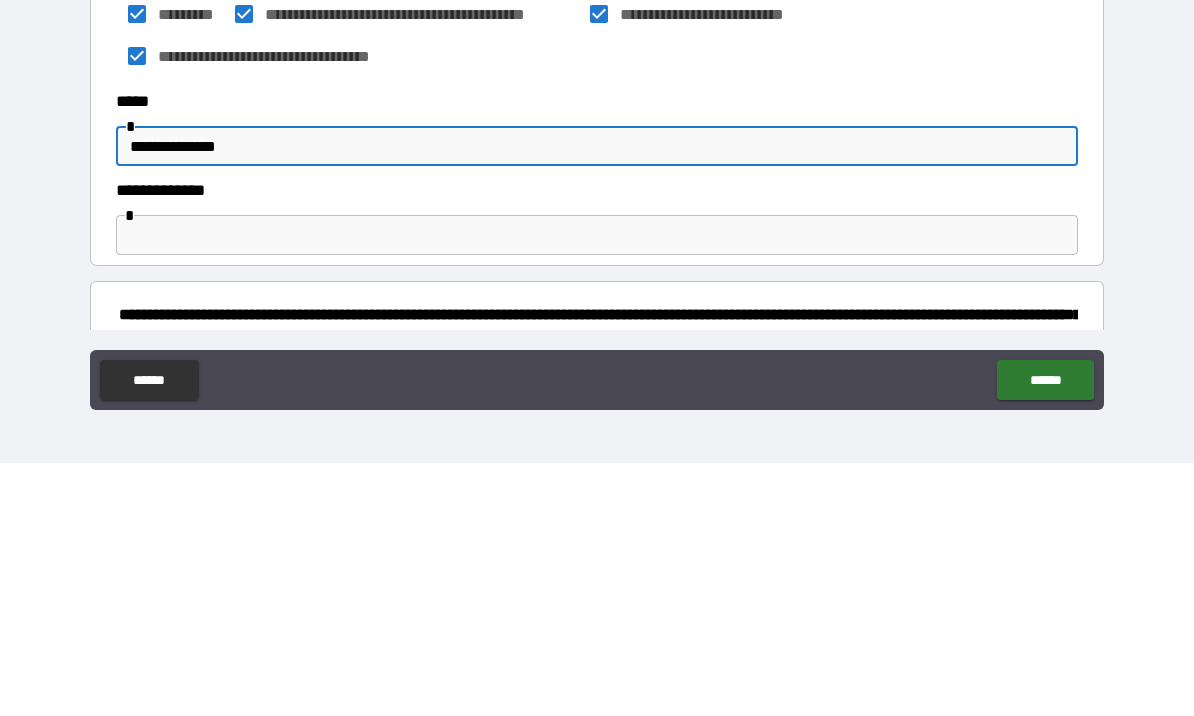 type on "**********" 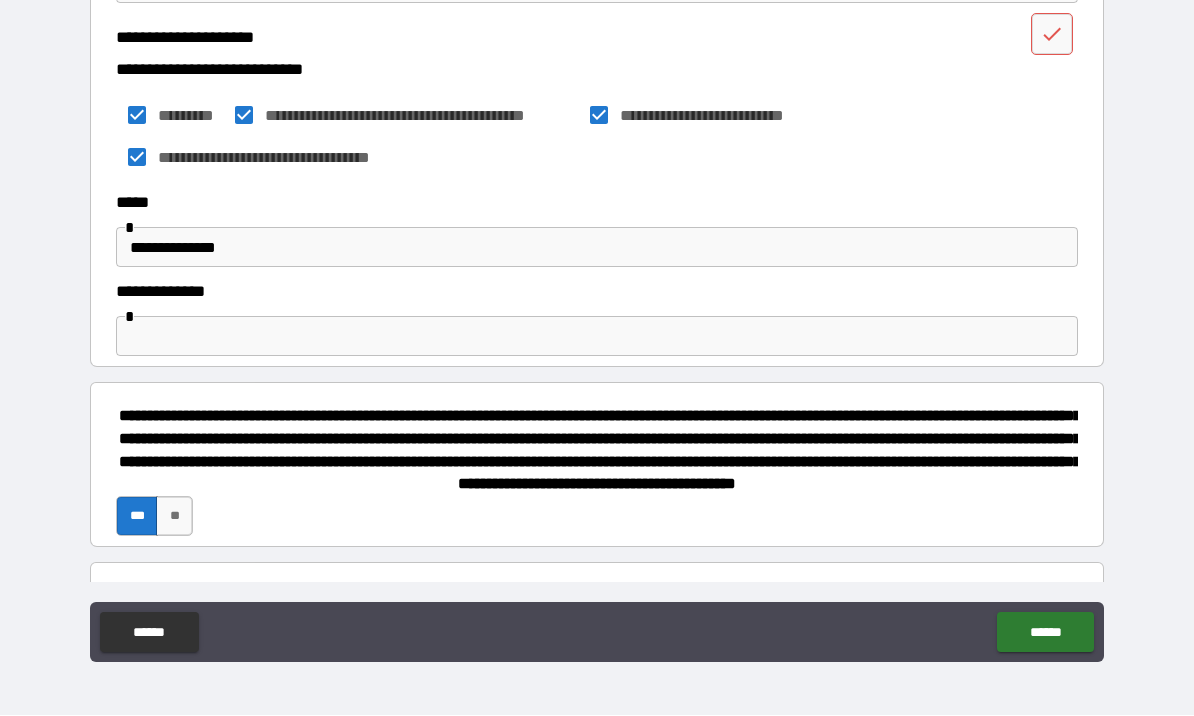 scroll, scrollTop: 876, scrollLeft: 0, axis: vertical 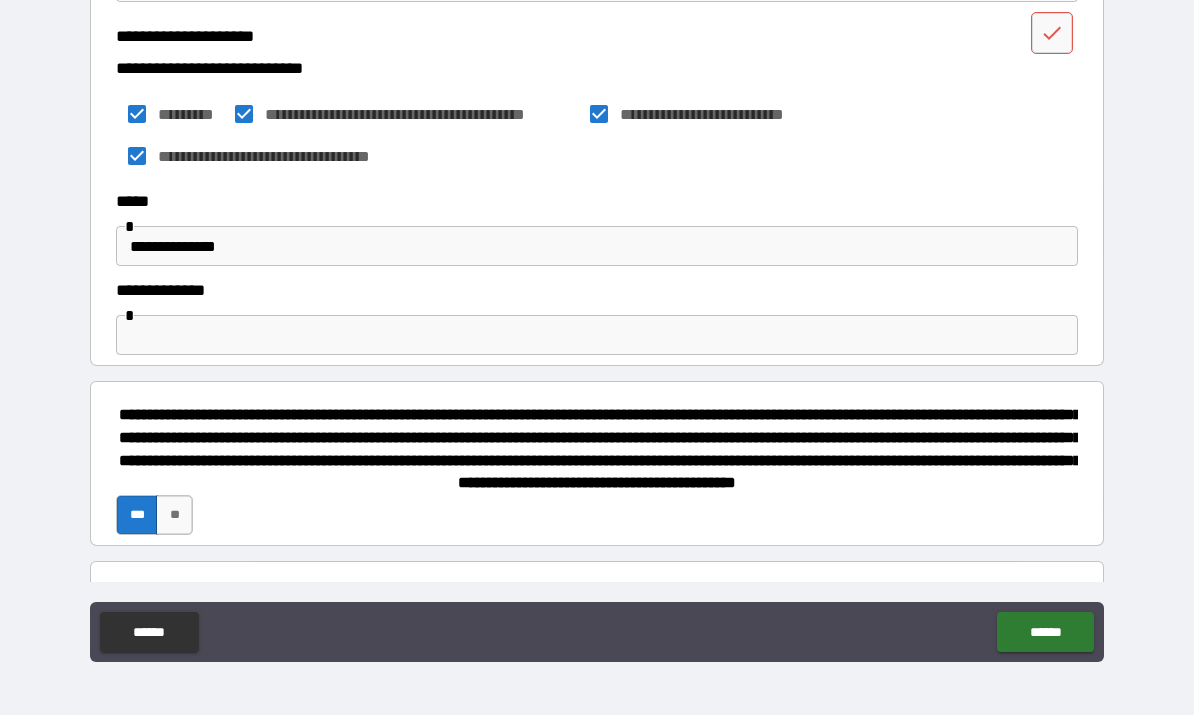click on "**********" at bounding box center (597, 283) 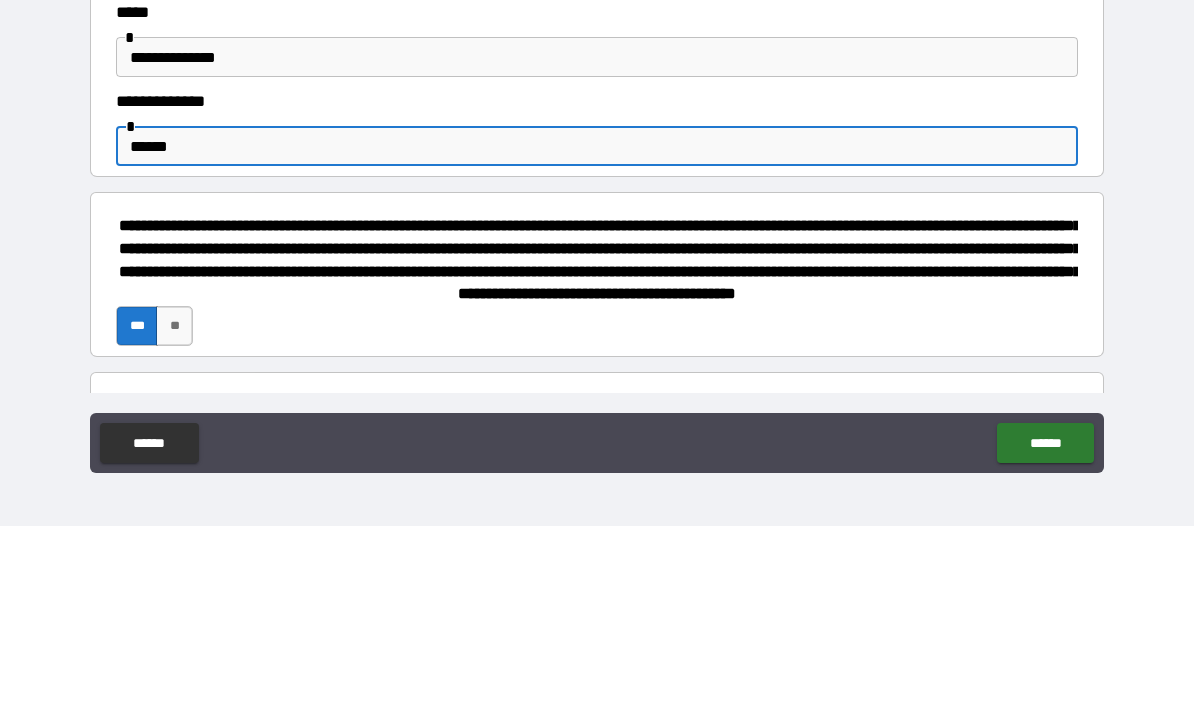 type on "******" 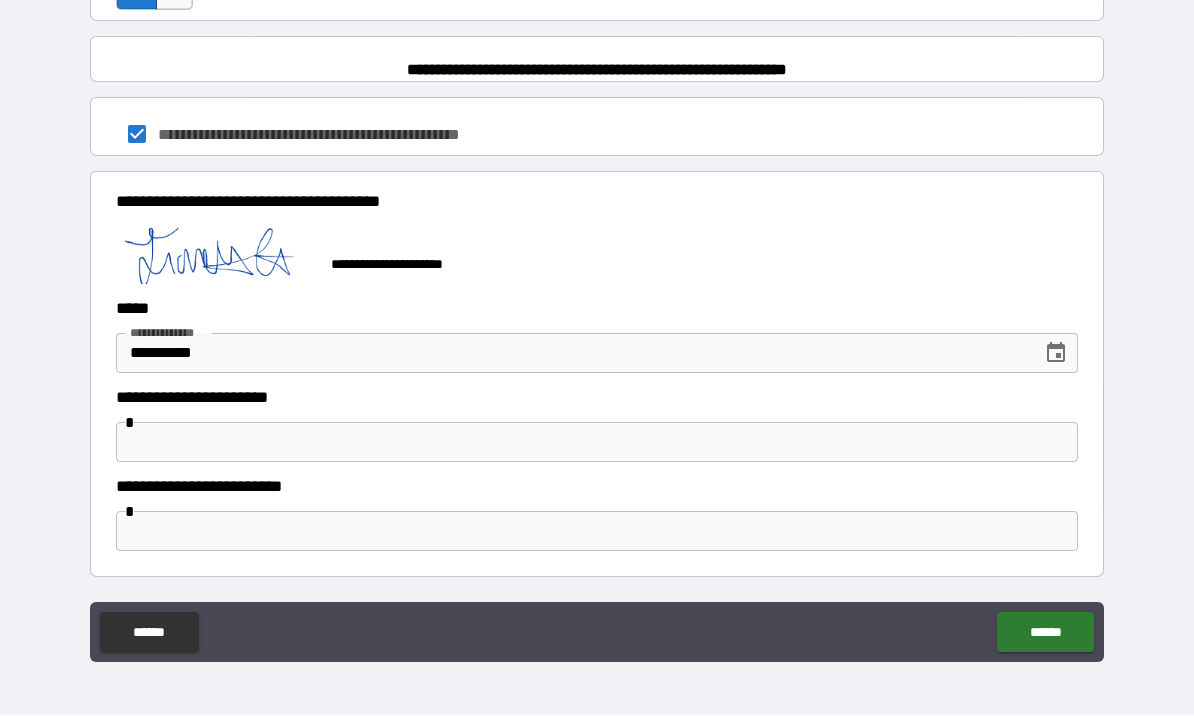 click on "******" at bounding box center (1045, 633) 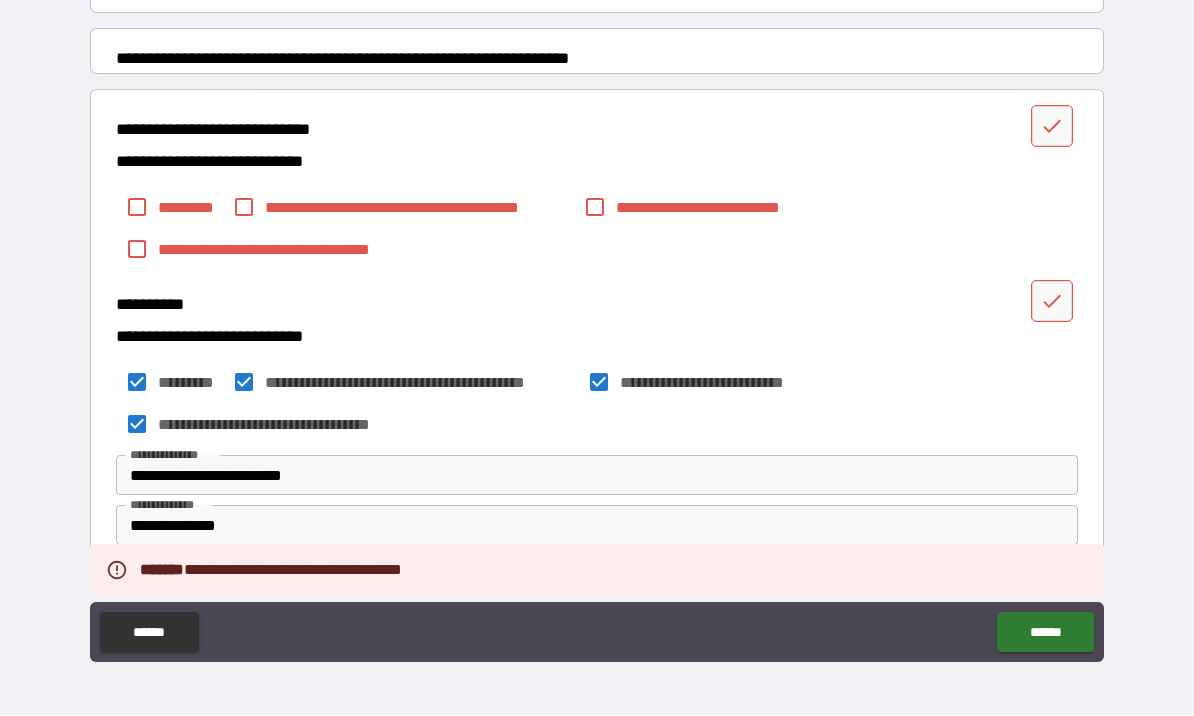 scroll, scrollTop: 328, scrollLeft: 0, axis: vertical 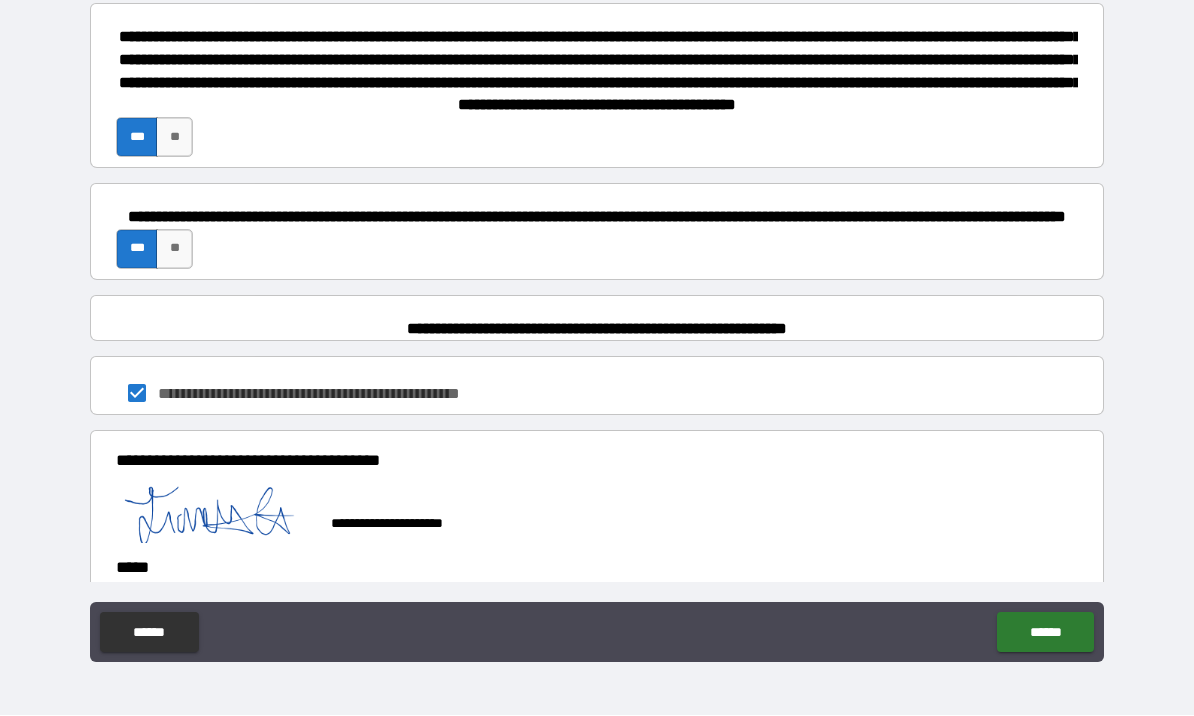 click on "******" at bounding box center (1045, 633) 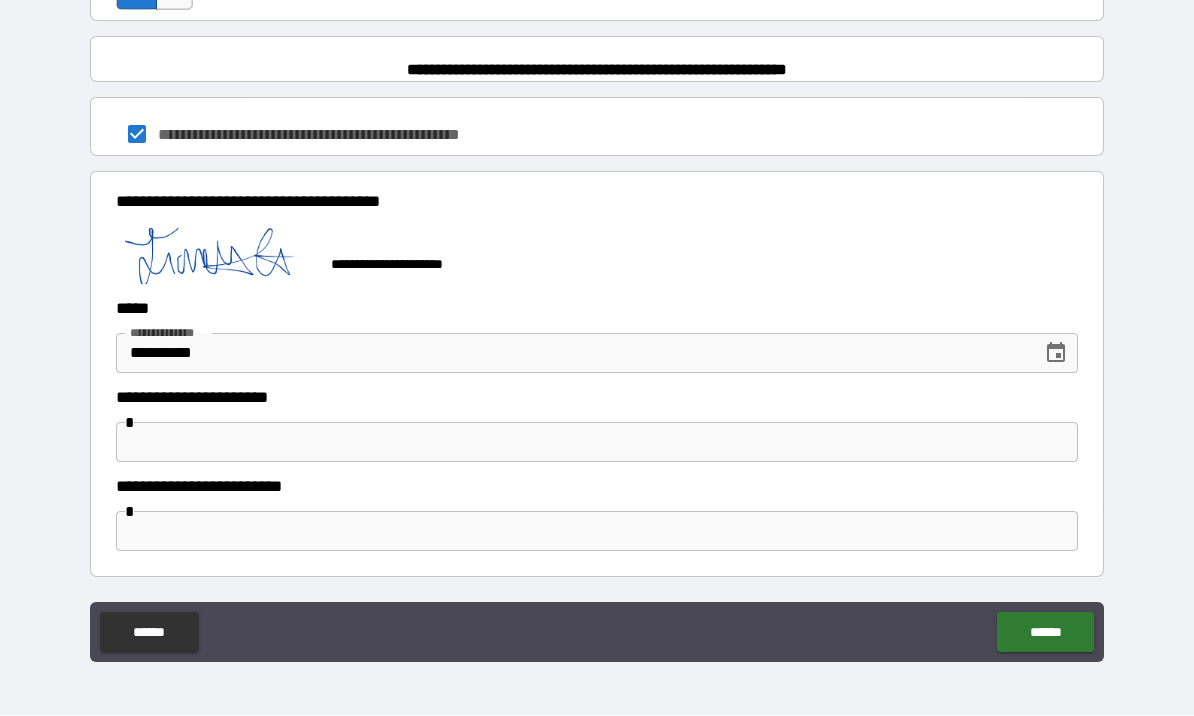 scroll, scrollTop: 1528, scrollLeft: 0, axis: vertical 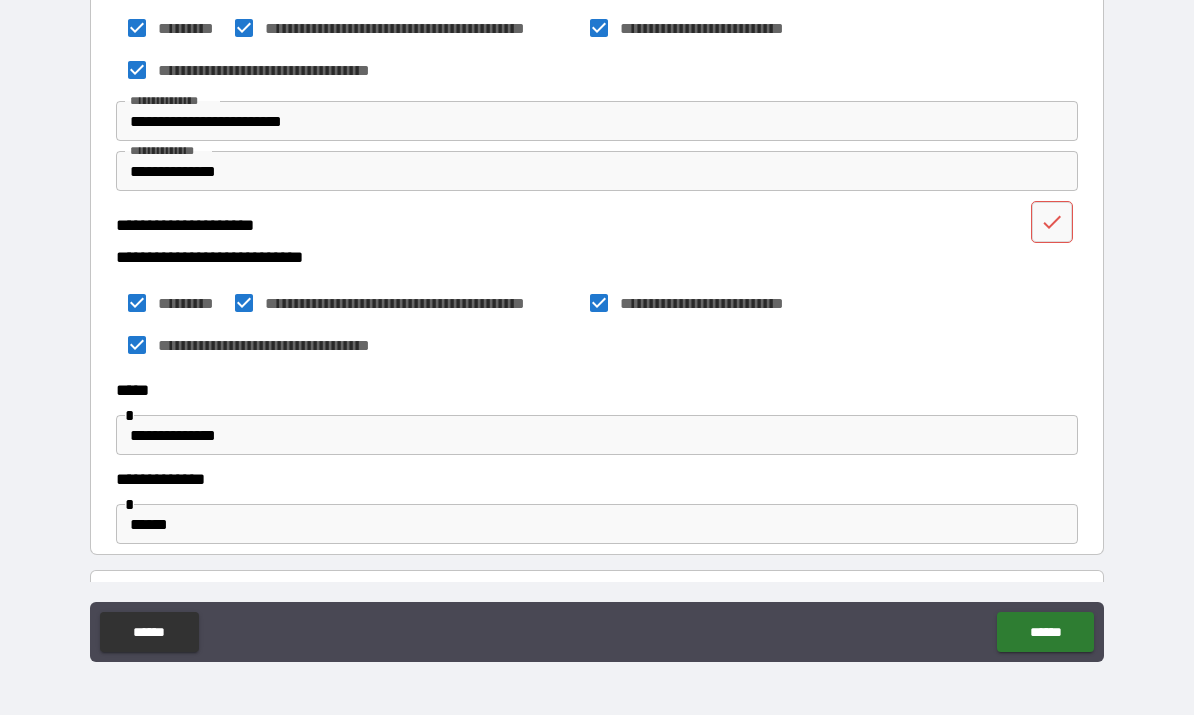 click on "**********" at bounding box center [597, 436] 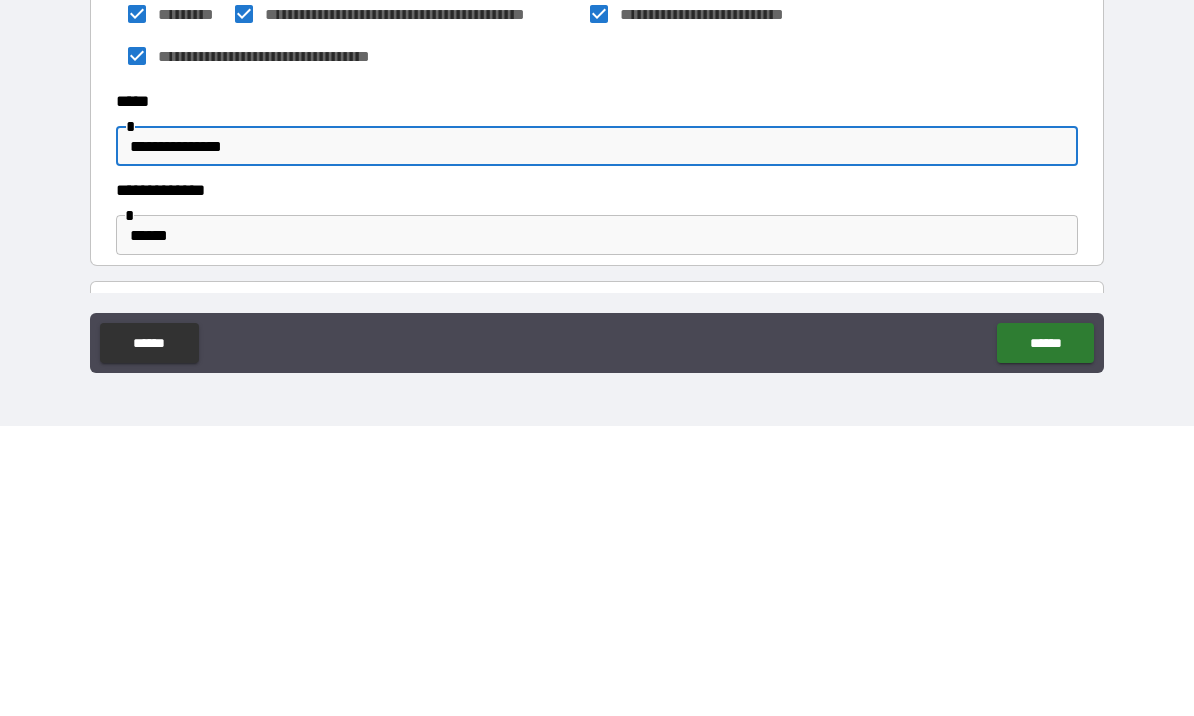 click on "**********" at bounding box center [597, 436] 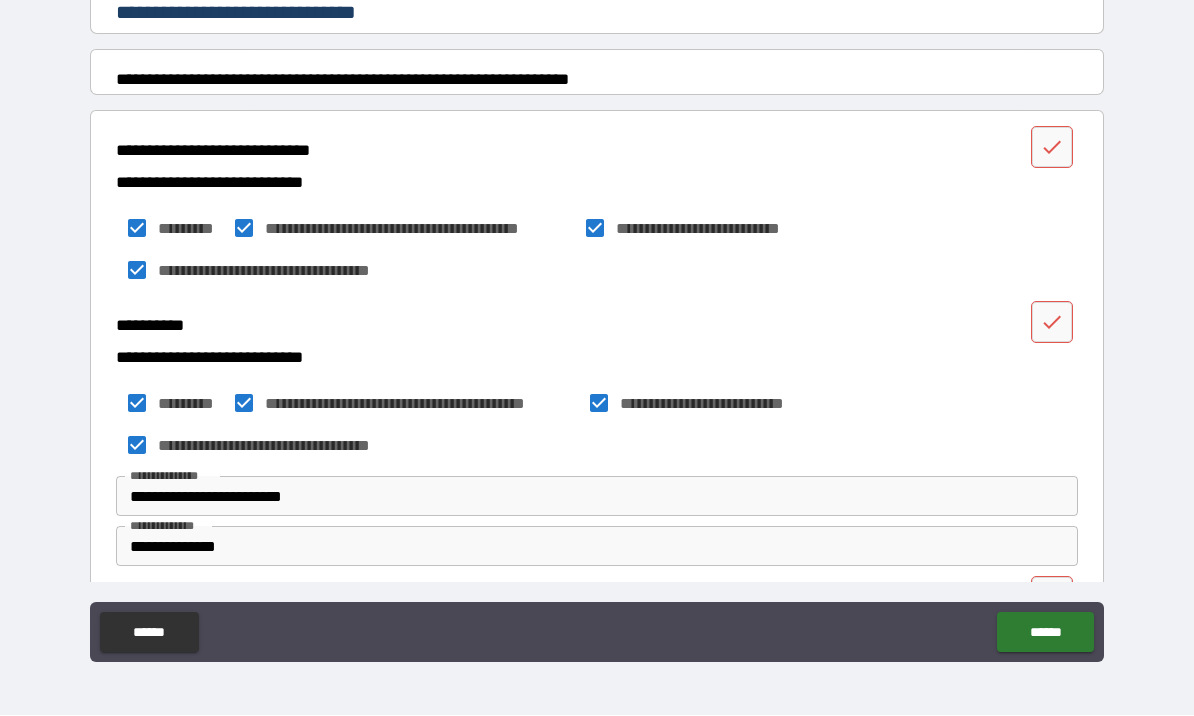 scroll, scrollTop: 317, scrollLeft: 0, axis: vertical 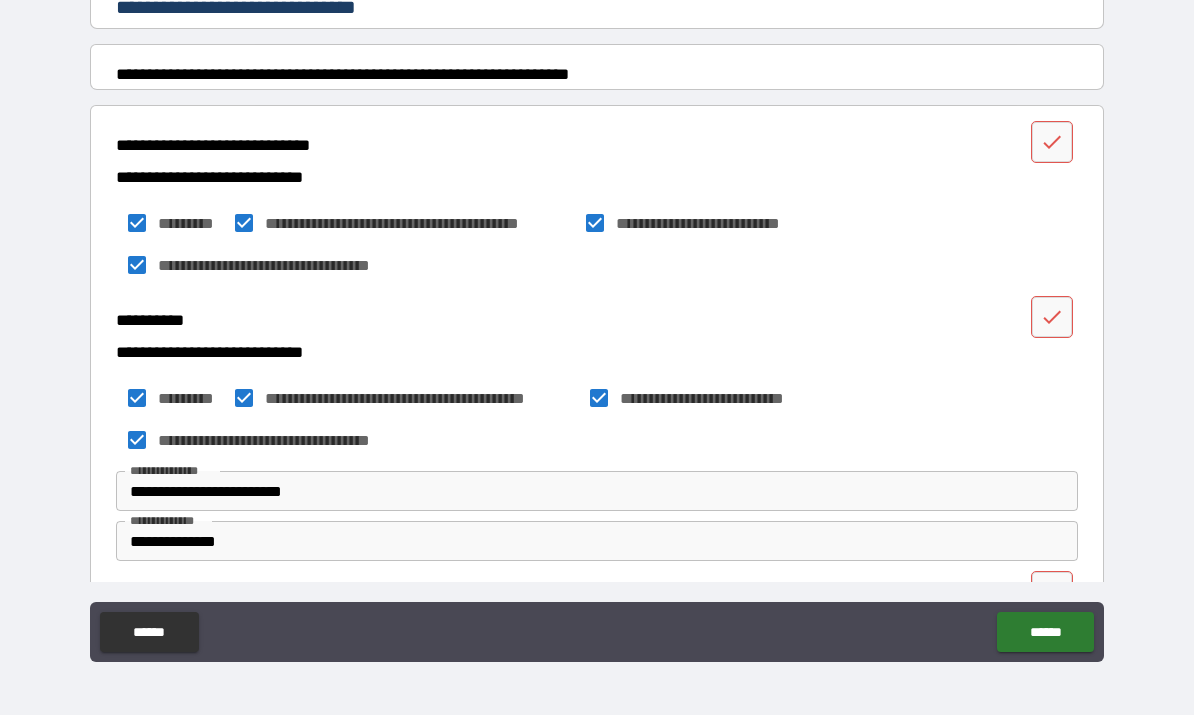 click at bounding box center (1052, 143) 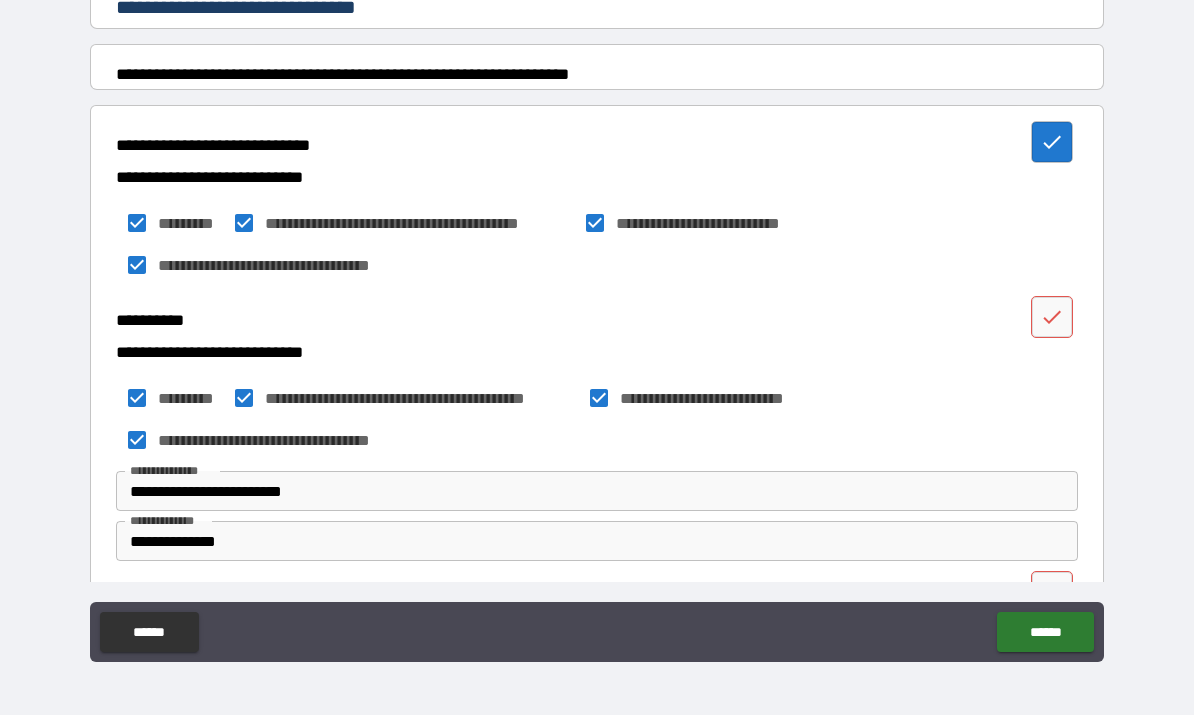 click at bounding box center (1052, 318) 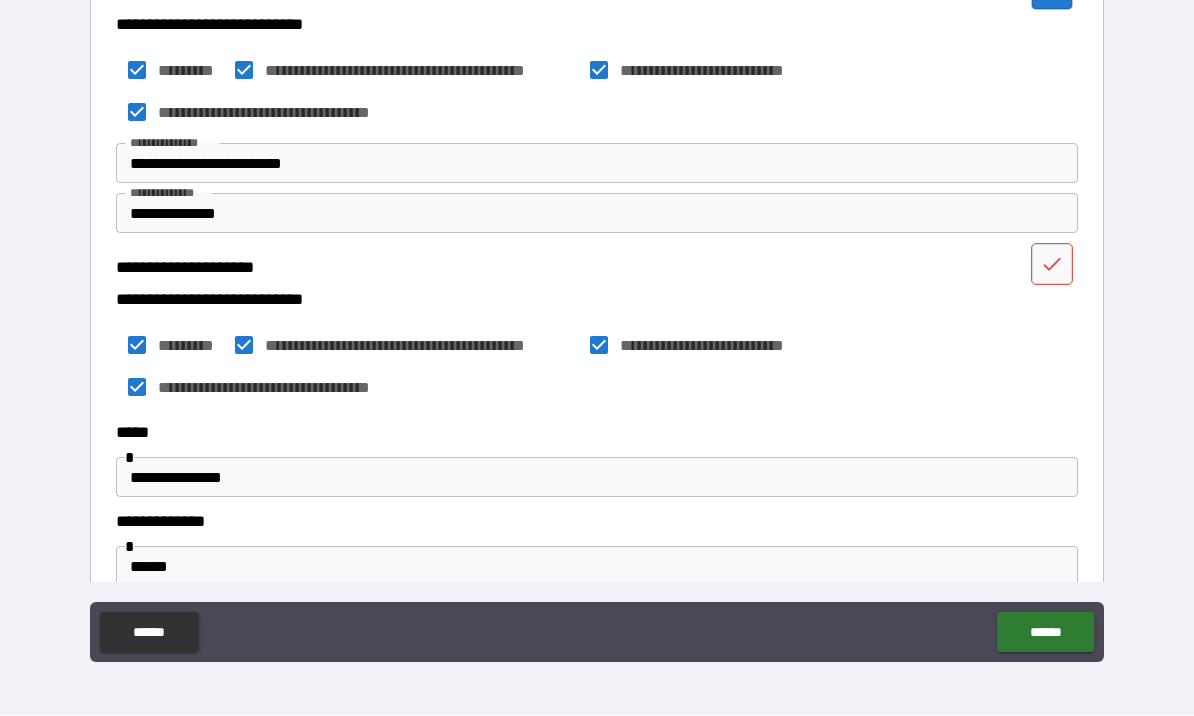 click 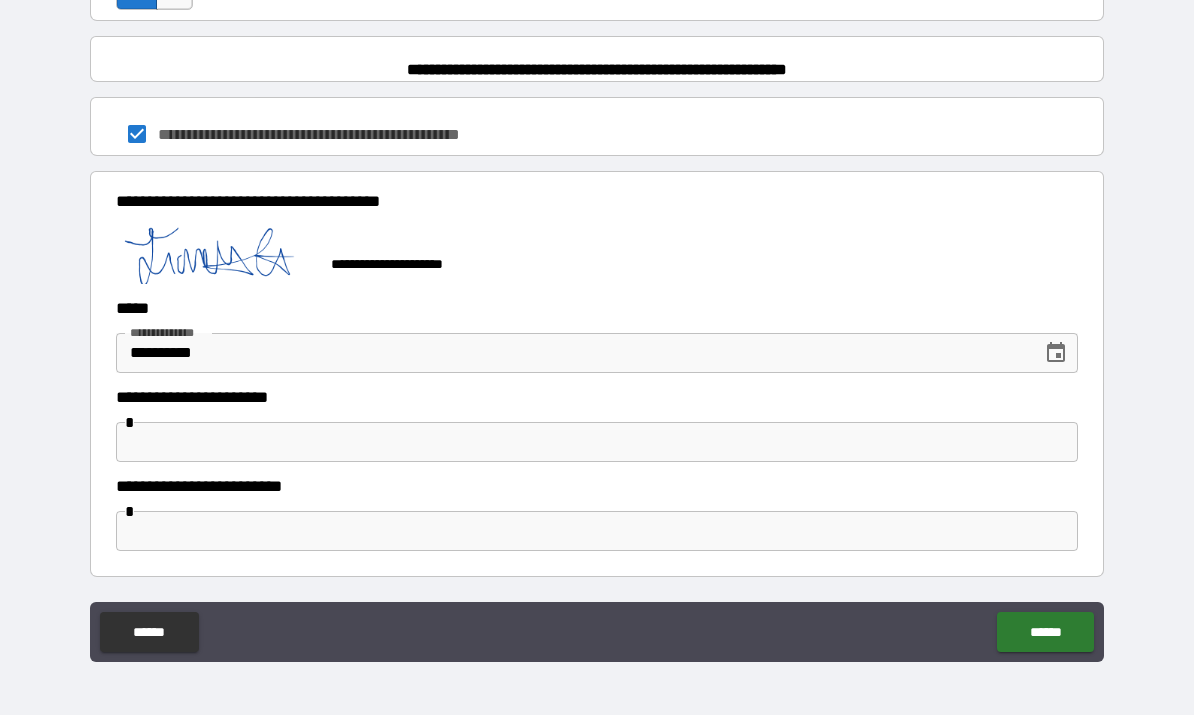 scroll, scrollTop: 1571, scrollLeft: 0, axis: vertical 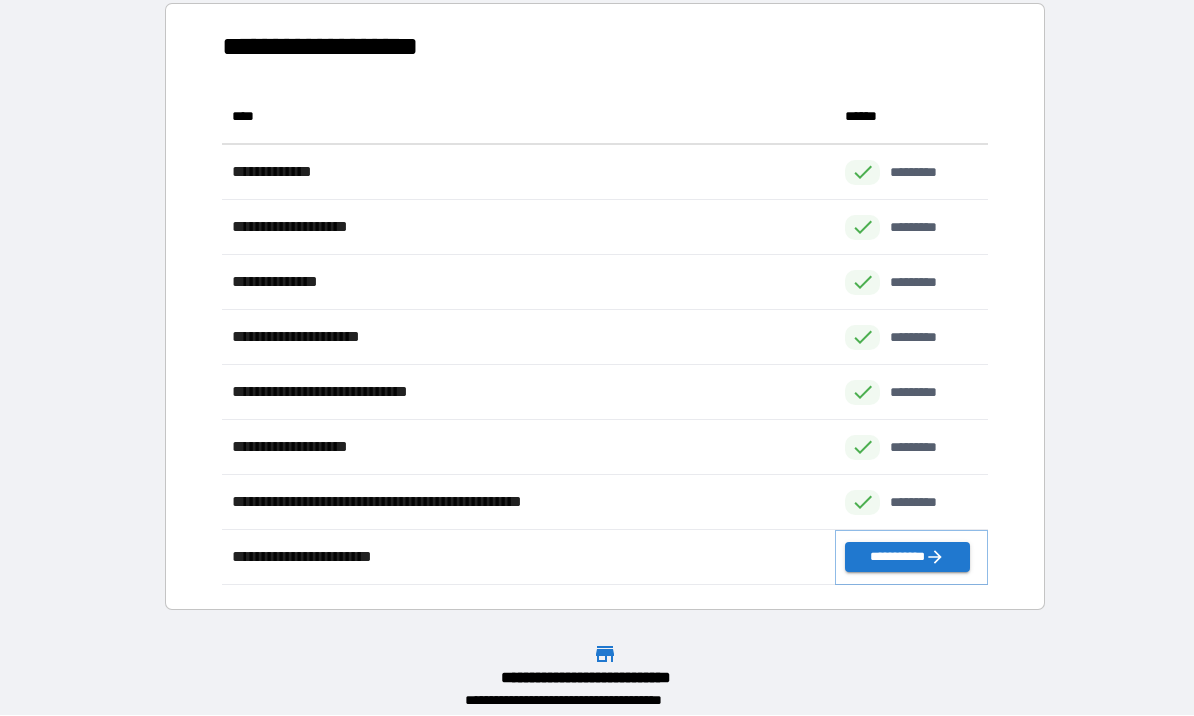 click on "**********" at bounding box center (907, 558) 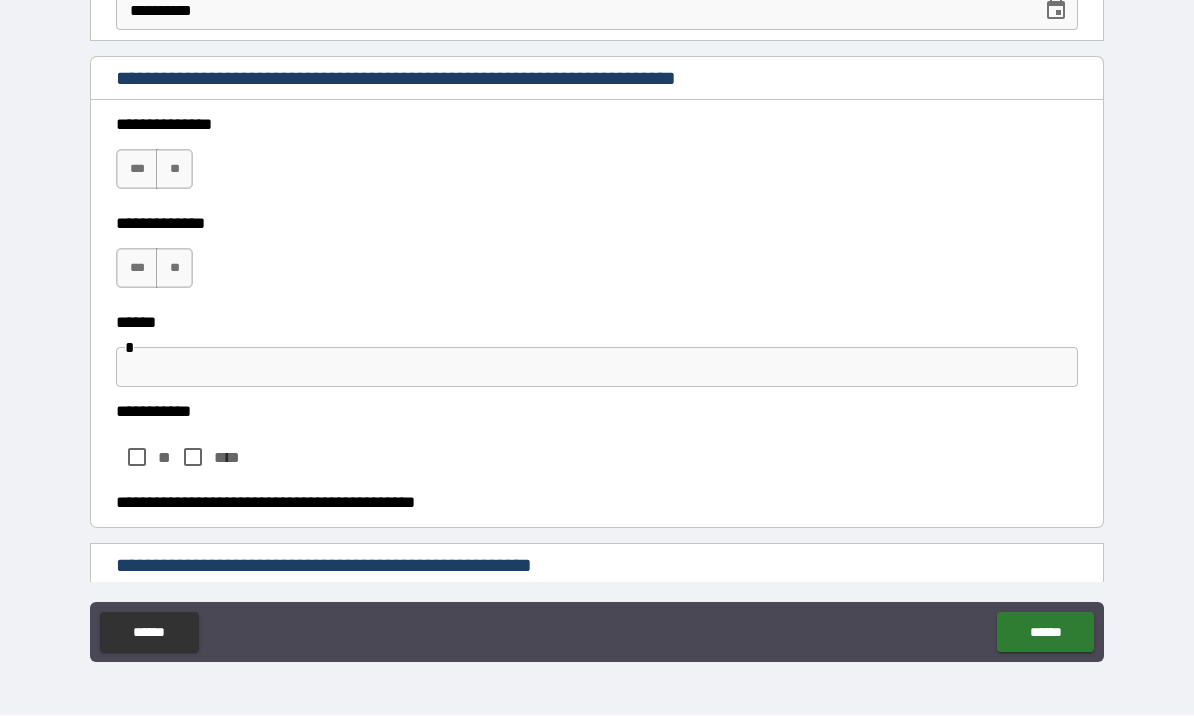 scroll, scrollTop: 172, scrollLeft: 0, axis: vertical 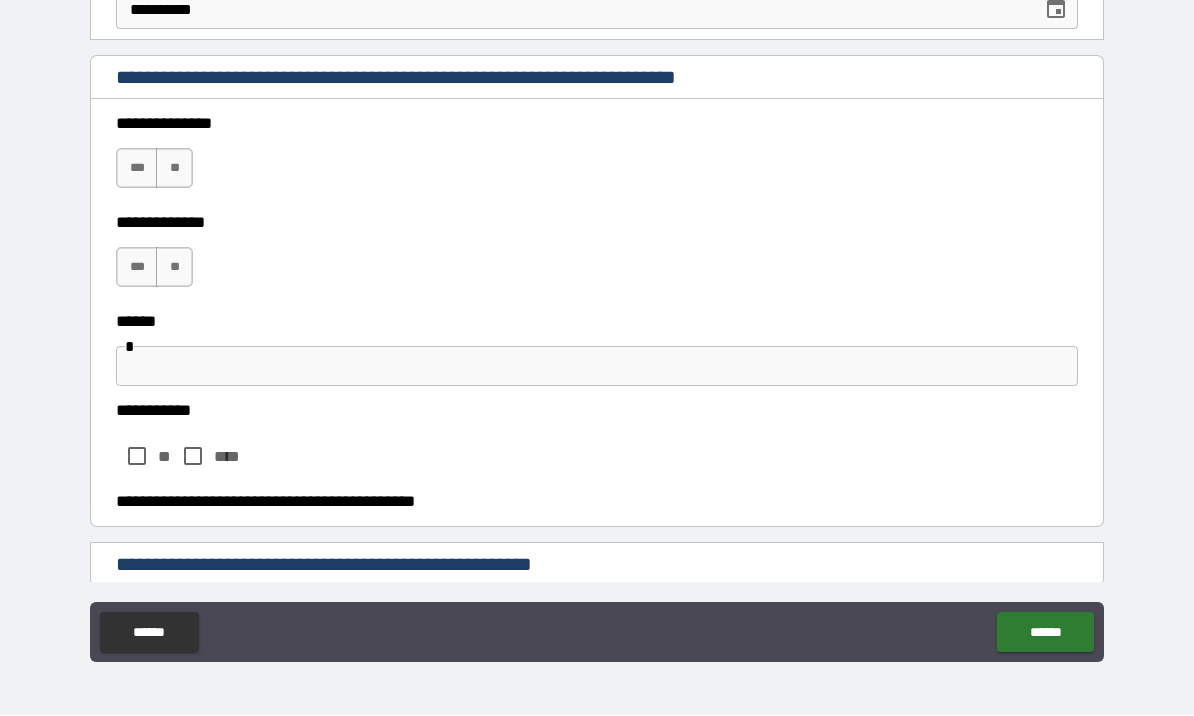 click on "***" at bounding box center (137, 169) 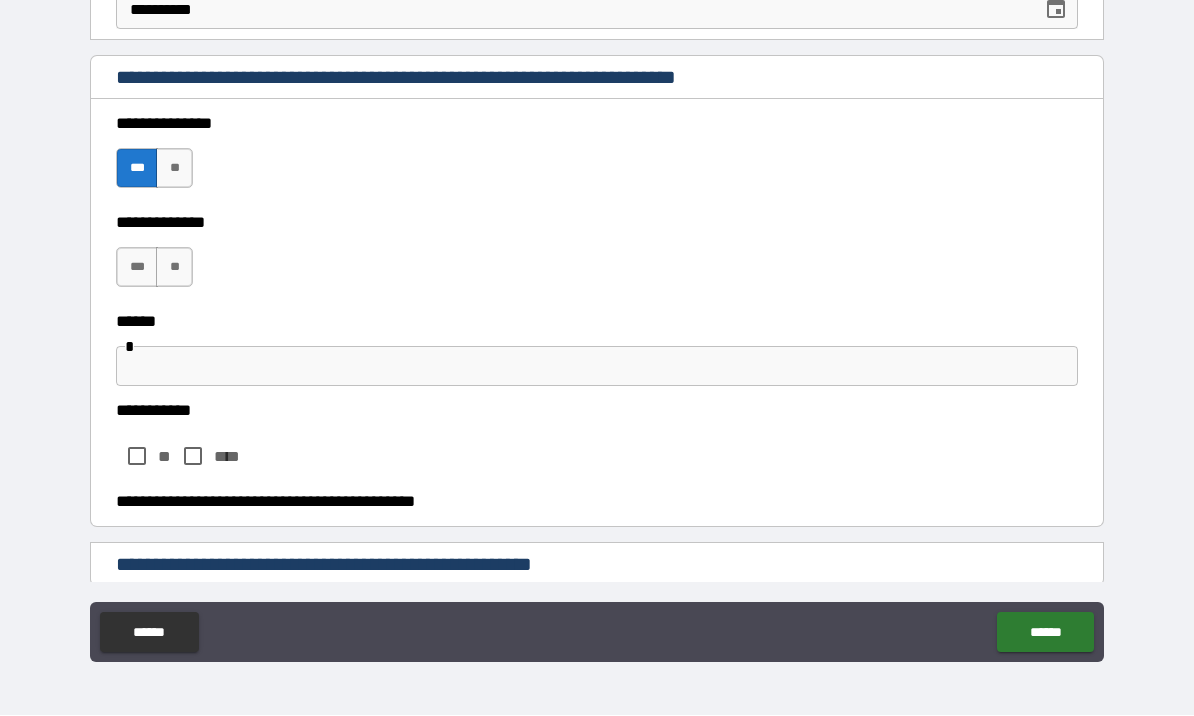 click on "**" at bounding box center [174, 169] 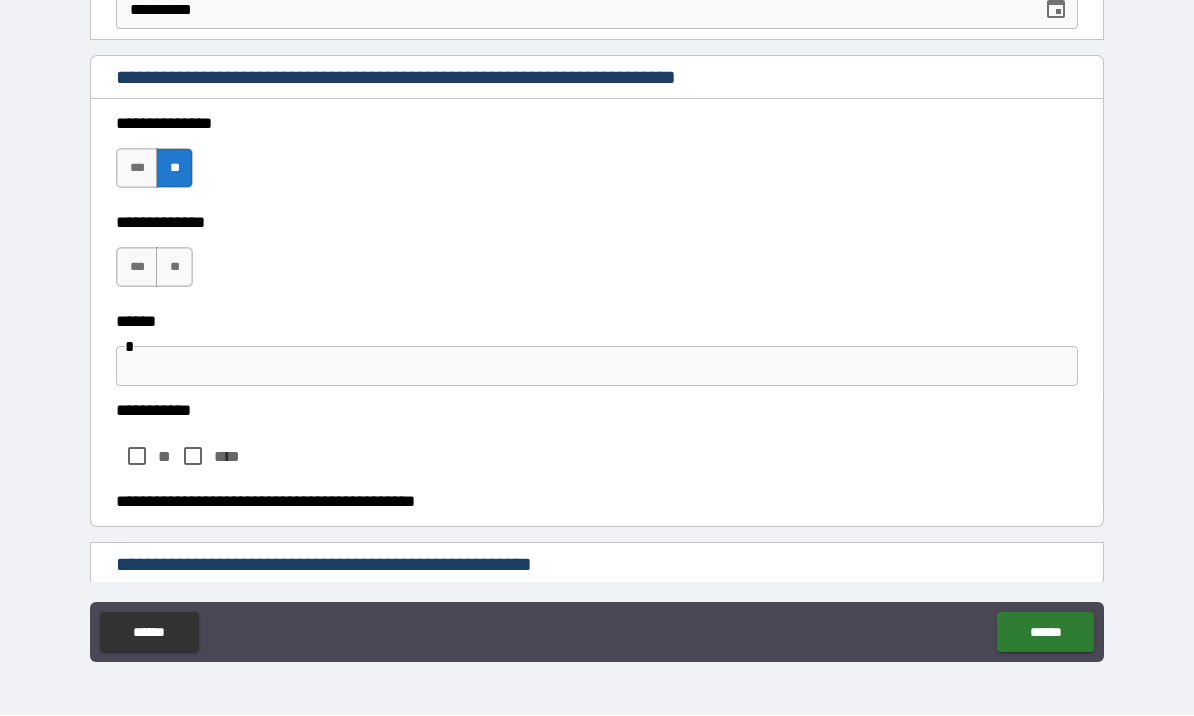 click on "**" at bounding box center (174, 268) 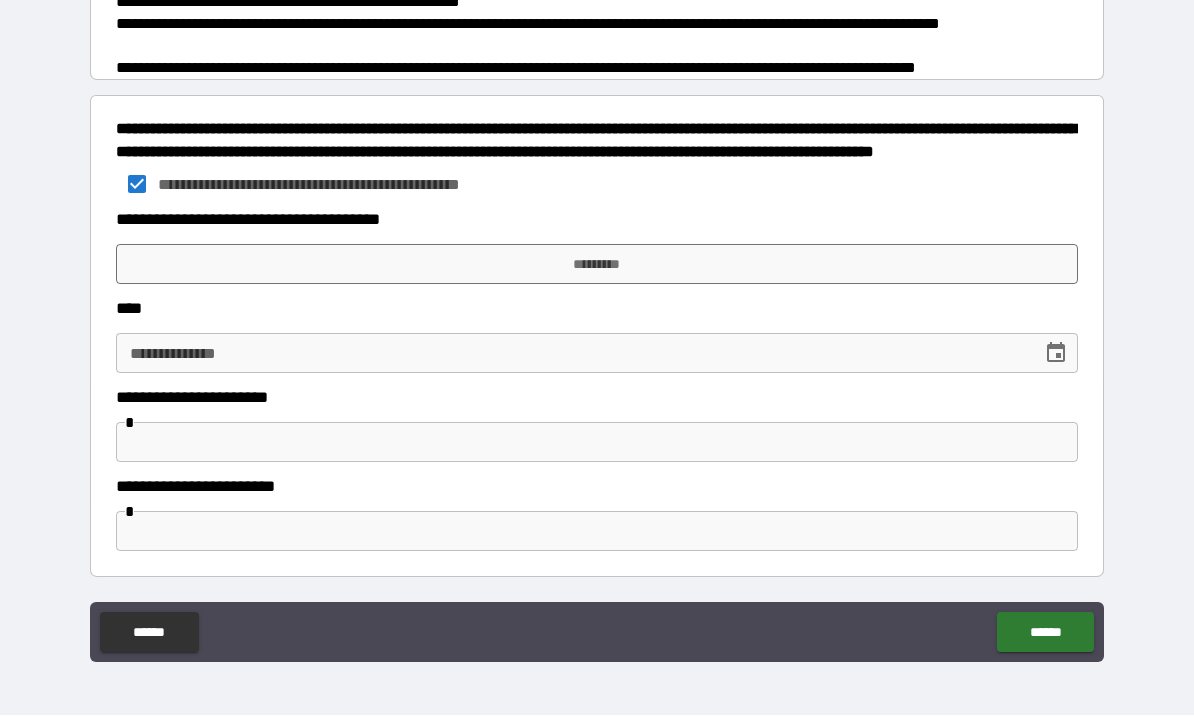 scroll, scrollTop: 1771, scrollLeft: 0, axis: vertical 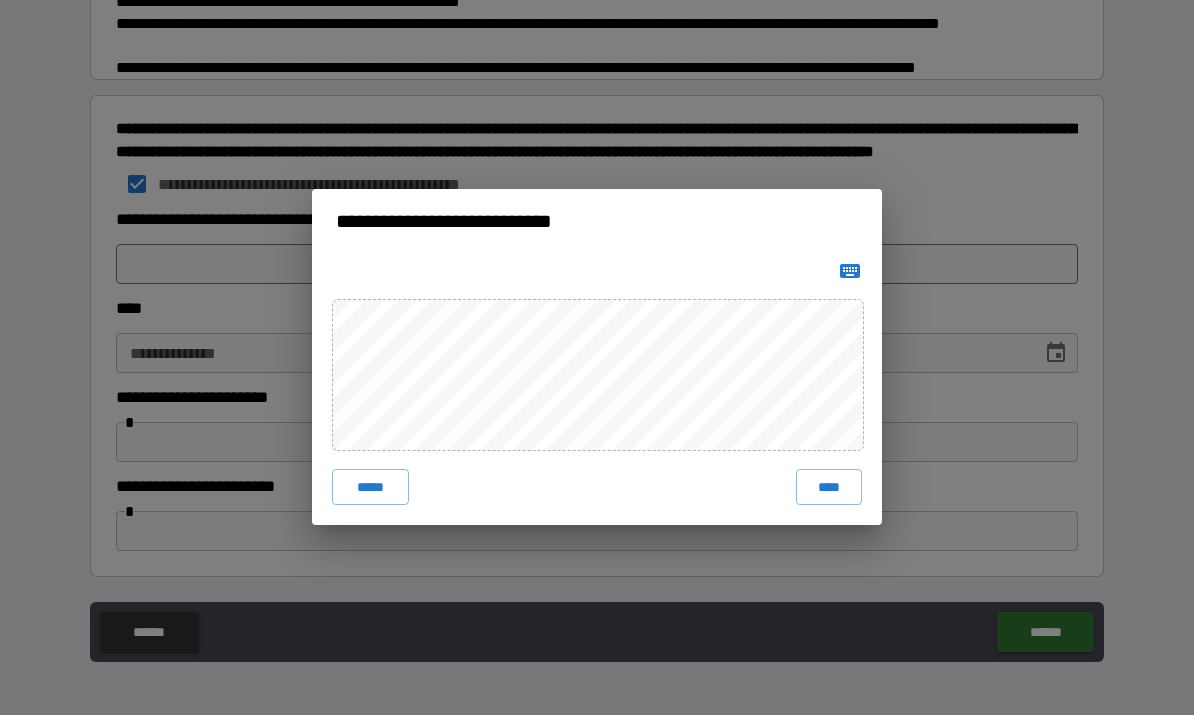 click on "****" at bounding box center [829, 488] 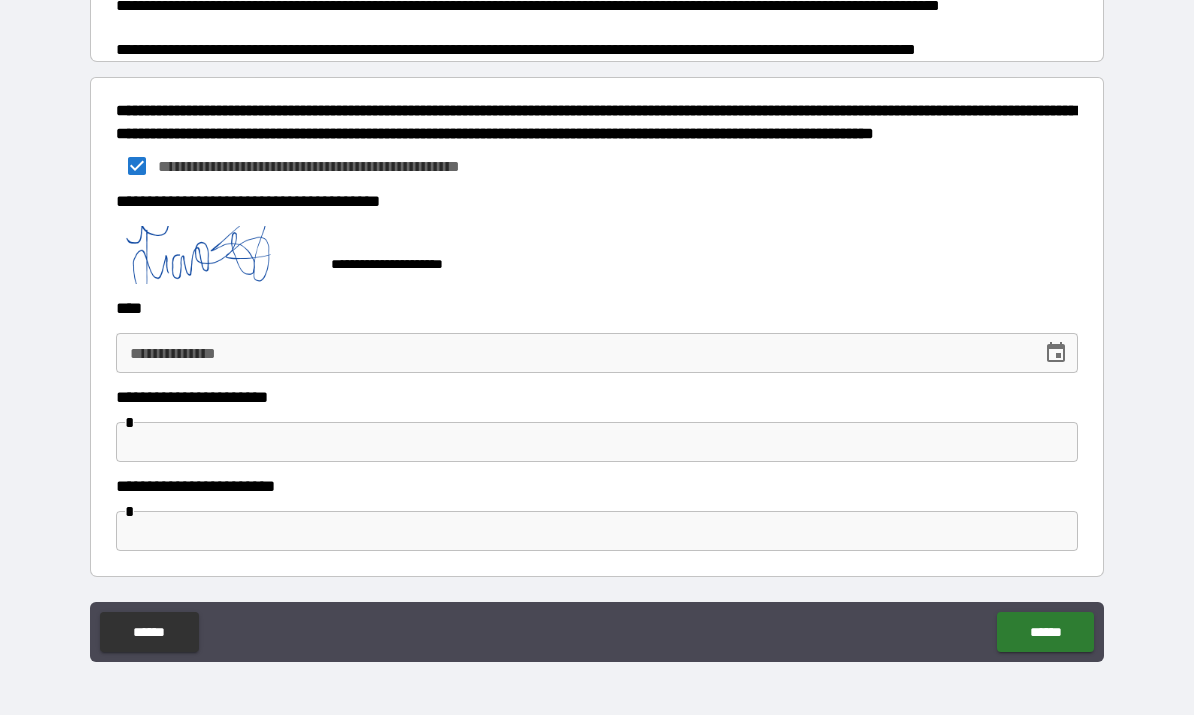 click on "**********" at bounding box center (572, 354) 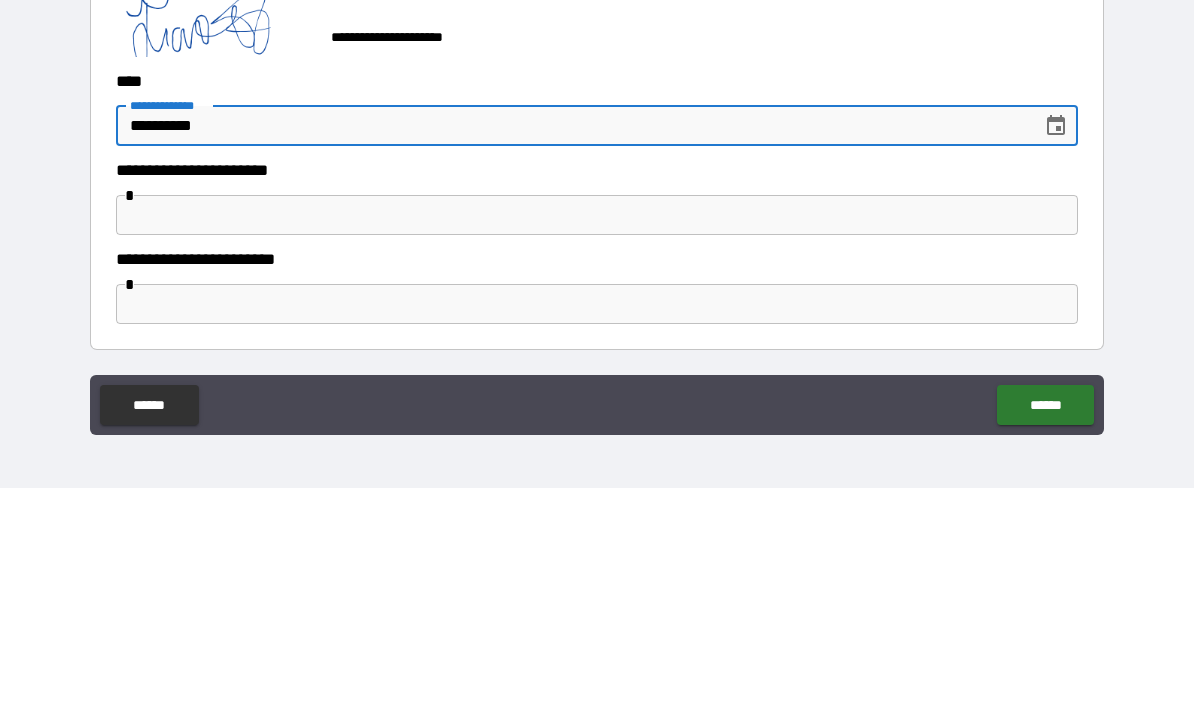 type on "**********" 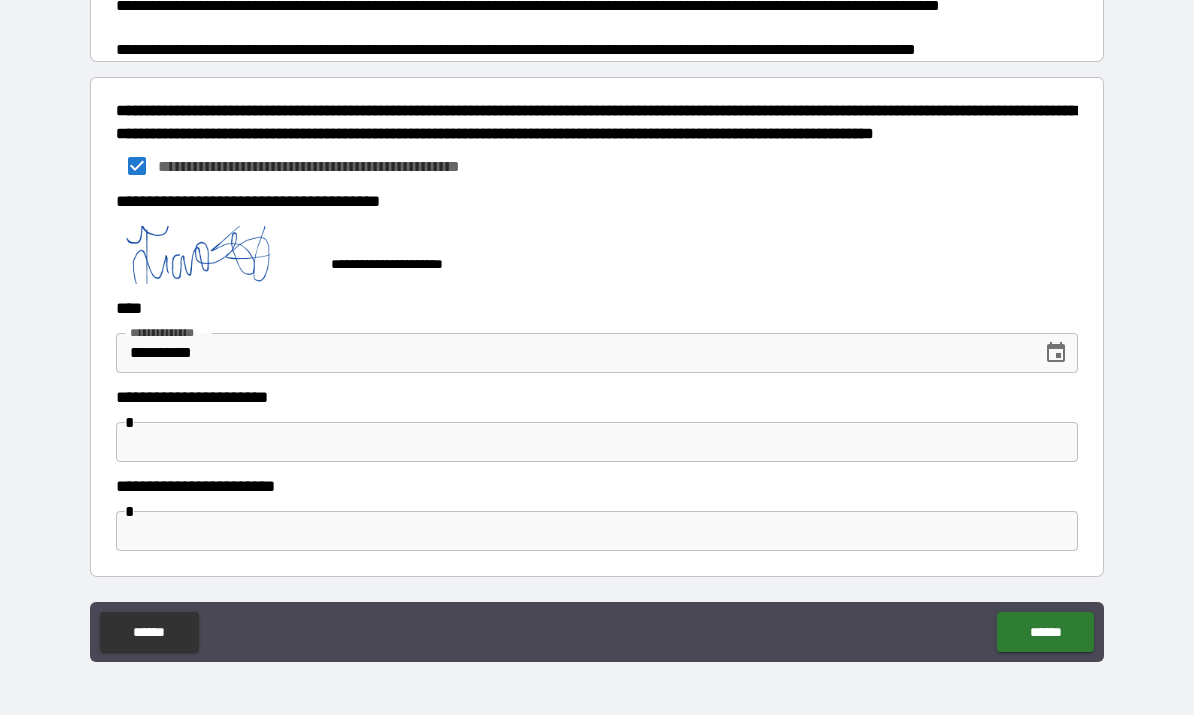 click on "******" at bounding box center [1045, 633] 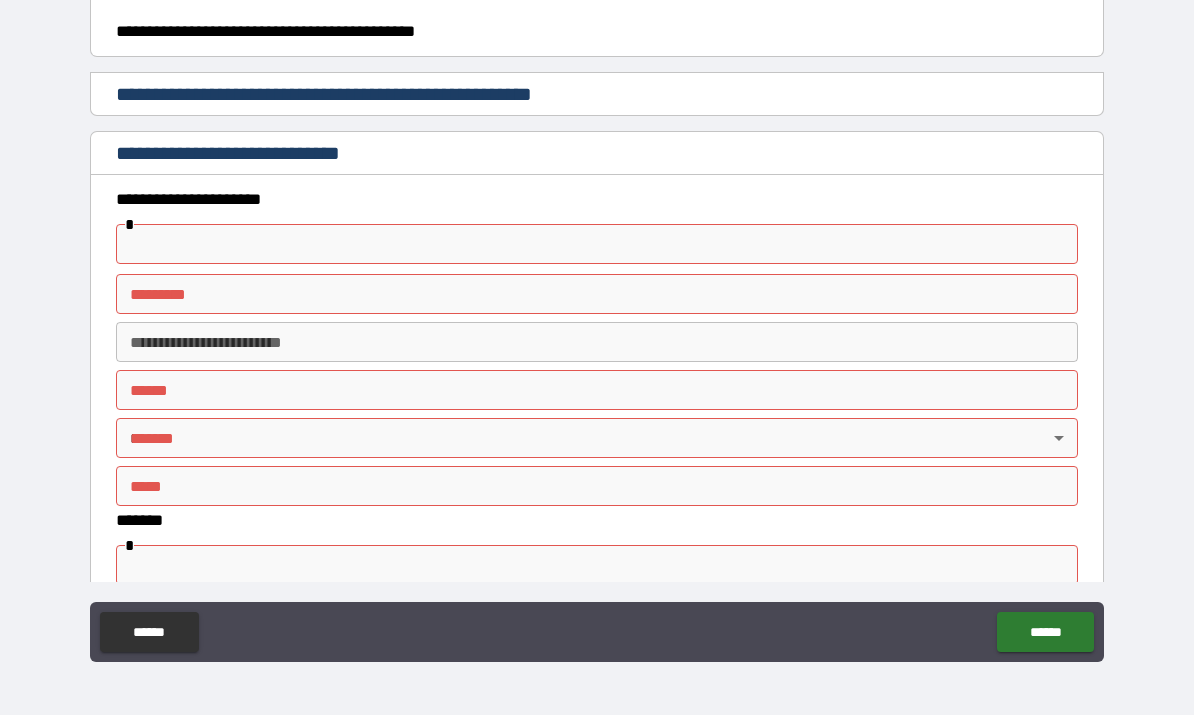 scroll, scrollTop: 644, scrollLeft: 0, axis: vertical 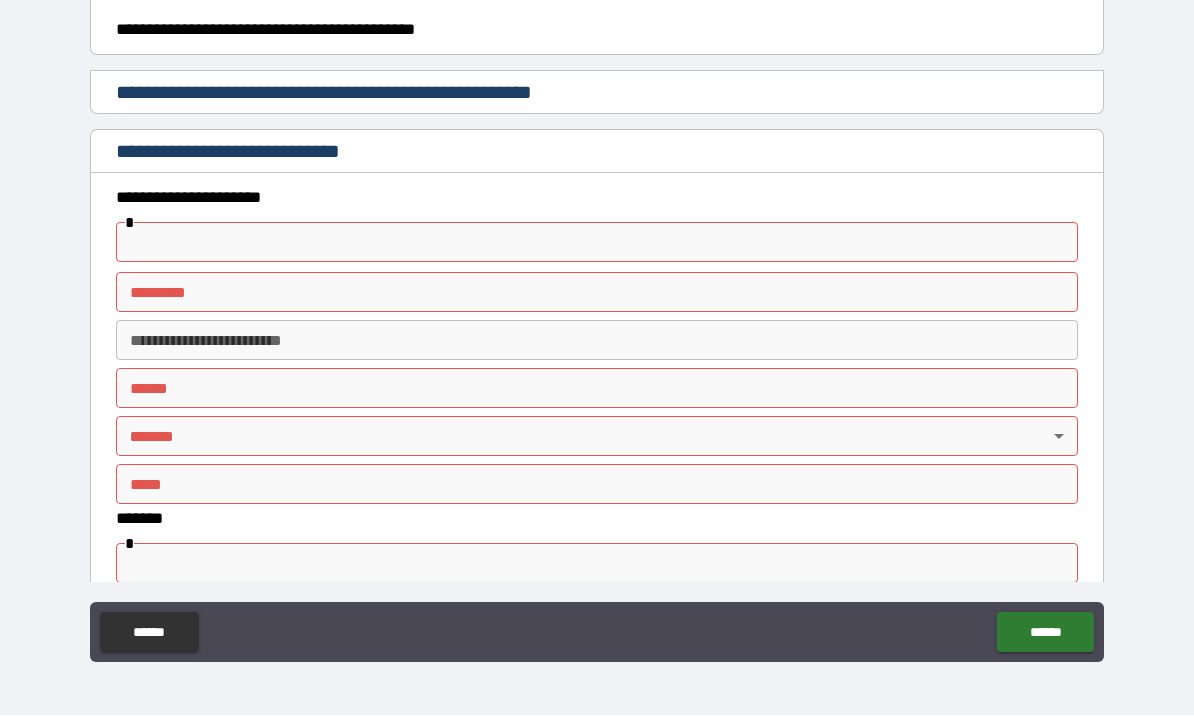 click on "*******   *" at bounding box center (597, 293) 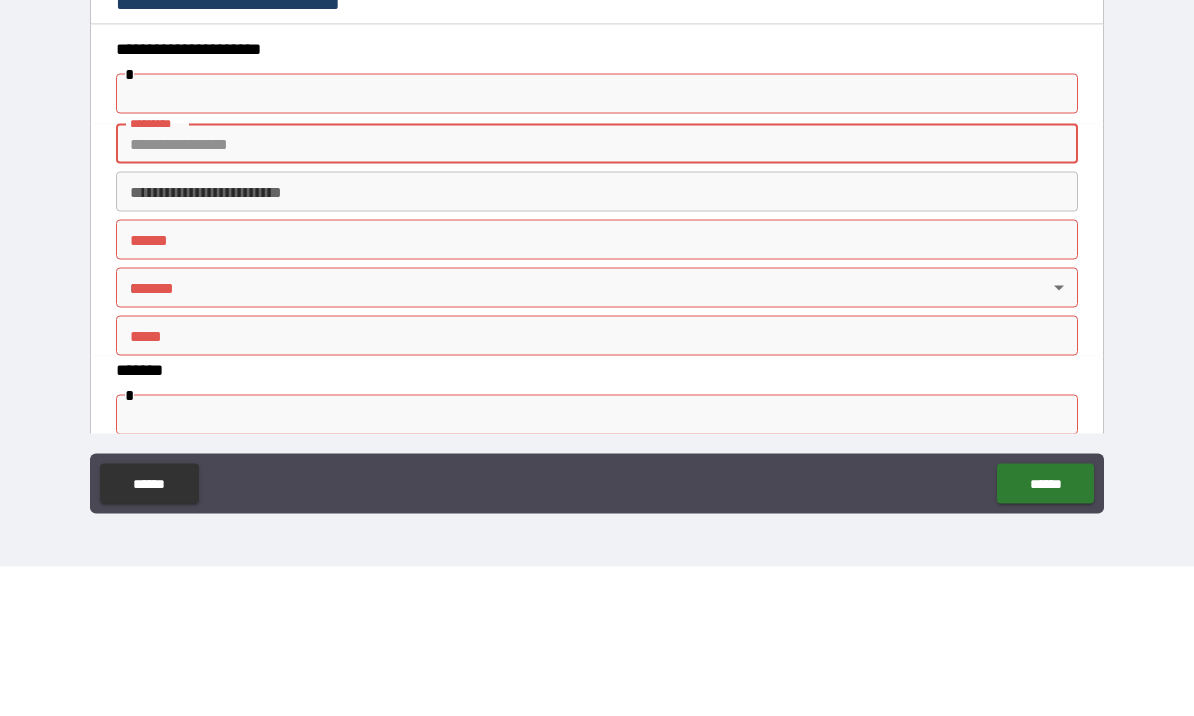 click on "**********" at bounding box center (597, 326) 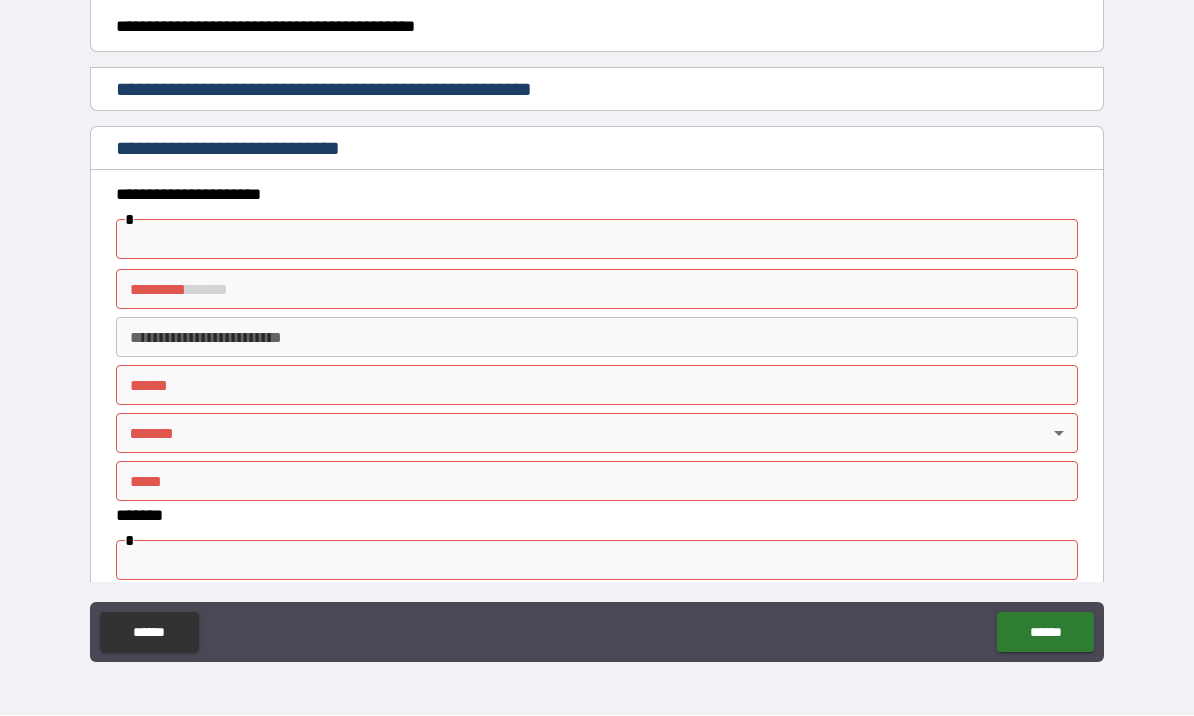 scroll, scrollTop: 648, scrollLeft: 0, axis: vertical 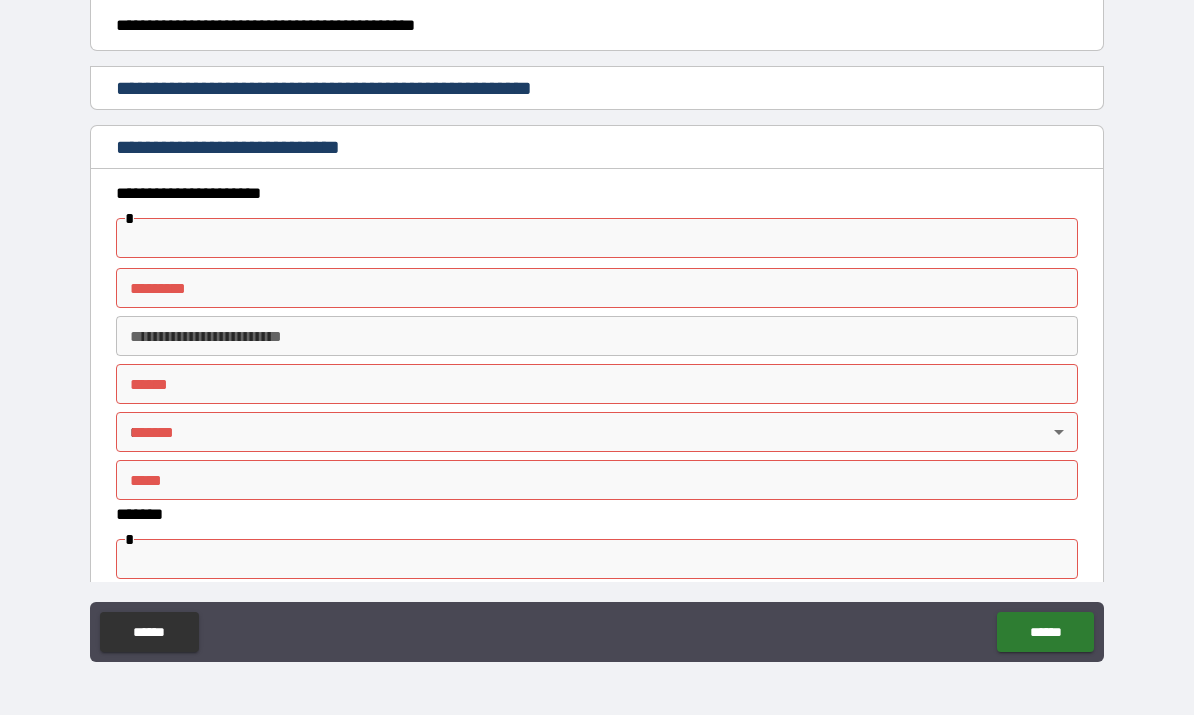 click on "**********" at bounding box center [597, 337] 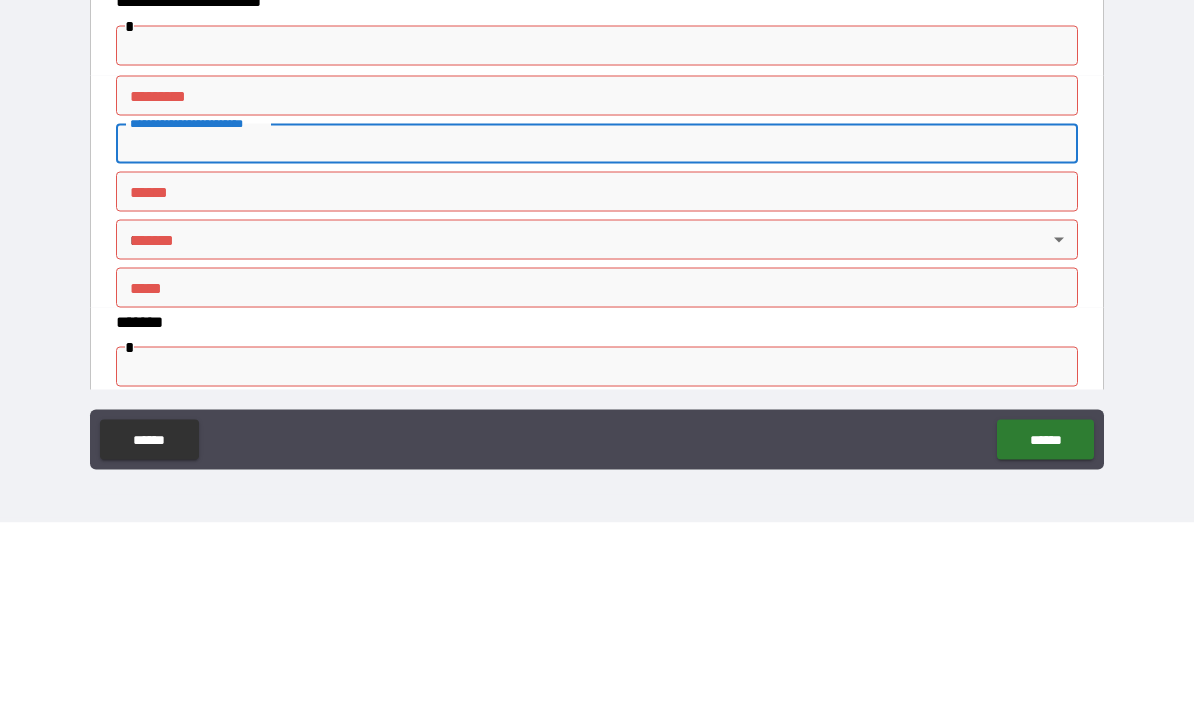 click on "*******   *" at bounding box center [597, 289] 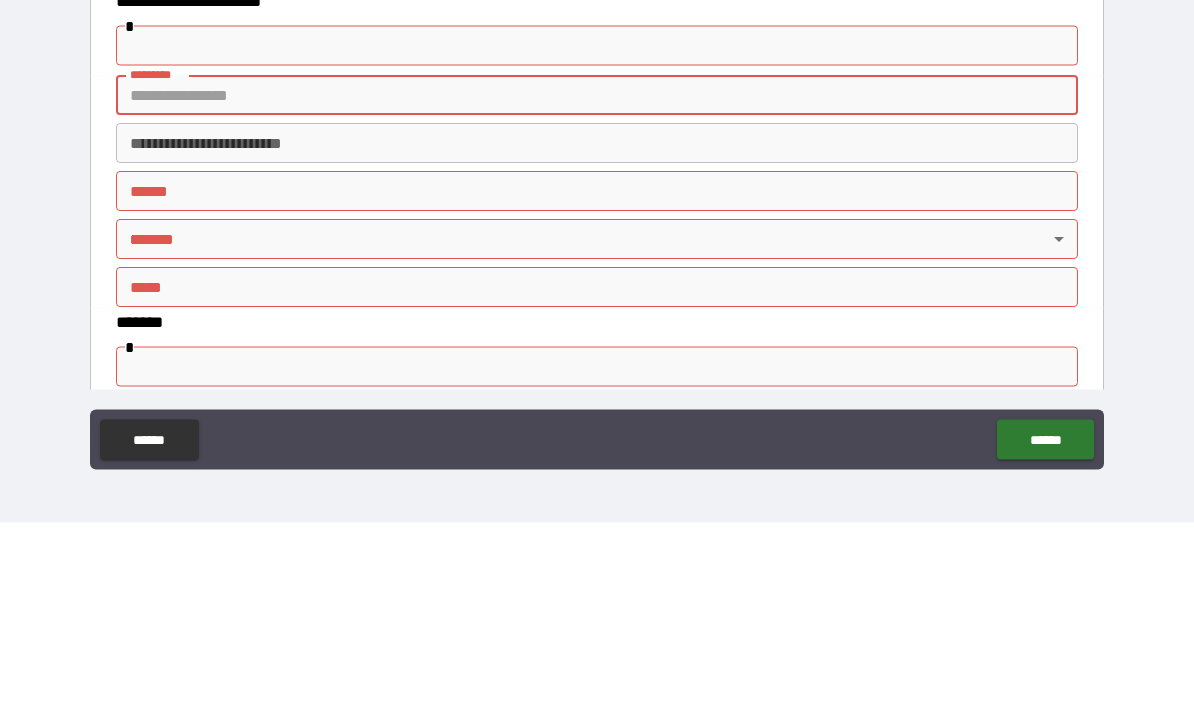 scroll, scrollTop: 657, scrollLeft: 0, axis: vertical 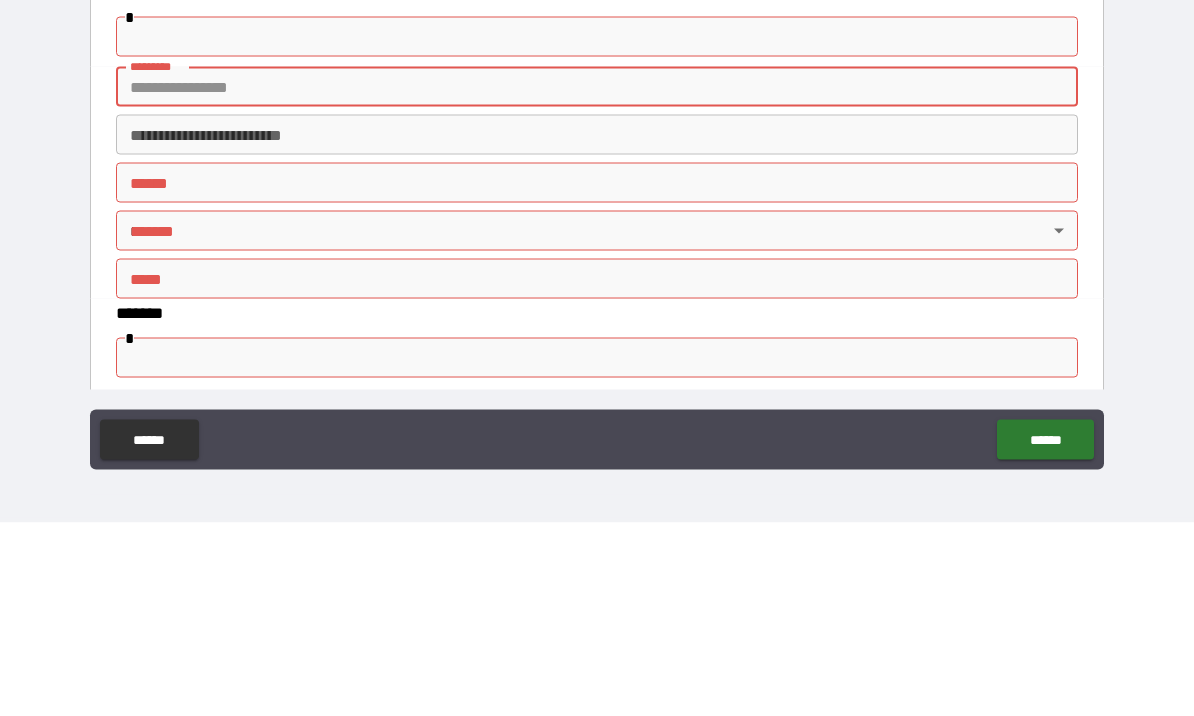 click on "**********" at bounding box center (597, 326) 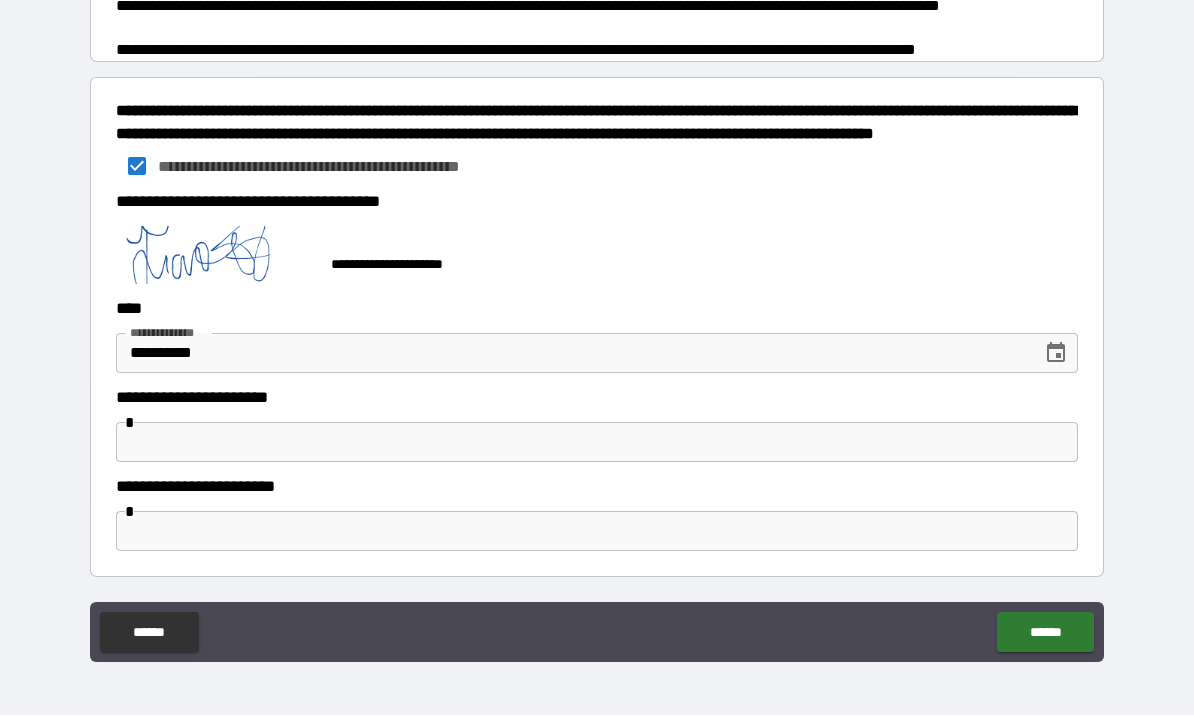 click on "******" at bounding box center (1045, 633) 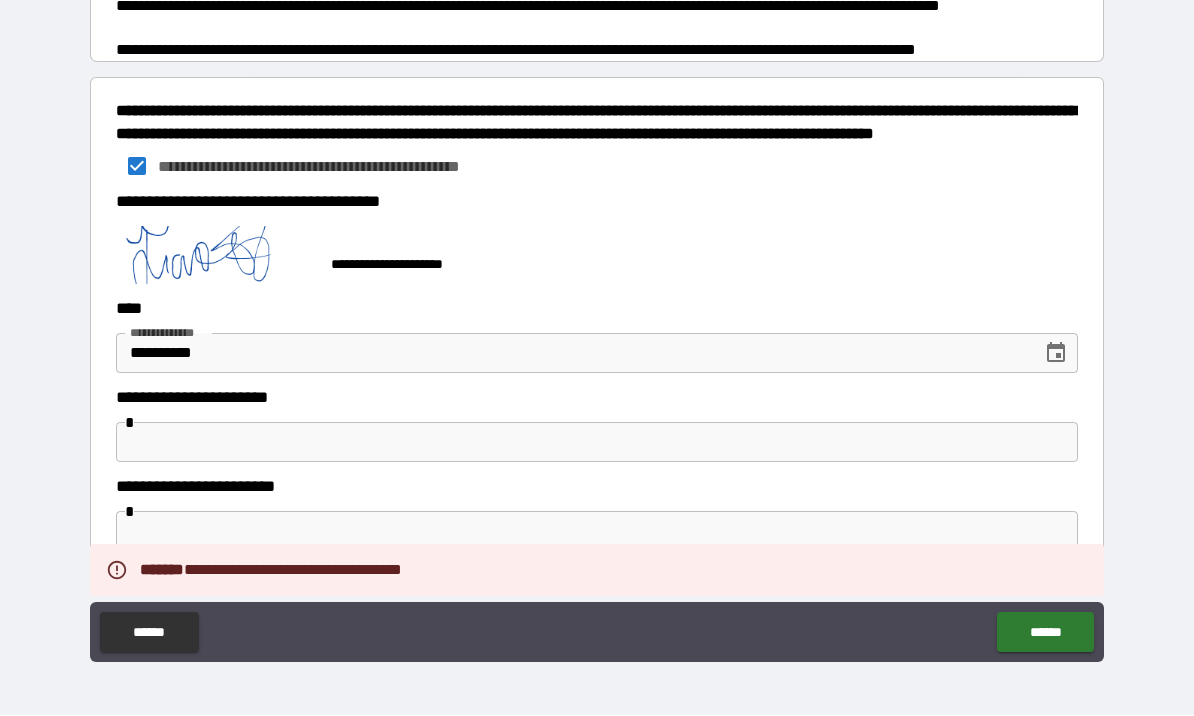 click on "******" at bounding box center [1045, 633] 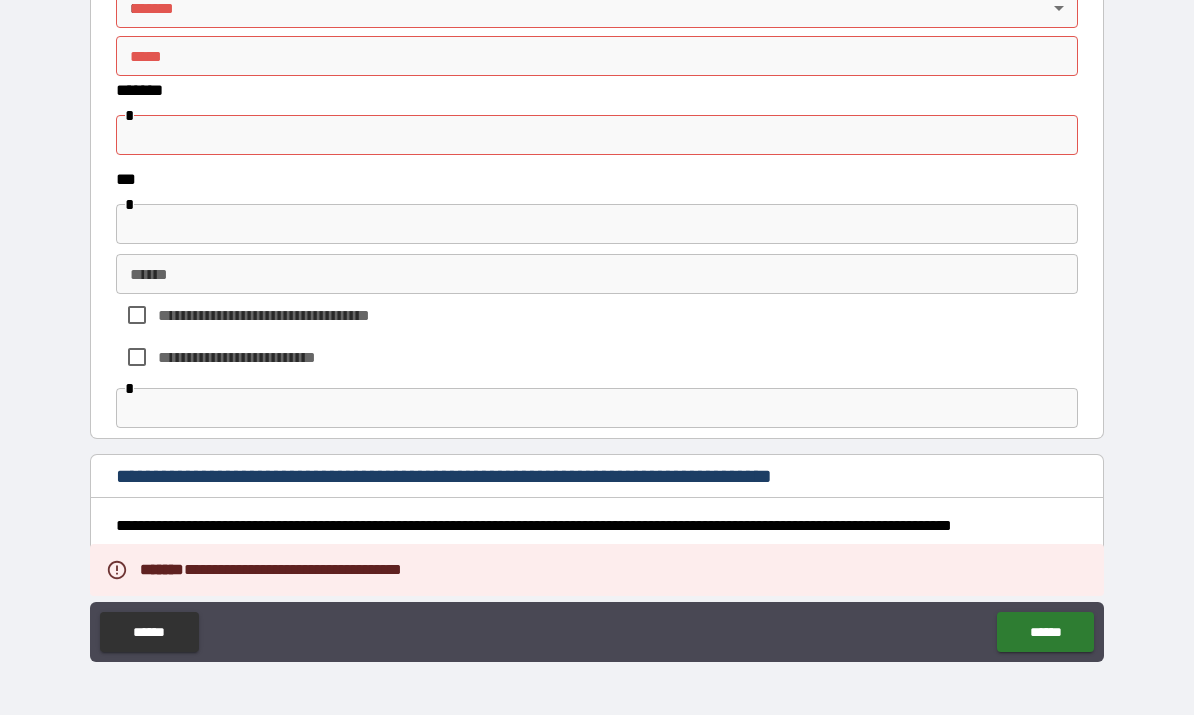 scroll, scrollTop: 1070, scrollLeft: 0, axis: vertical 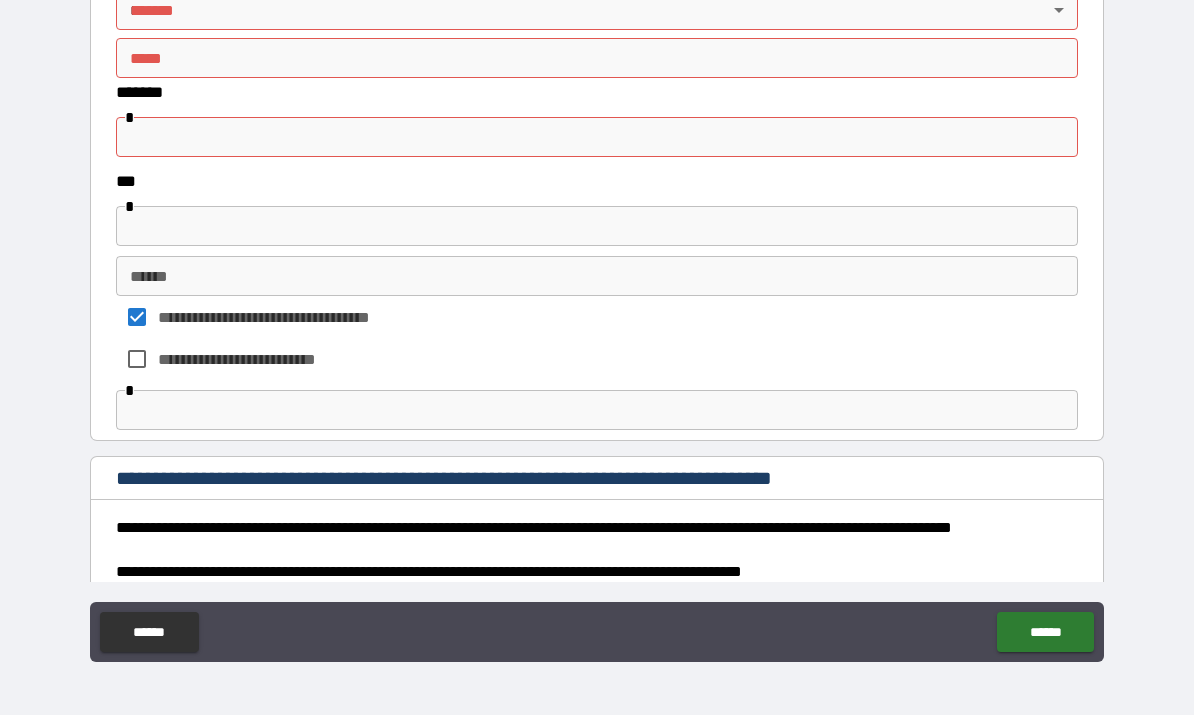 click on "******" at bounding box center (1045, 633) 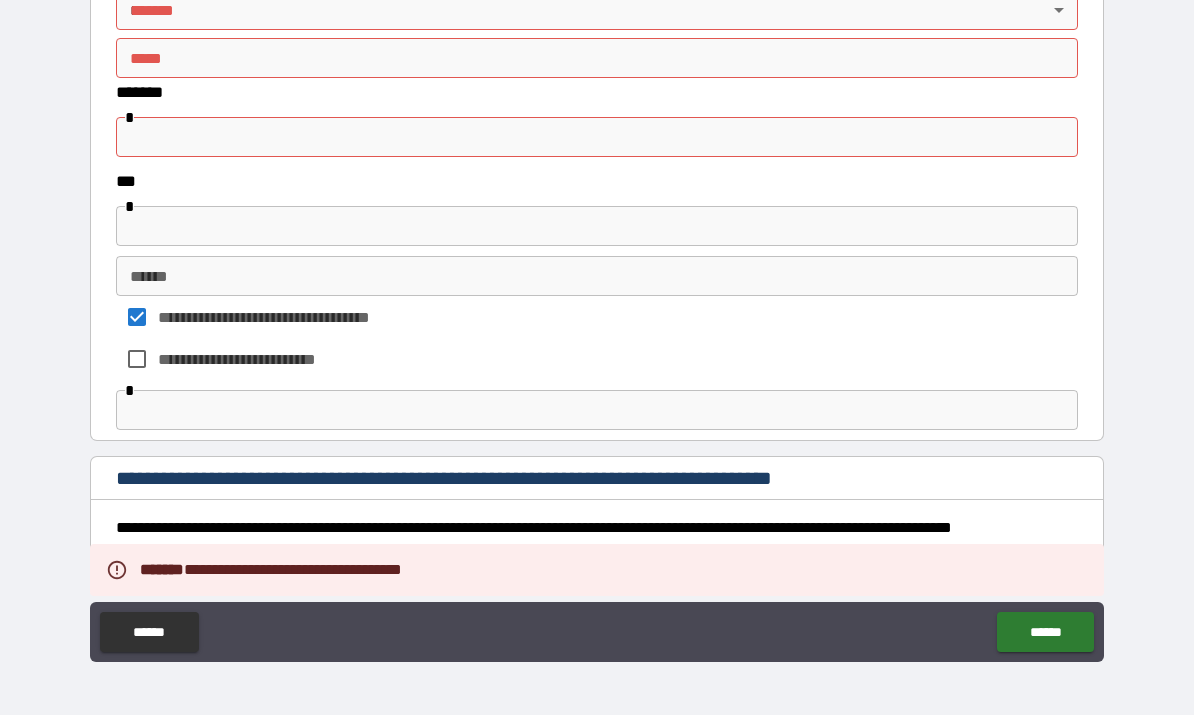 click on "******" at bounding box center (1045, 633) 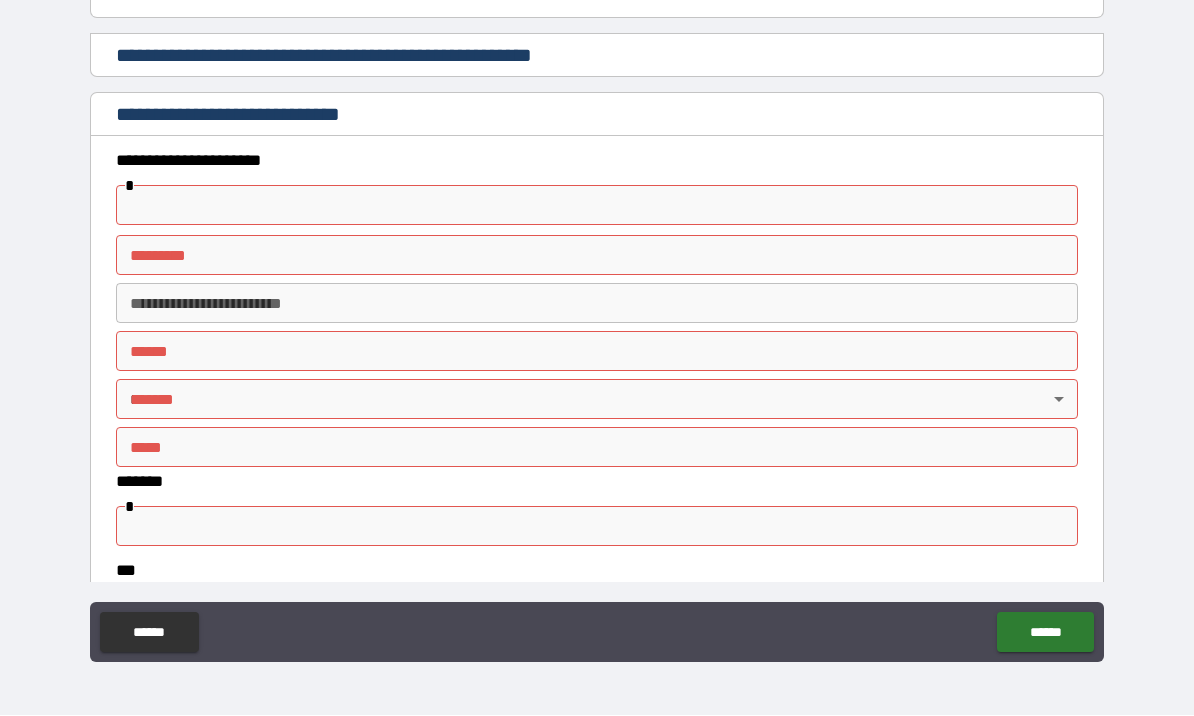 scroll, scrollTop: 687, scrollLeft: 0, axis: vertical 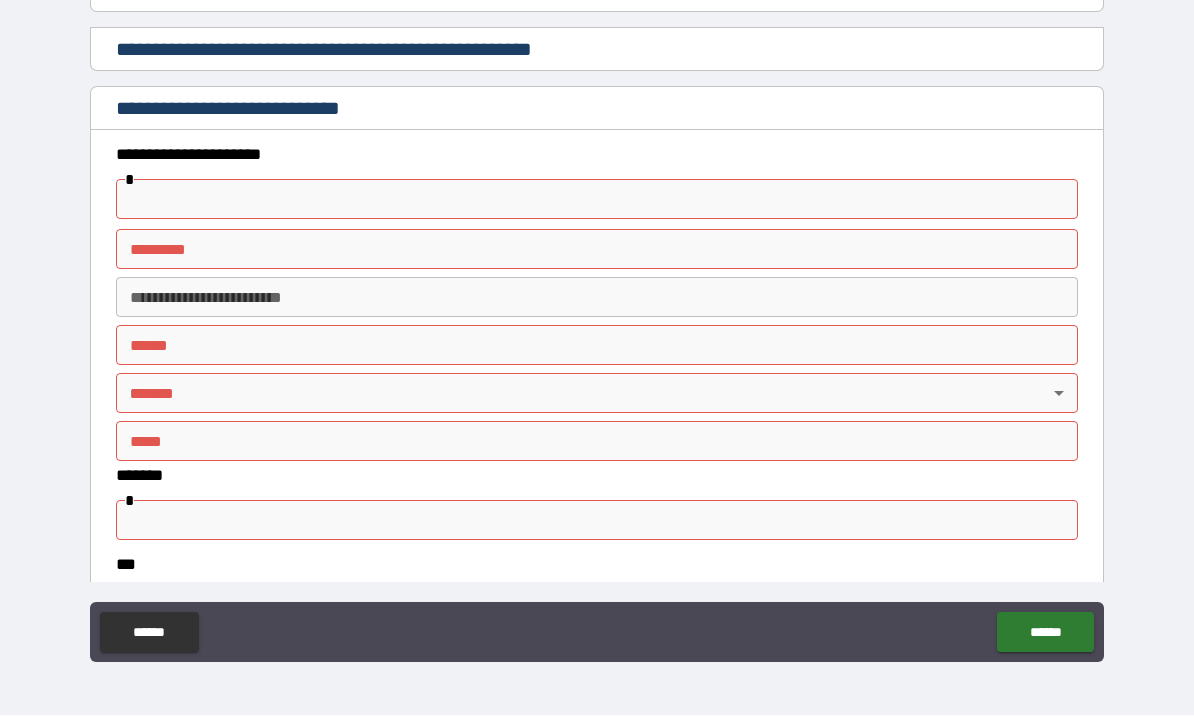 click on "*******   *" at bounding box center [597, 250] 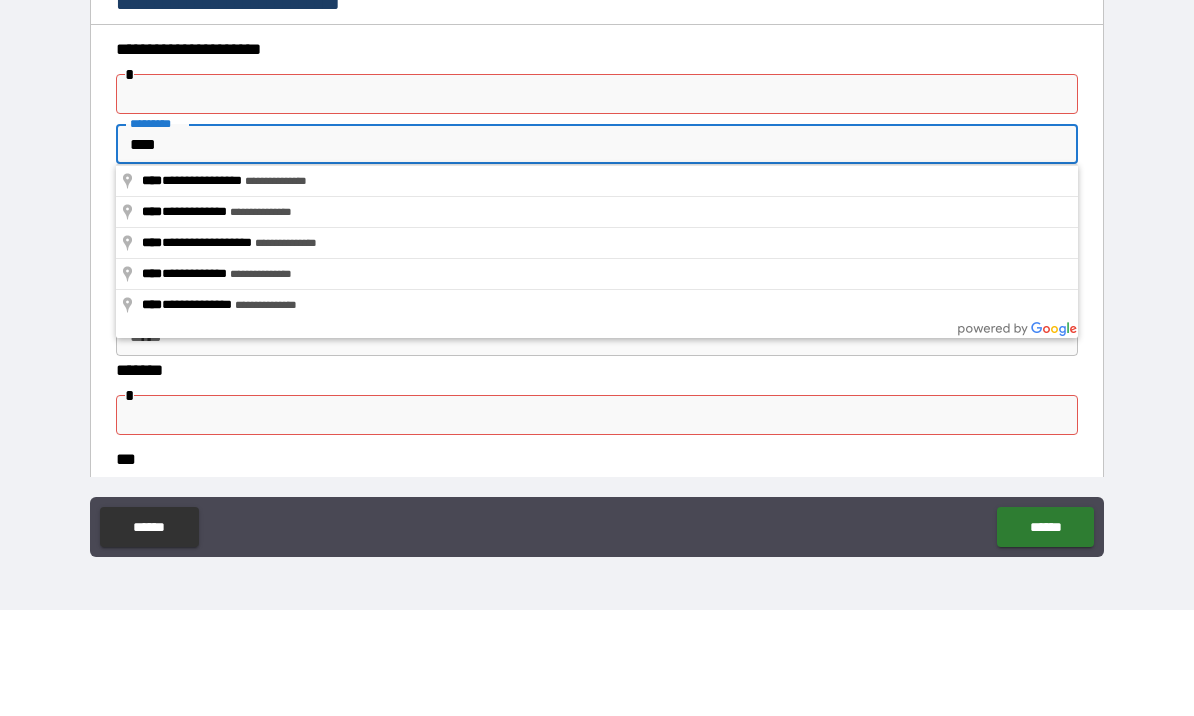 type on "**********" 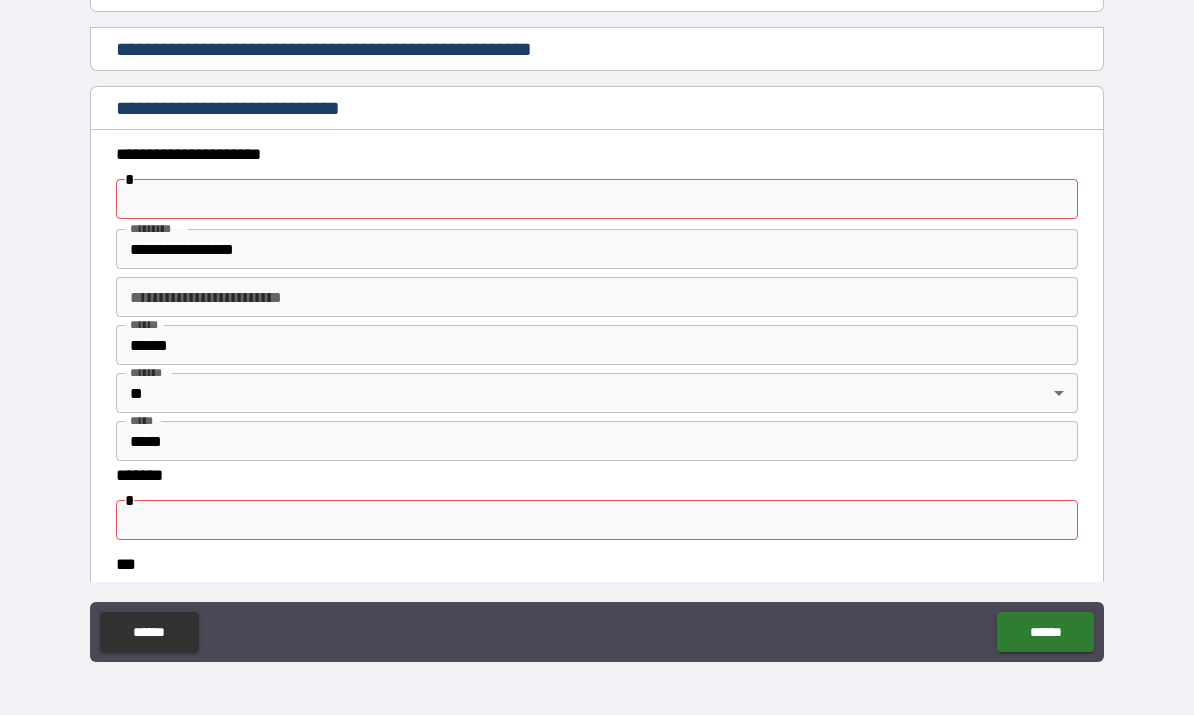 click on "**********" at bounding box center [597, 298] 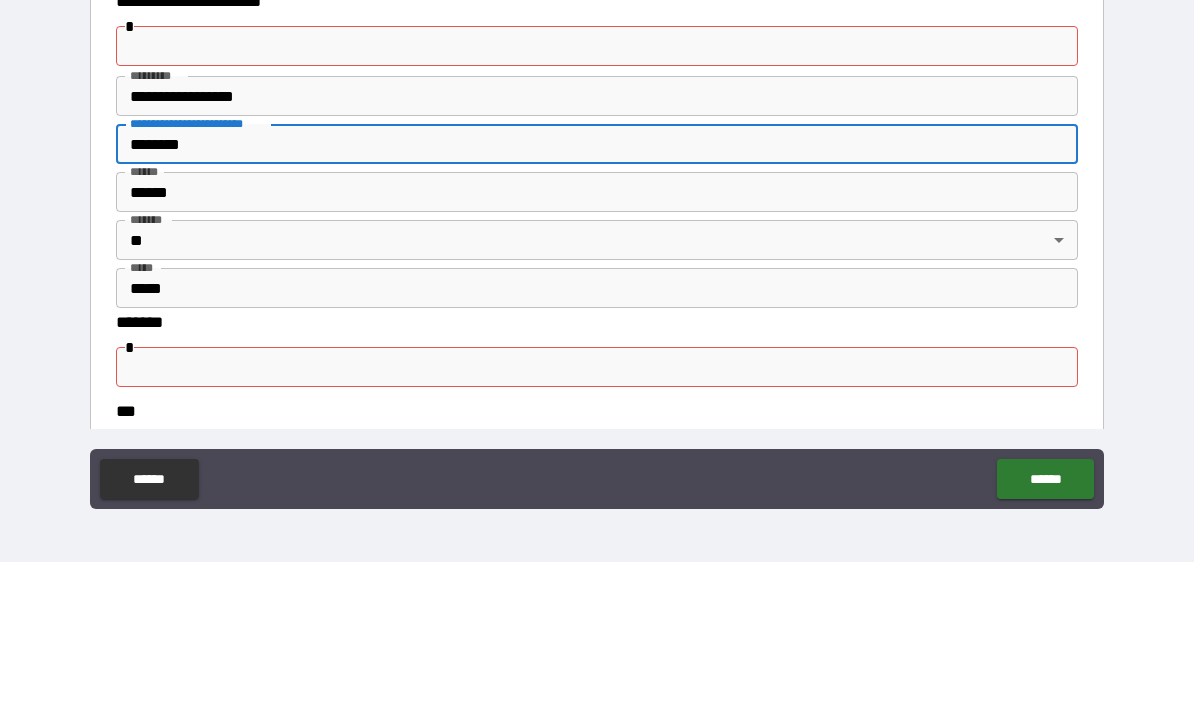 type on "********" 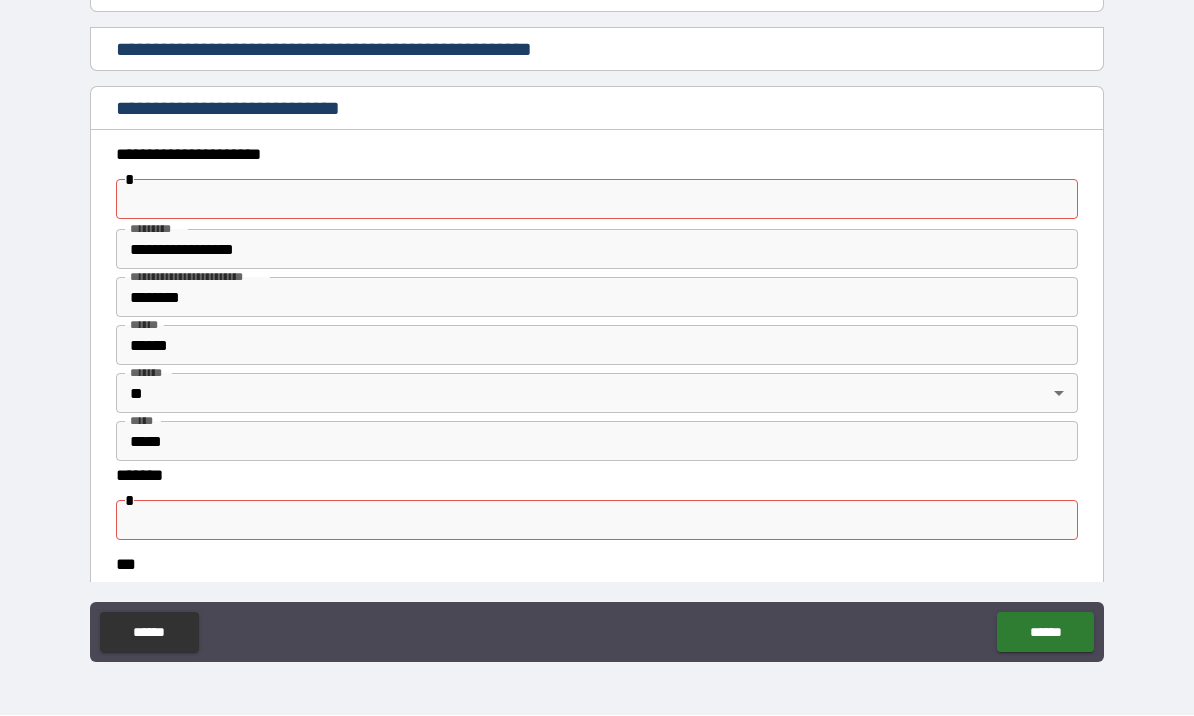 click at bounding box center [597, 200] 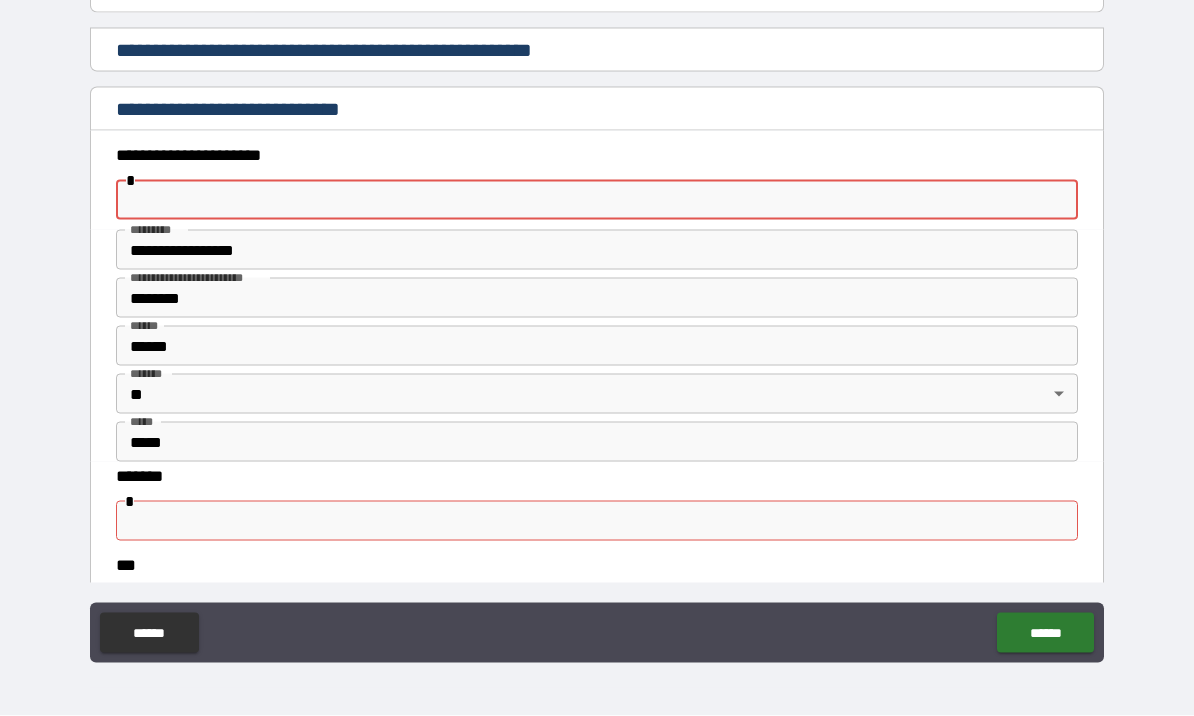 click on "**********" at bounding box center [597, 326] 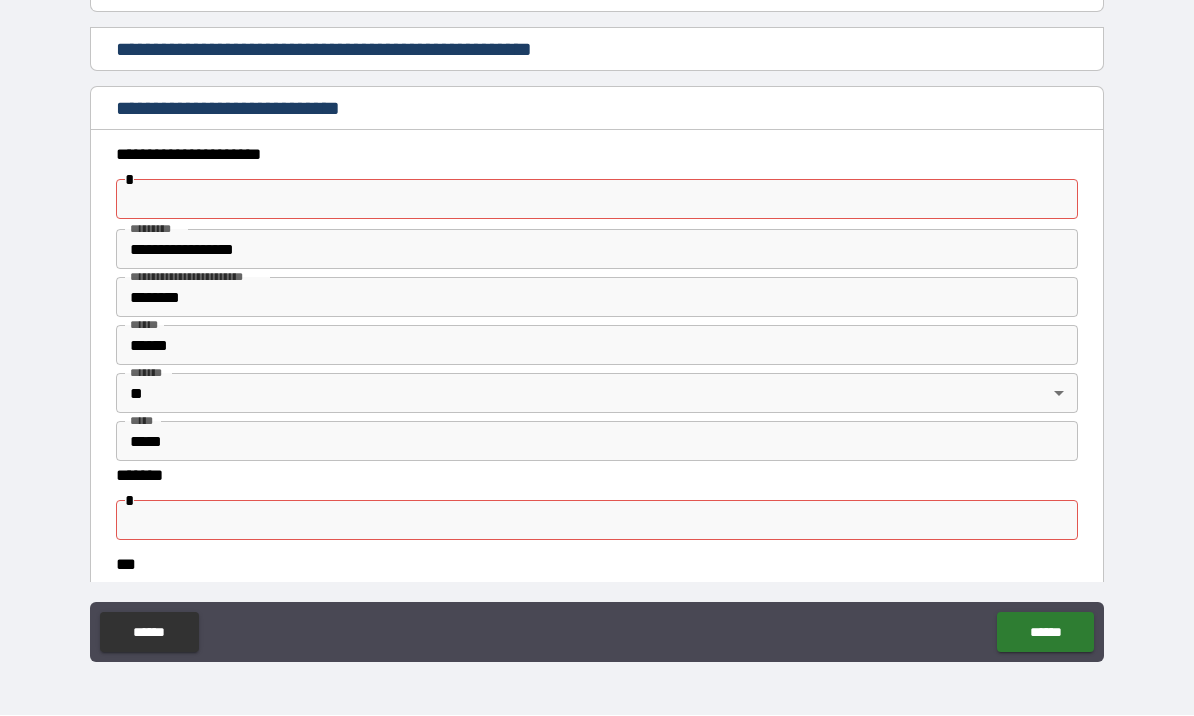 click on "**********" at bounding box center (597, 326) 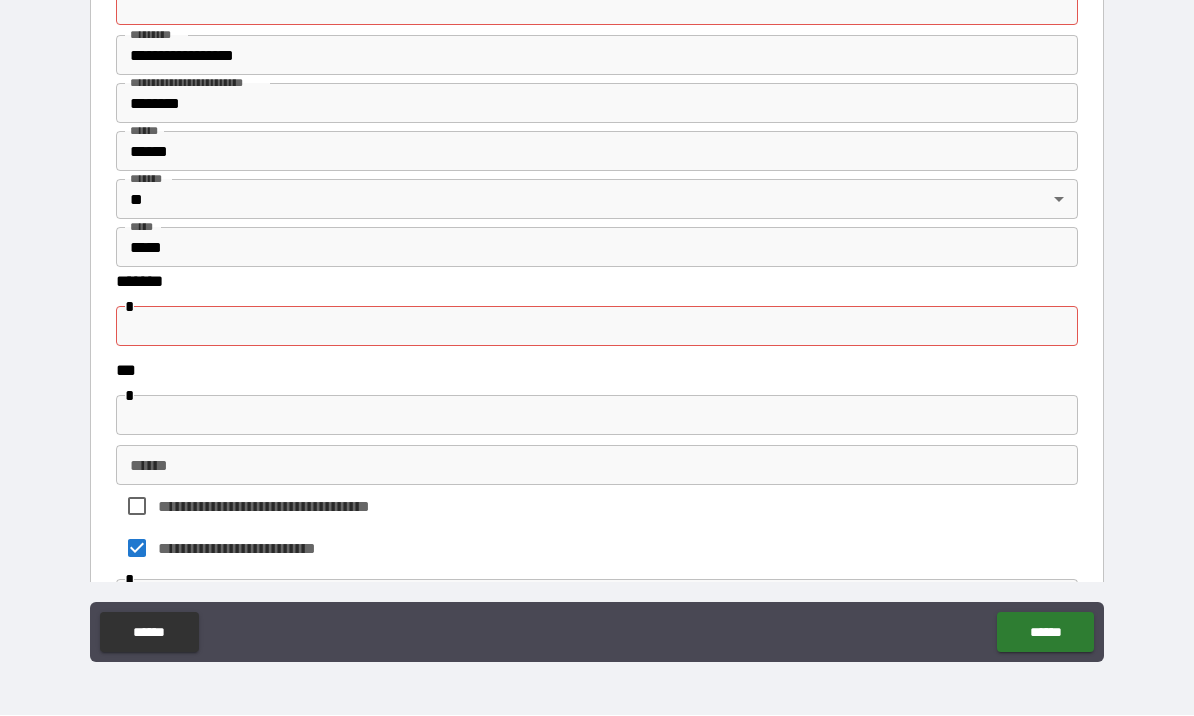 scroll, scrollTop: 885, scrollLeft: 0, axis: vertical 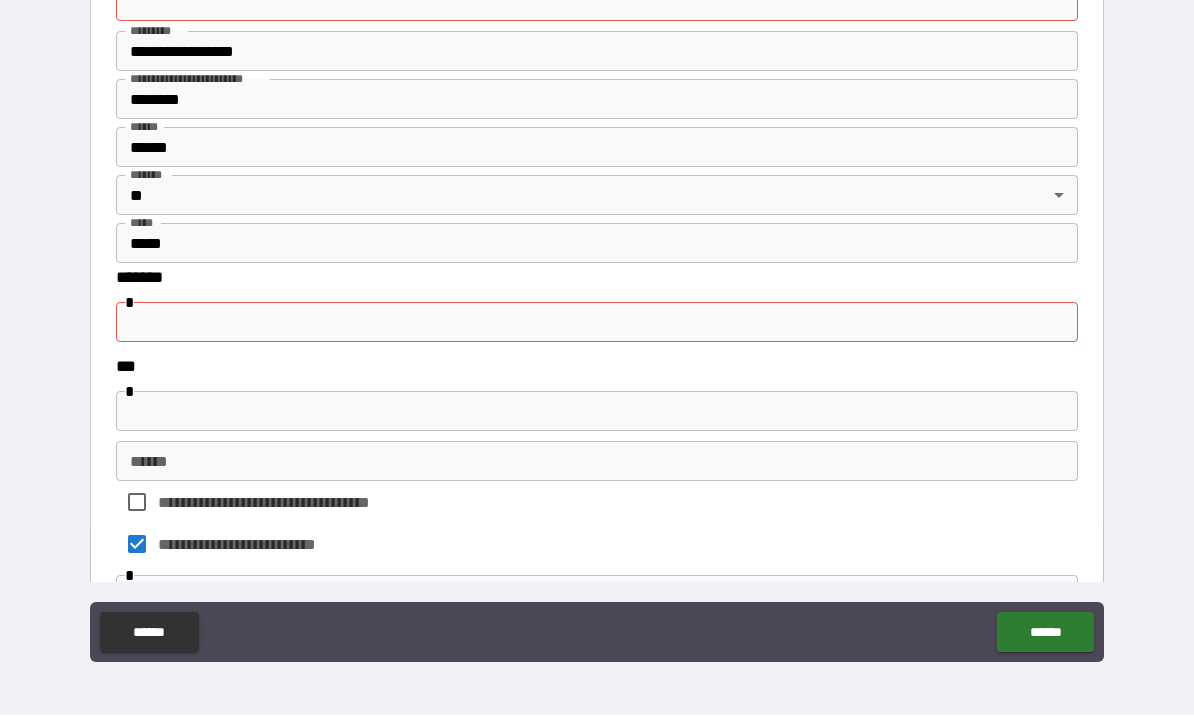 click at bounding box center [597, 323] 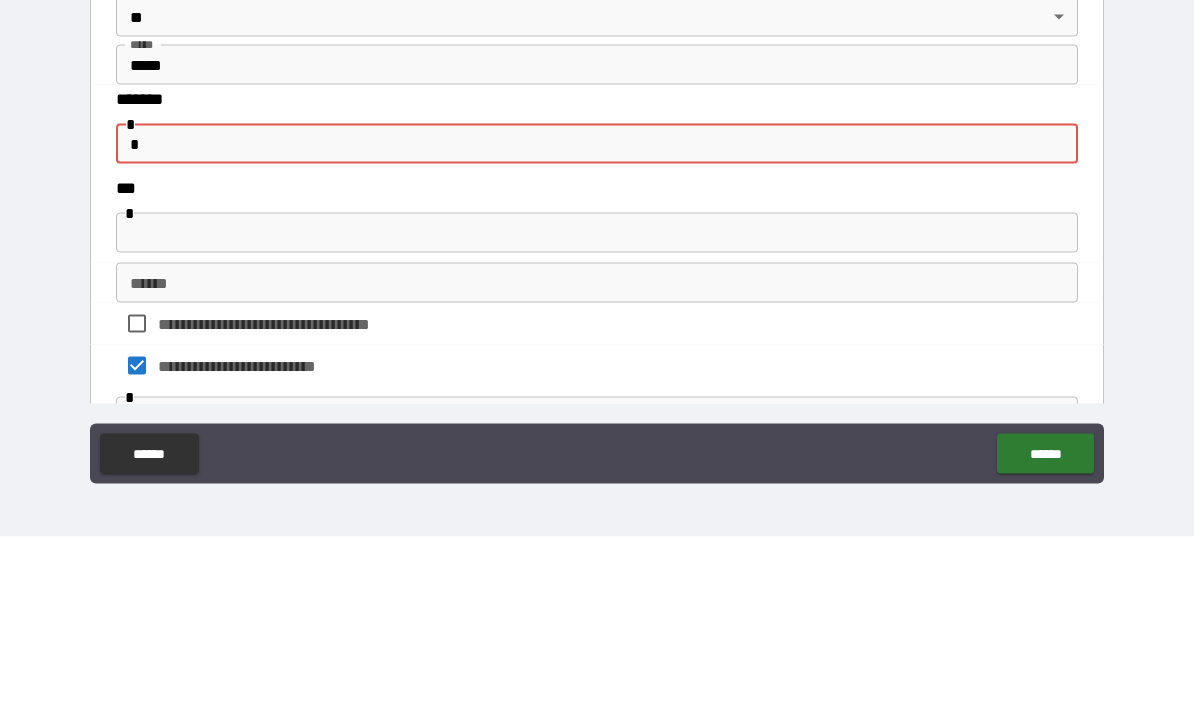 click on "**********" at bounding box center (597, 326) 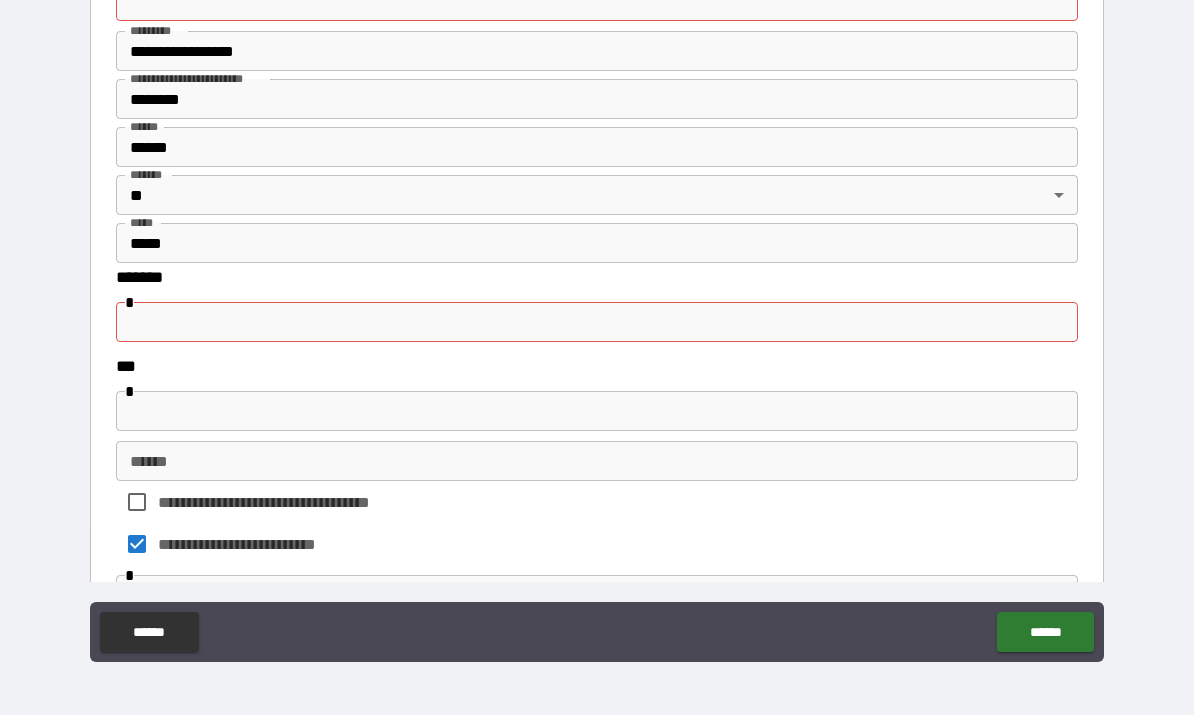 click on "**********" at bounding box center [597, 52] 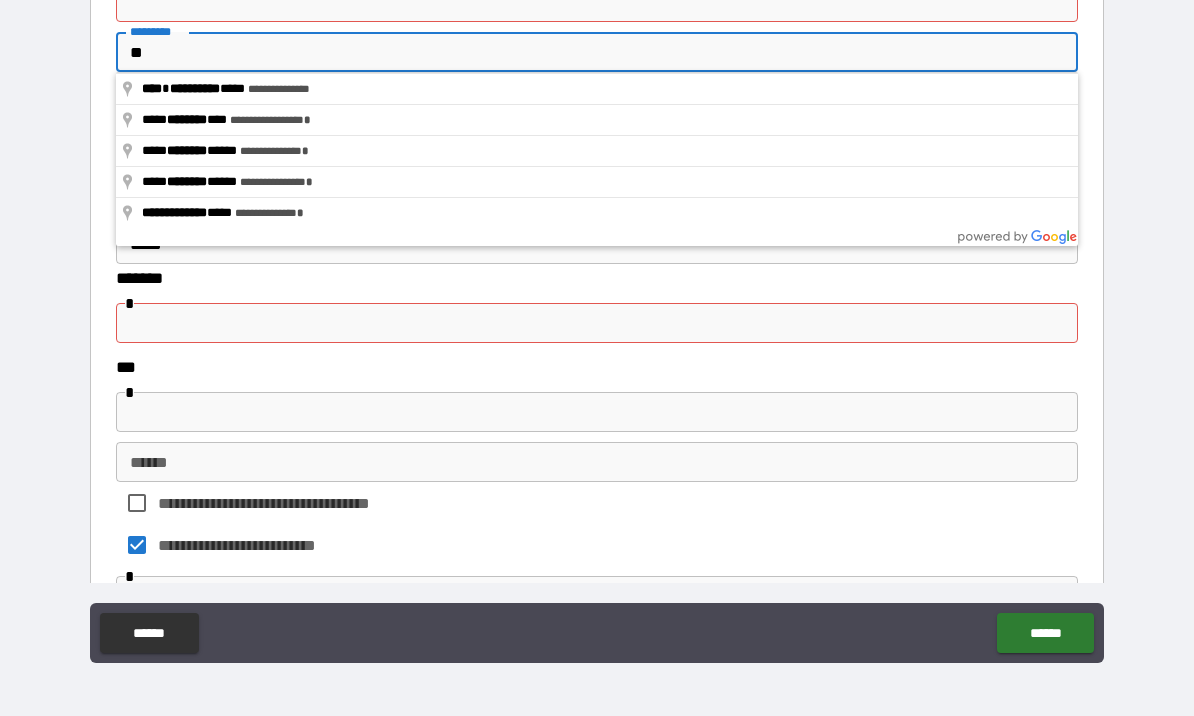 type on "*" 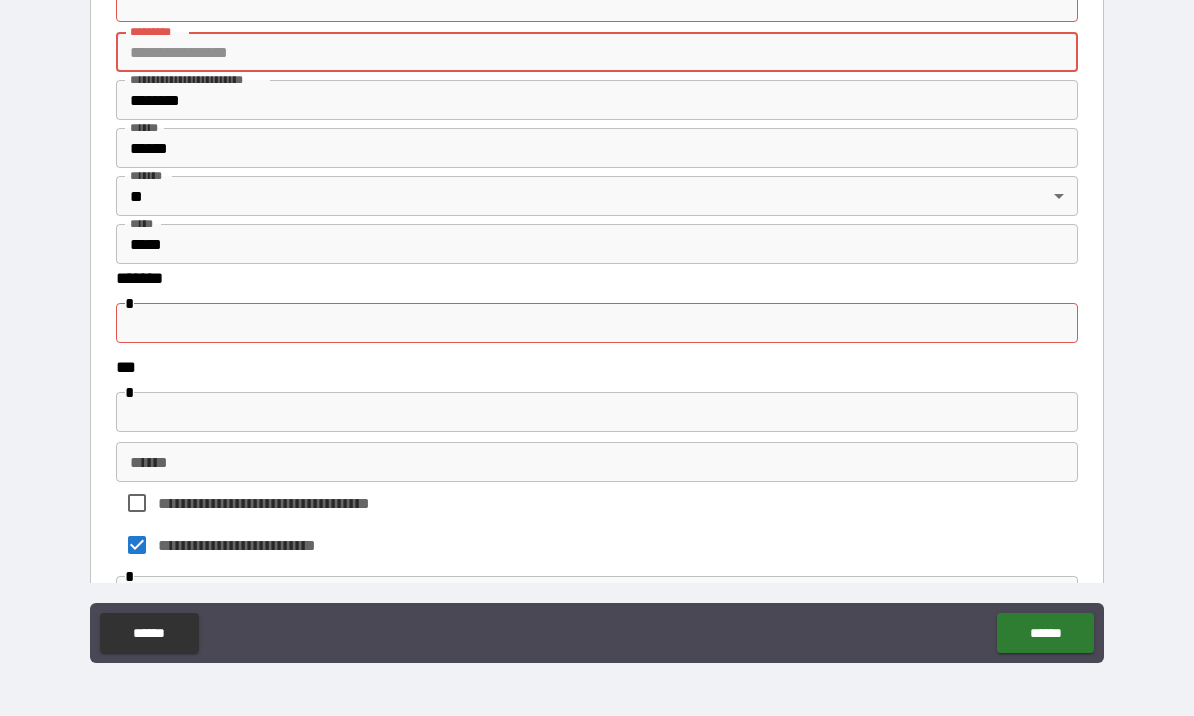 click on "**********" at bounding box center [597, 326] 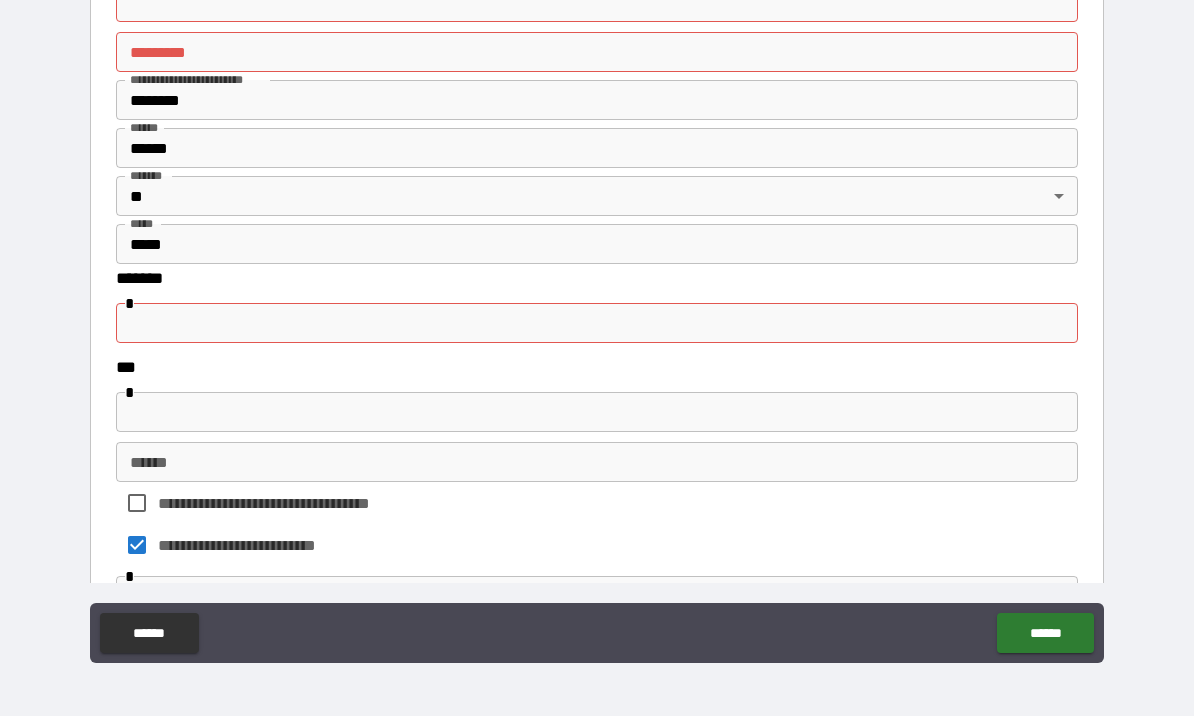 click at bounding box center [597, 2] 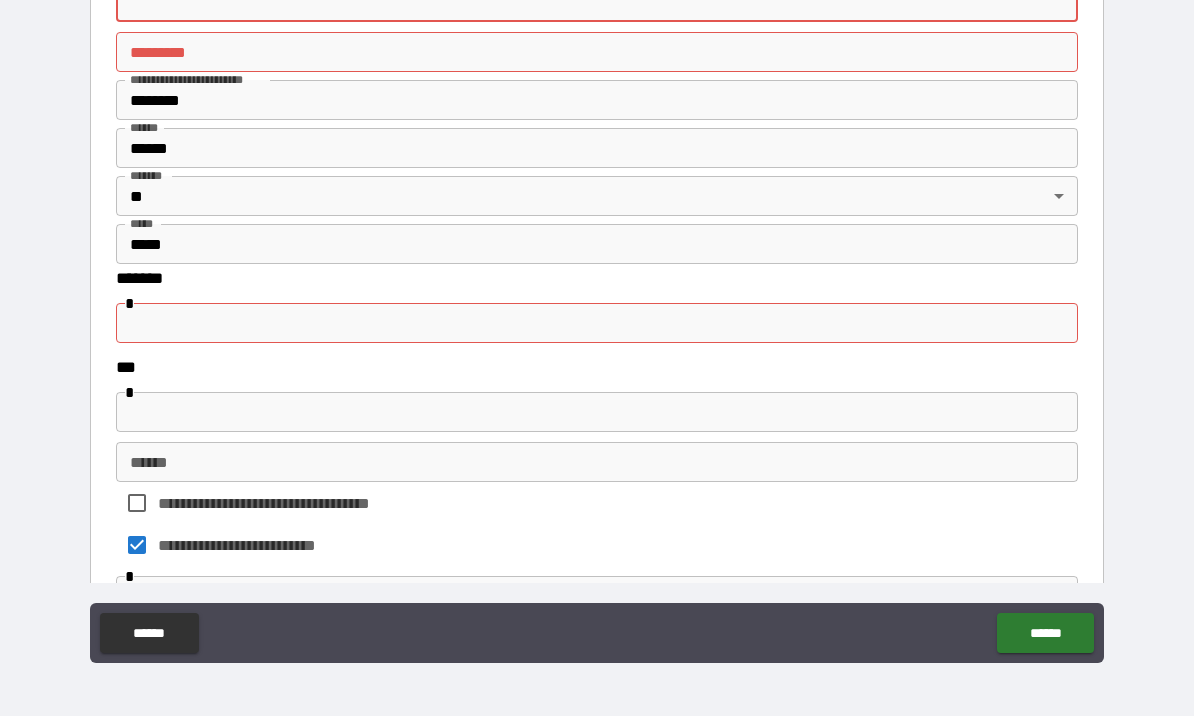 scroll, scrollTop: 0, scrollLeft: 0, axis: both 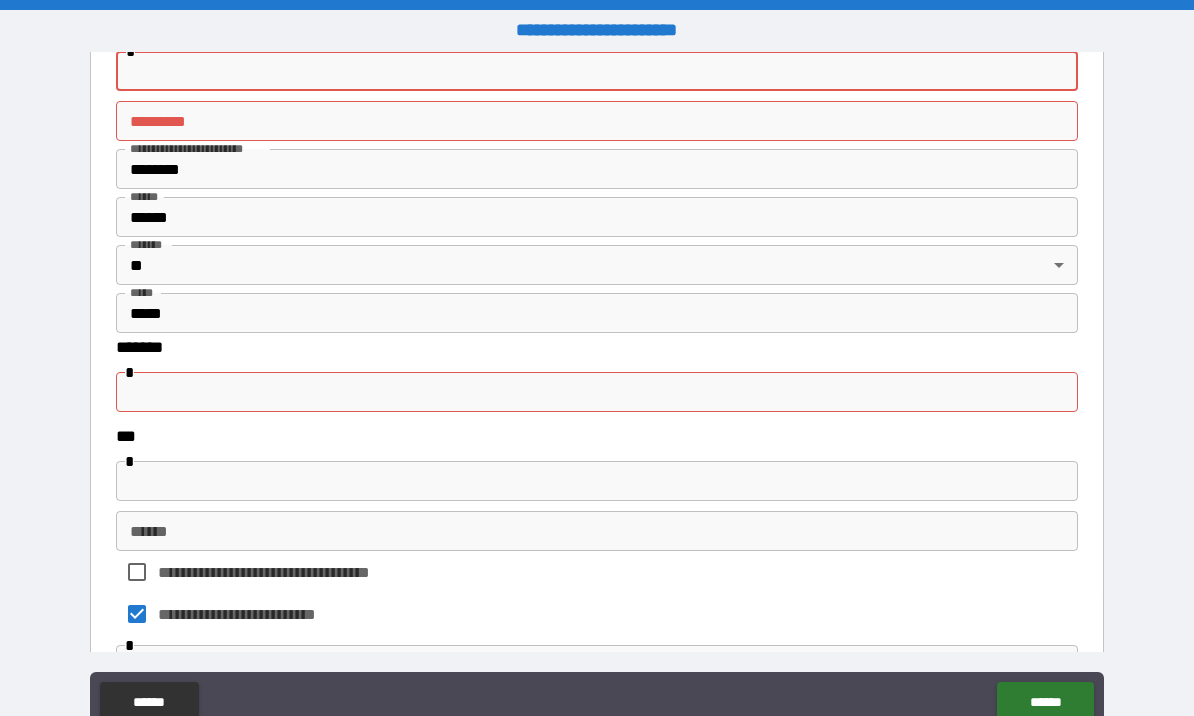 click on "*******   *" at bounding box center [597, 121] 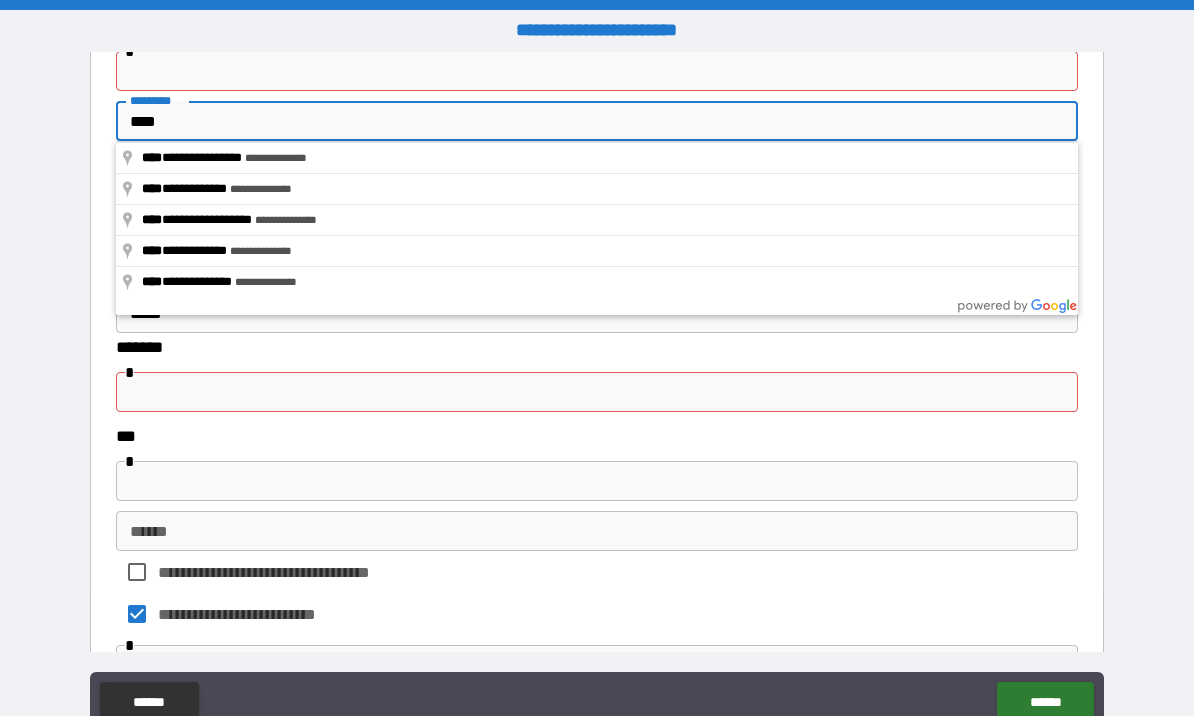 type on "**********" 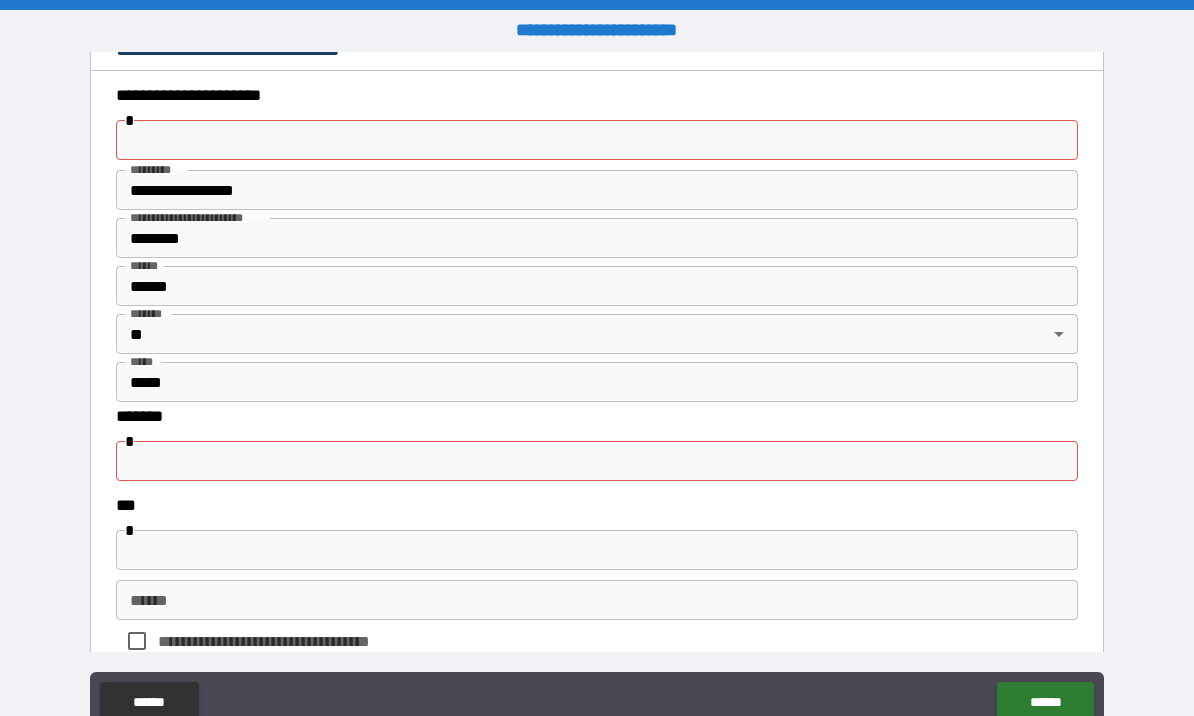 scroll, scrollTop: 815, scrollLeft: 0, axis: vertical 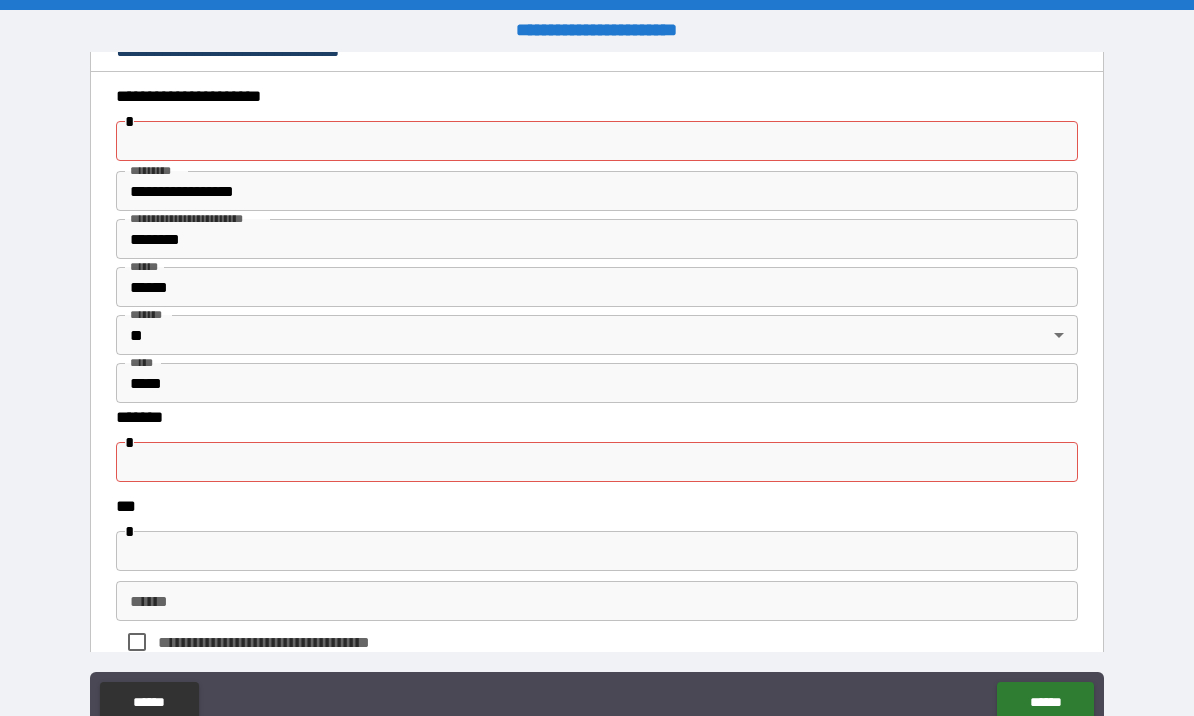 click at bounding box center [597, 141] 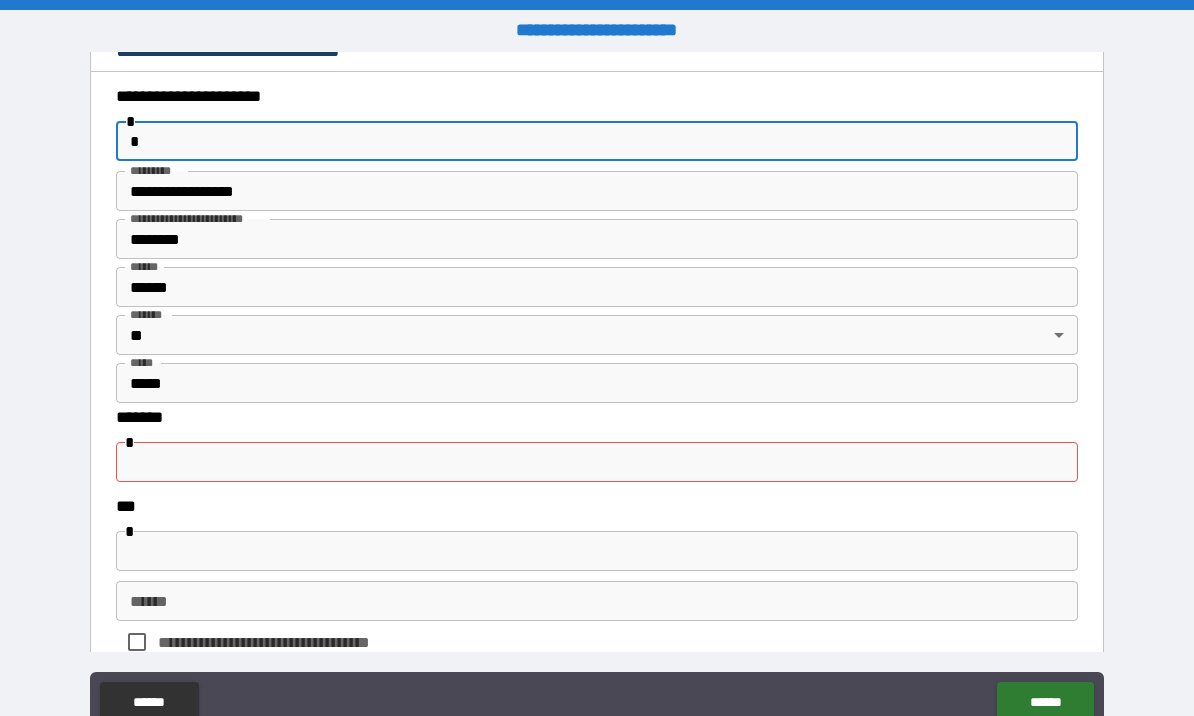 type on "*" 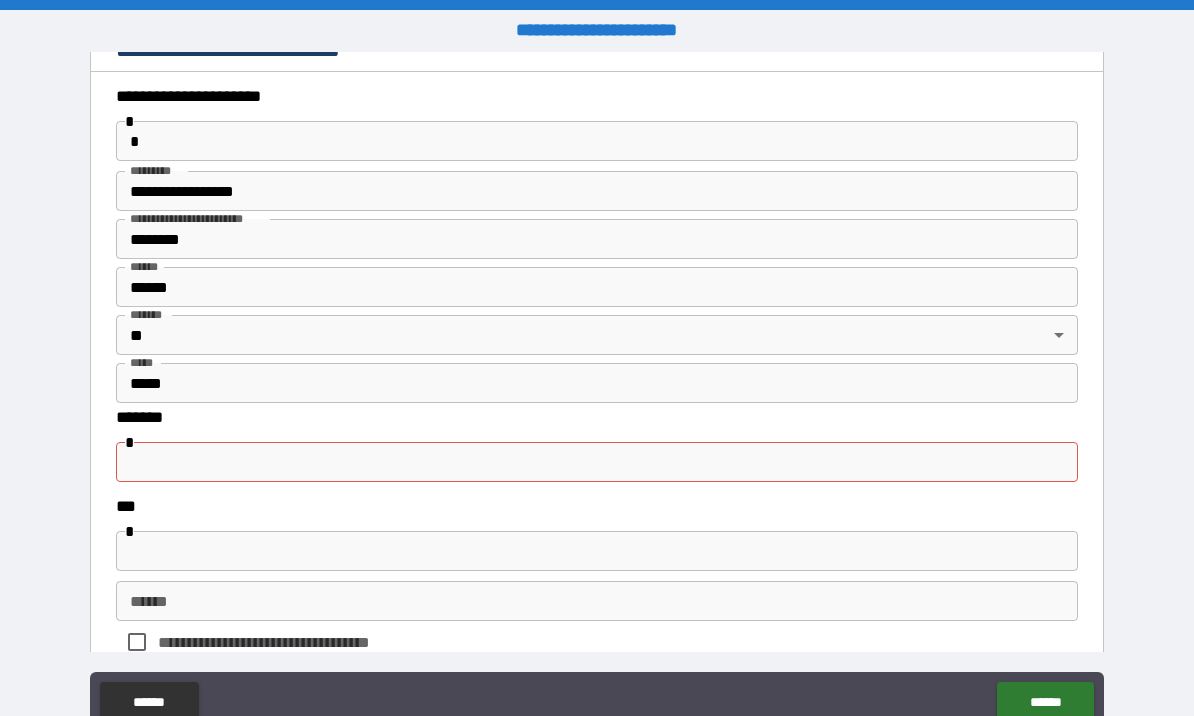click at bounding box center (597, 462) 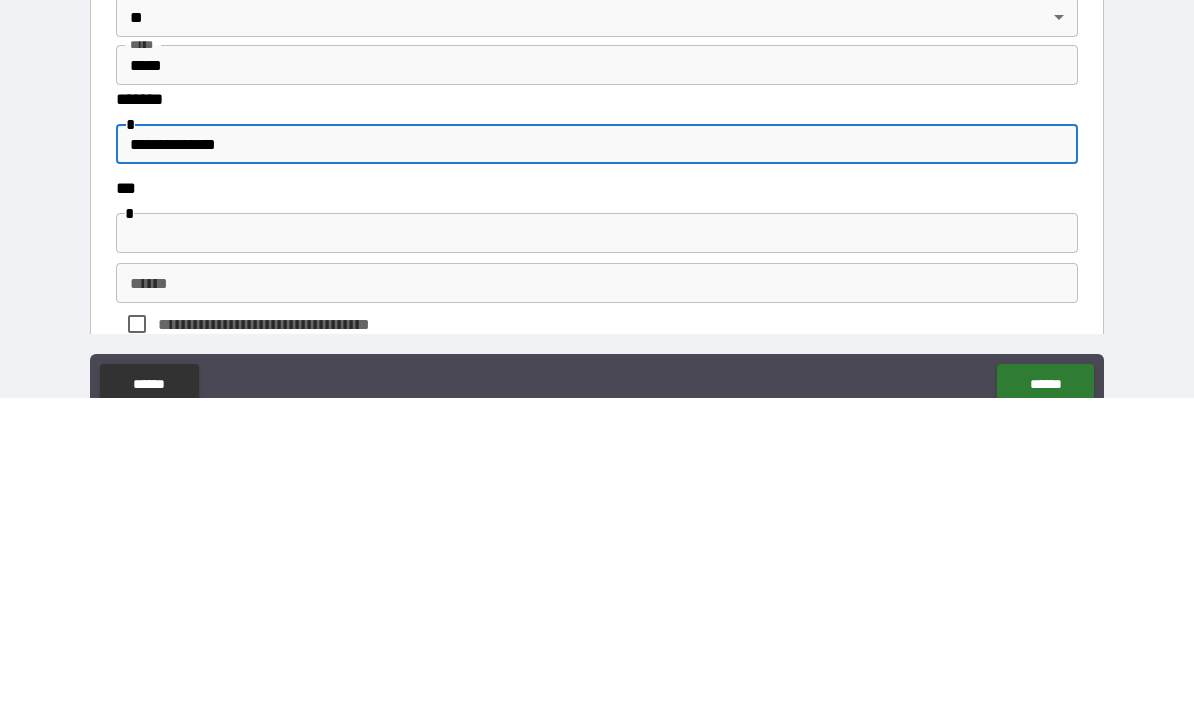 type on "**********" 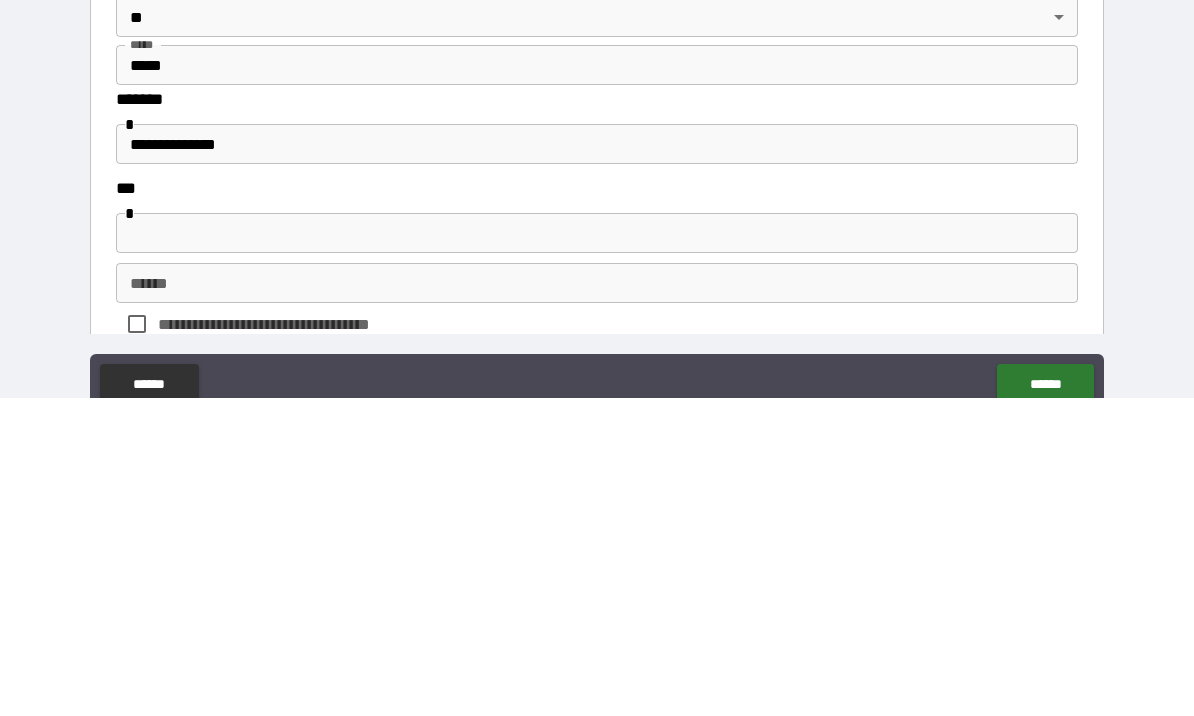 scroll, scrollTop: 69, scrollLeft: 0, axis: vertical 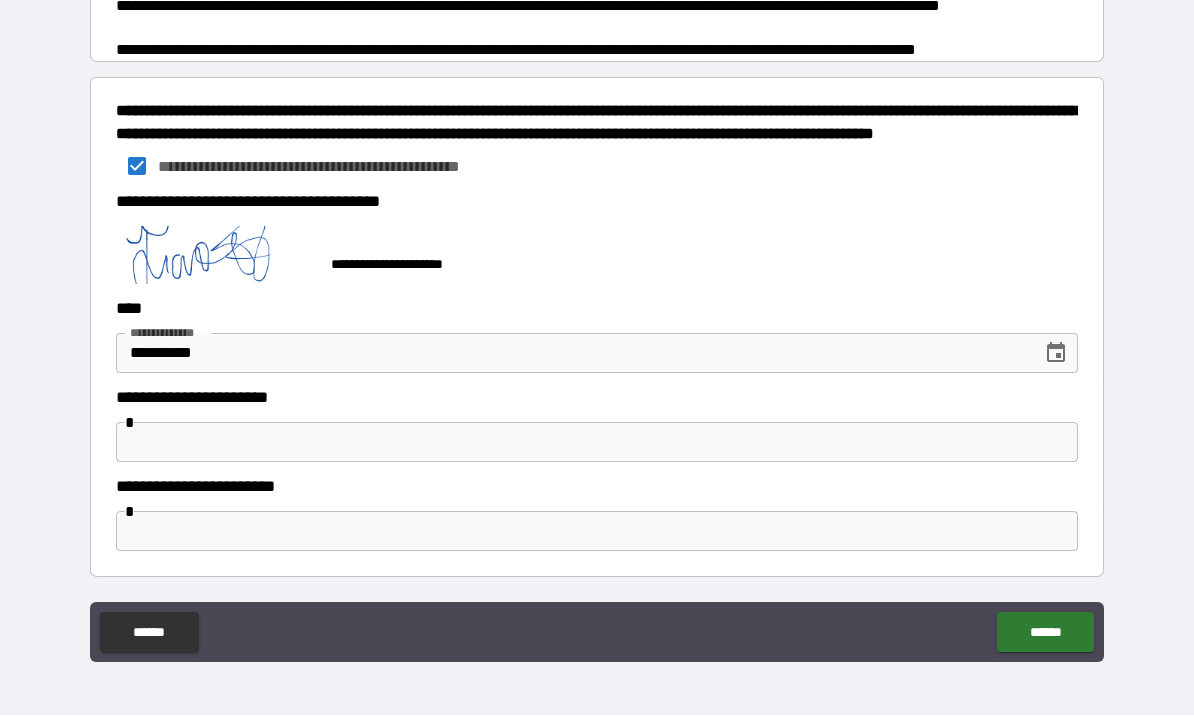 click on "******" at bounding box center (1045, 633) 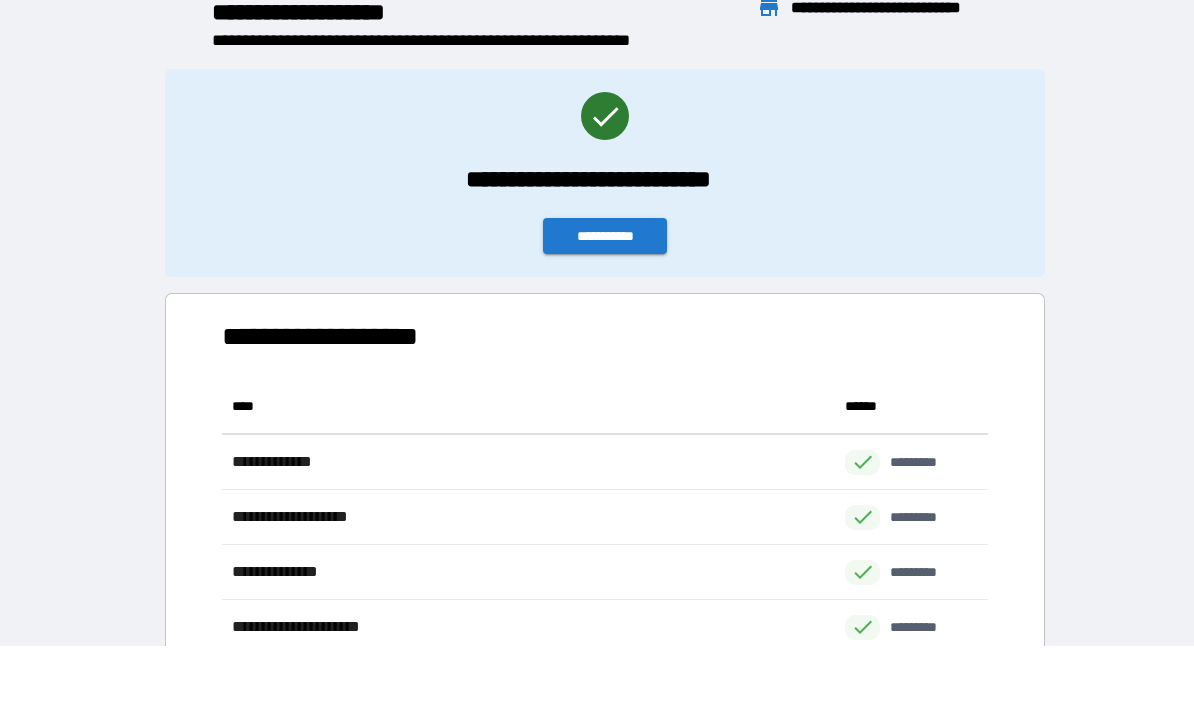 scroll, scrollTop: 1, scrollLeft: 1, axis: both 